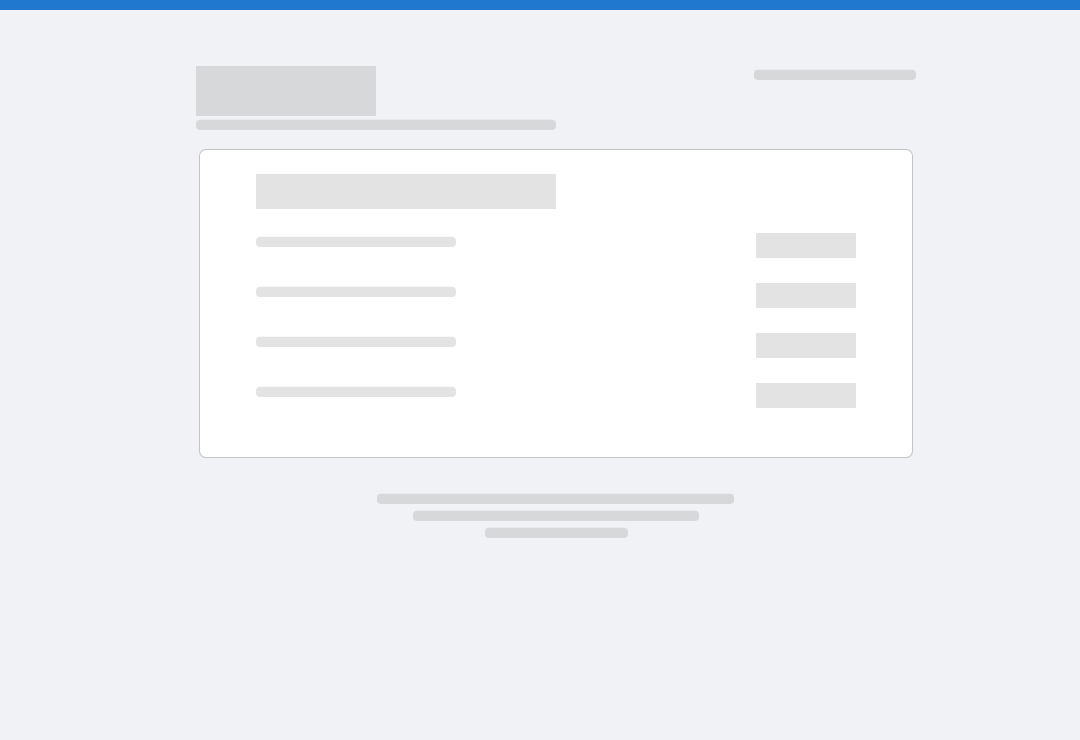 scroll, scrollTop: 0, scrollLeft: 0, axis: both 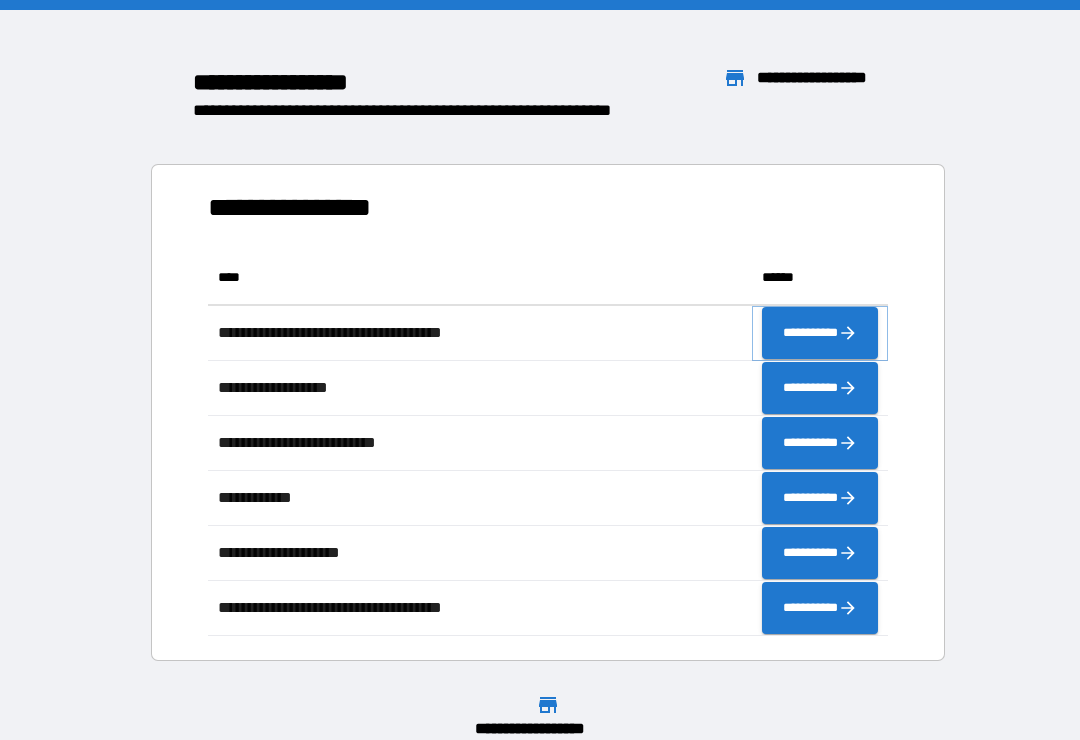 click on "**********" at bounding box center [820, 333] 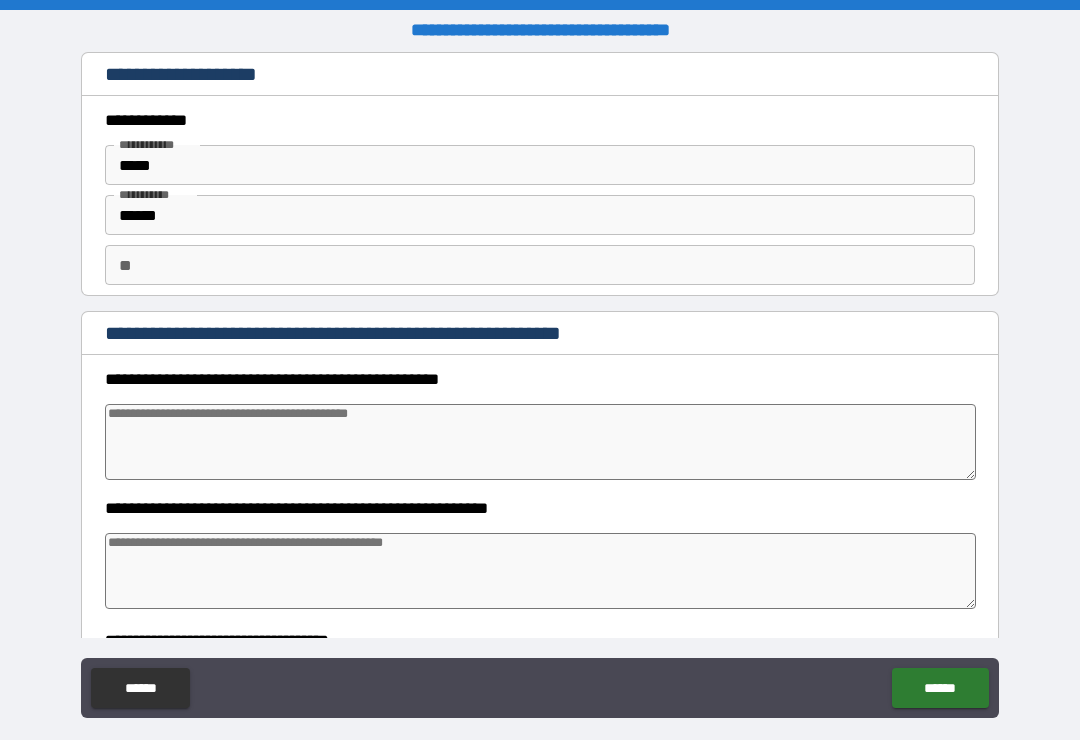 type on "*" 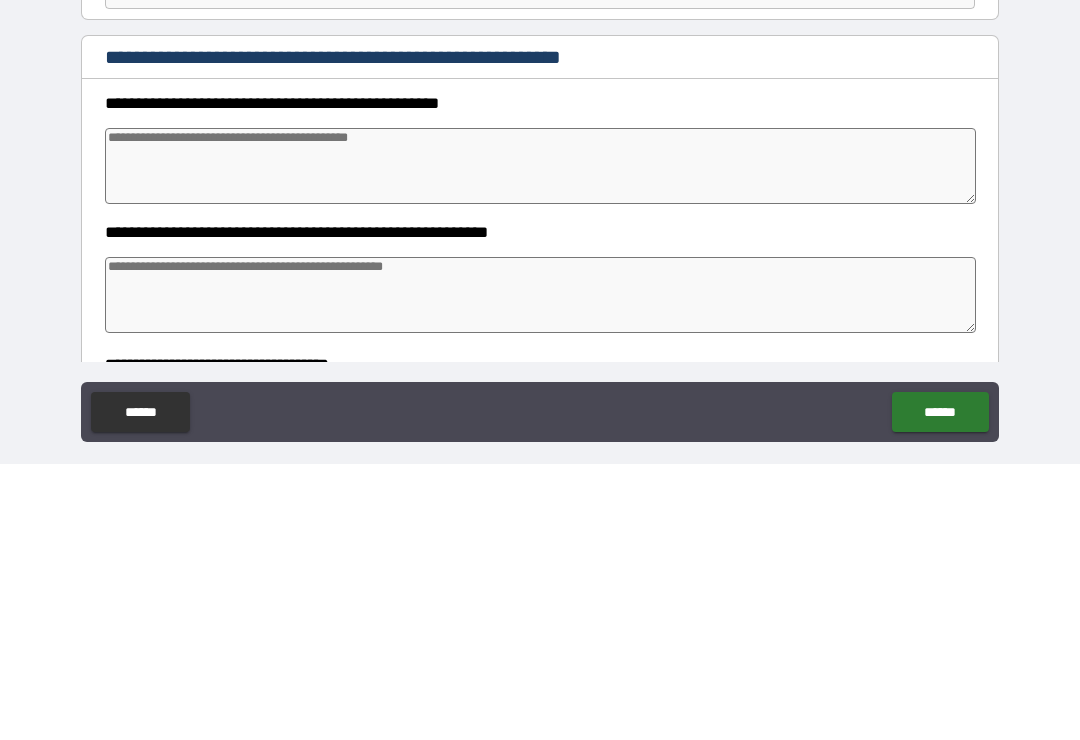 type on "*" 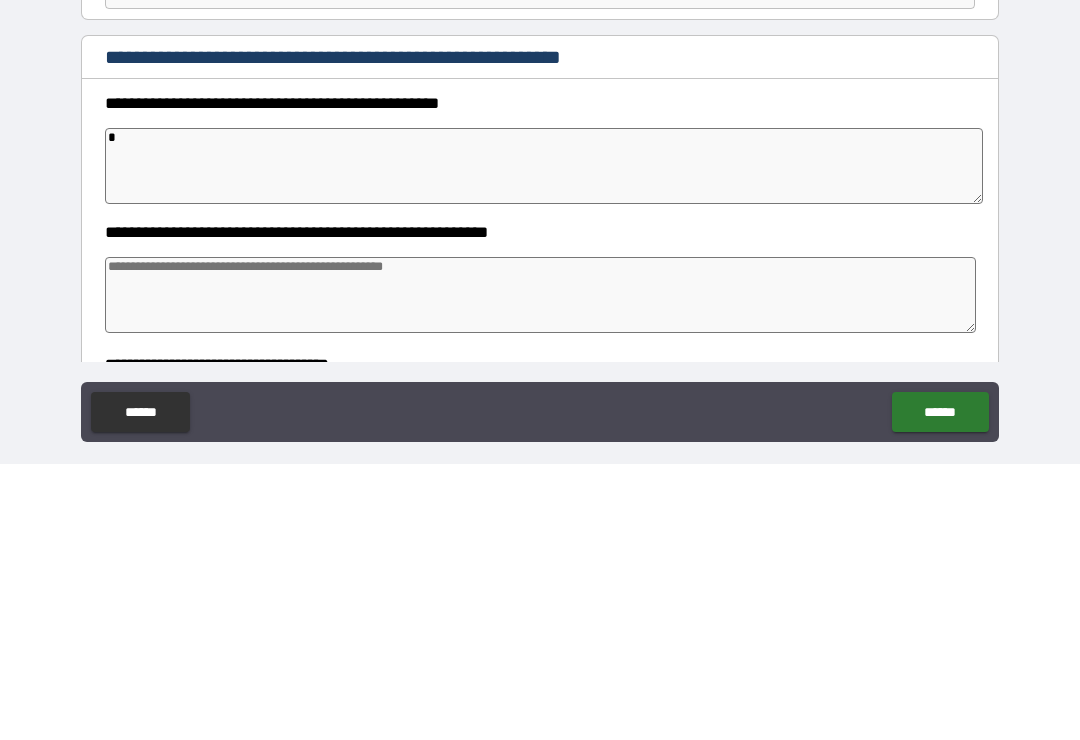type on "**" 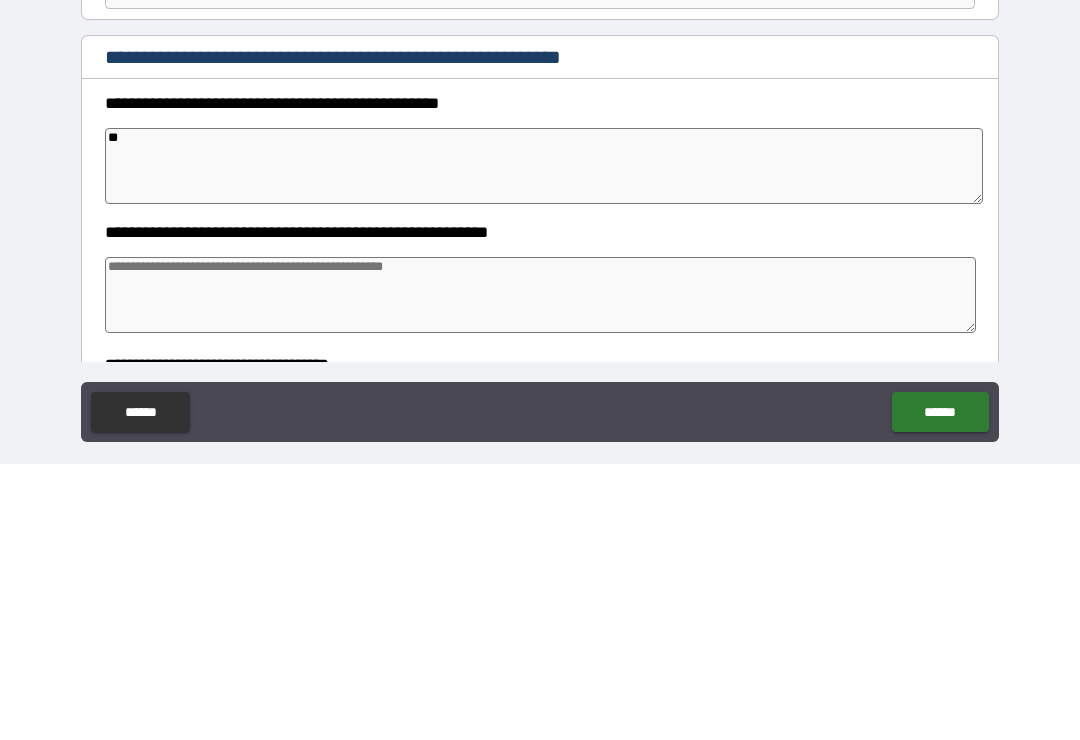 type on "***" 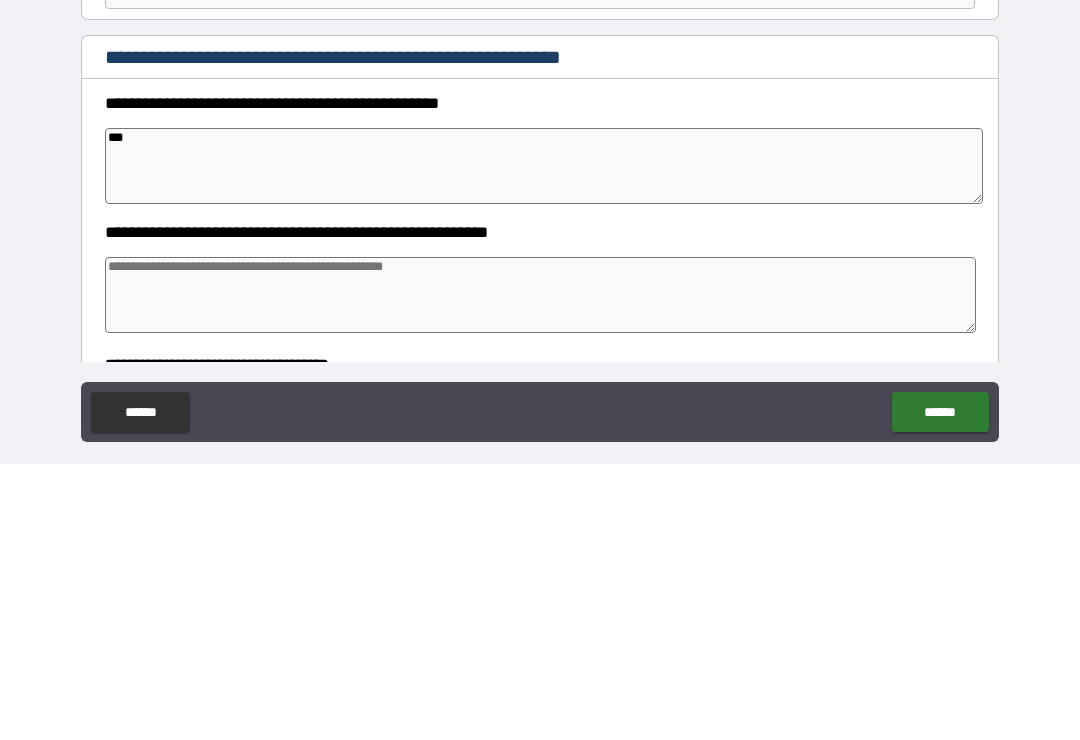 type on "*" 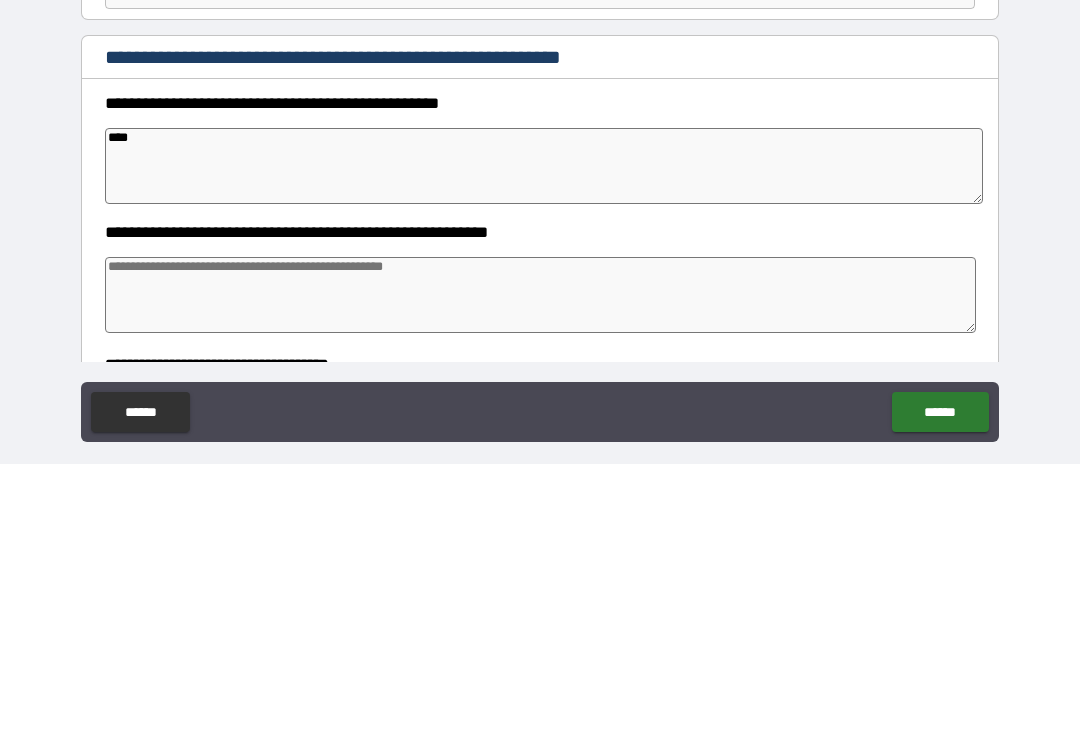 type on "*" 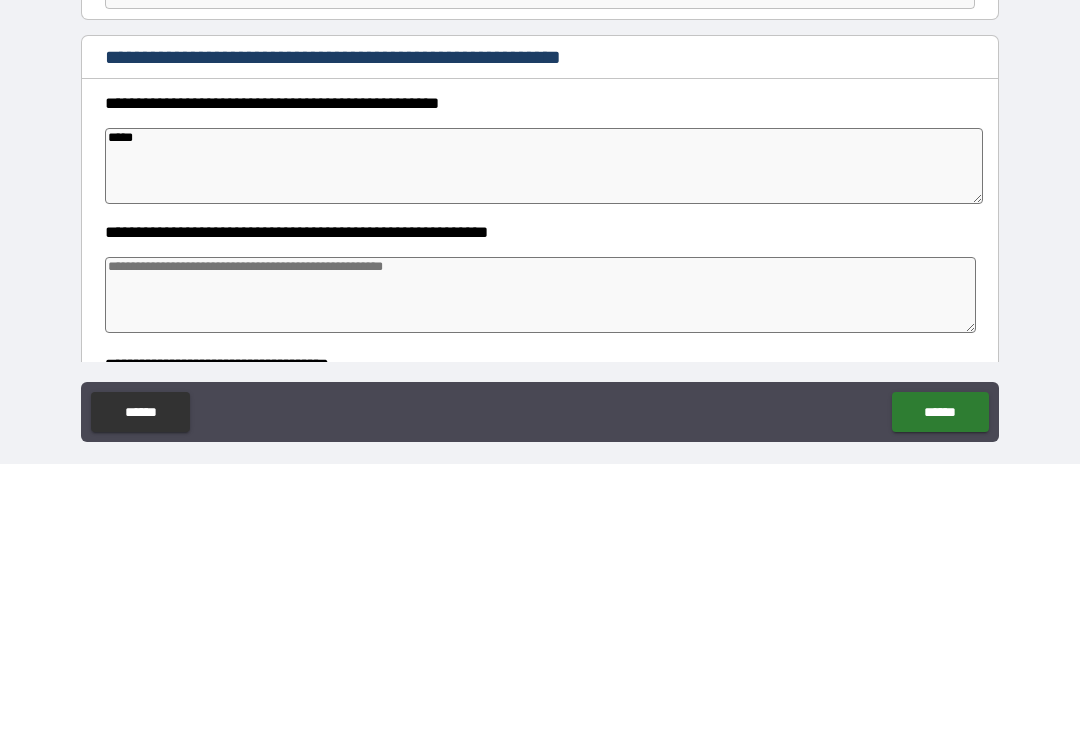 type on "*" 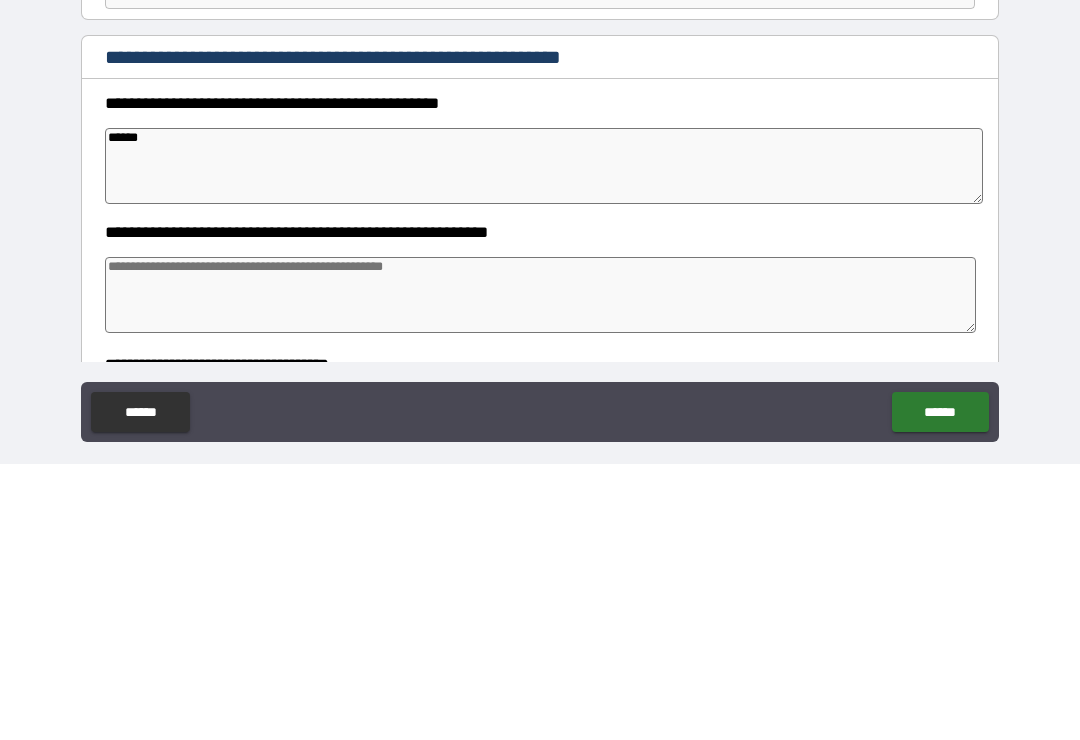 type on "*" 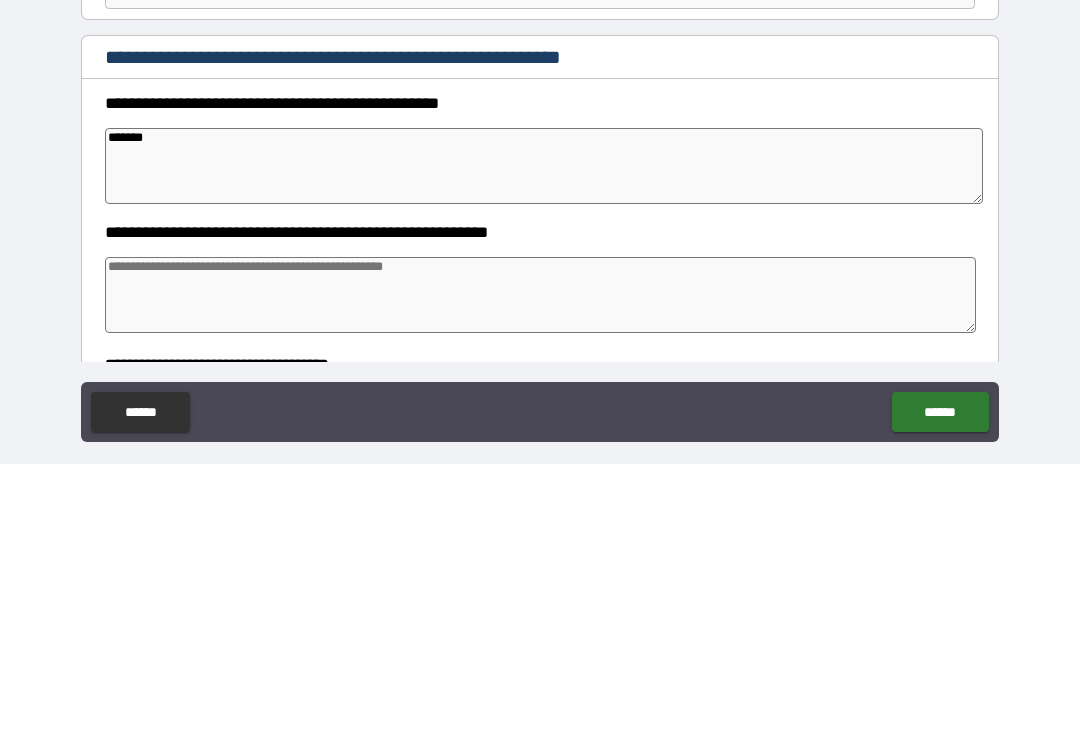 type on "*" 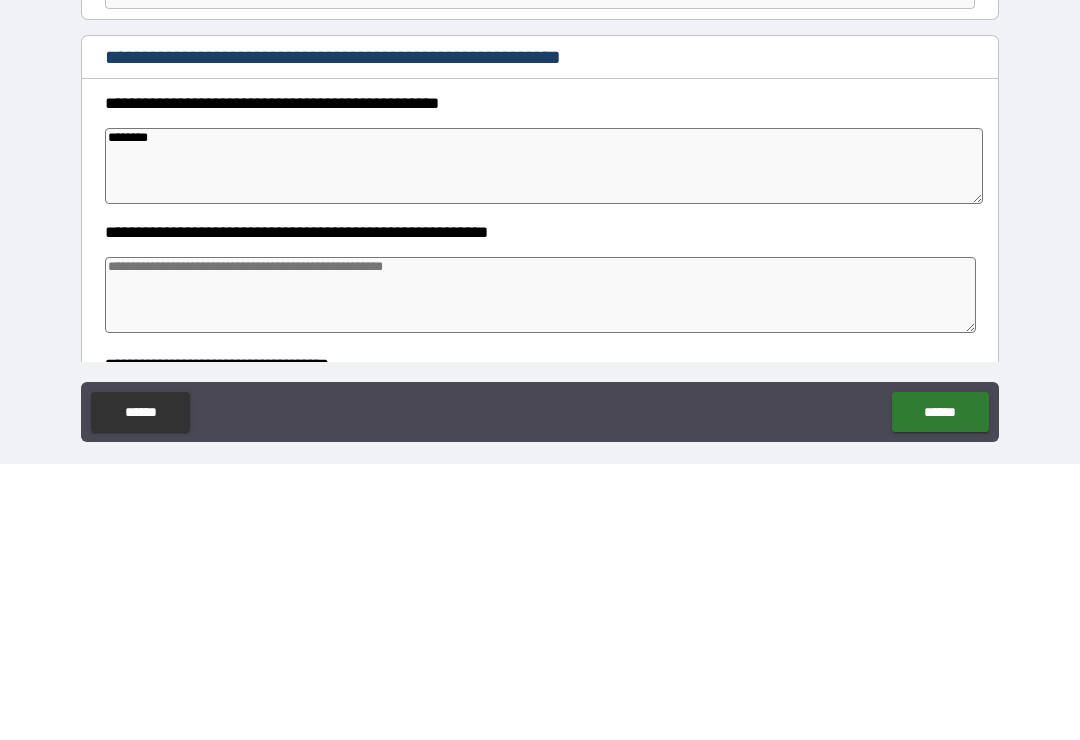 type on "*********" 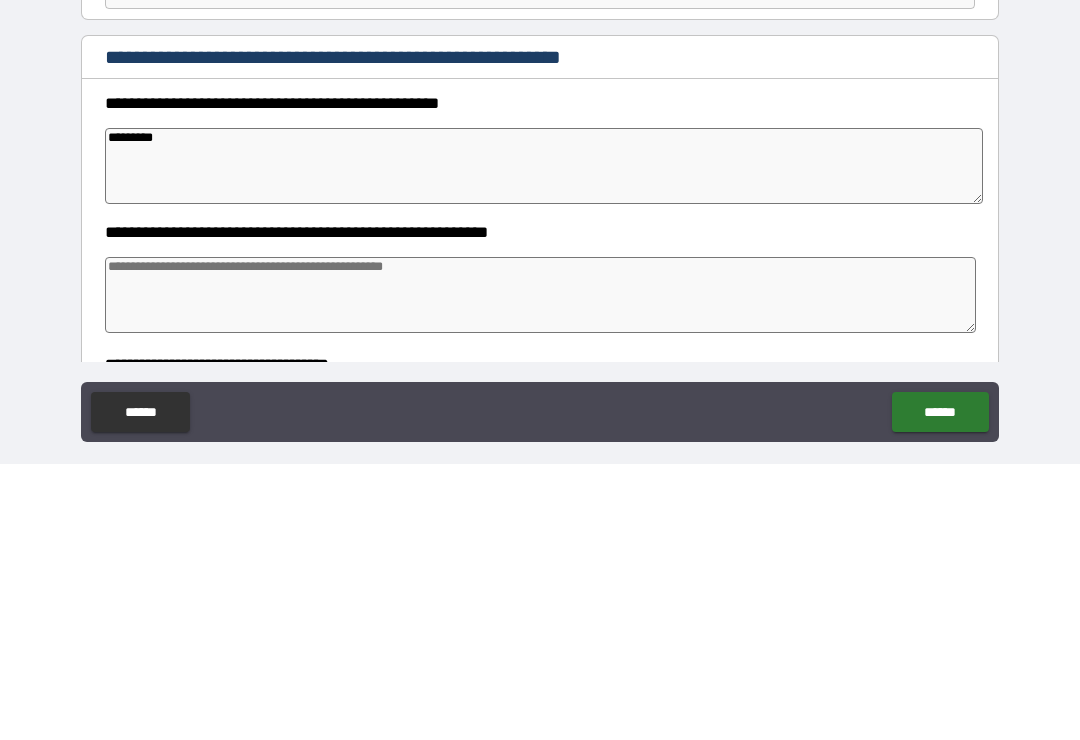 type on "*" 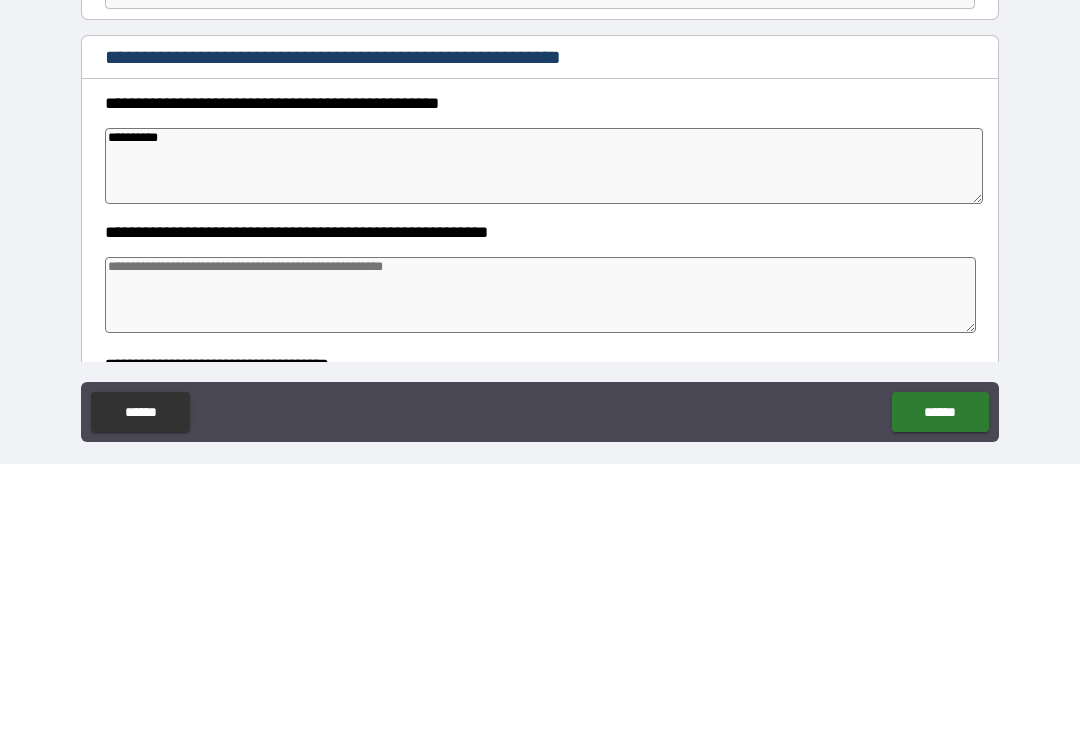 type on "**********" 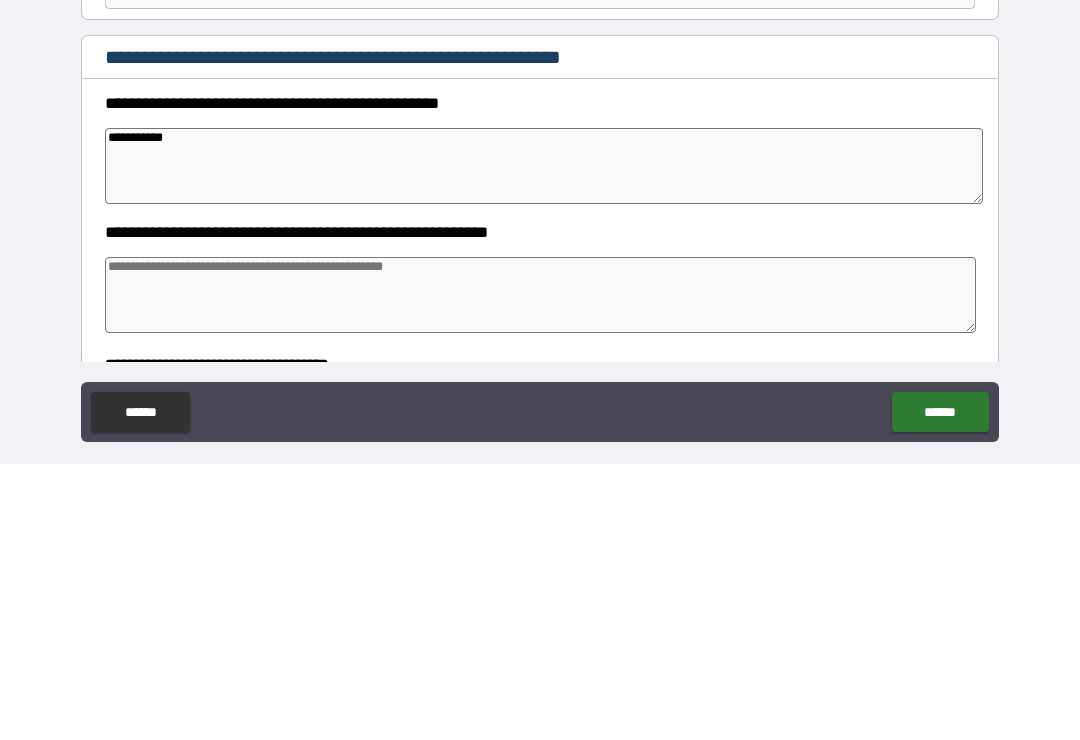type on "*" 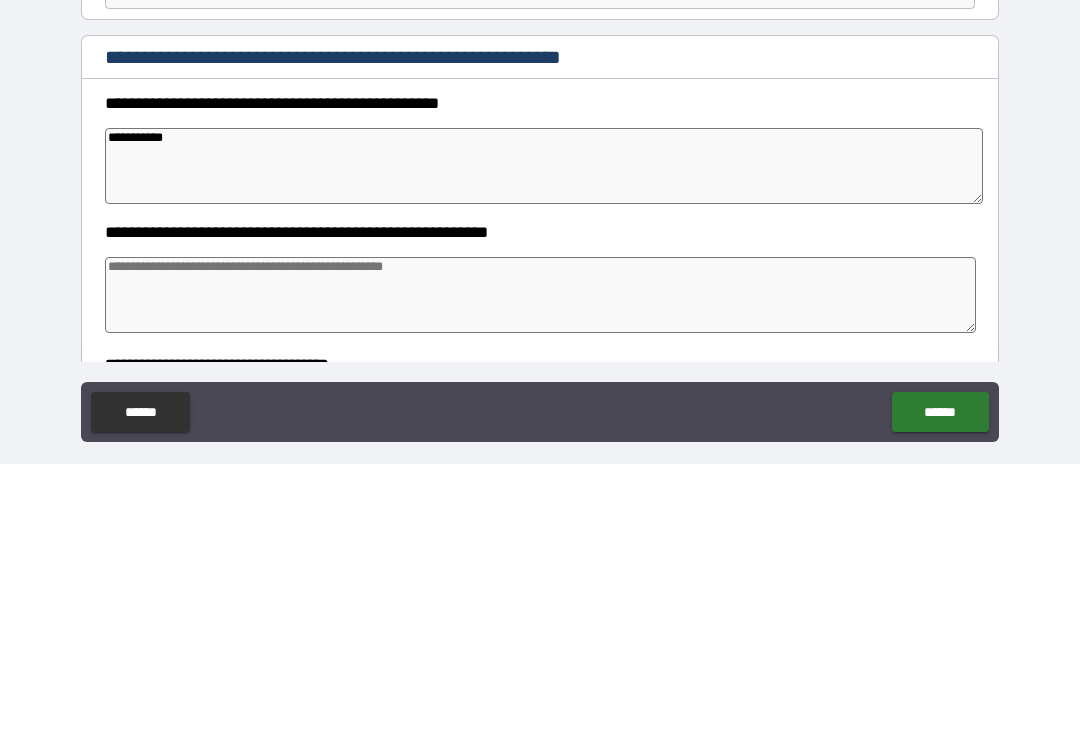 type on "**********" 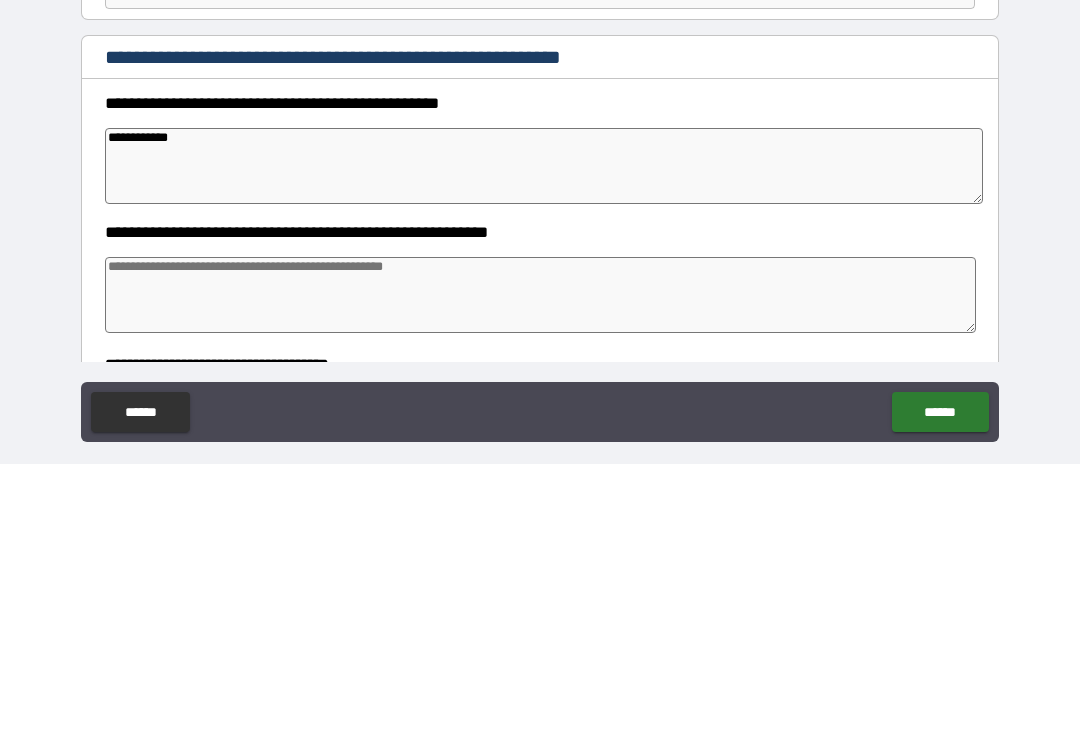 type on "*" 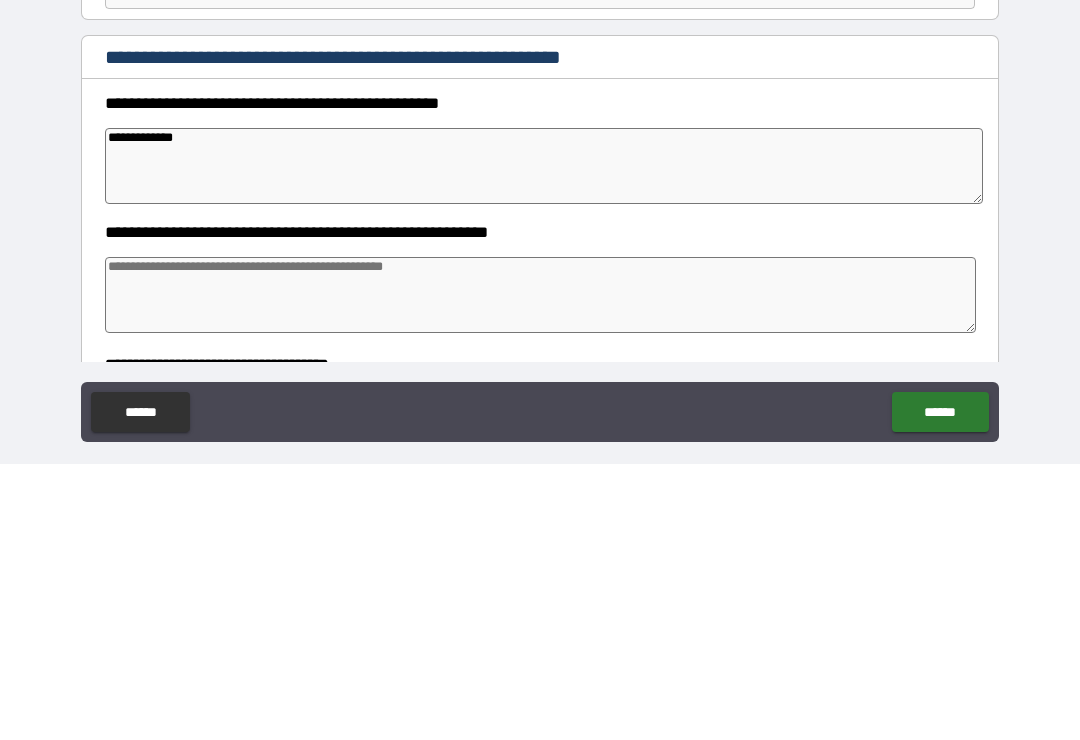 type on "*" 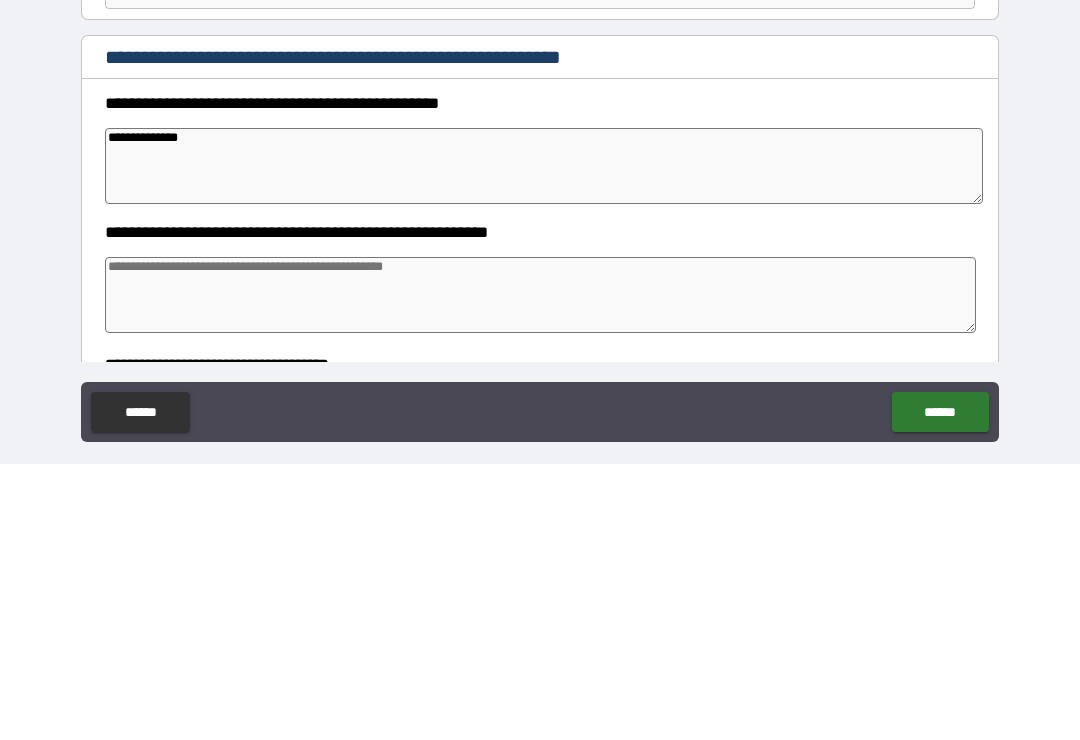 type on "*" 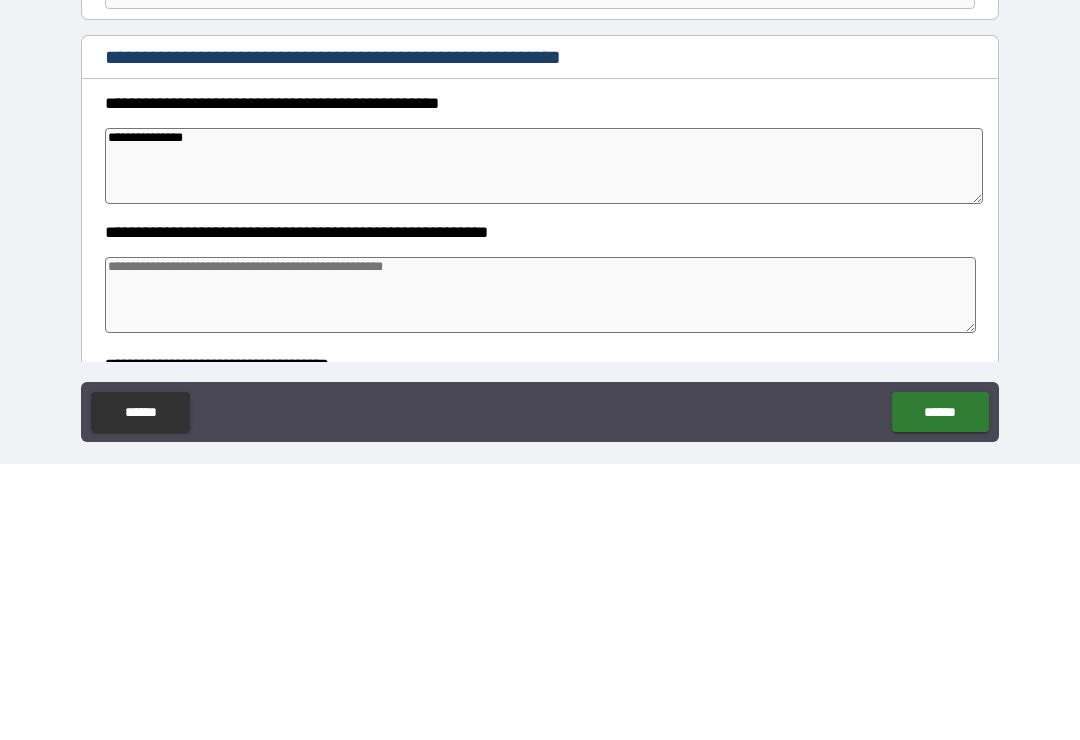 type on "*" 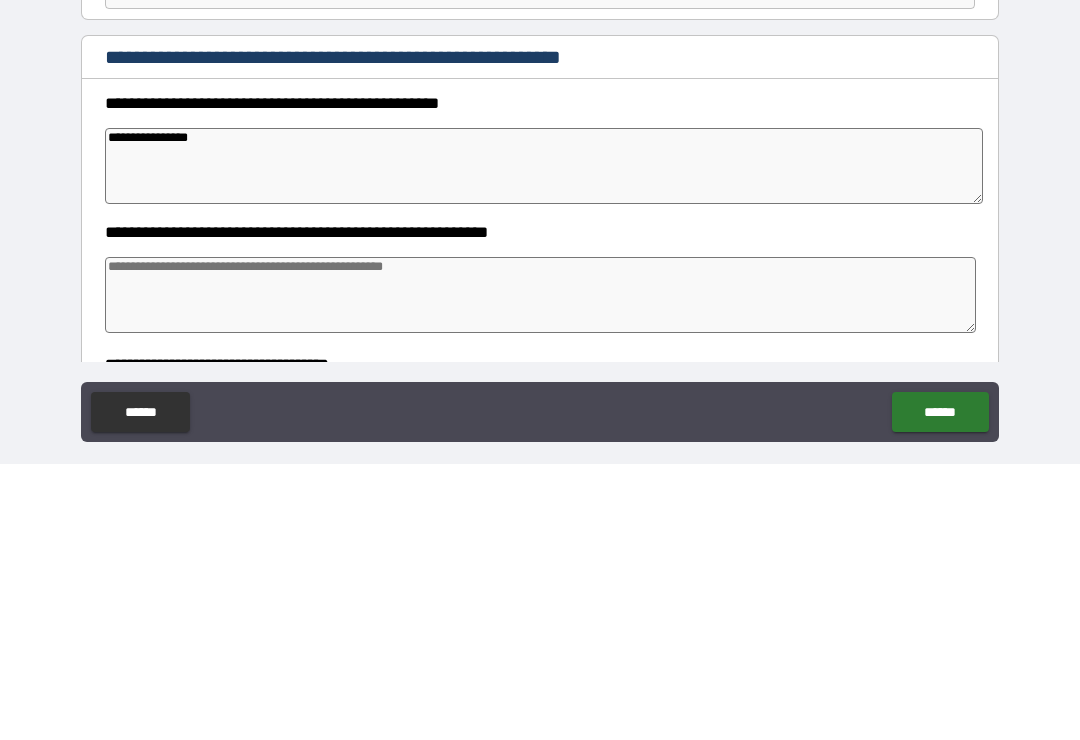 type on "*" 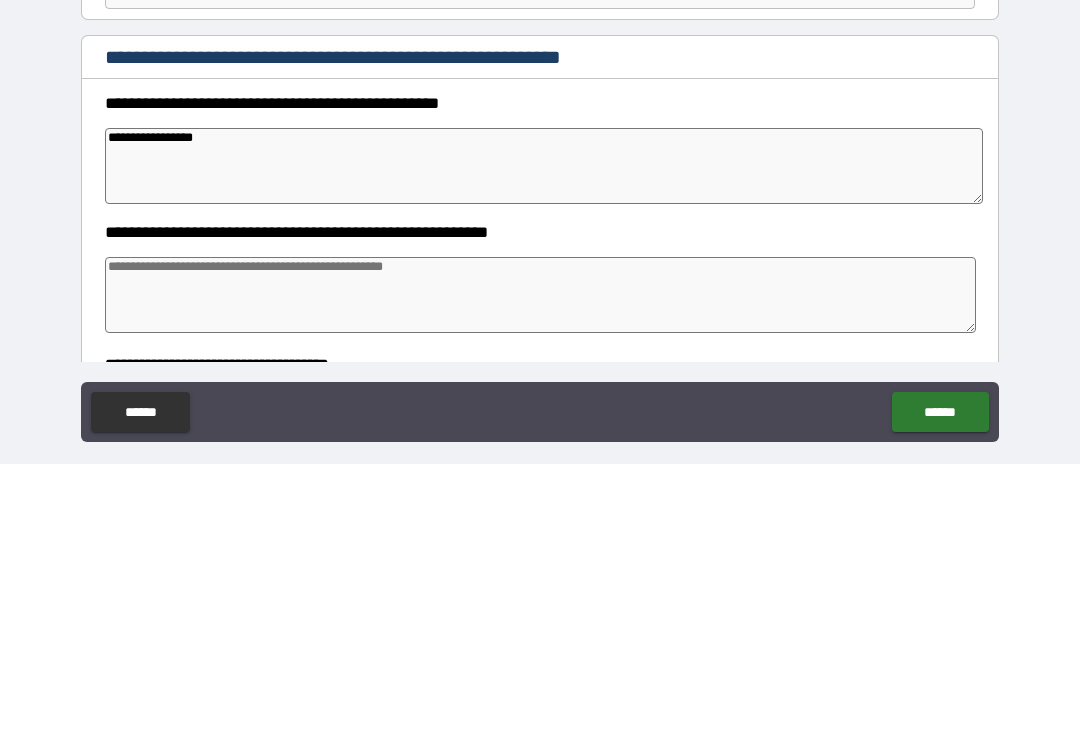 type on "**********" 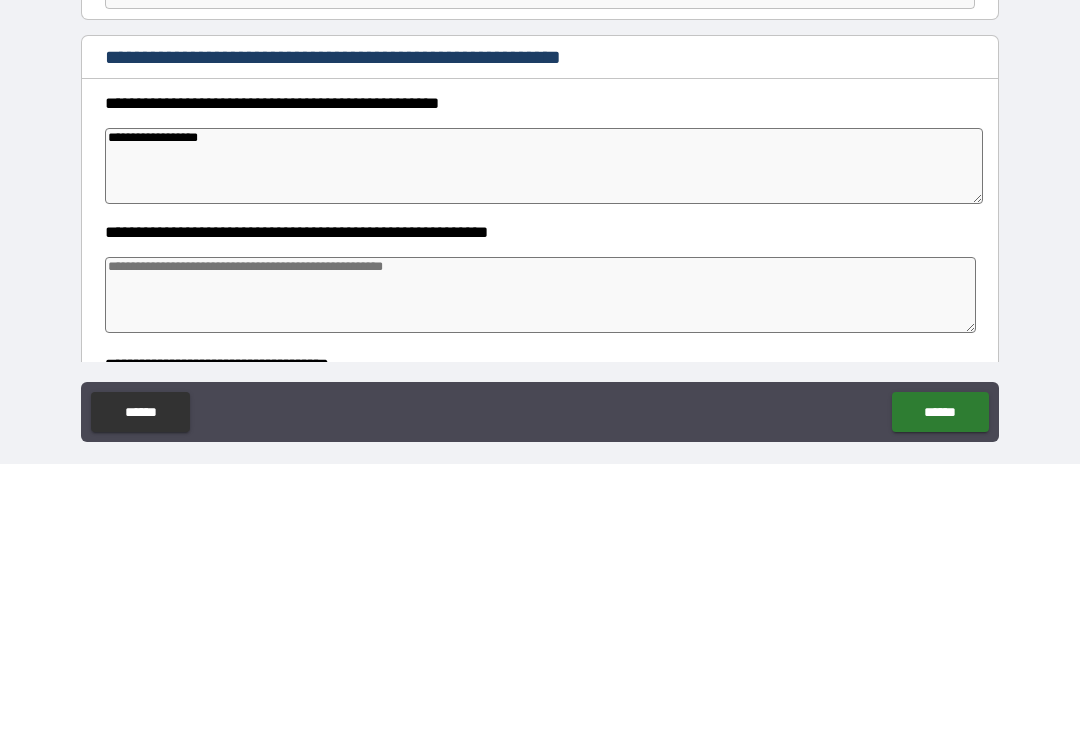 type on "*" 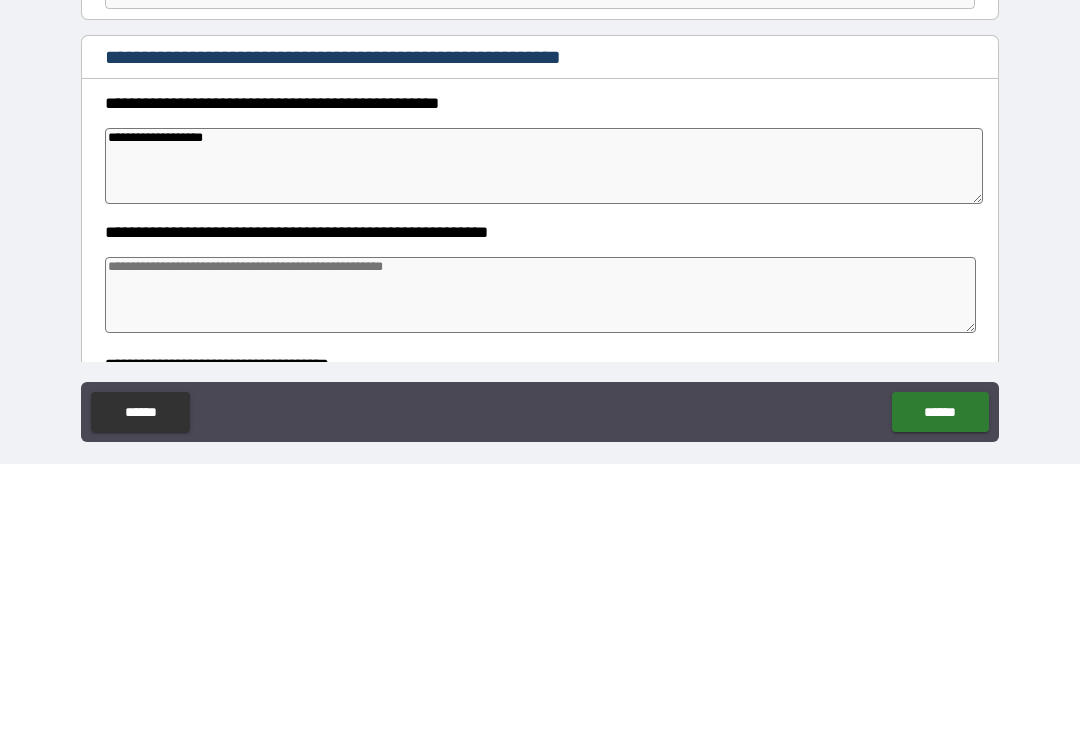 type on "*" 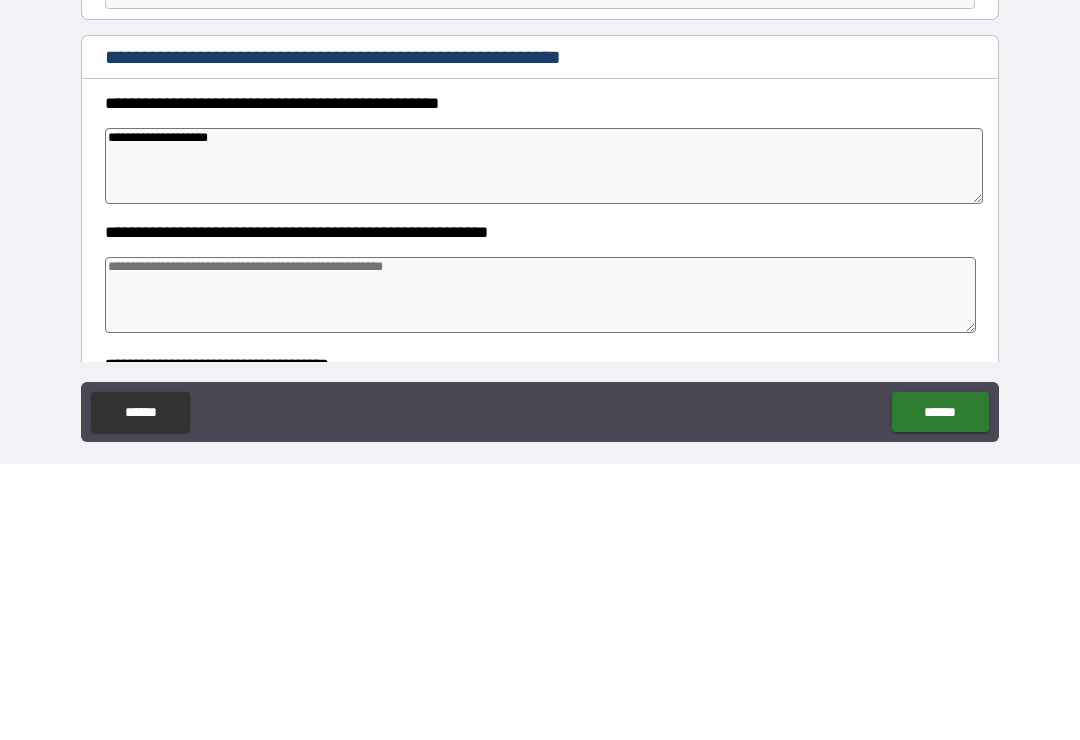 type on "*" 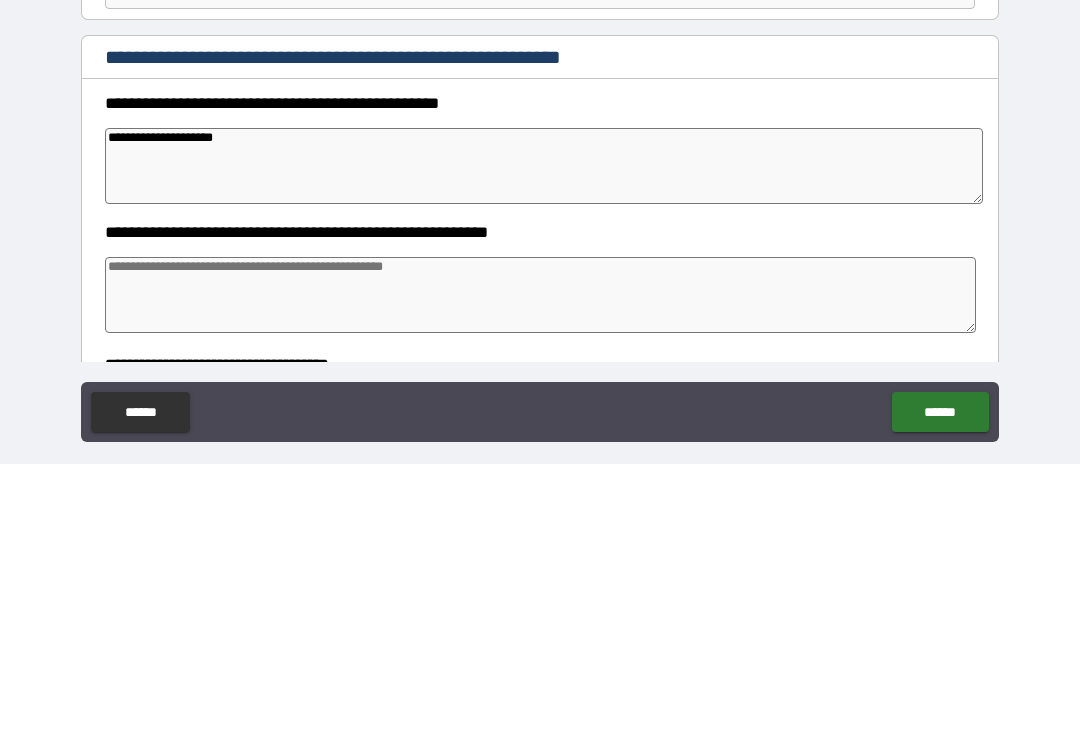type on "*" 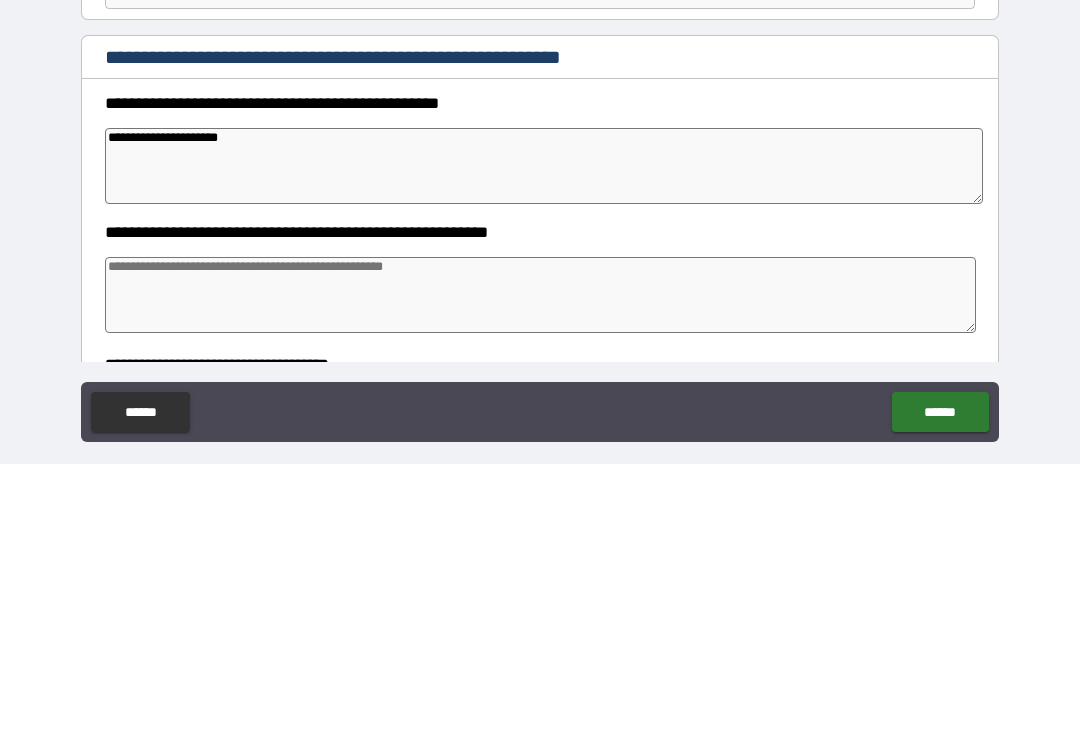 type on "*" 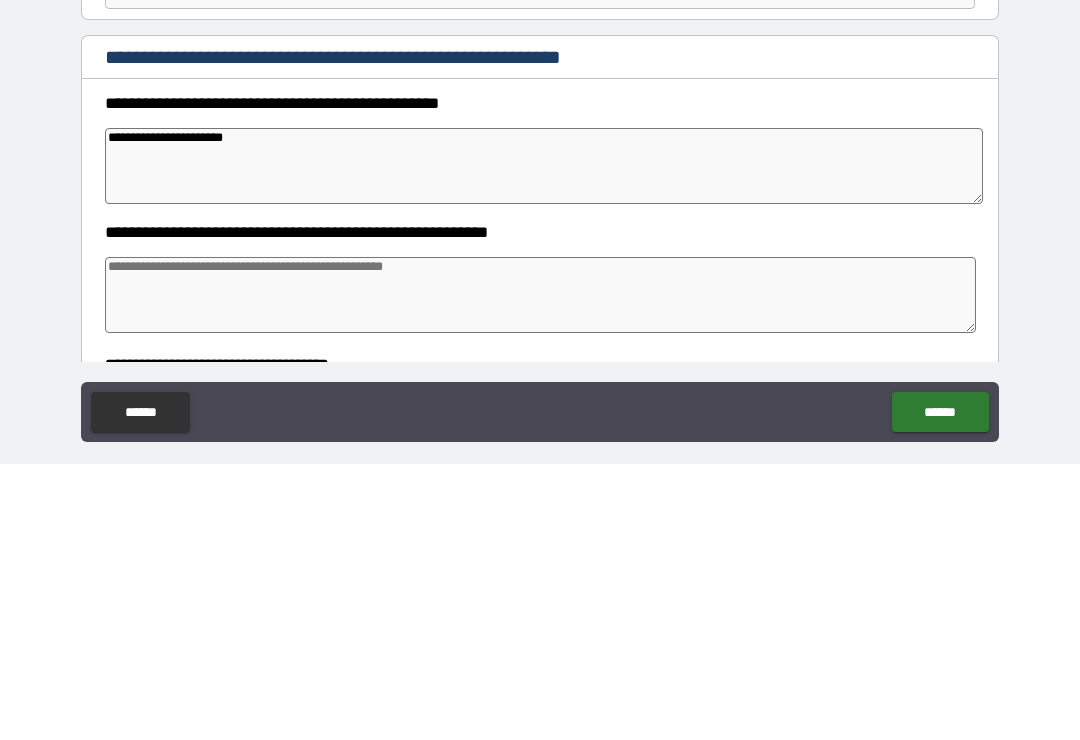 type on "*" 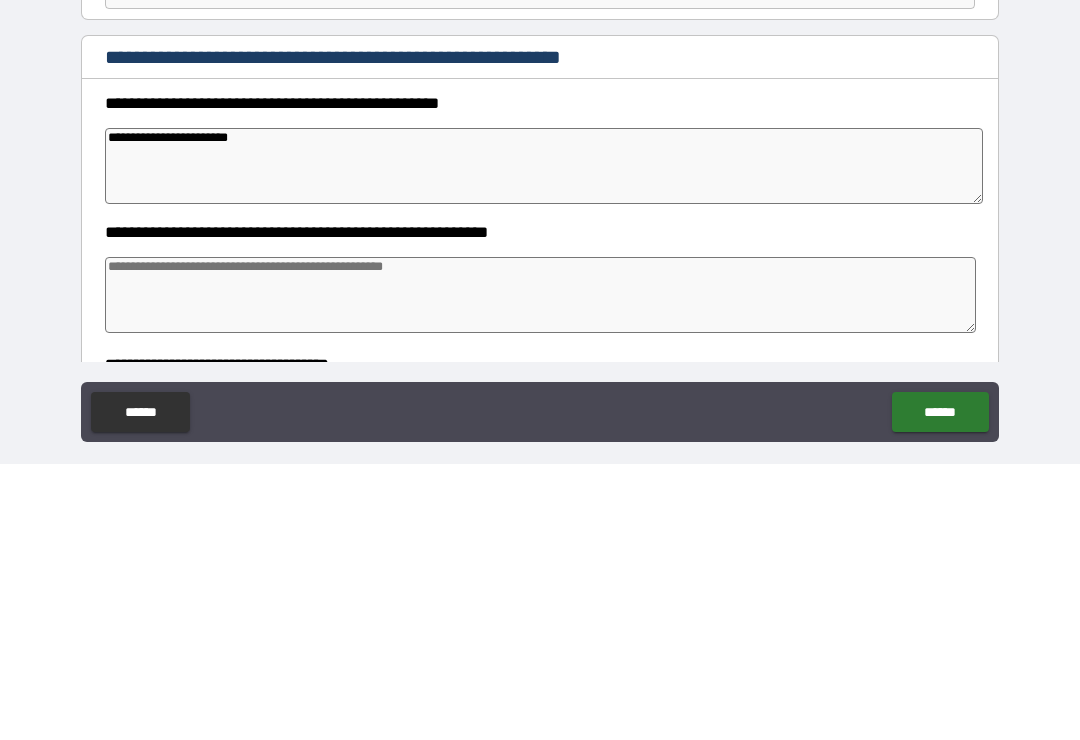 type on "*" 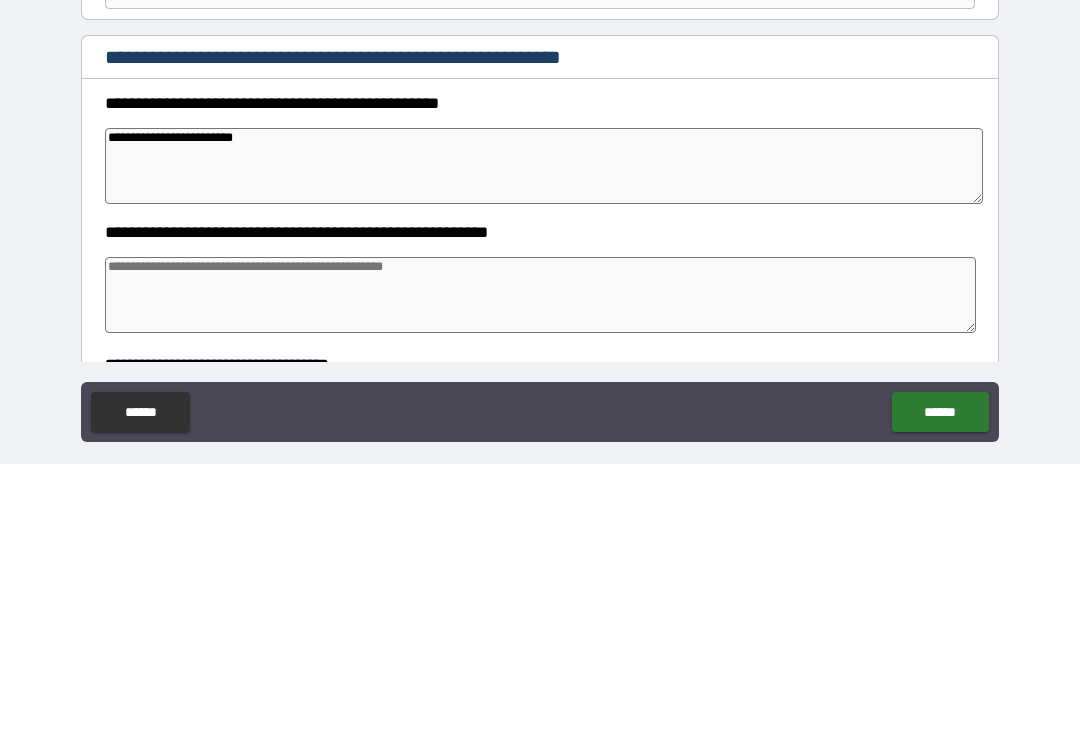 type on "*" 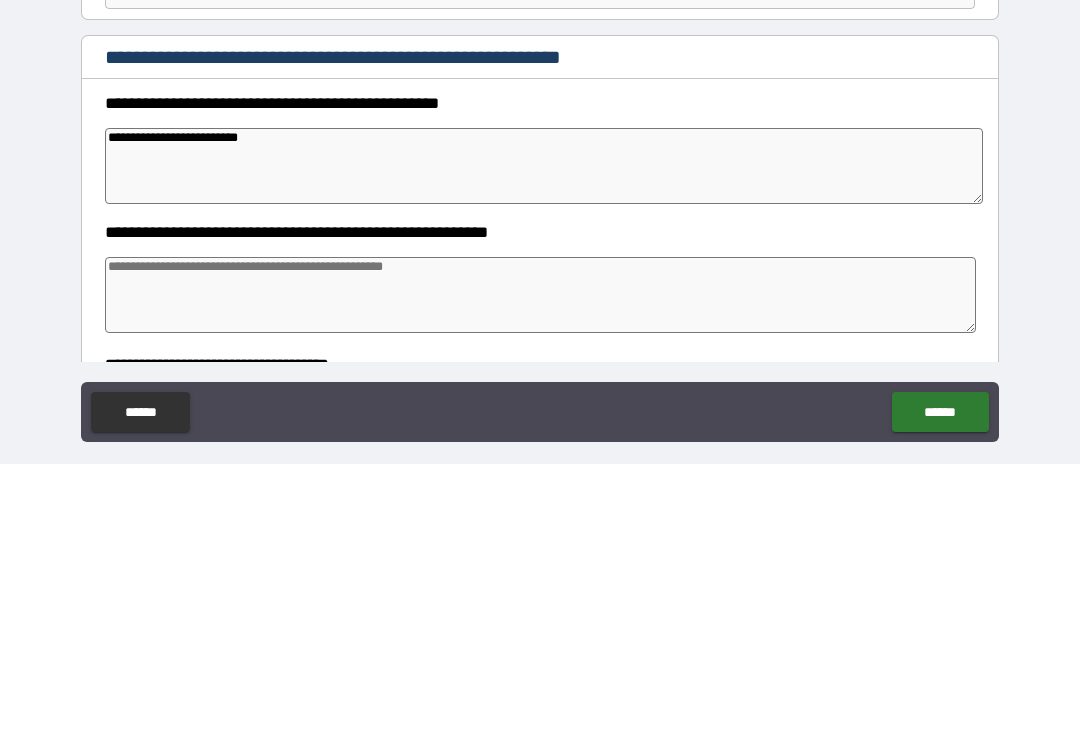 type on "*" 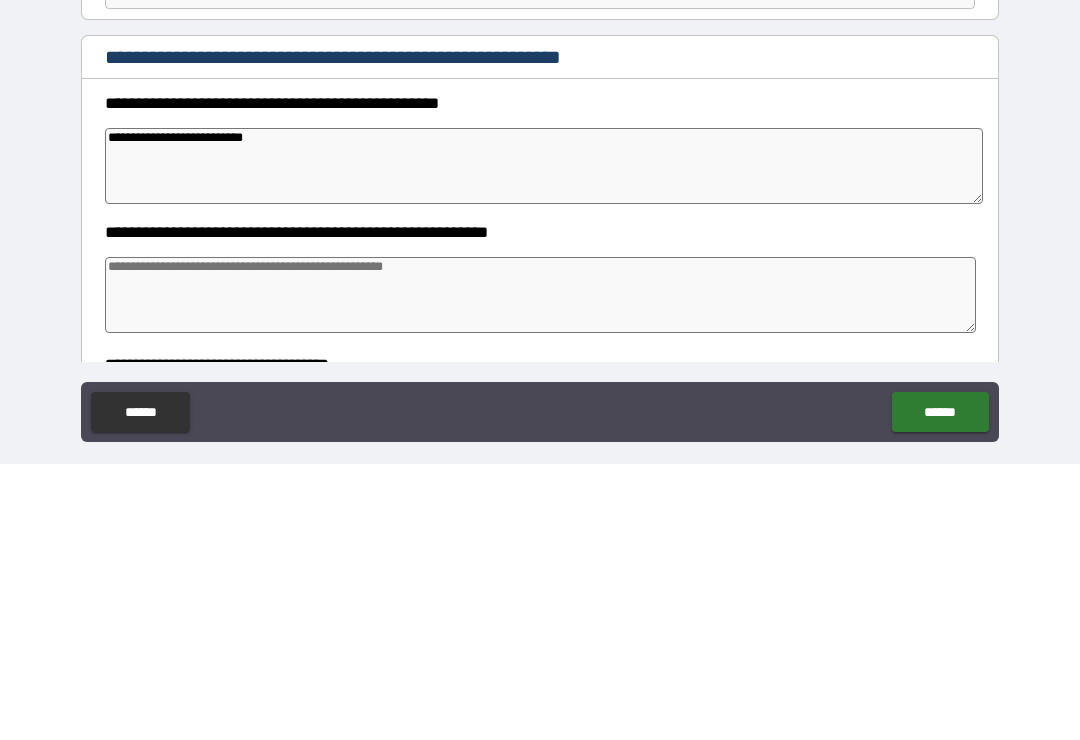 type on "*" 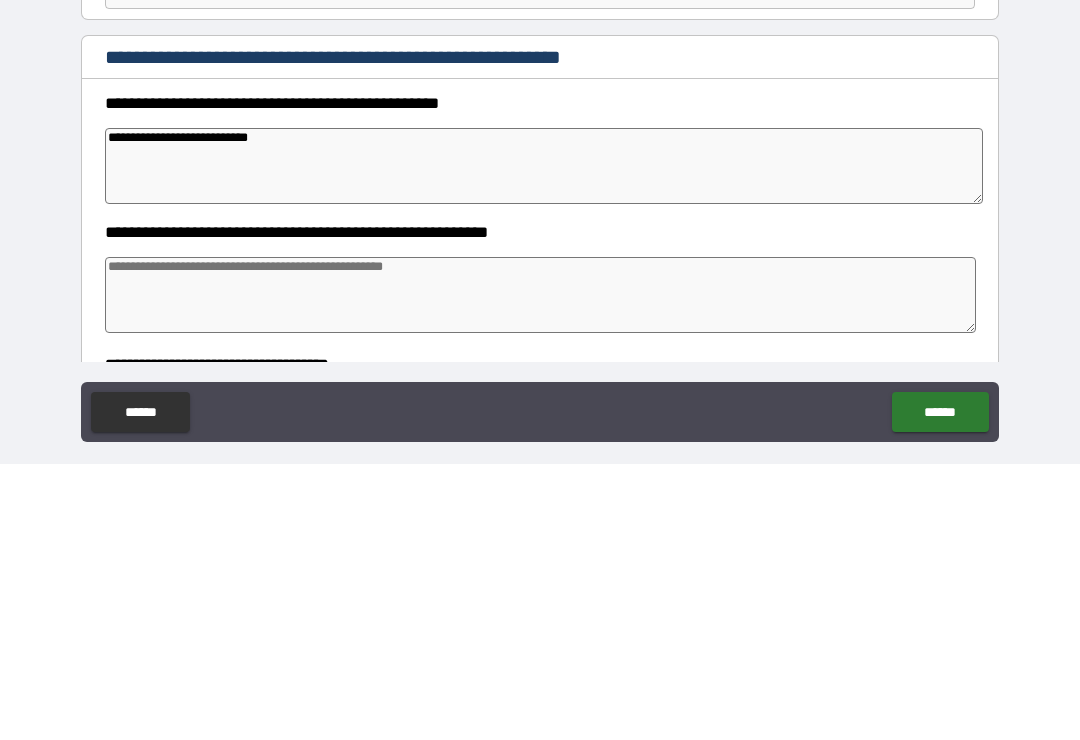 type on "*" 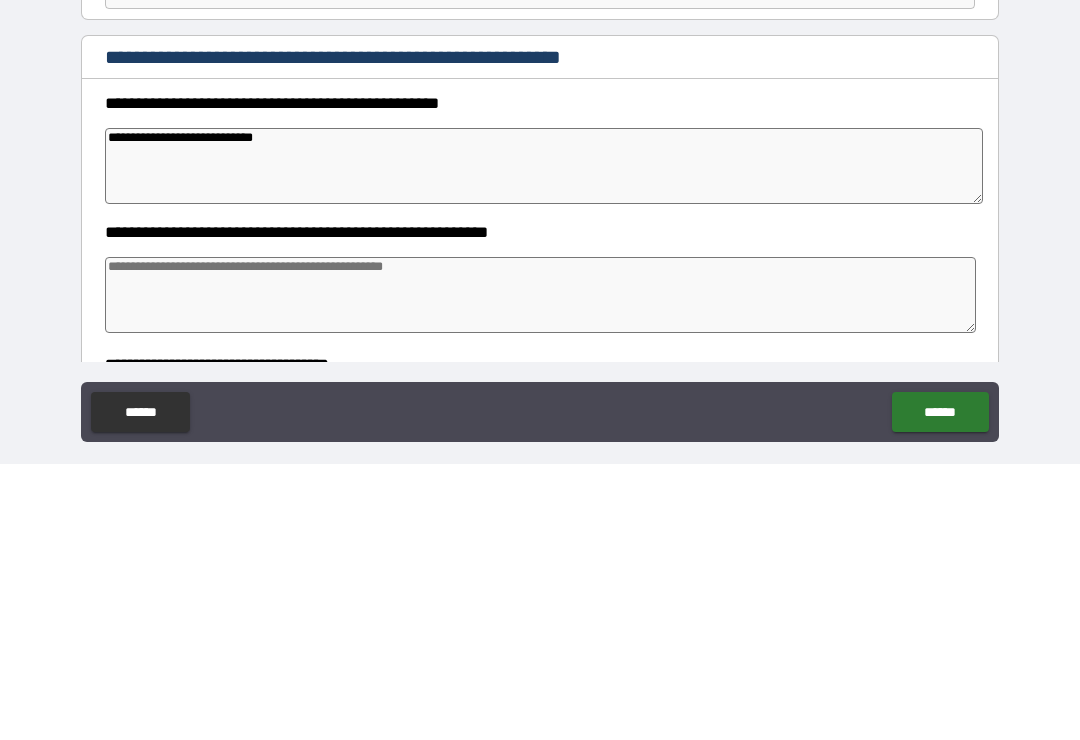 type on "*" 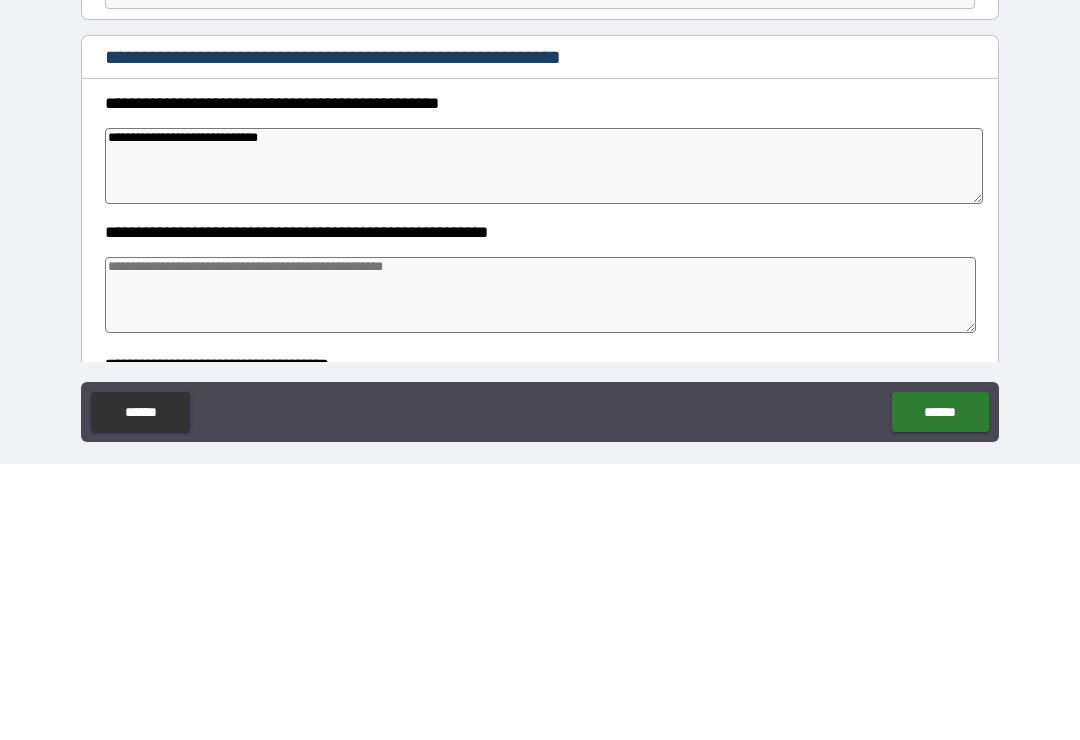 type on "*" 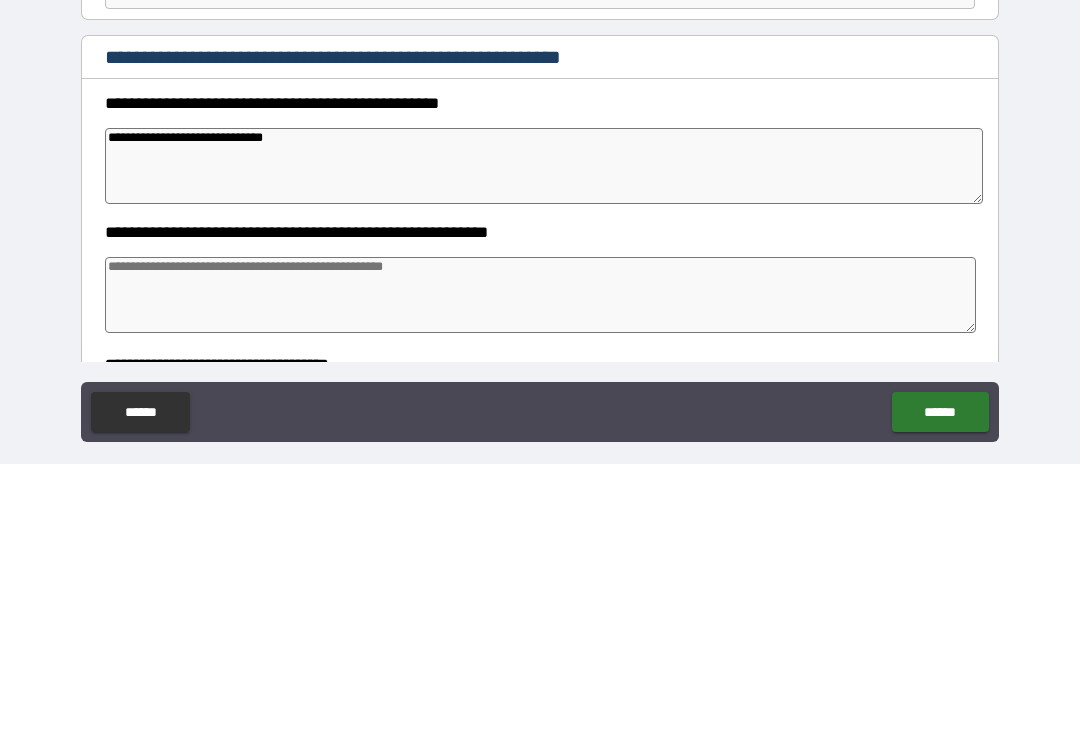 type on "*" 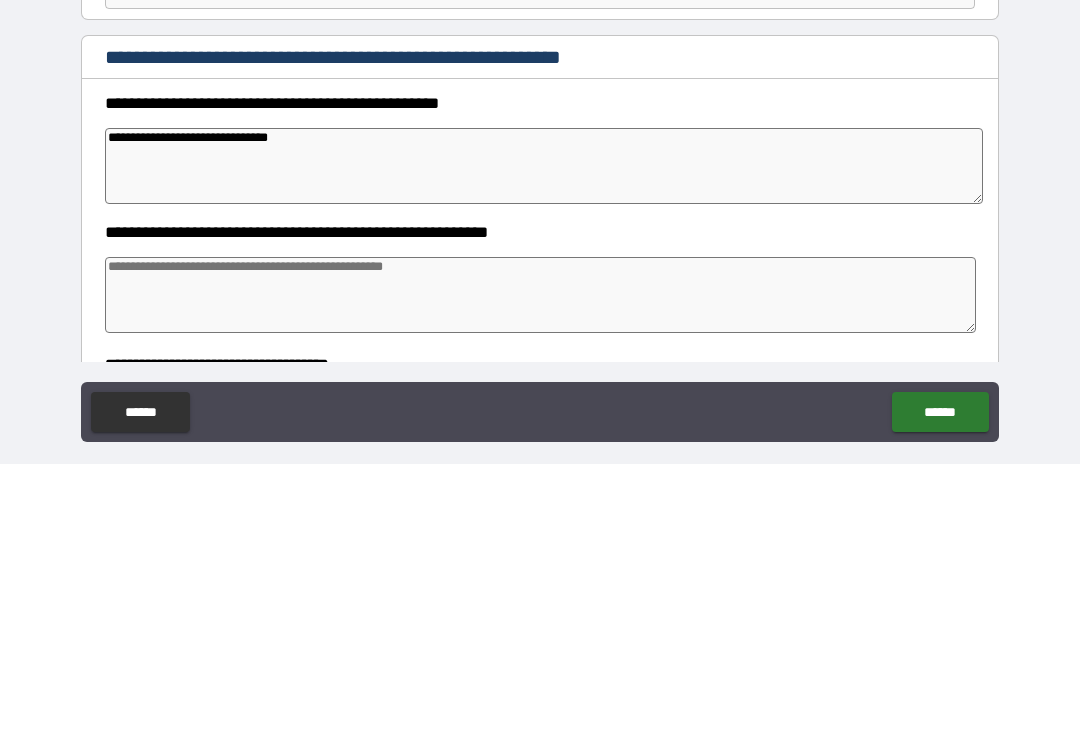 type on "**********" 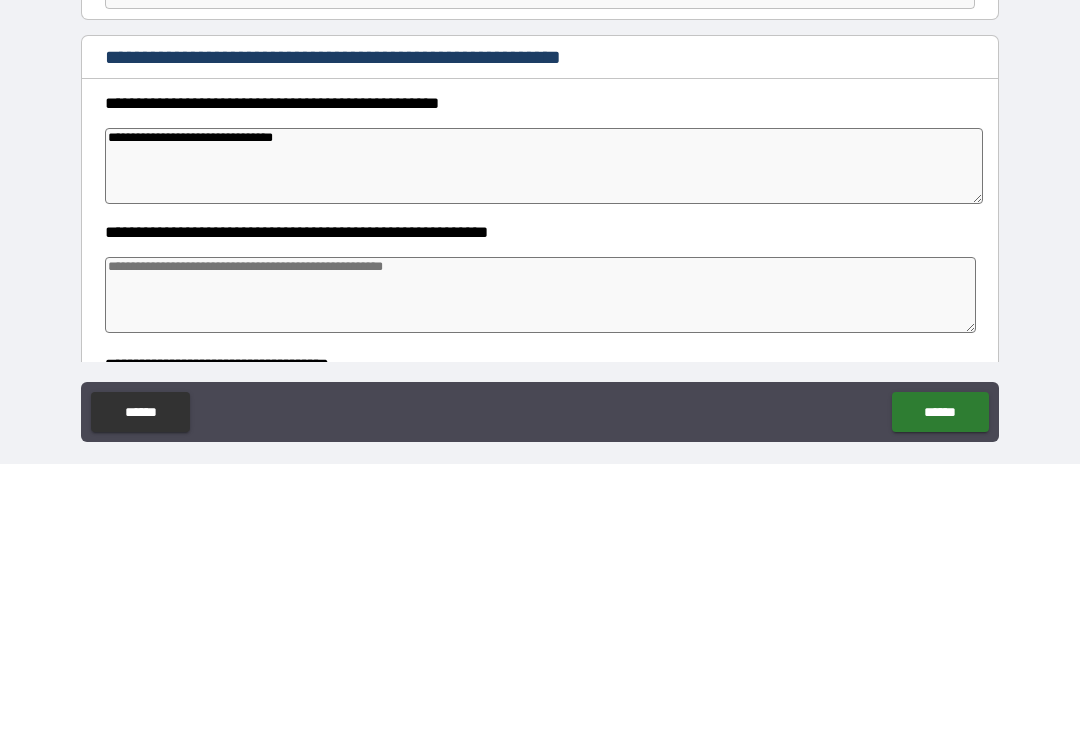type on "*" 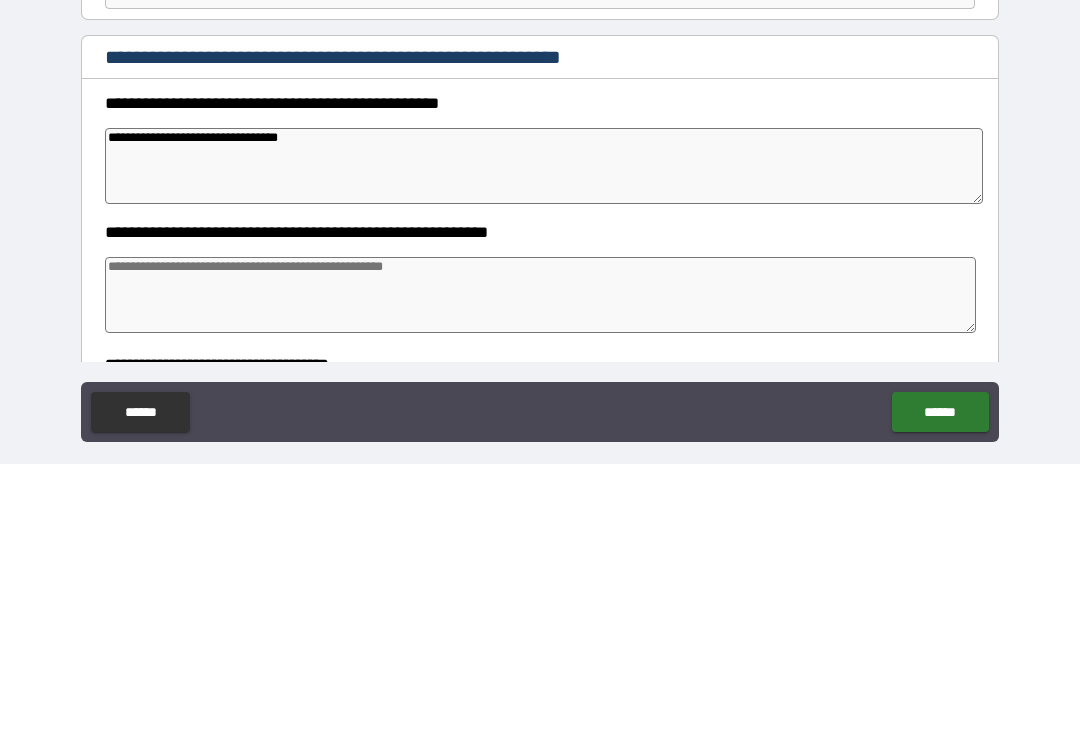 type on "*" 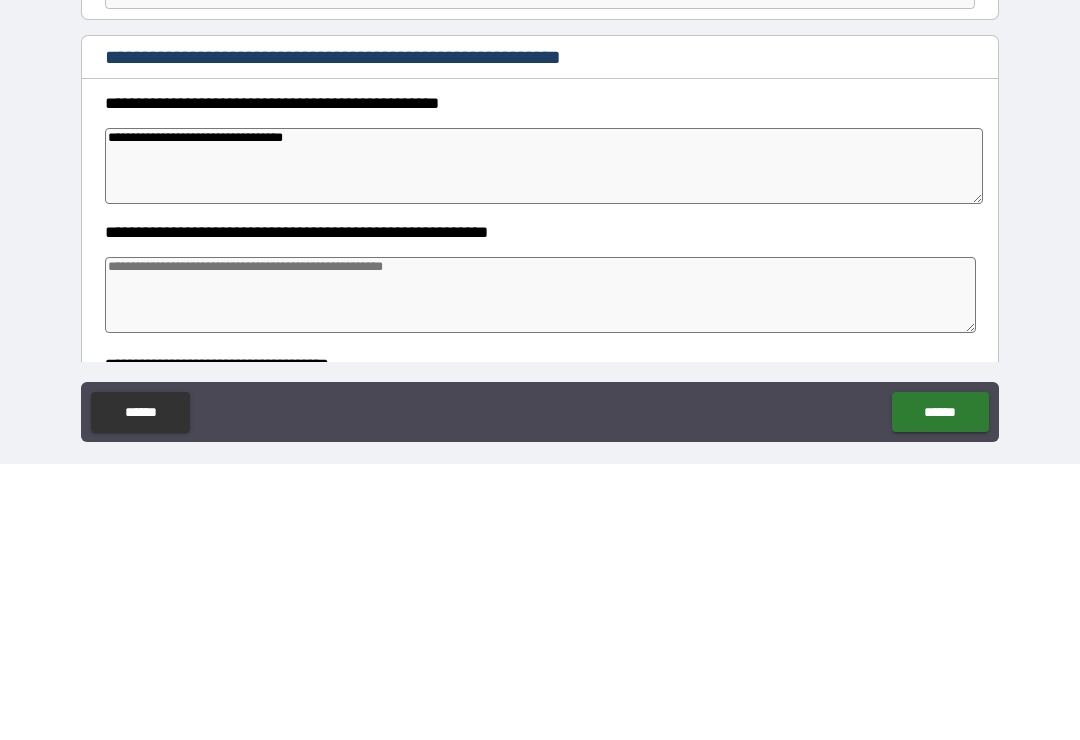 type on "*" 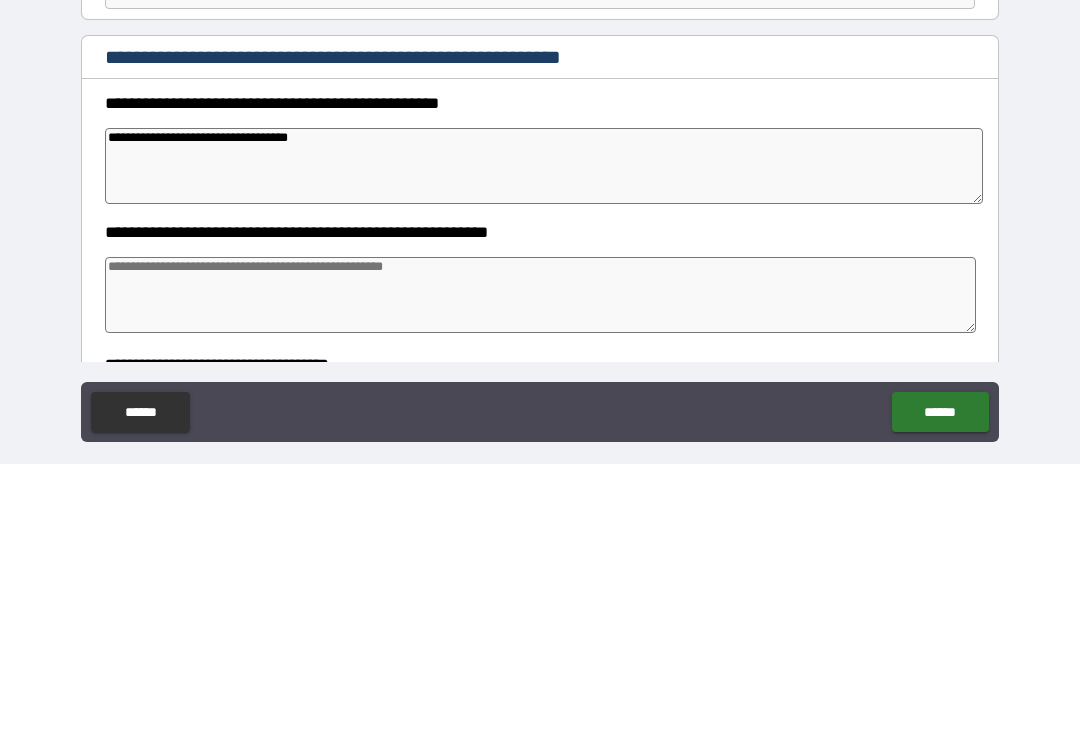 type on "*" 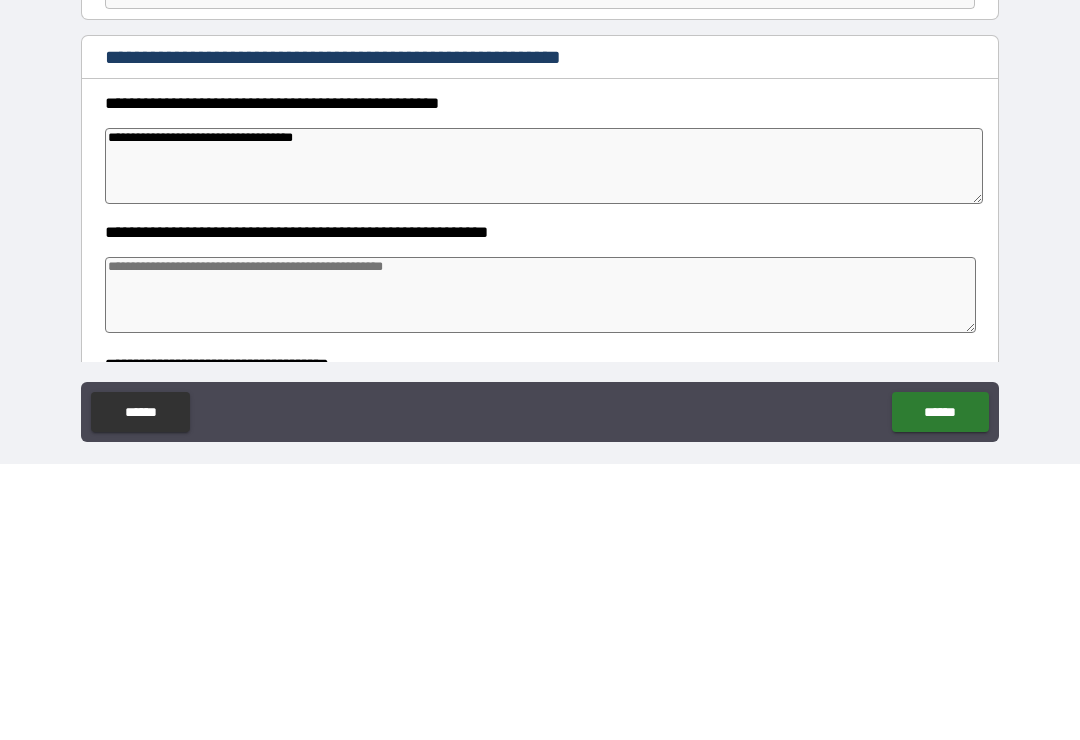 type on "*" 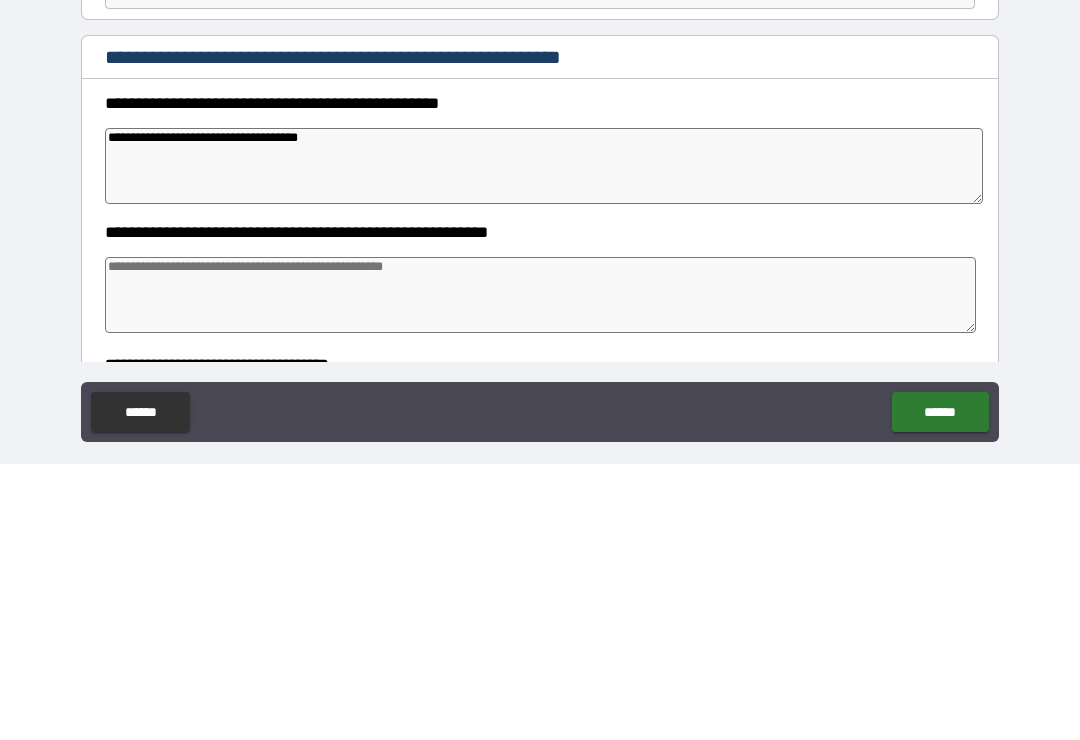 type on "*" 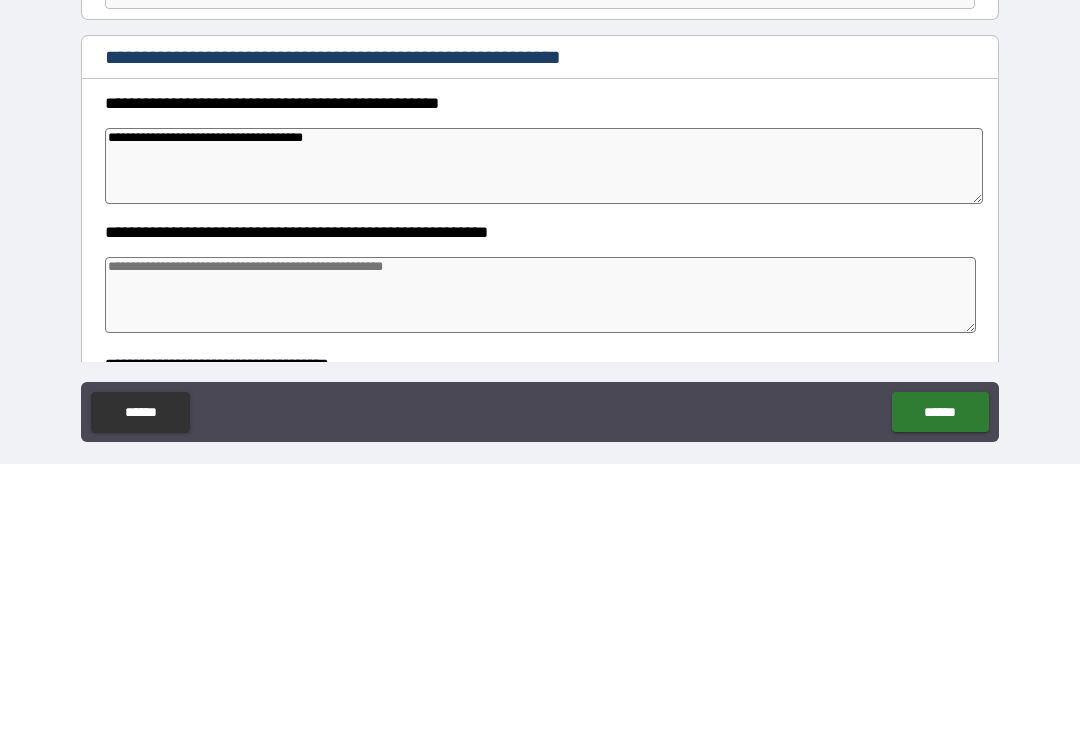 type on "**********" 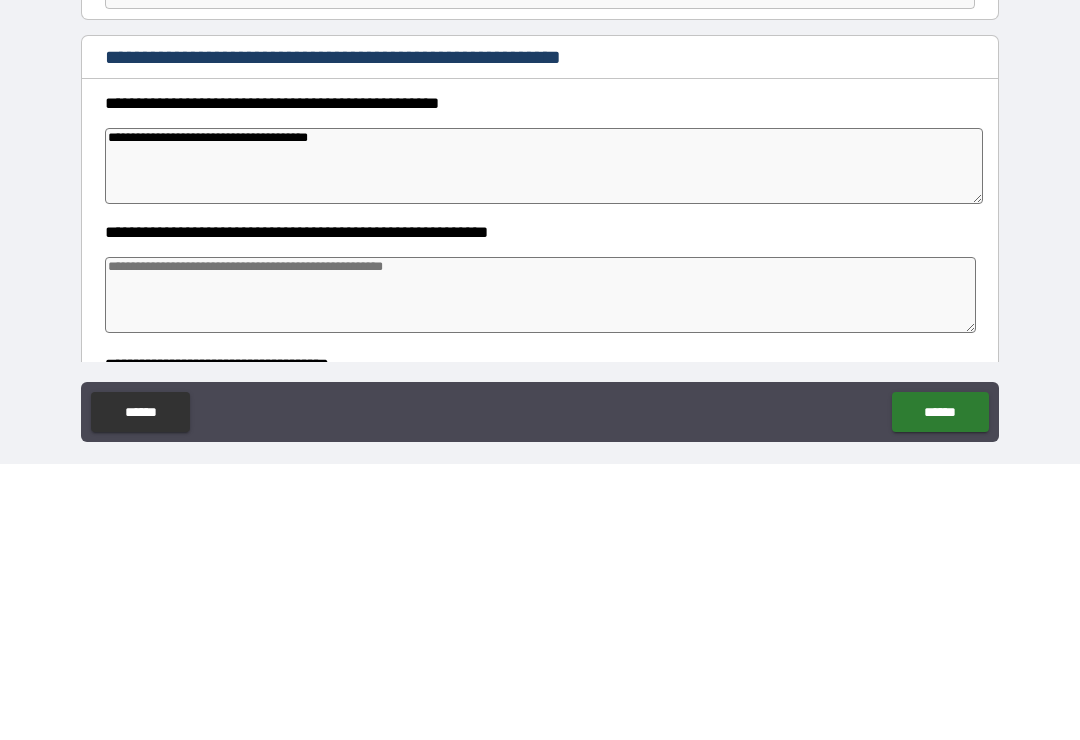 type on "**********" 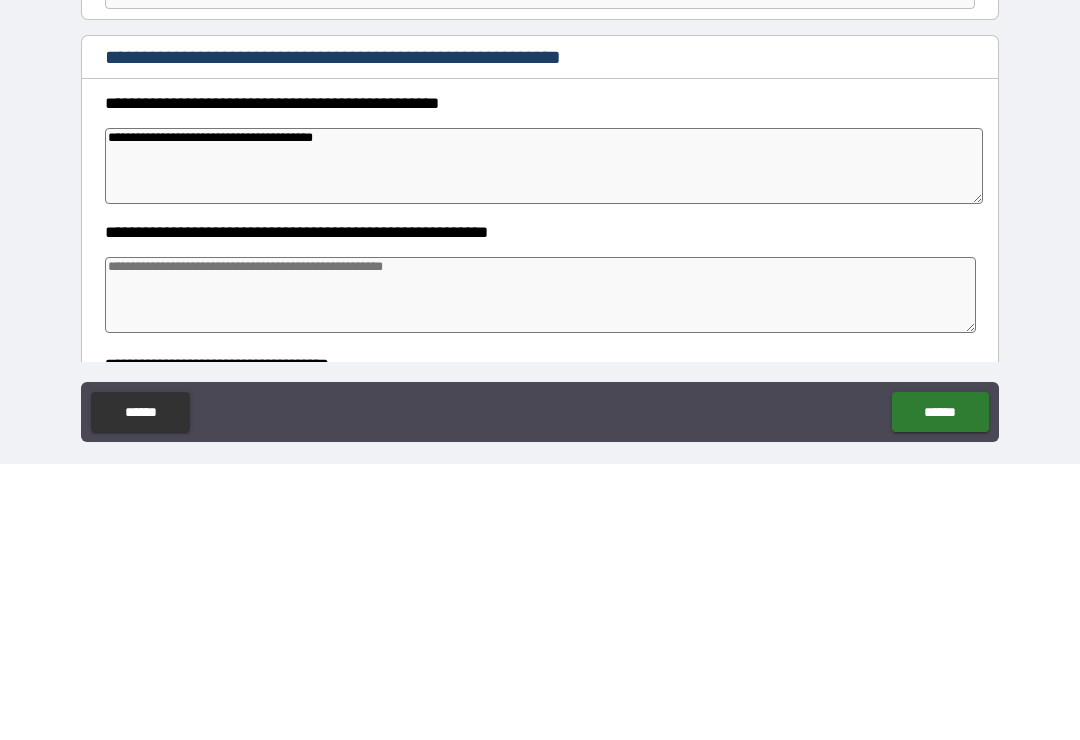 type on "*" 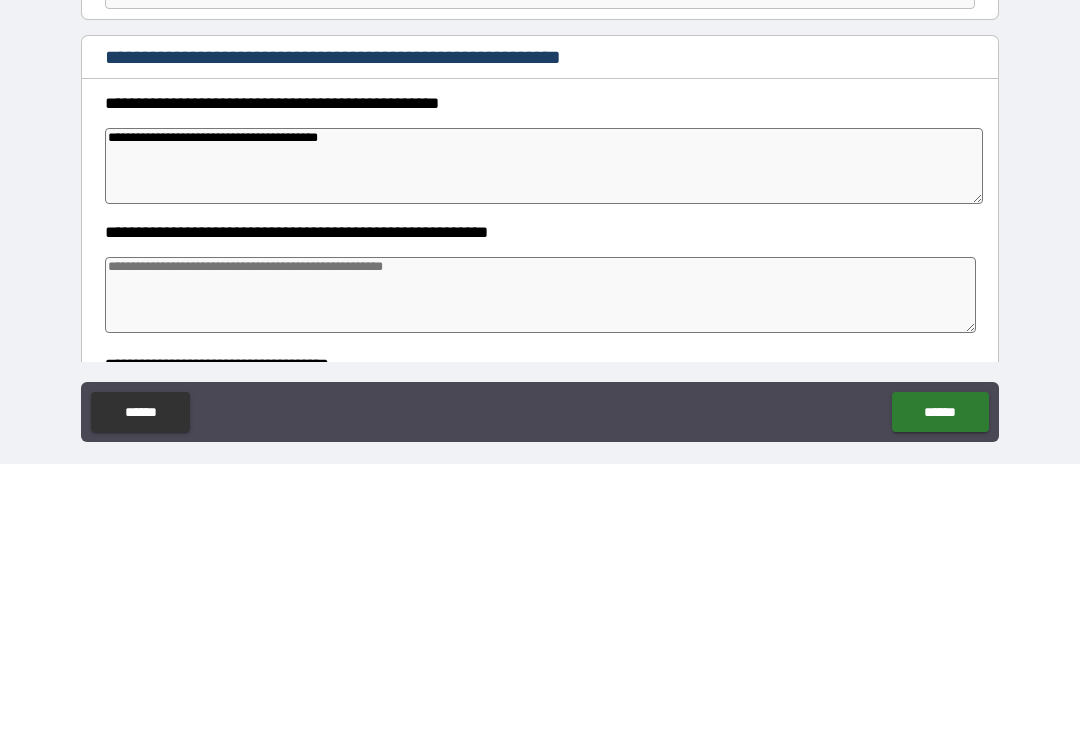 type on "*" 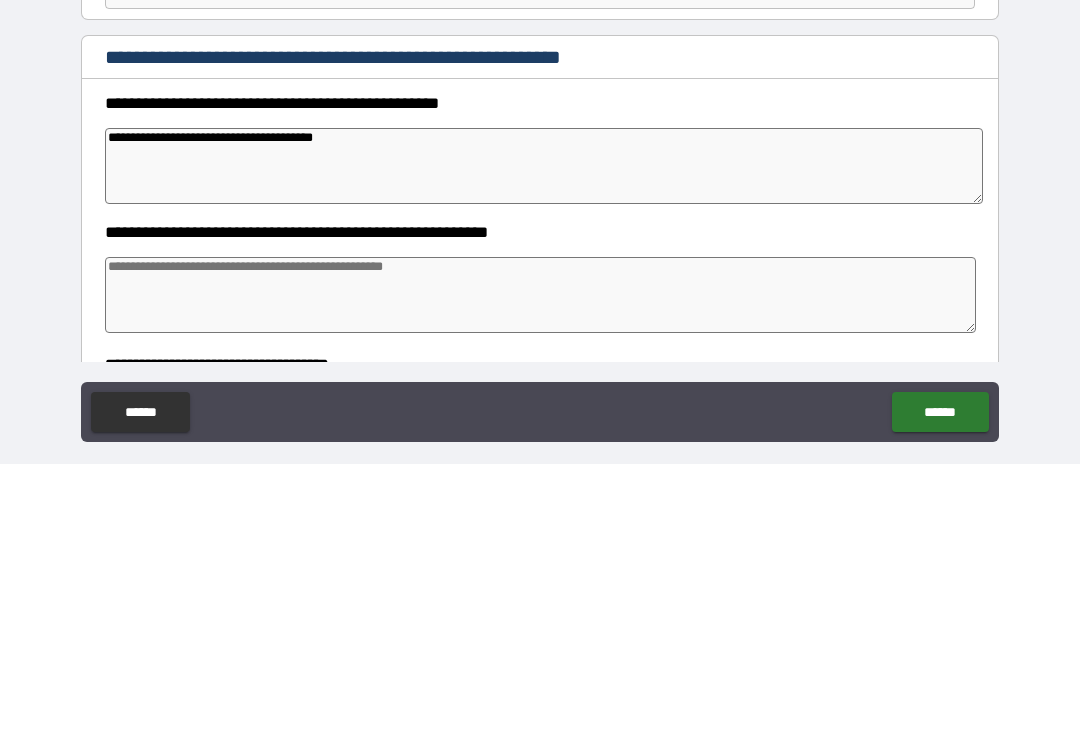 type on "*" 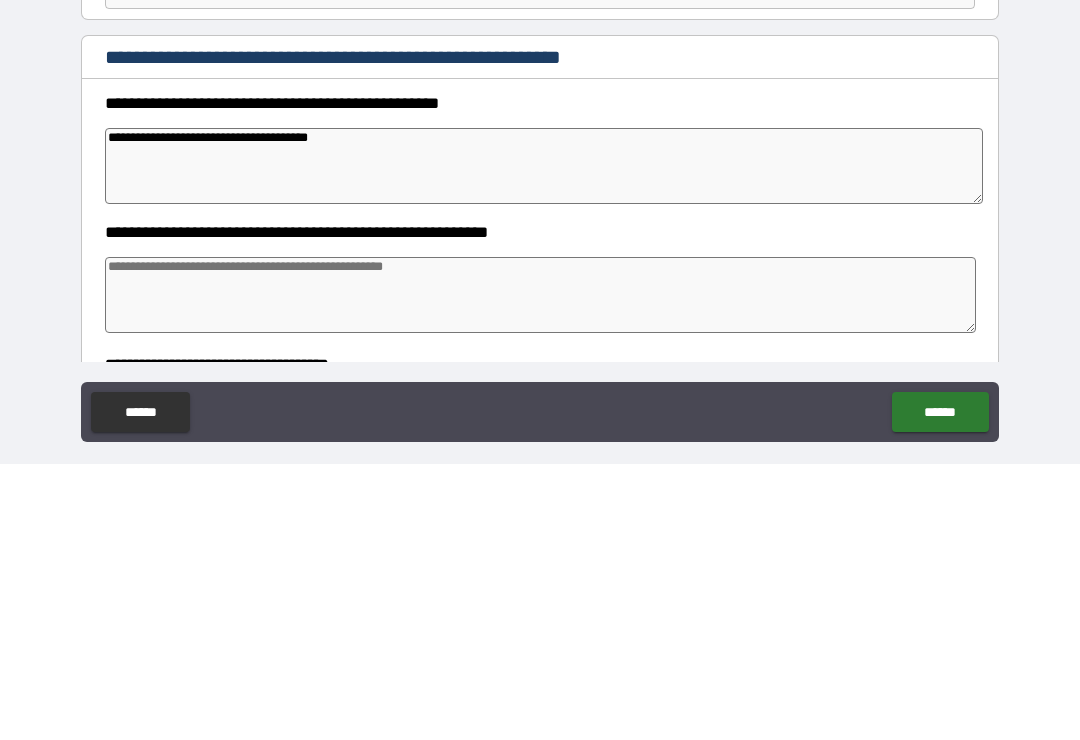 type on "*" 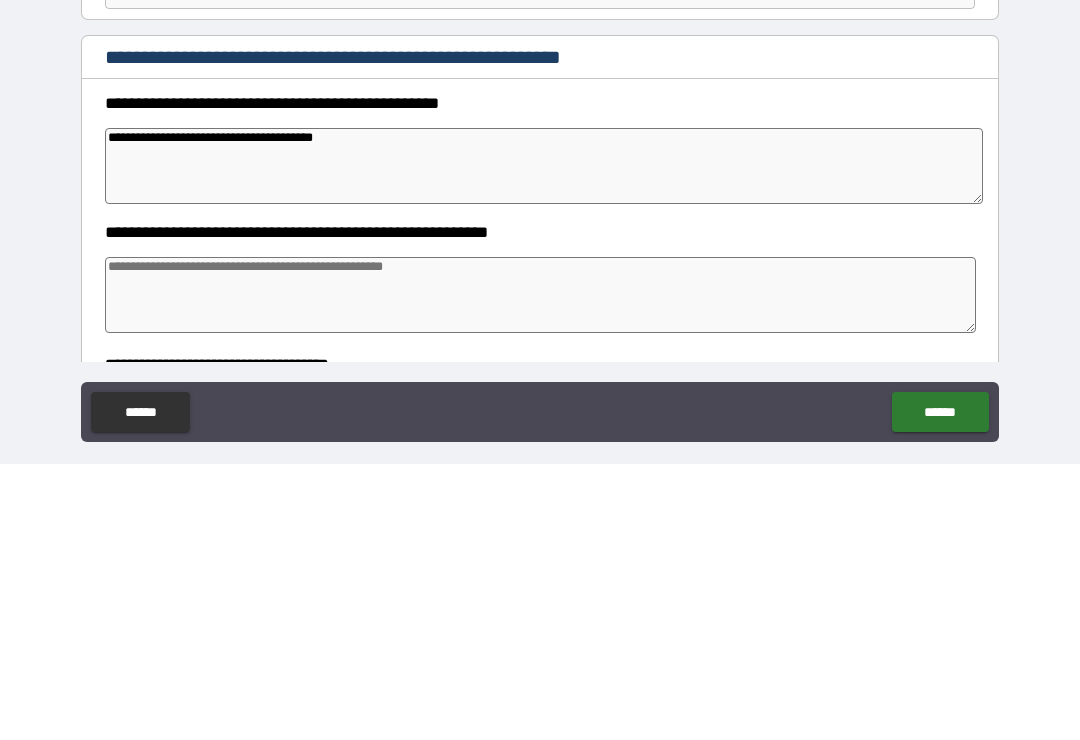type on "*" 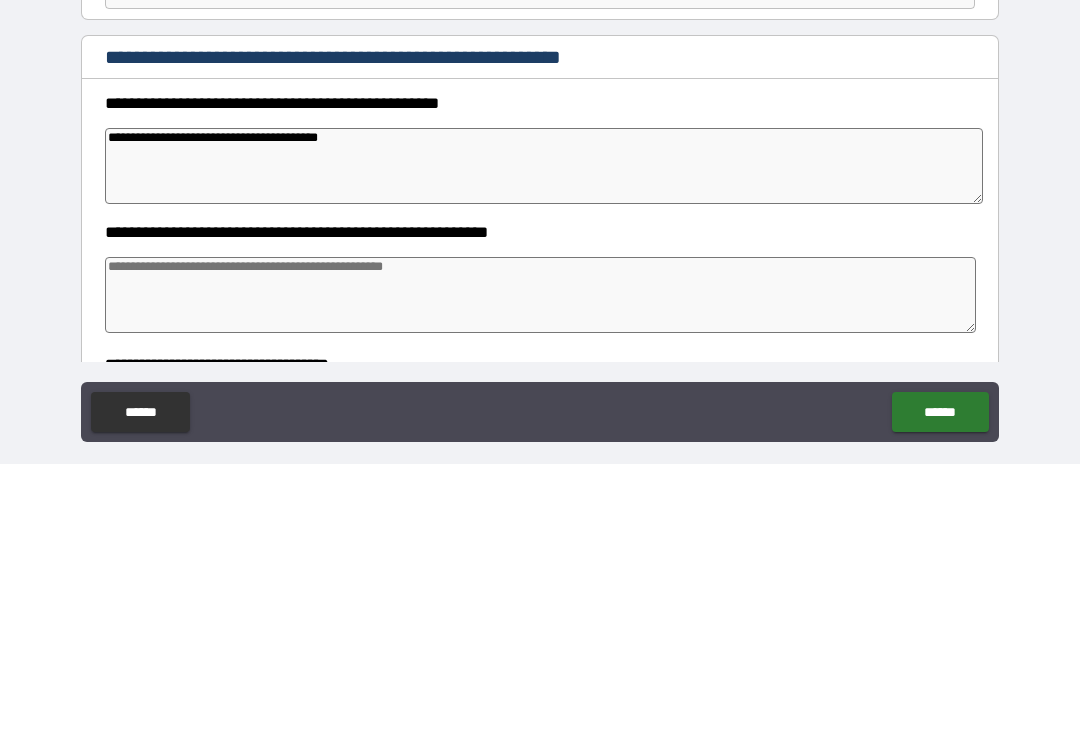 type on "**********" 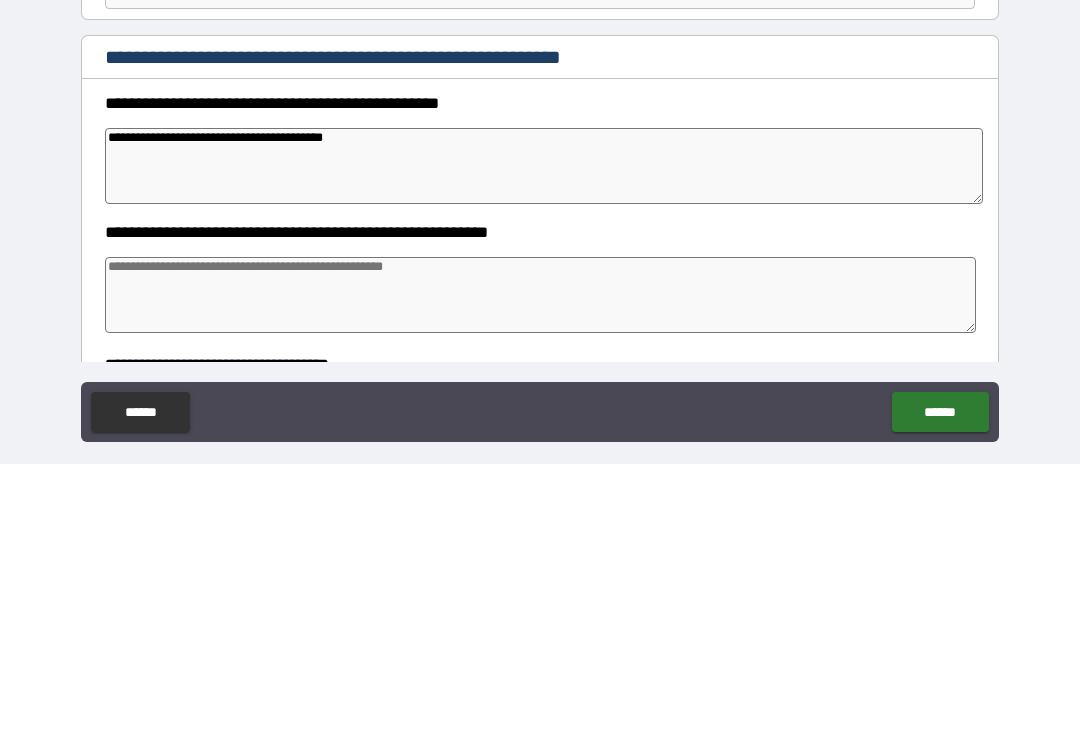 type on "*" 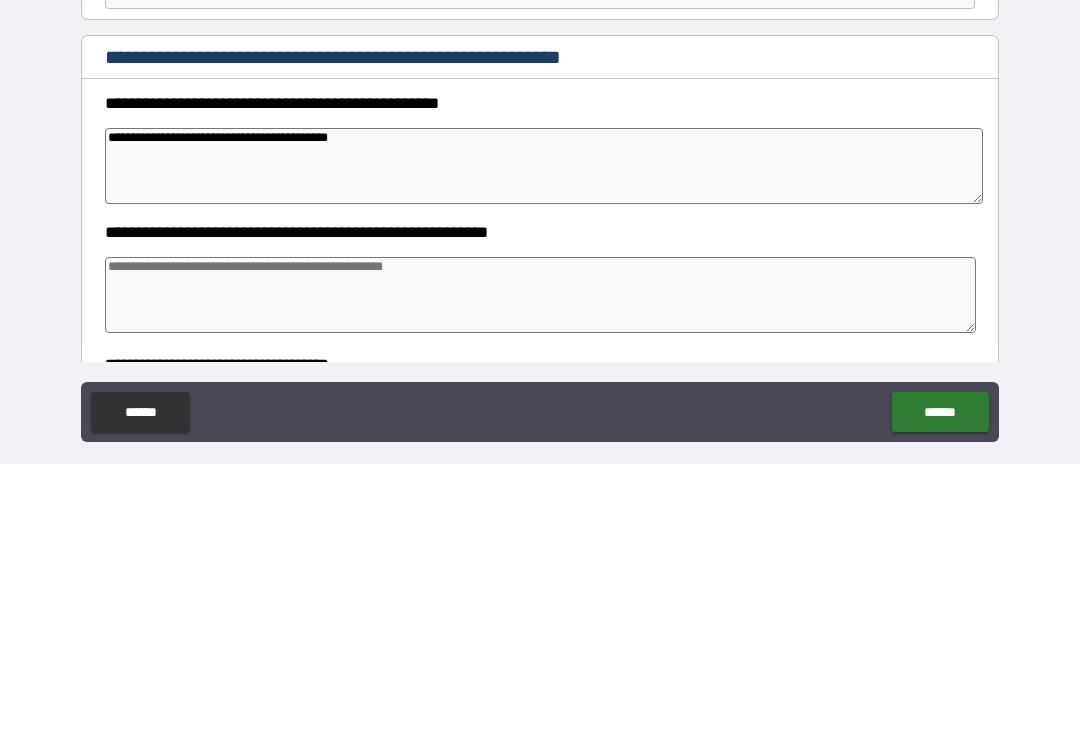 type on "*" 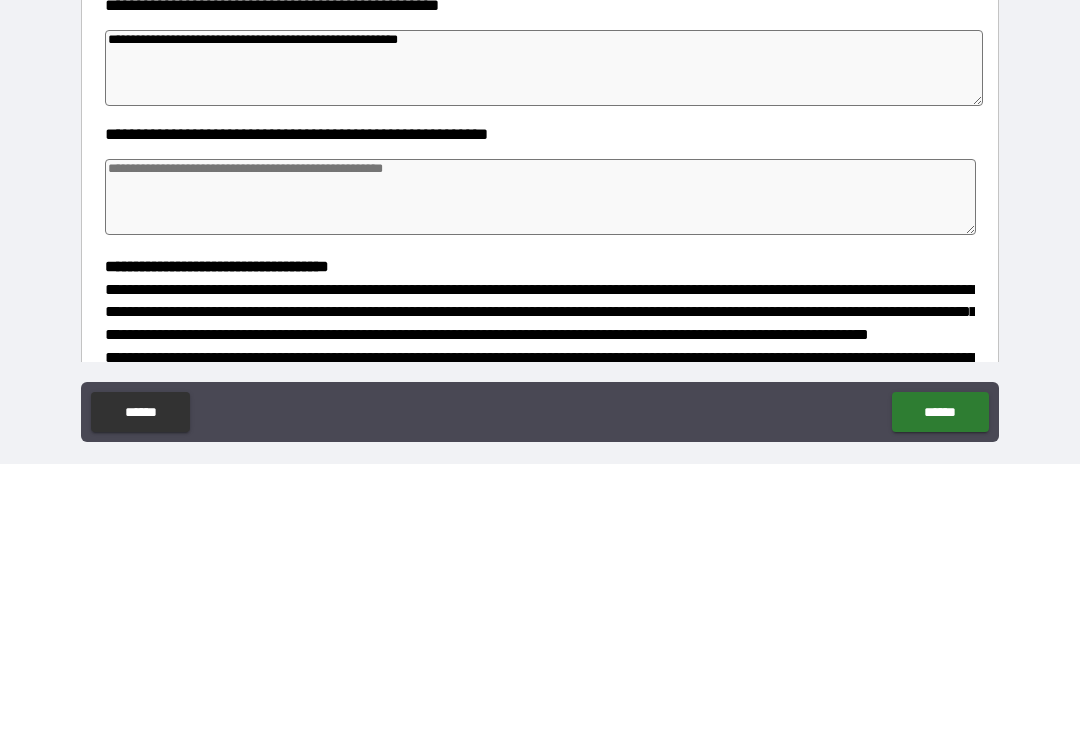 scroll, scrollTop: 99, scrollLeft: 0, axis: vertical 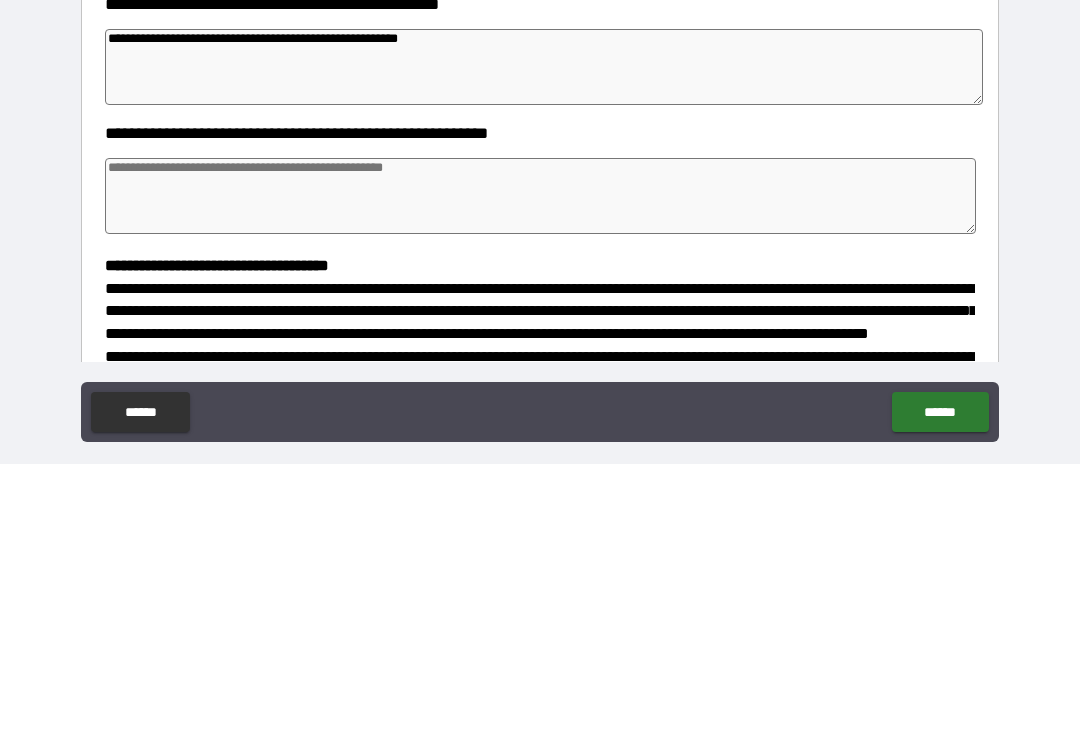 click at bounding box center (540, 472) 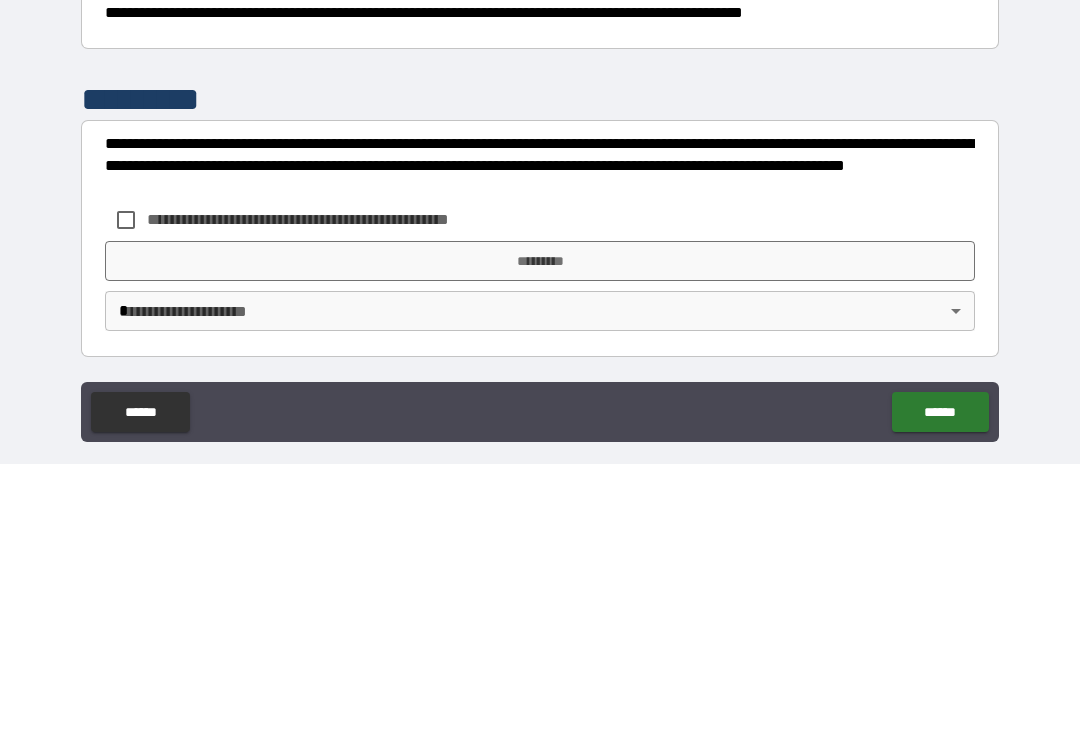 scroll, scrollTop: 526, scrollLeft: 0, axis: vertical 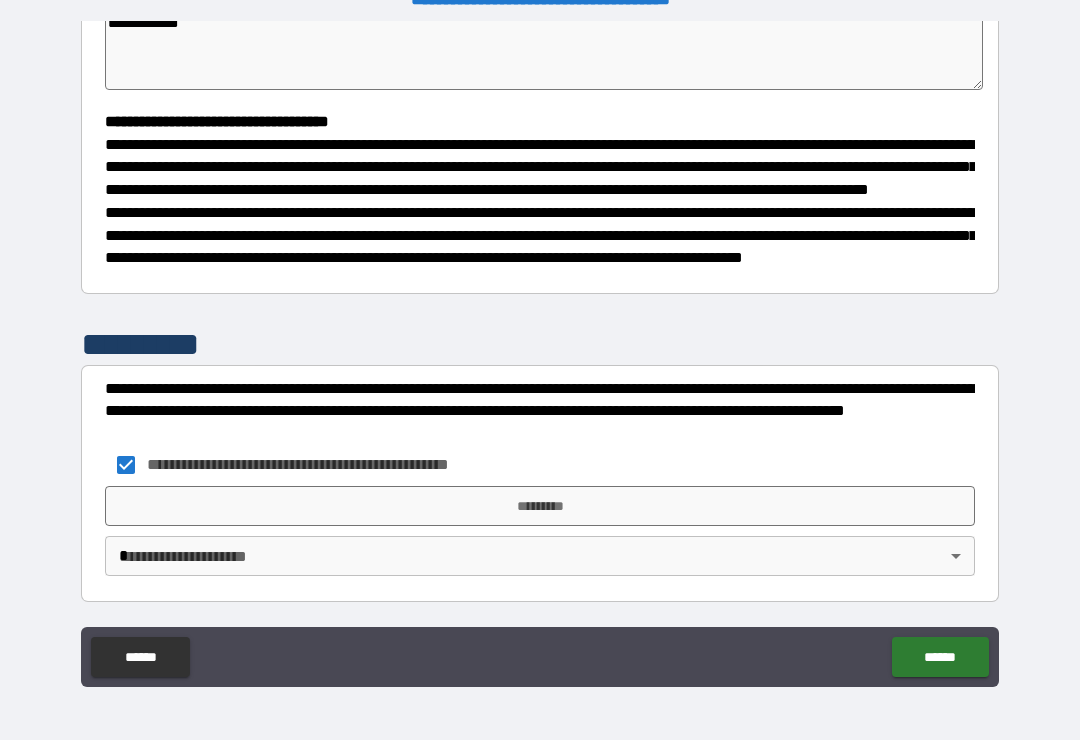 click on "*********" at bounding box center [540, 506] 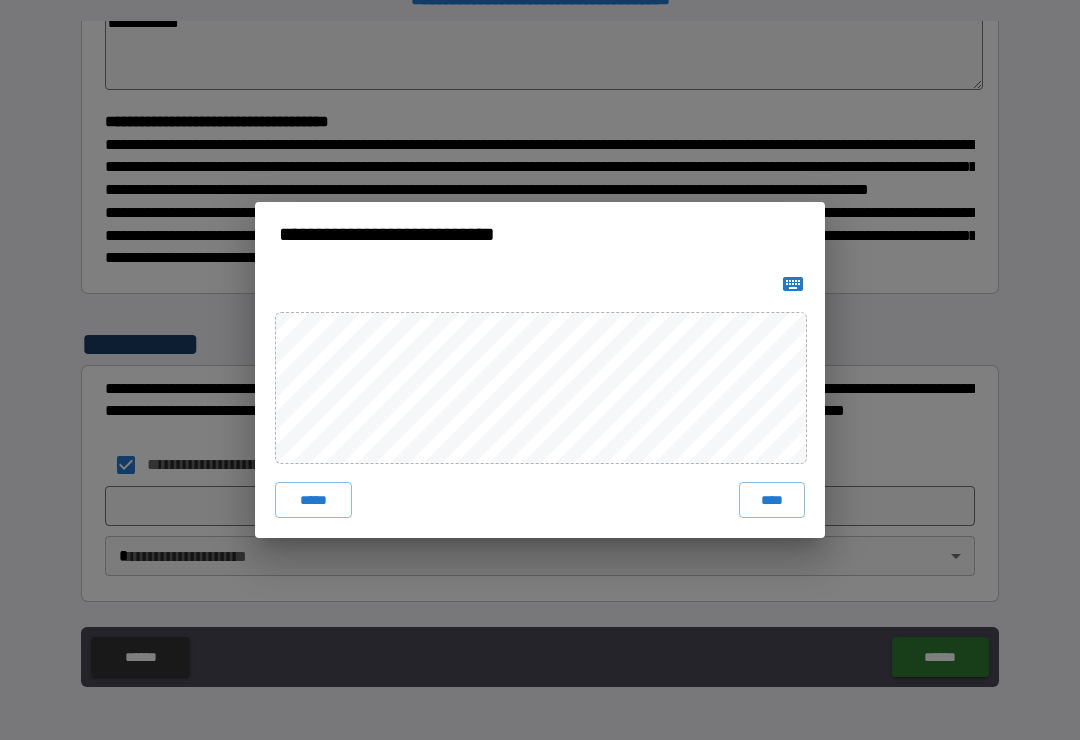 click on "****" at bounding box center (772, 500) 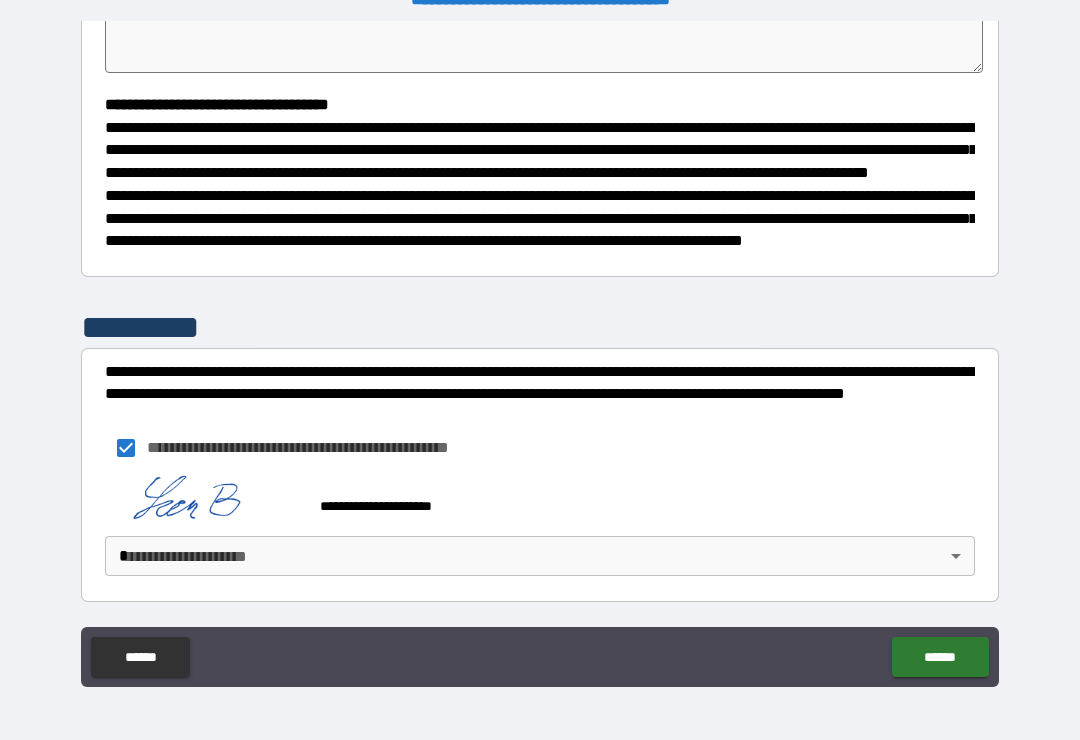 scroll, scrollTop: 543, scrollLeft: 0, axis: vertical 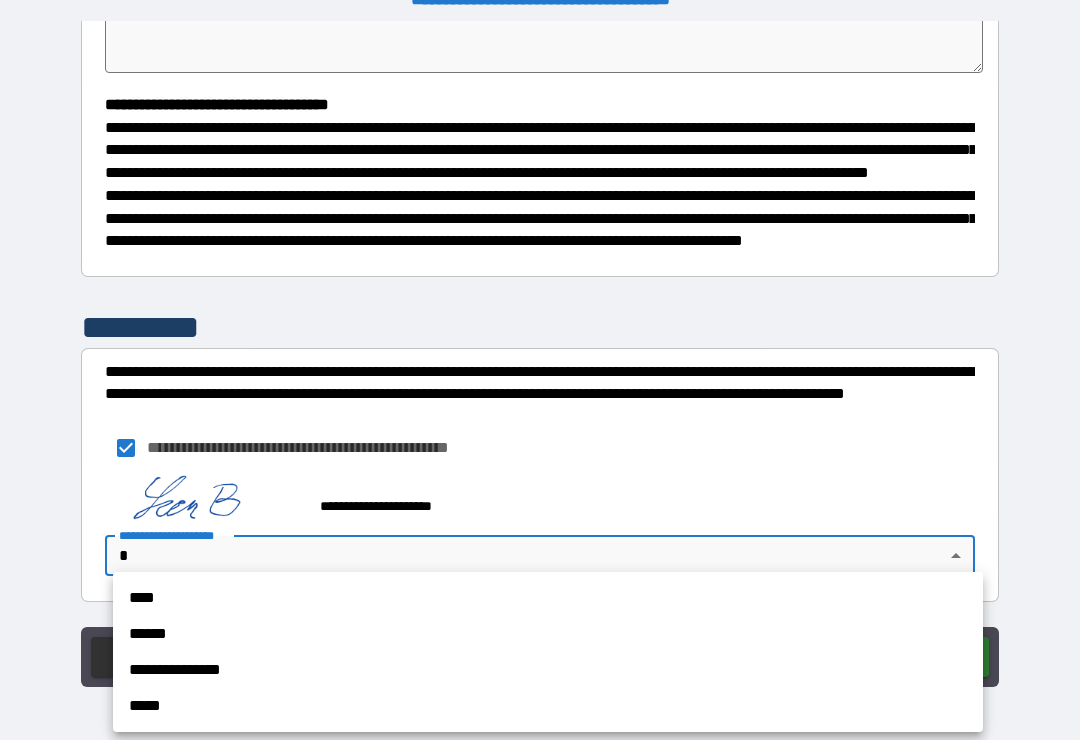 click on "**********" at bounding box center [548, 670] 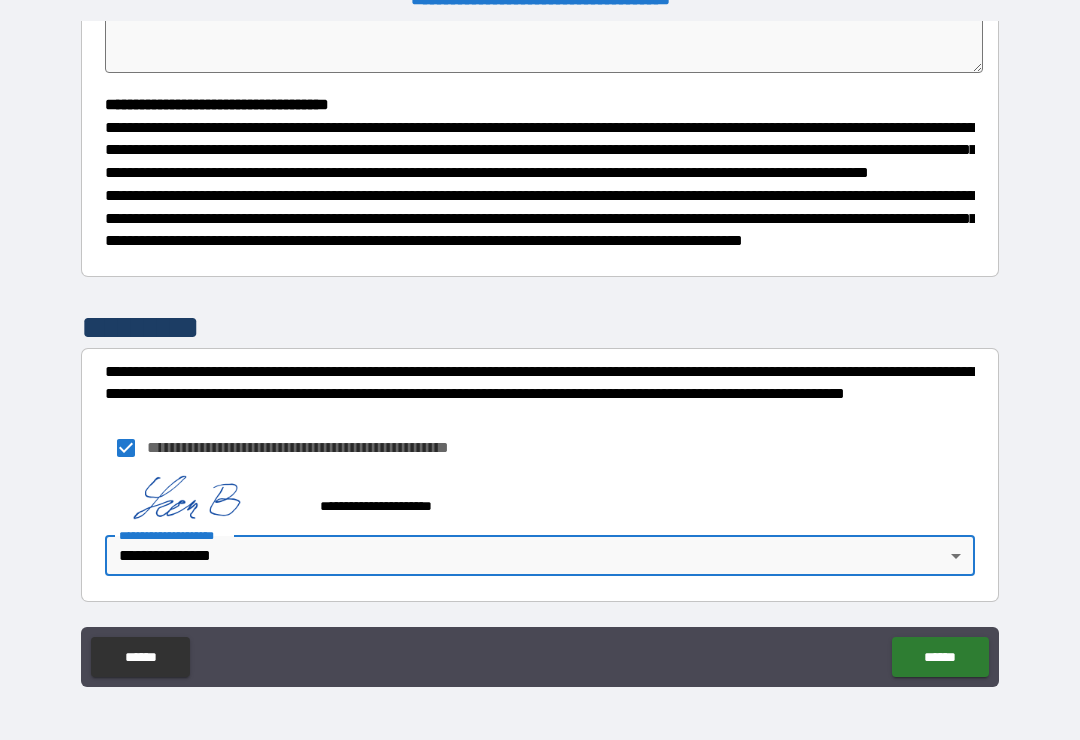 scroll, scrollTop: 543, scrollLeft: 0, axis: vertical 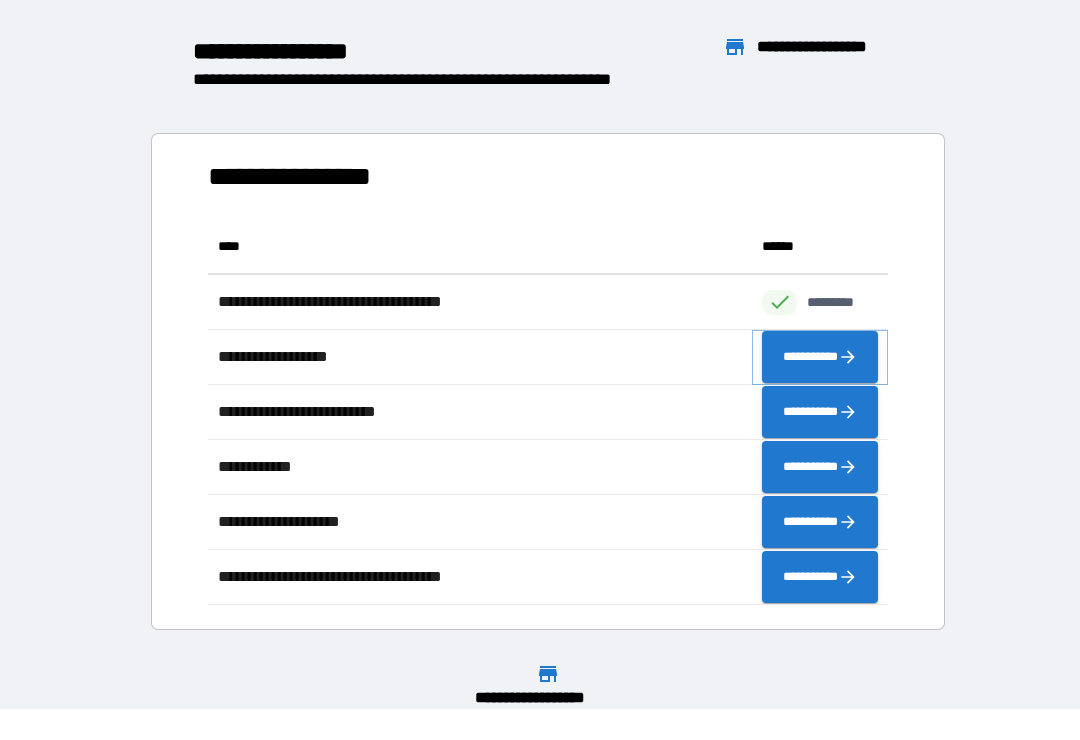 click on "**********" at bounding box center [820, 357] 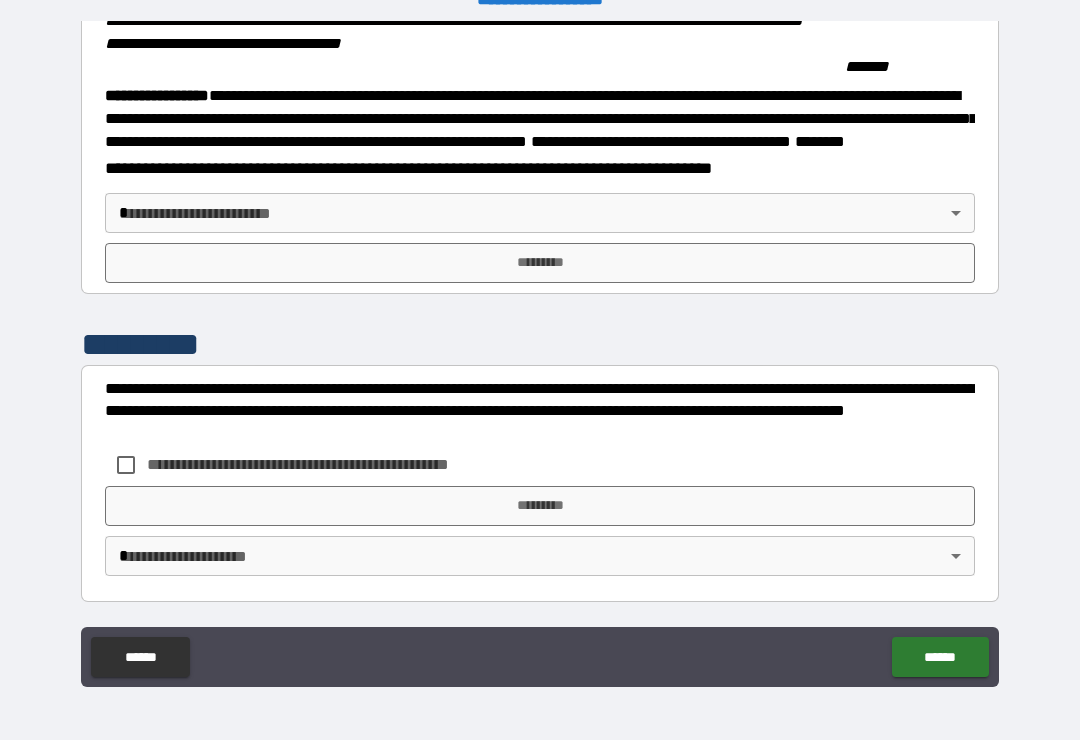 scroll, scrollTop: 2173, scrollLeft: 0, axis: vertical 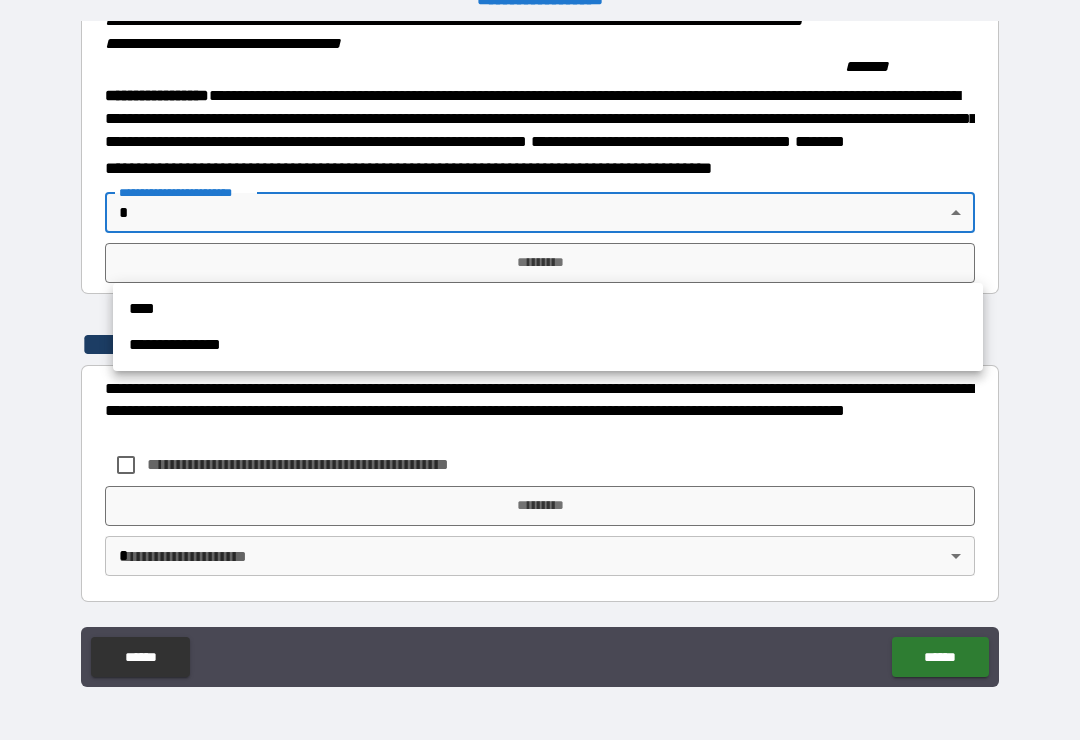click on "**********" at bounding box center (548, 345) 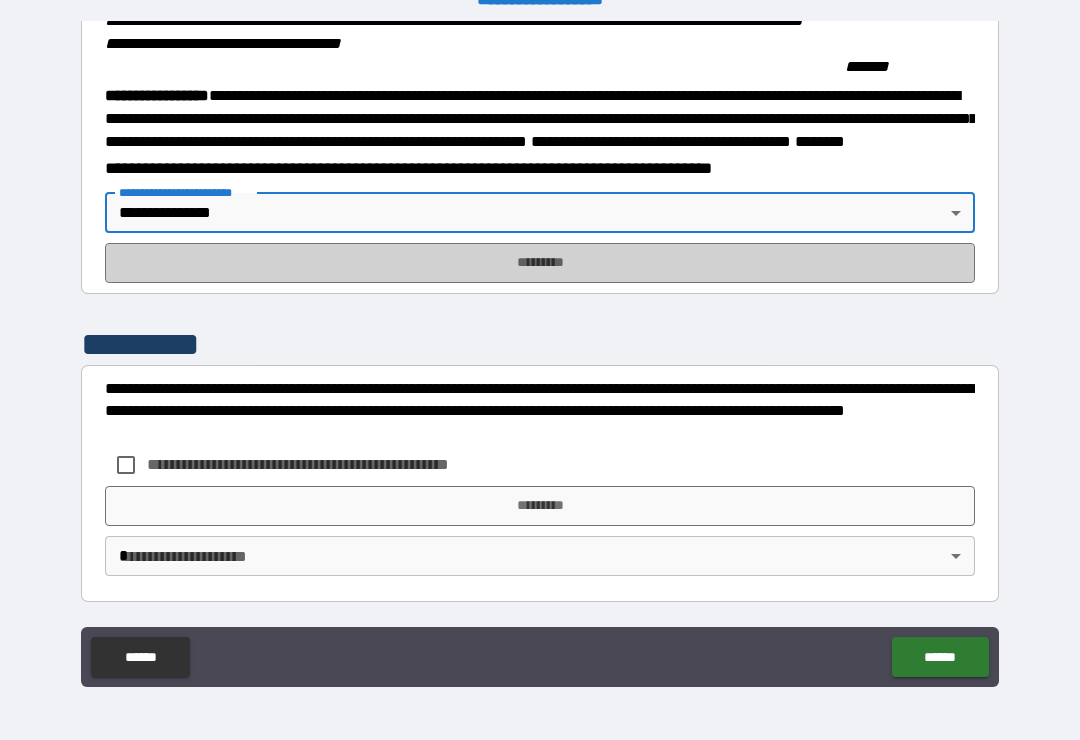 click on "*********" at bounding box center [540, 263] 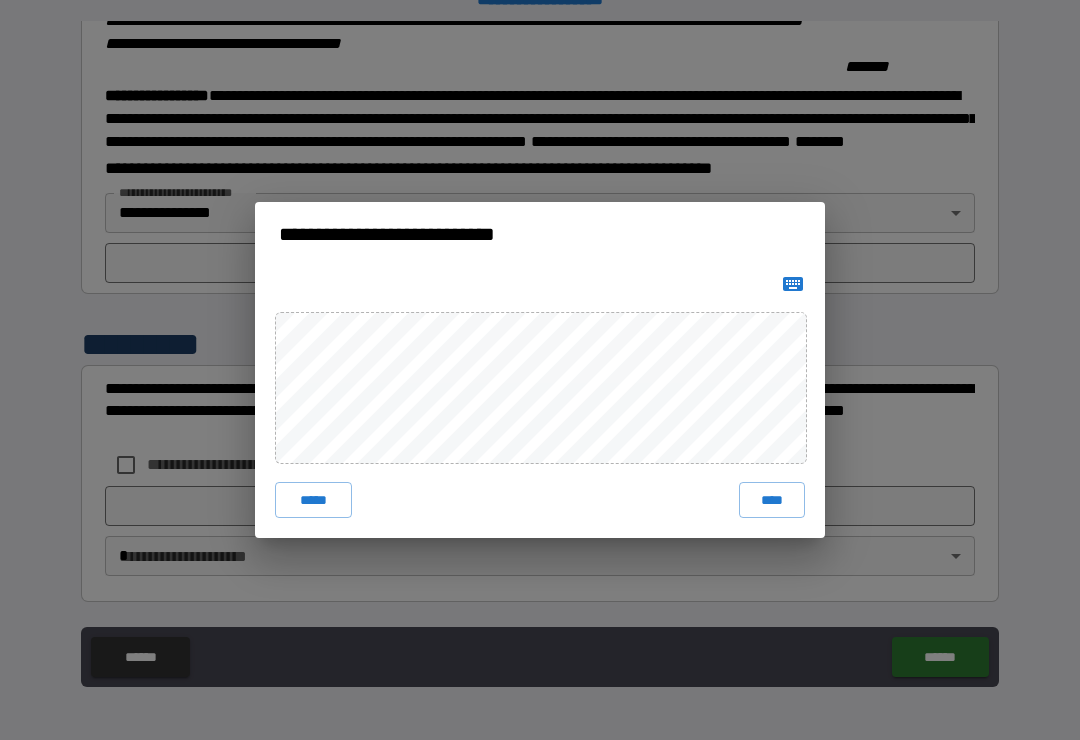 click on "****" at bounding box center [772, 500] 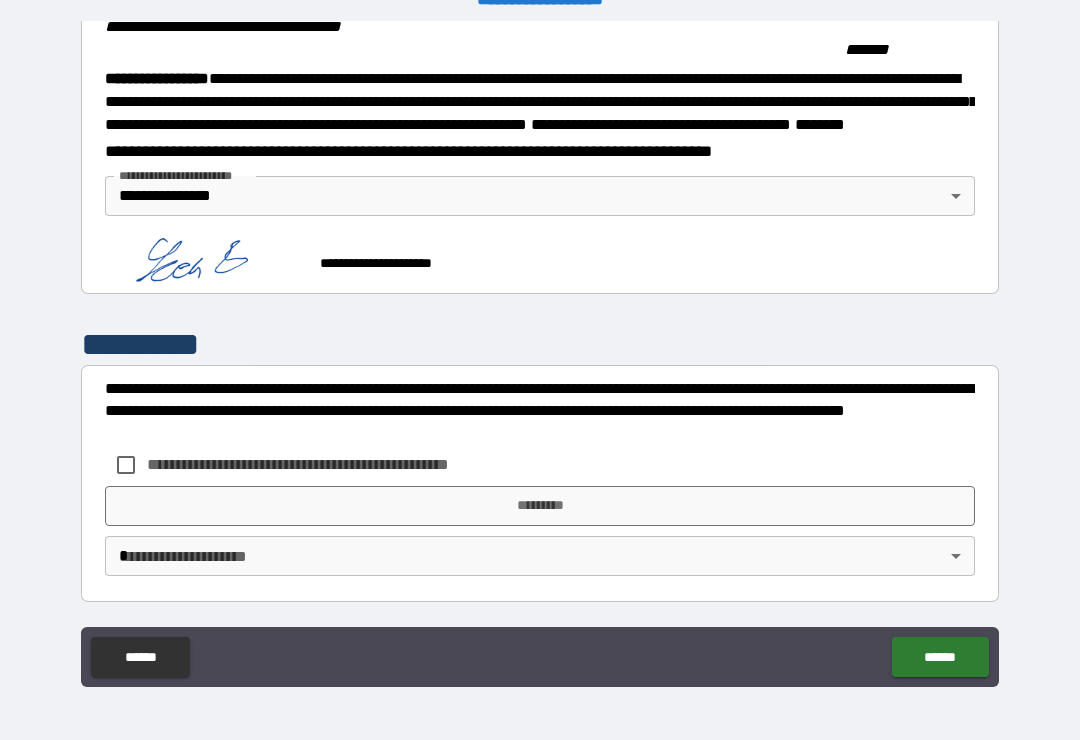 scroll, scrollTop: 2232, scrollLeft: 0, axis: vertical 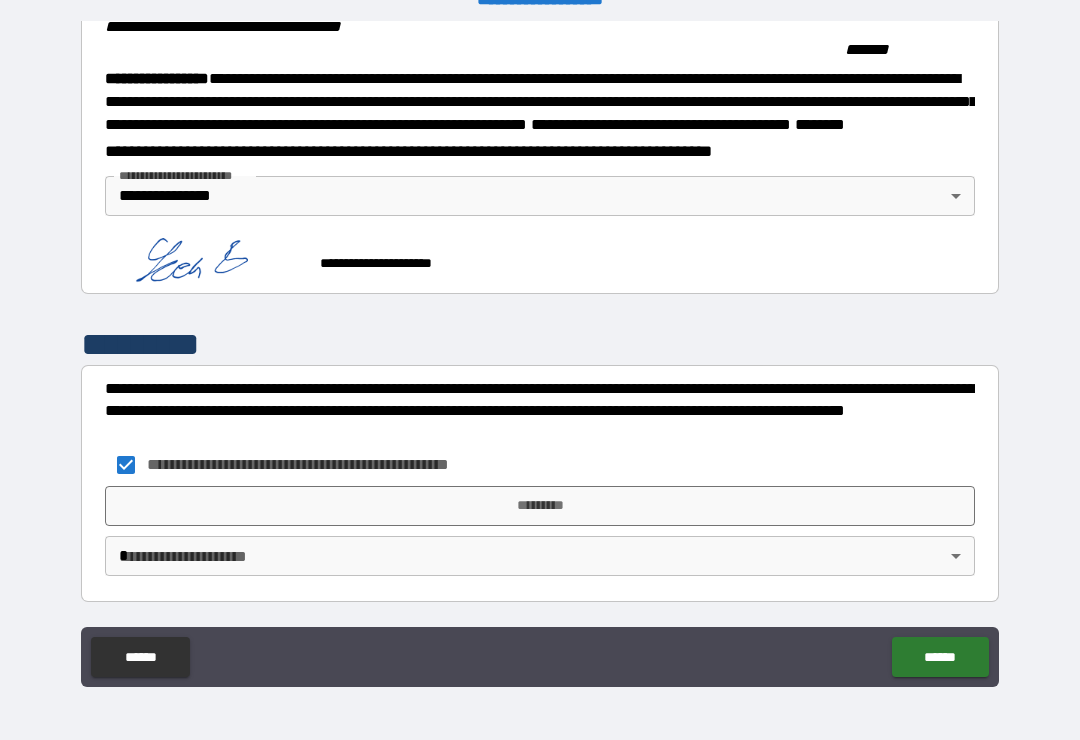 click on "*********" at bounding box center (540, 506) 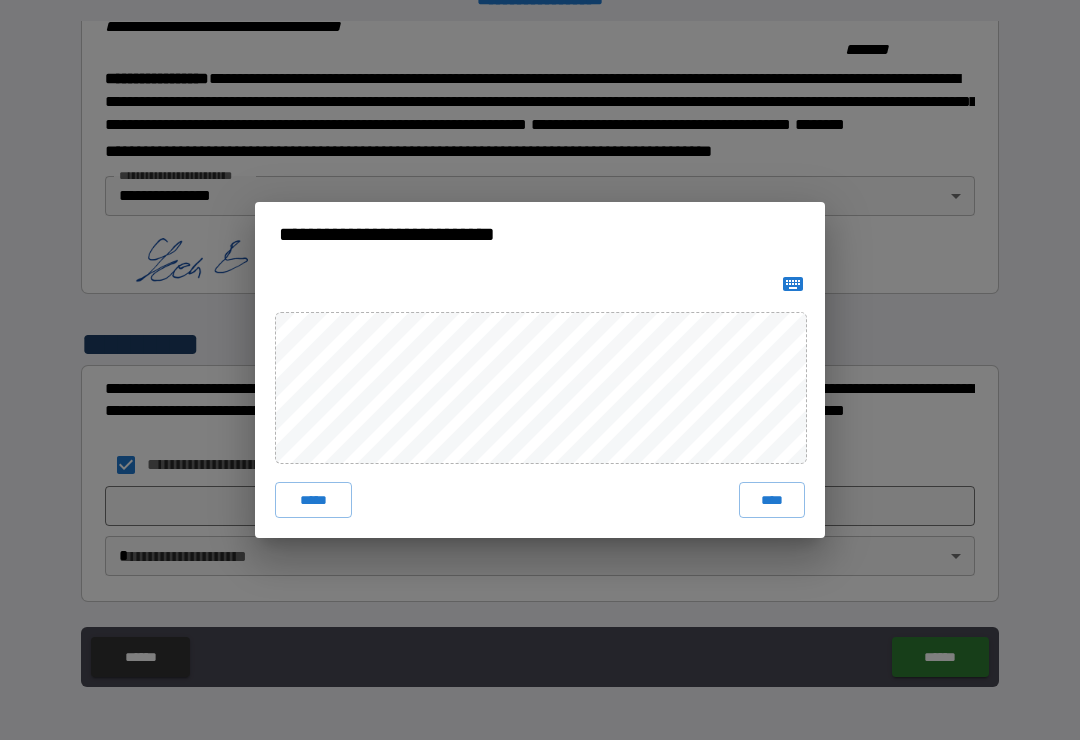 click on "****" at bounding box center [772, 500] 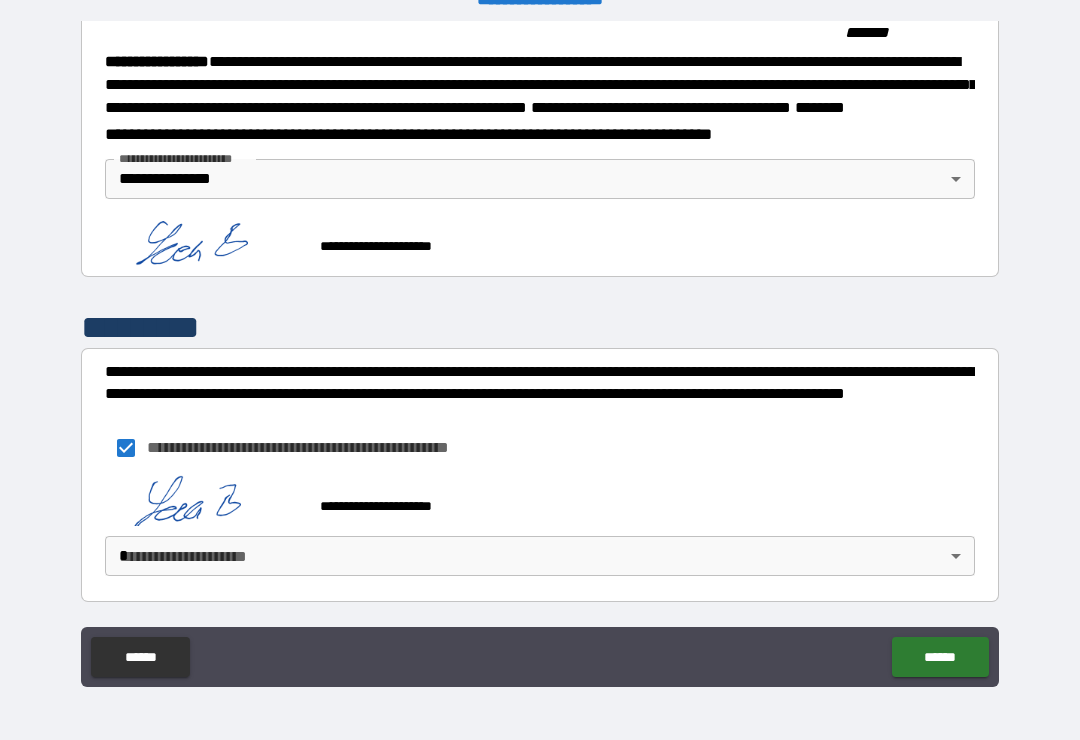 click on "**********" at bounding box center [540, 354] 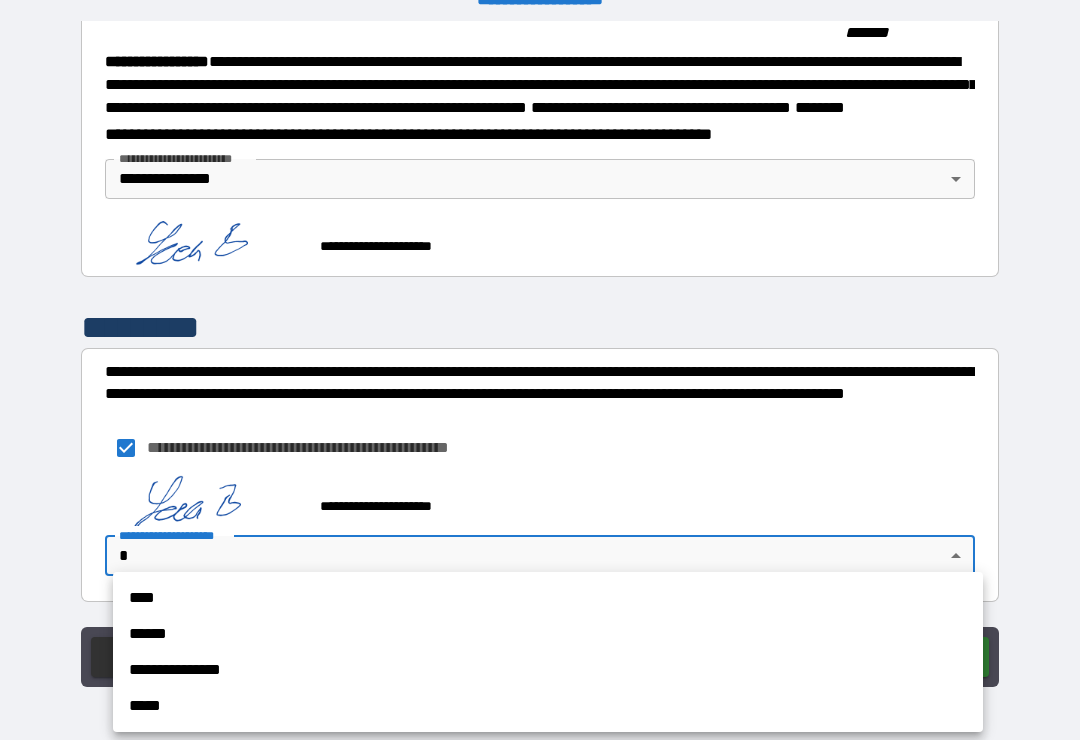 click on "**********" at bounding box center [548, 670] 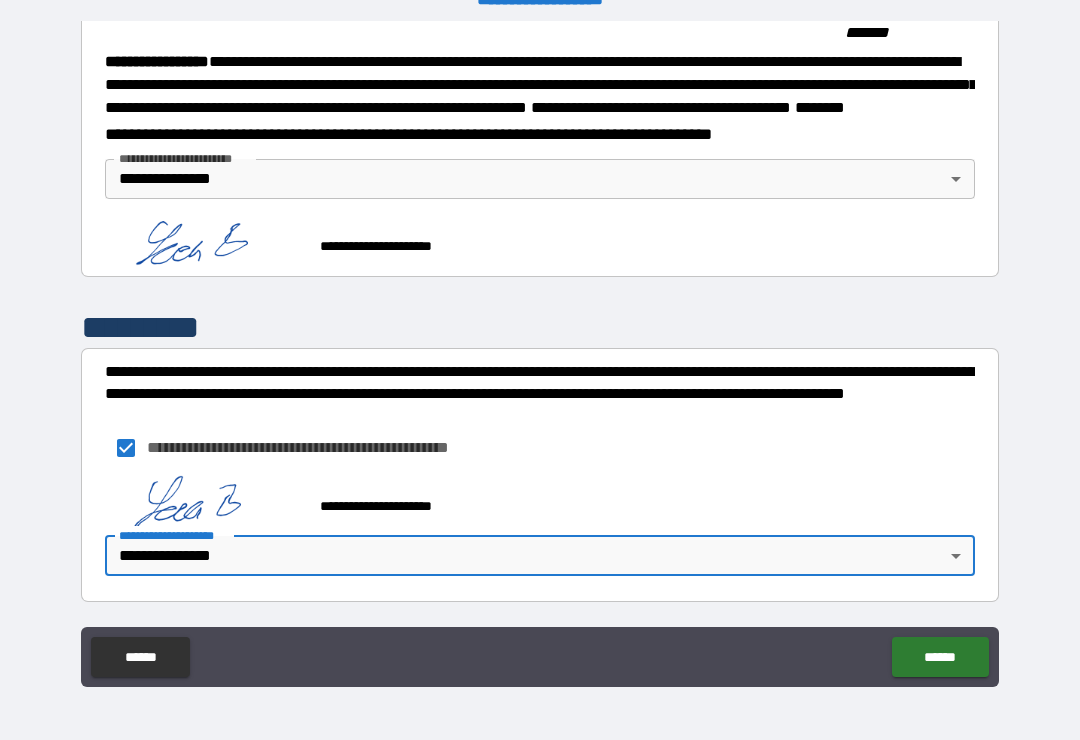 scroll, scrollTop: 2251, scrollLeft: 0, axis: vertical 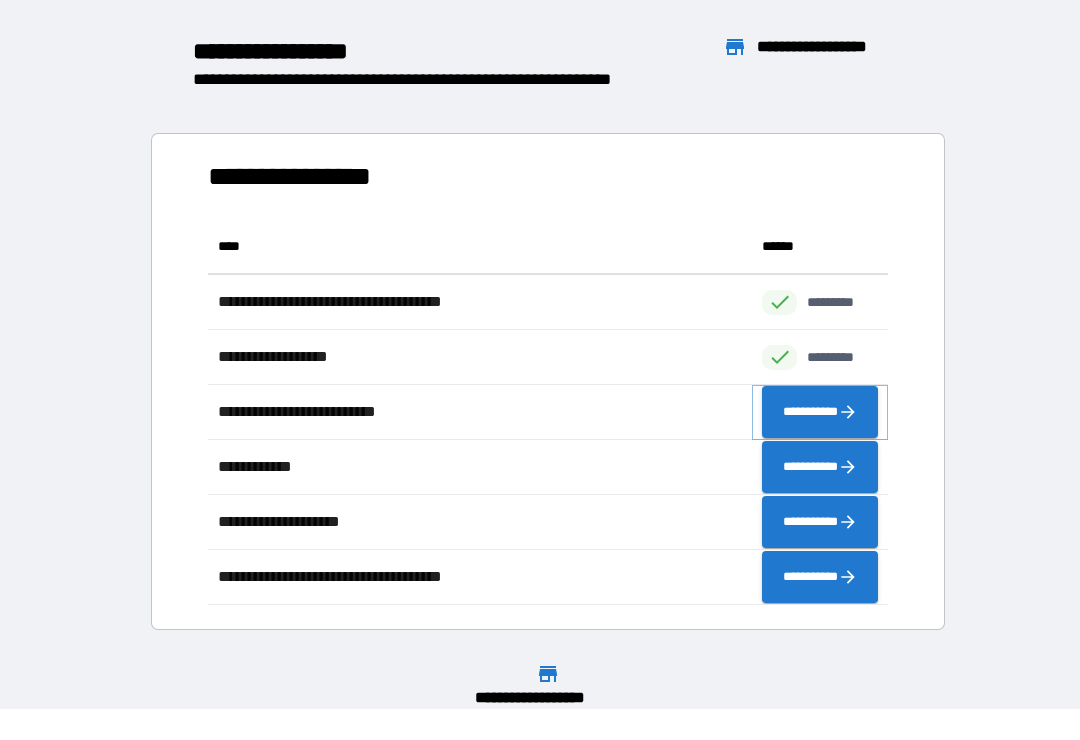 click on "**********" at bounding box center [820, 412] 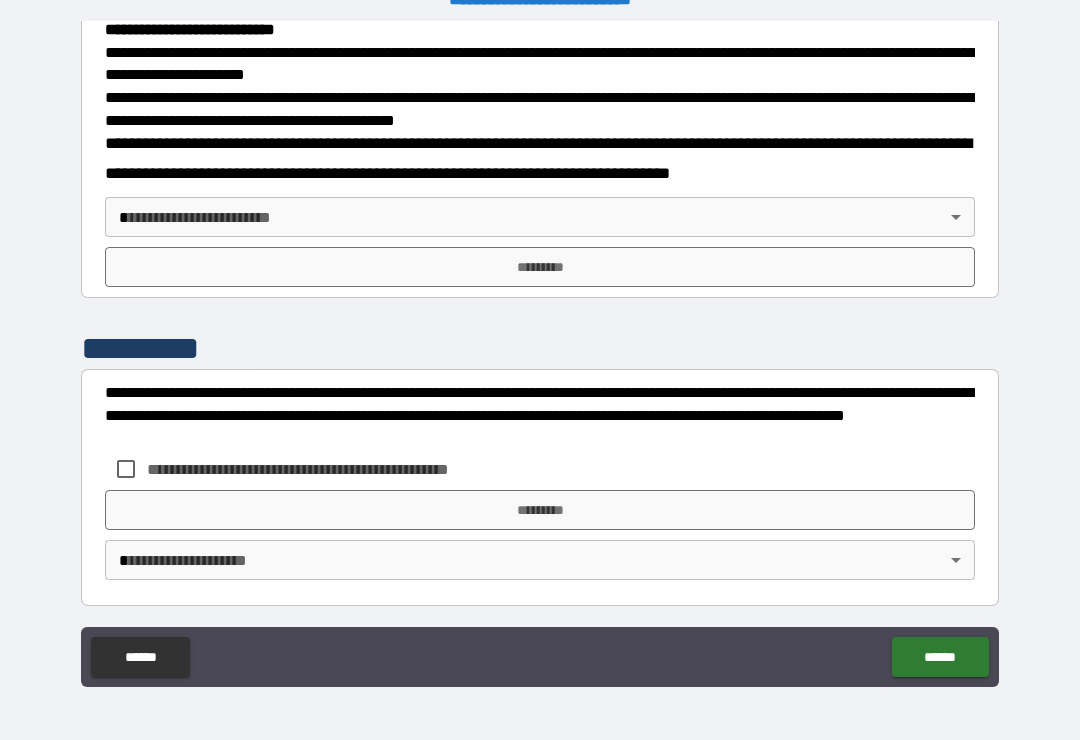 scroll, scrollTop: 721, scrollLeft: 0, axis: vertical 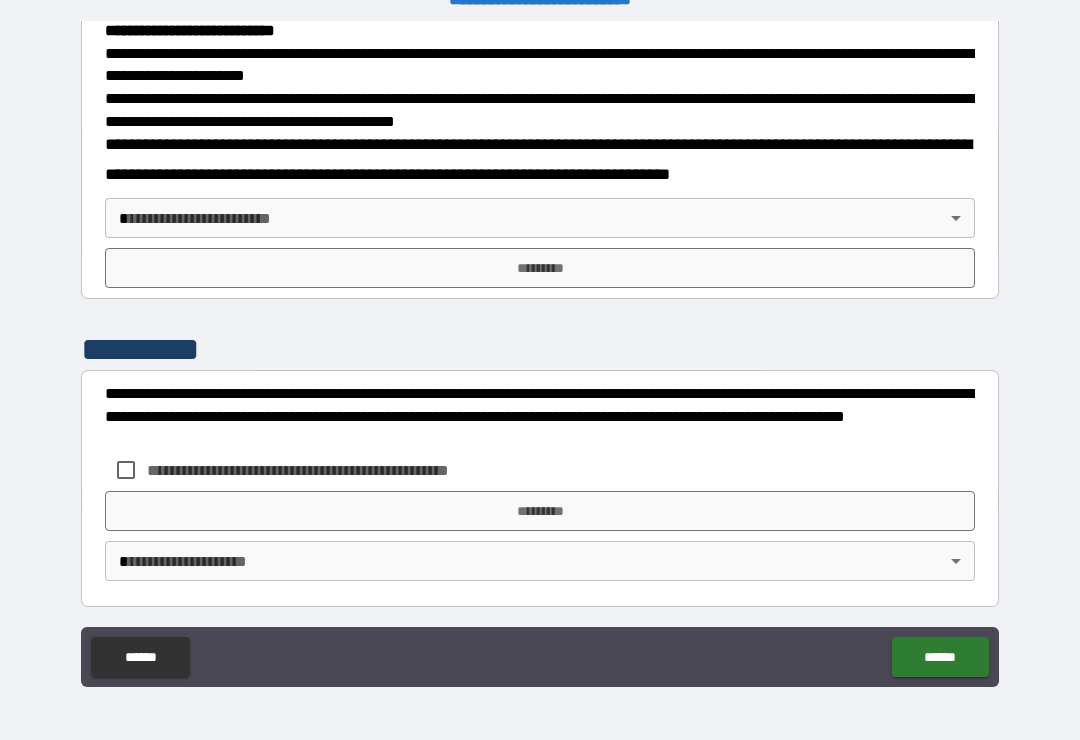 click on "**********" at bounding box center (540, 354) 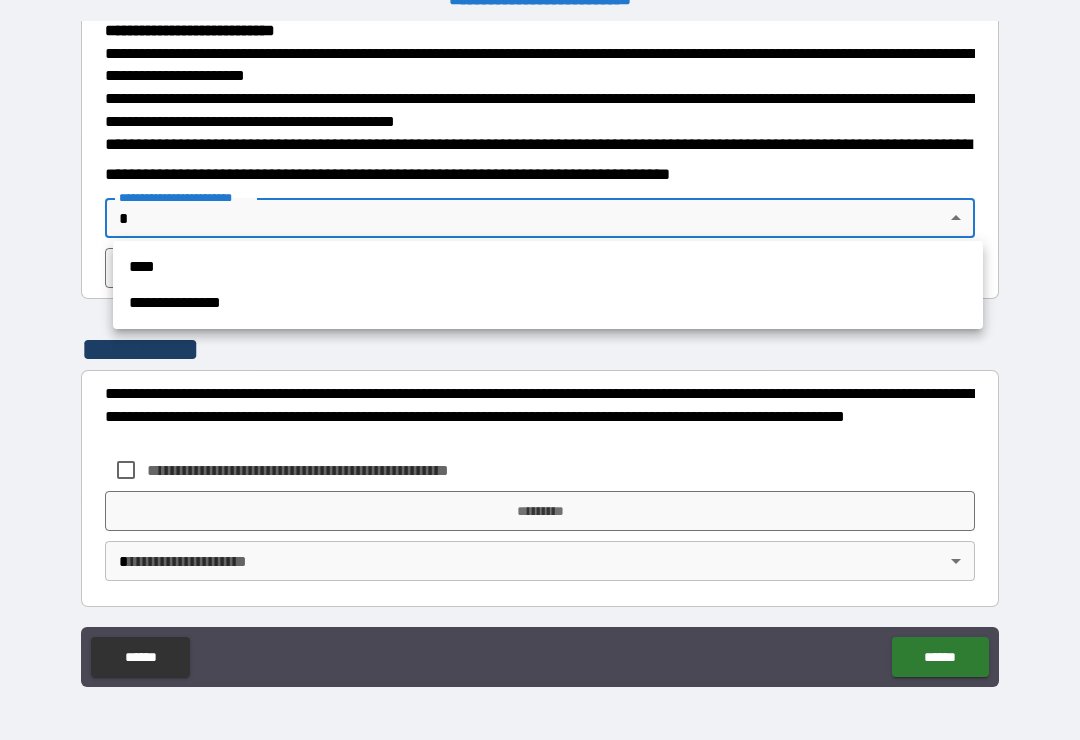 click on "**********" at bounding box center [548, 303] 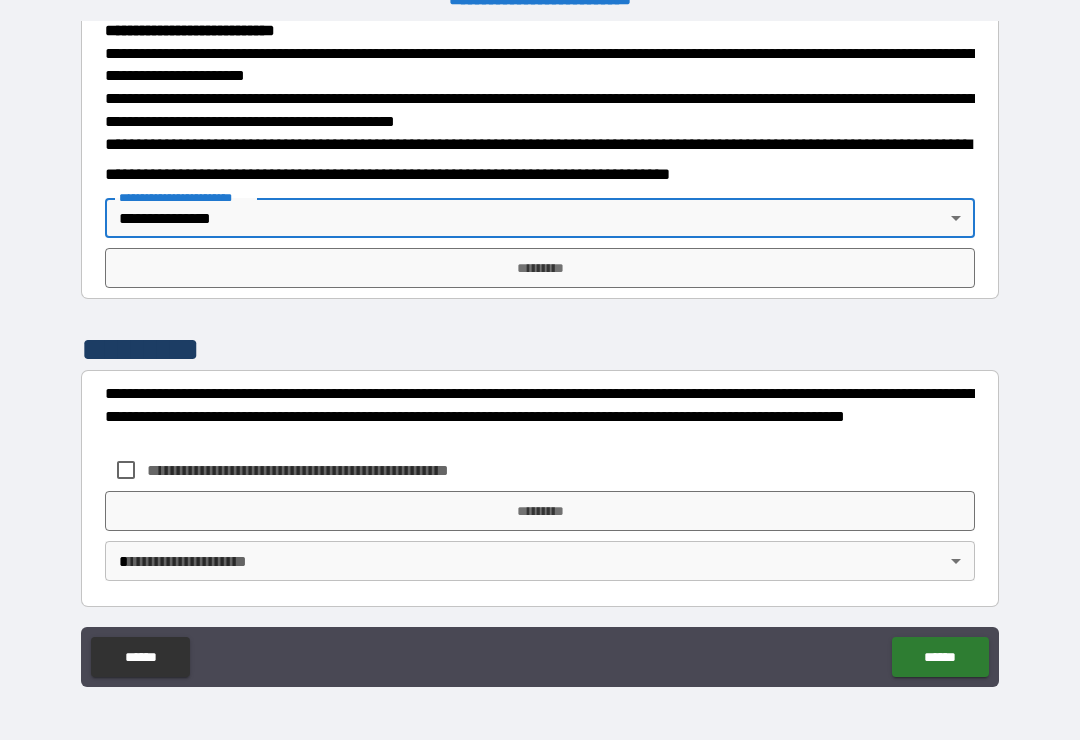 click on "*********" at bounding box center [540, 268] 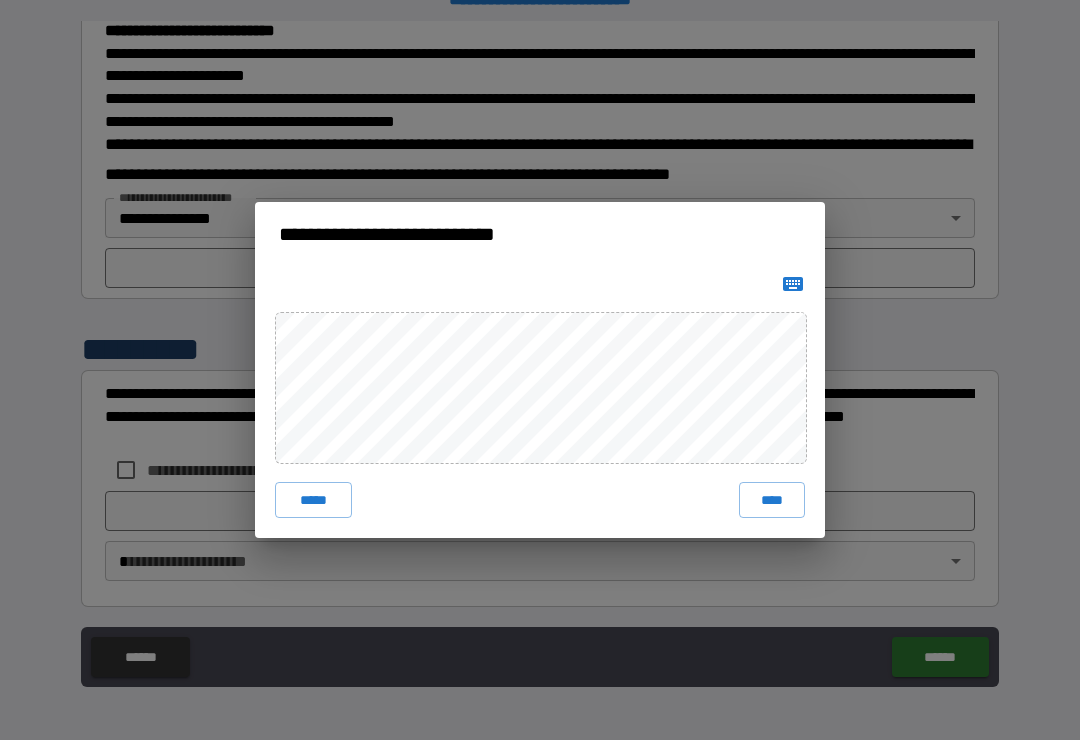 click on "****" at bounding box center [772, 500] 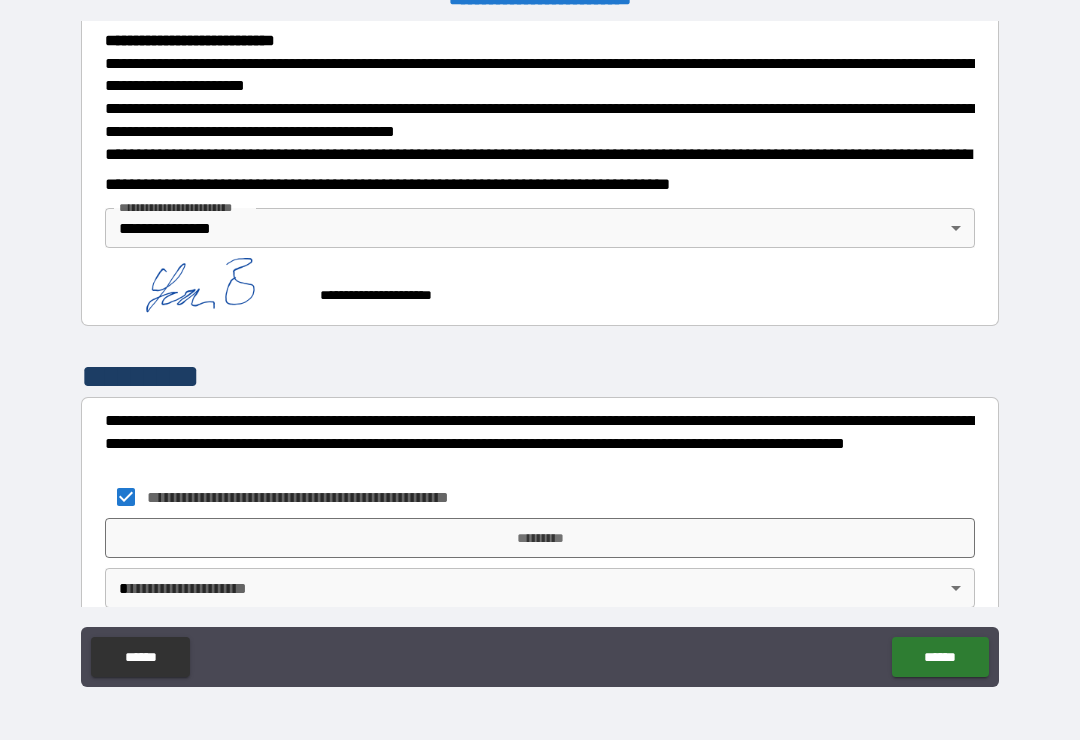 click on "*********" at bounding box center [540, 538] 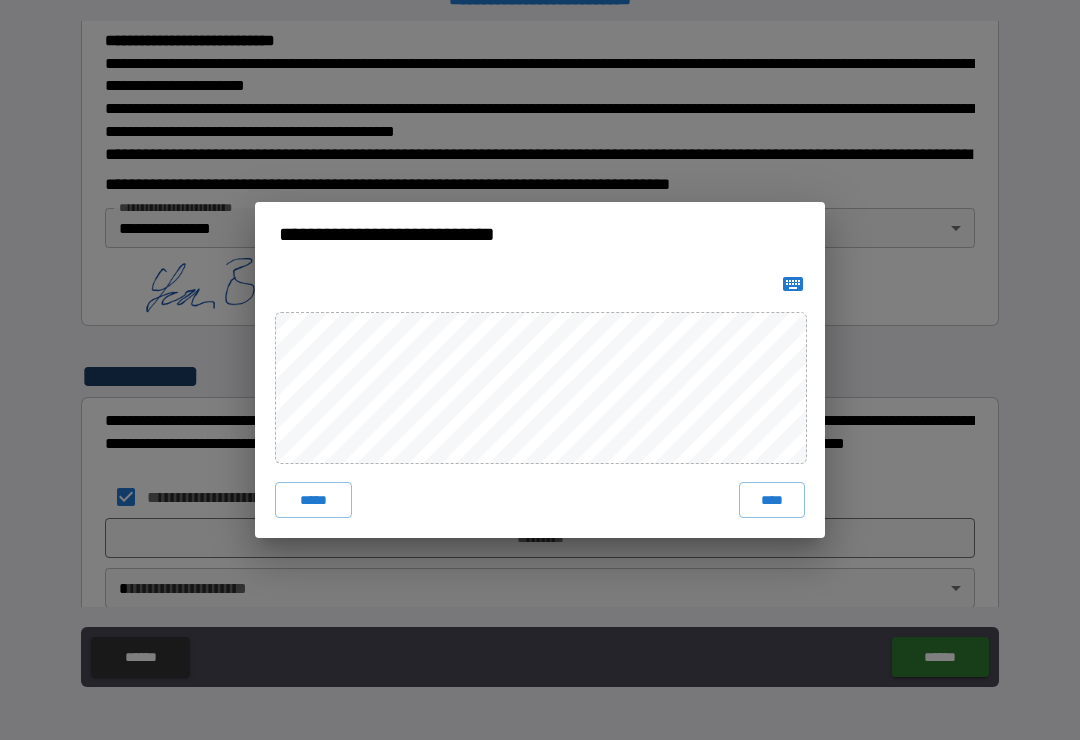 click on "****" at bounding box center [772, 500] 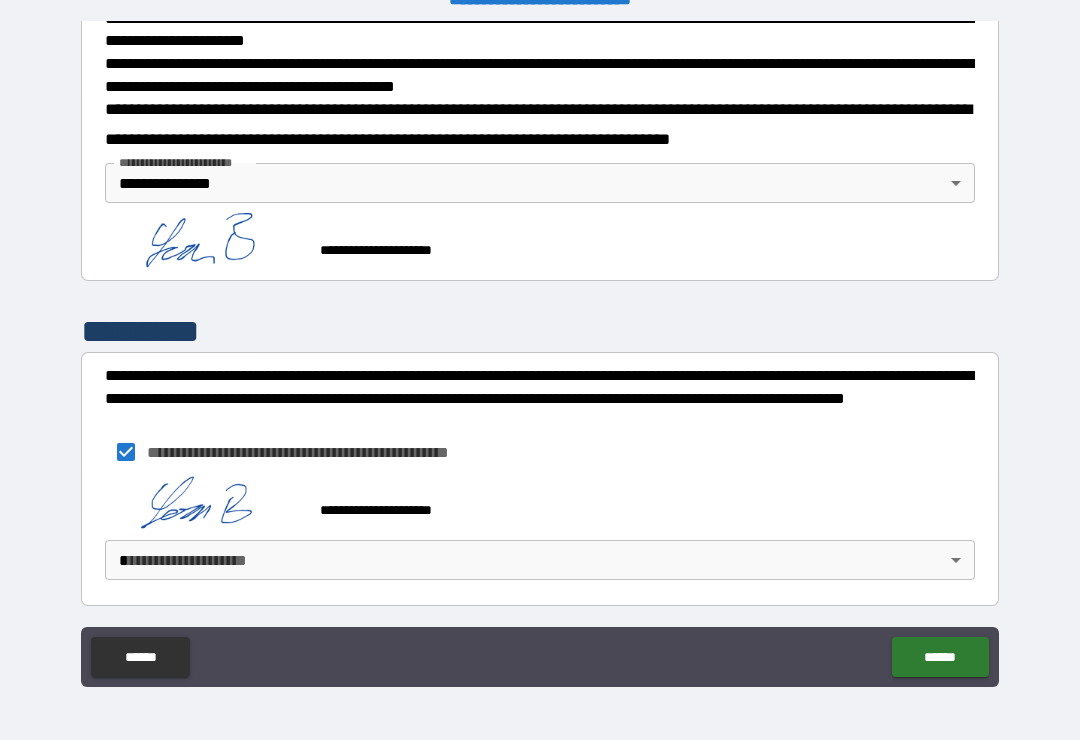scroll, scrollTop: 755, scrollLeft: 0, axis: vertical 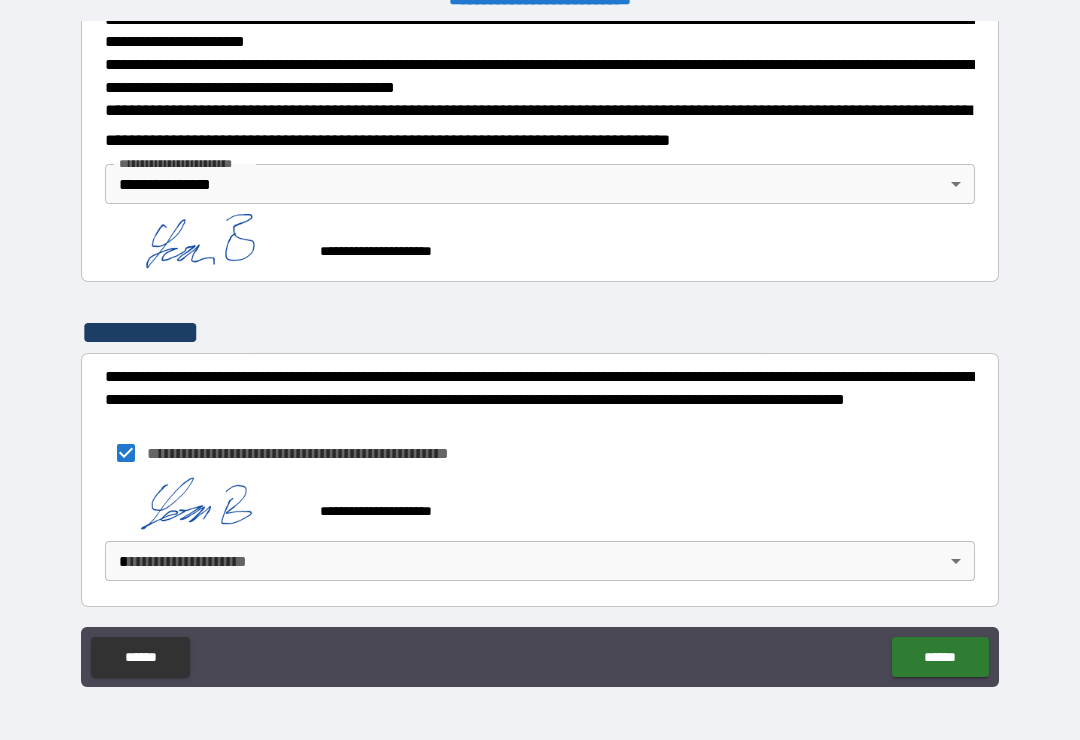click on "**********" at bounding box center (540, 354) 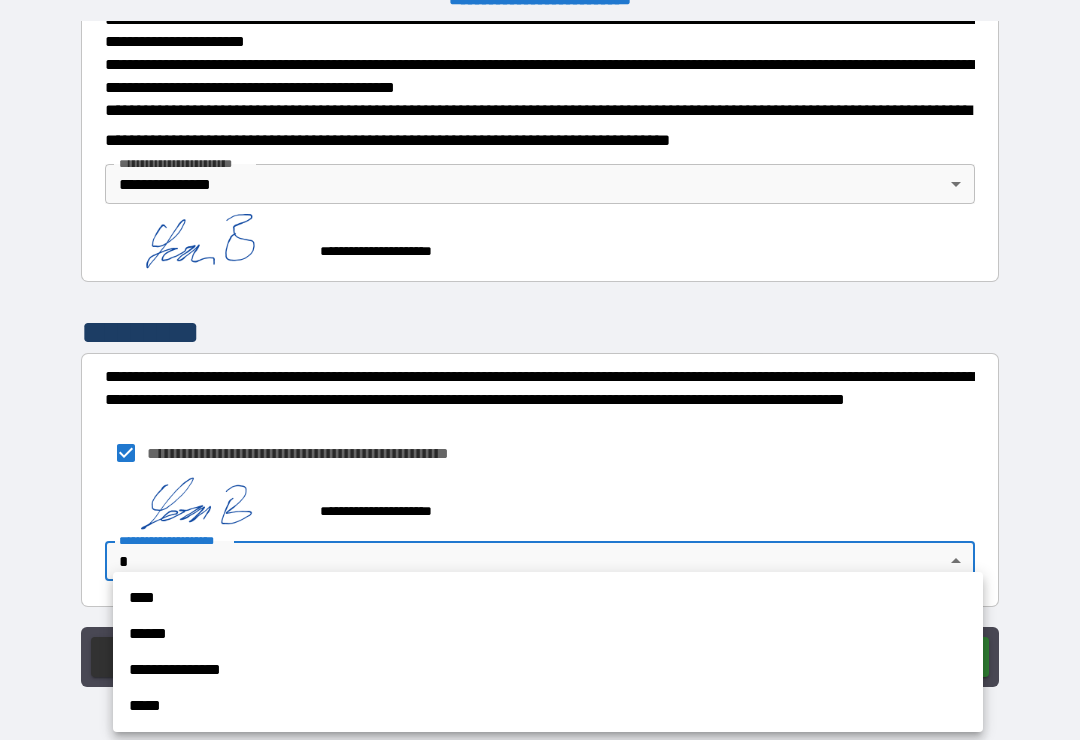 click on "**********" at bounding box center [548, 670] 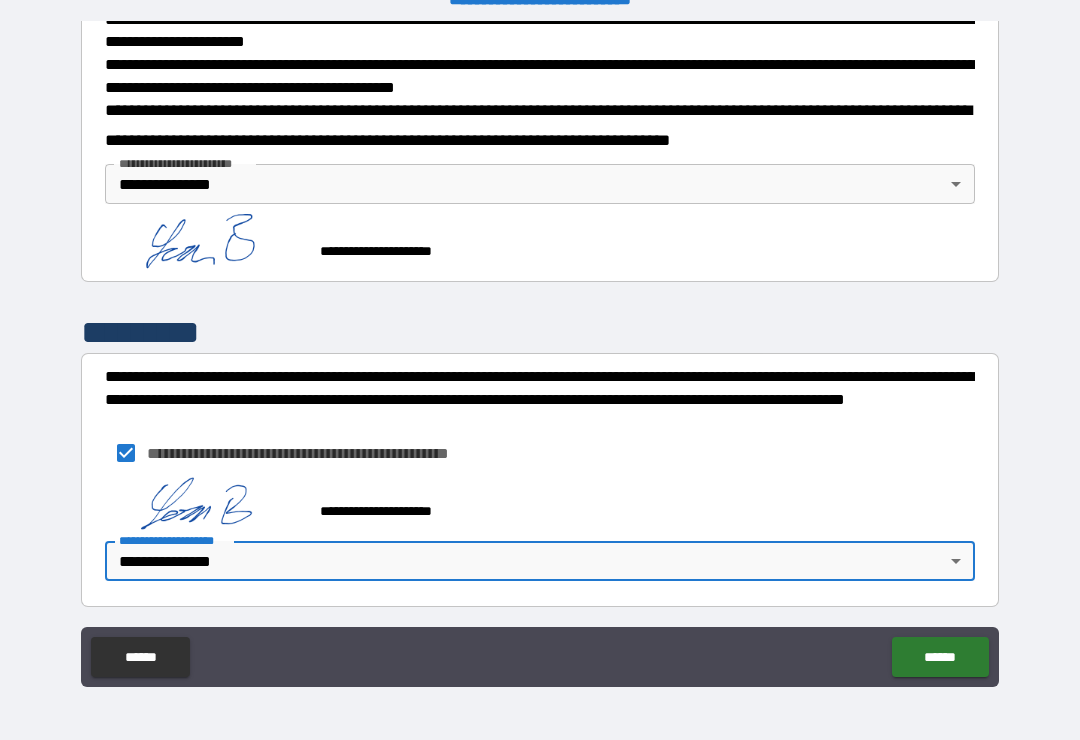 click on "******" at bounding box center [940, 657] 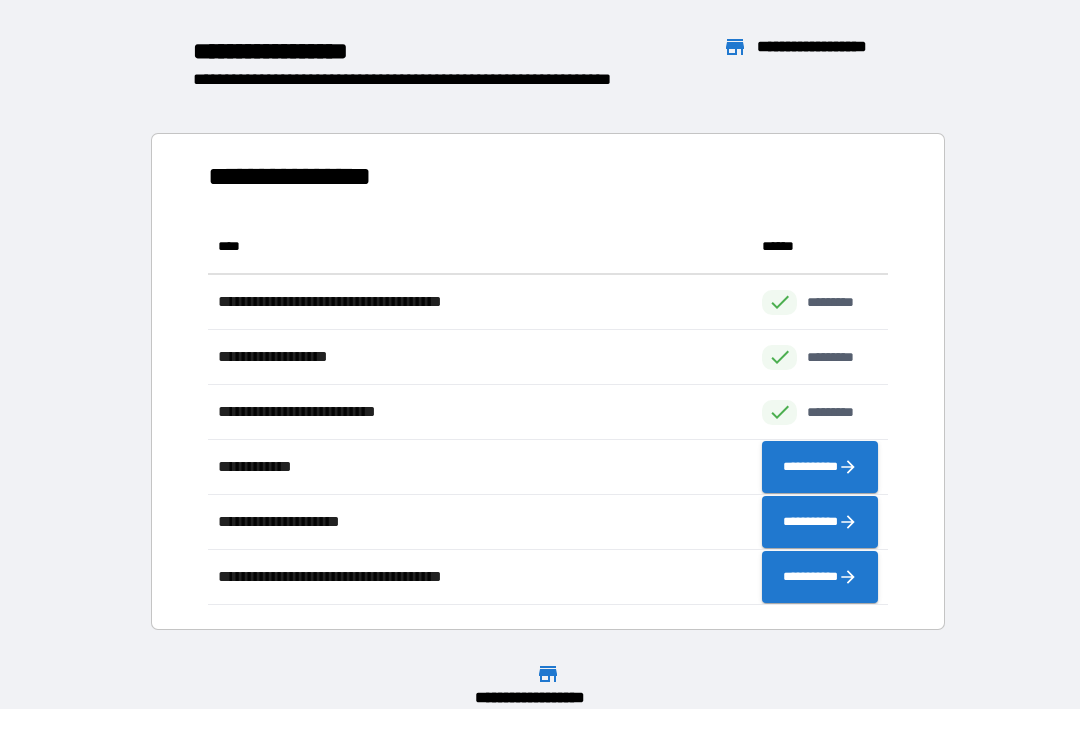 scroll, scrollTop: 1, scrollLeft: 1, axis: both 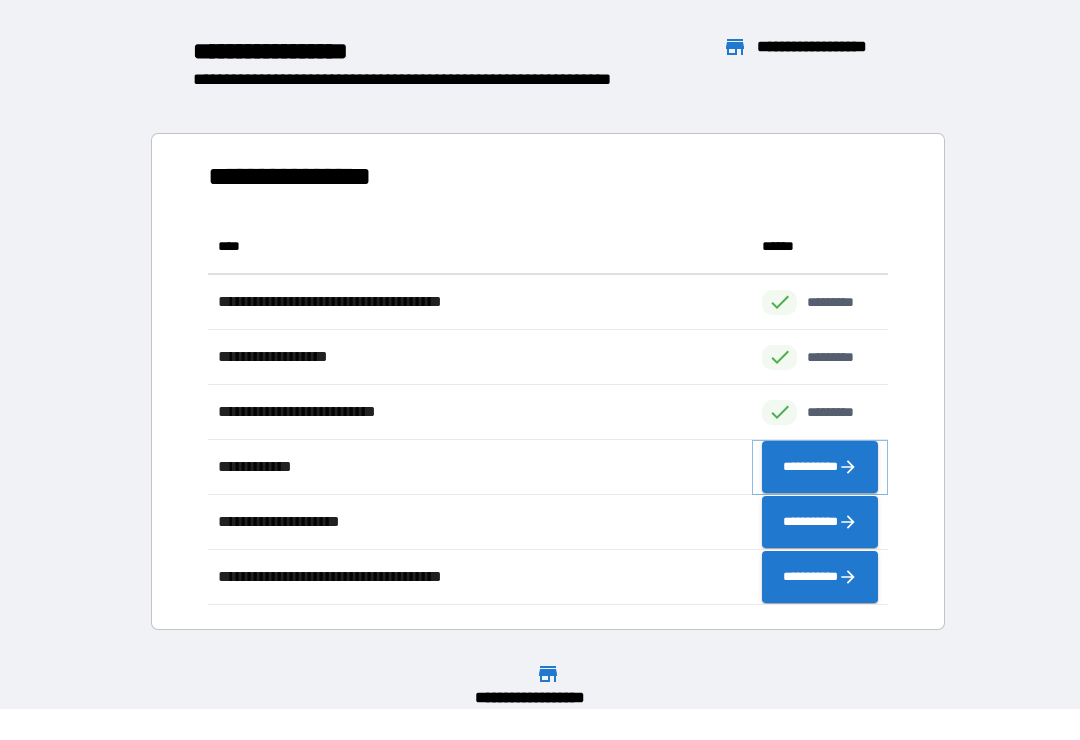 click on "**********" at bounding box center [820, 467] 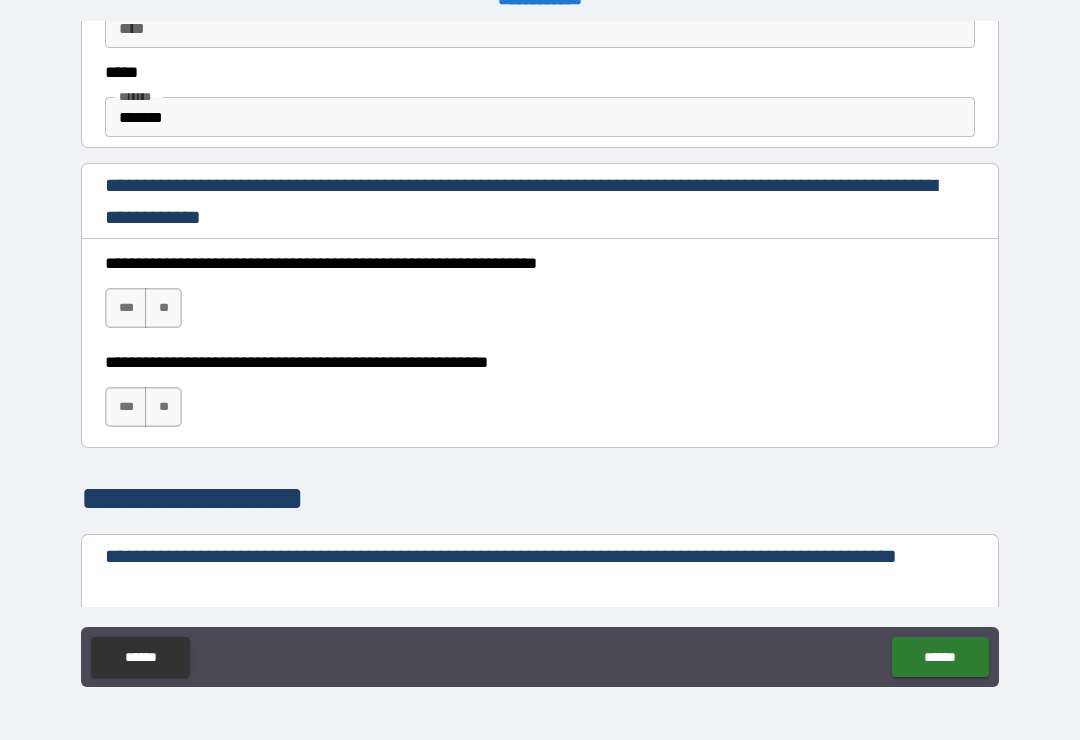 scroll, scrollTop: 1216, scrollLeft: 0, axis: vertical 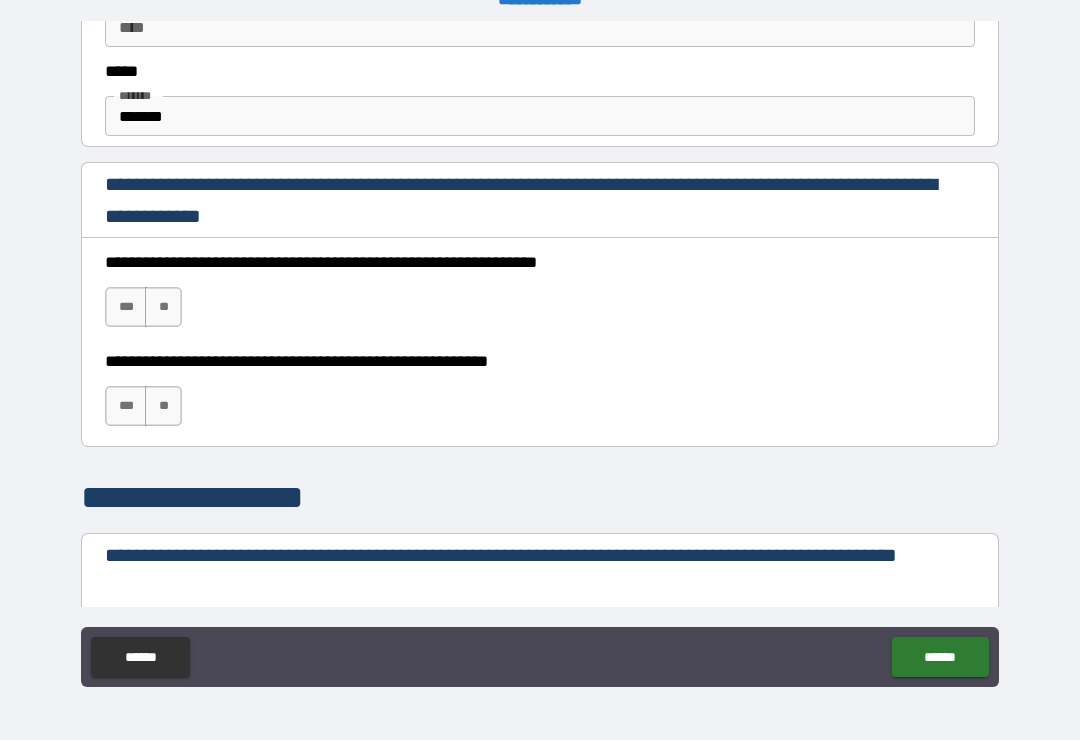 click on "***" at bounding box center [126, 307] 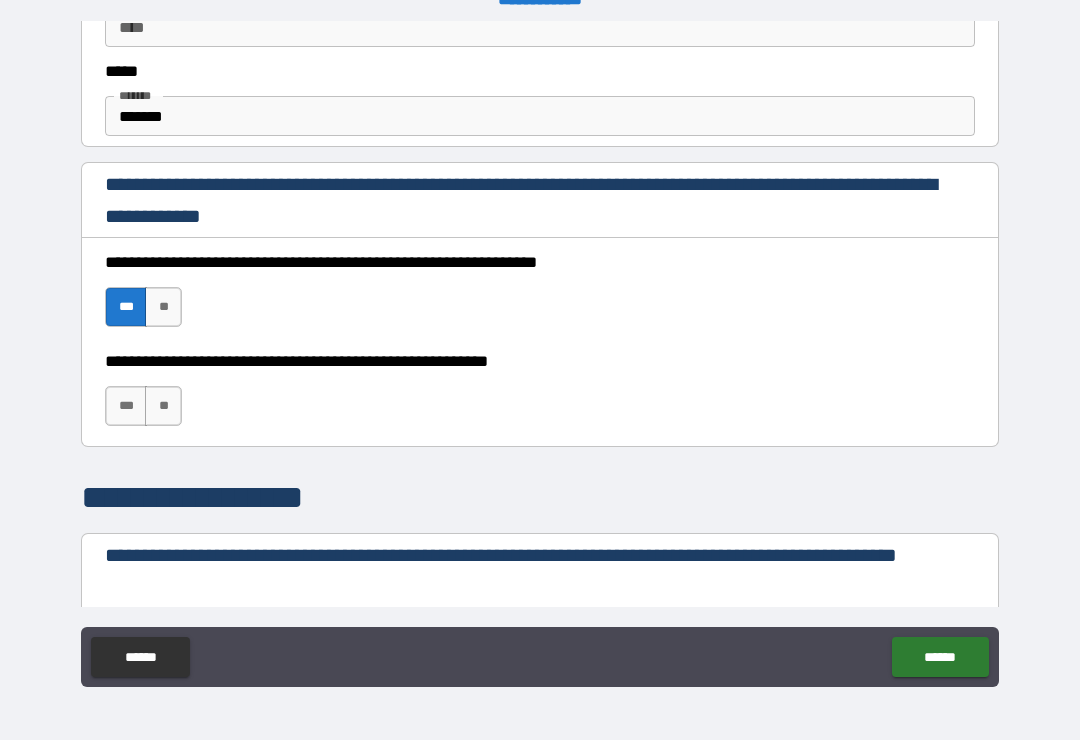 click on "***" at bounding box center (126, 406) 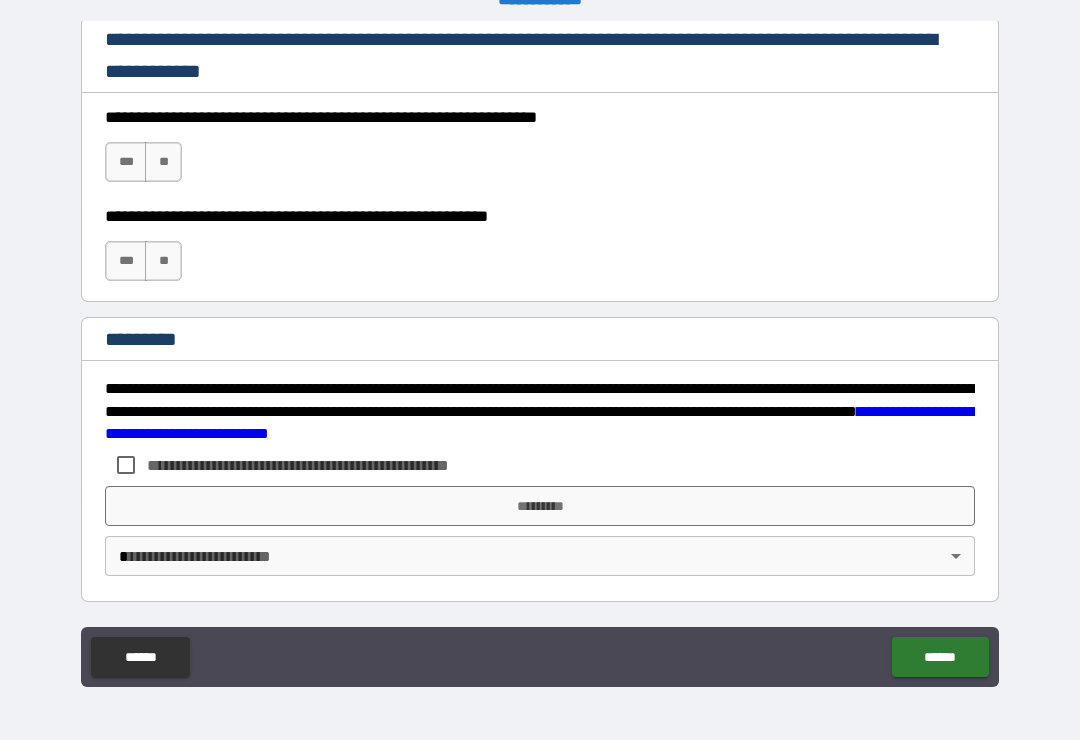 scroll, scrollTop: 2998, scrollLeft: 0, axis: vertical 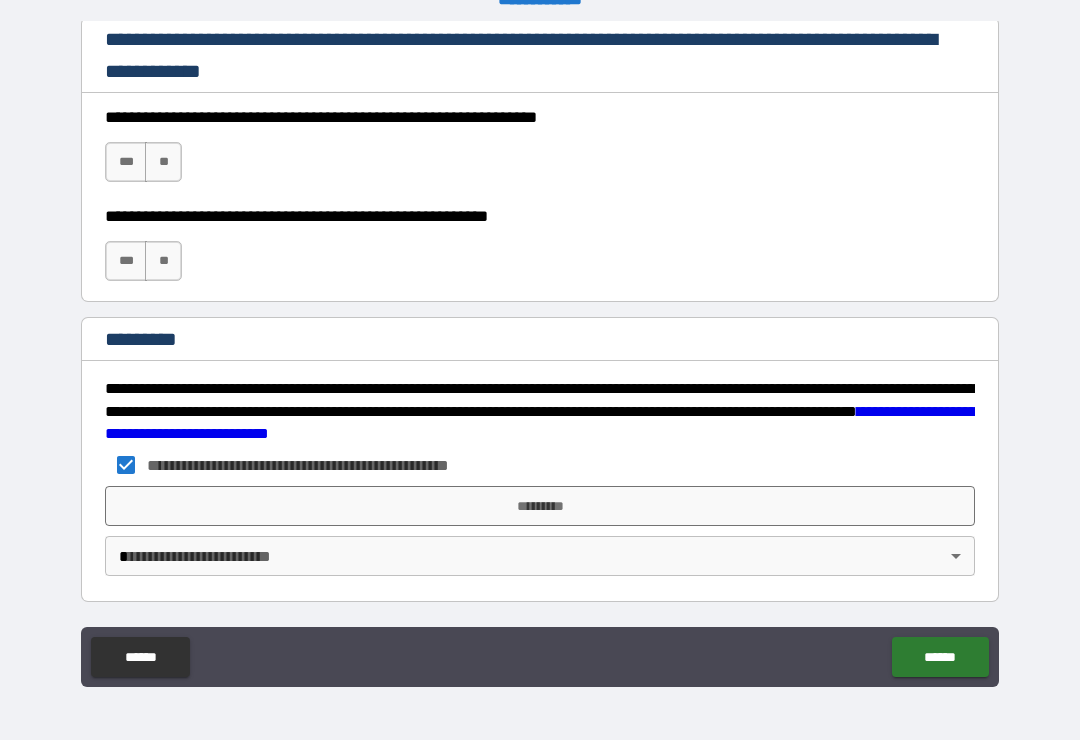 click on "*********" at bounding box center (540, 506) 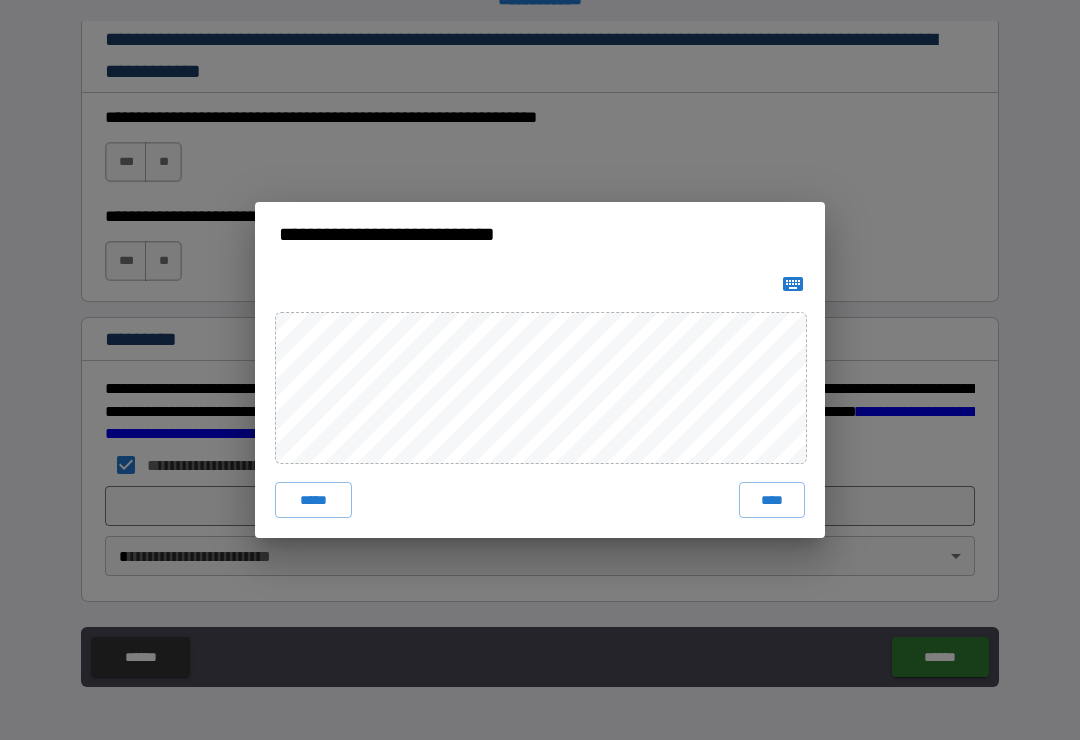 click on "****" at bounding box center (772, 500) 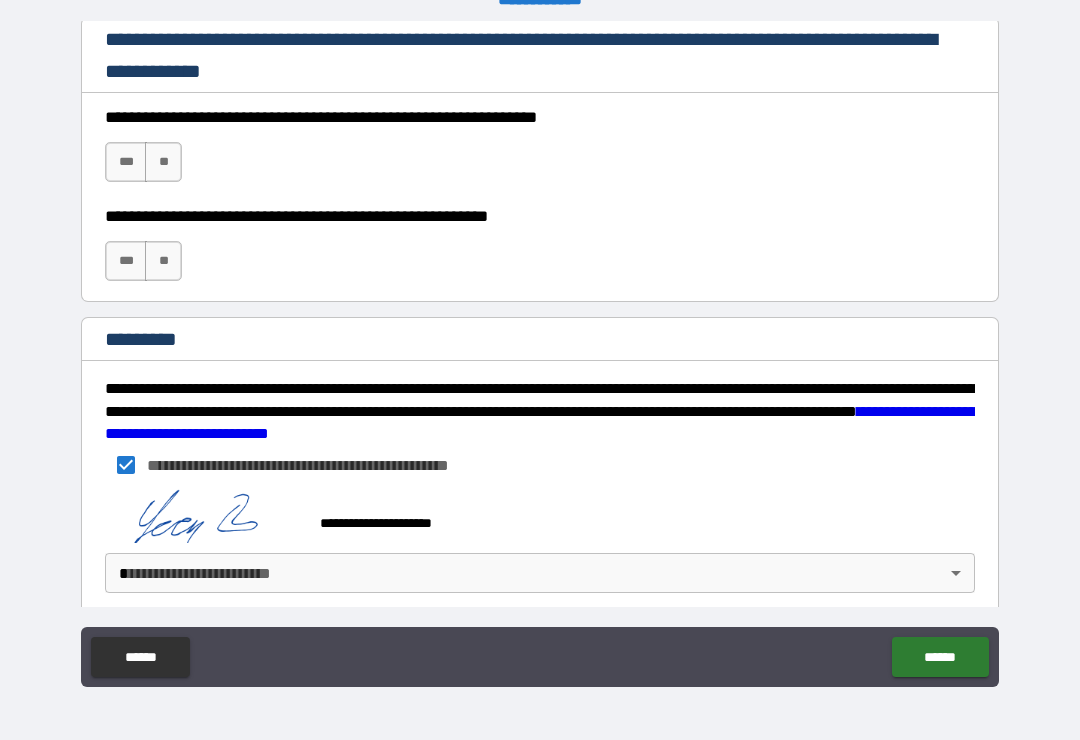 scroll, scrollTop: 2988, scrollLeft: 0, axis: vertical 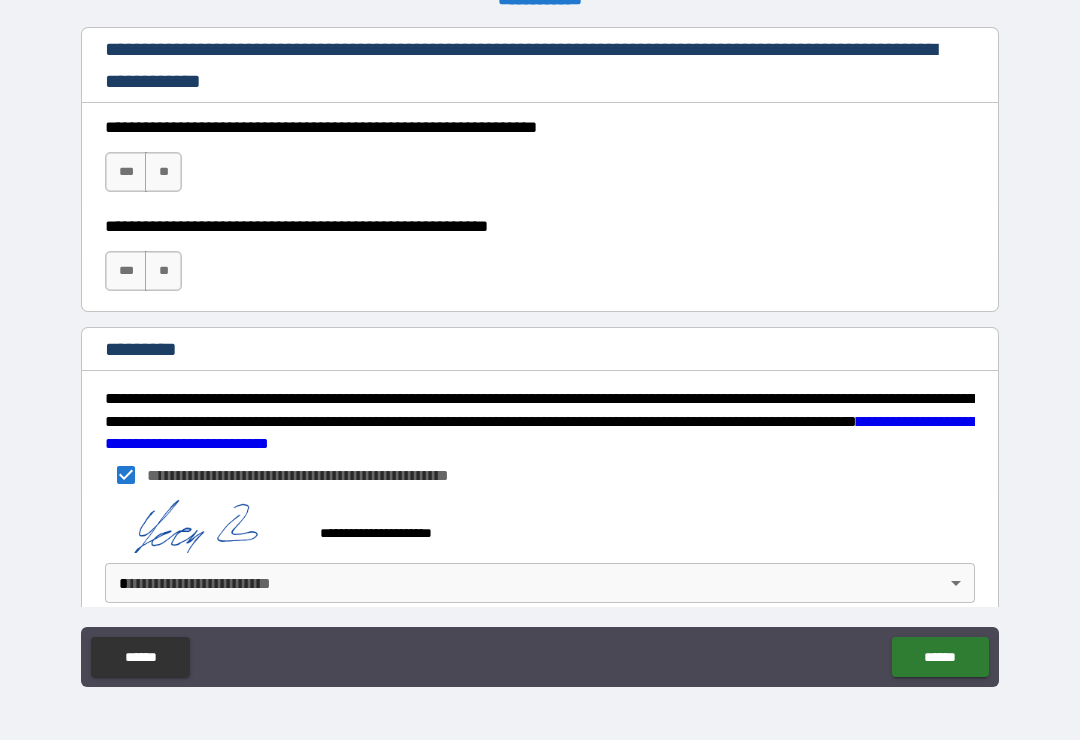 click on "**********" at bounding box center [540, 354] 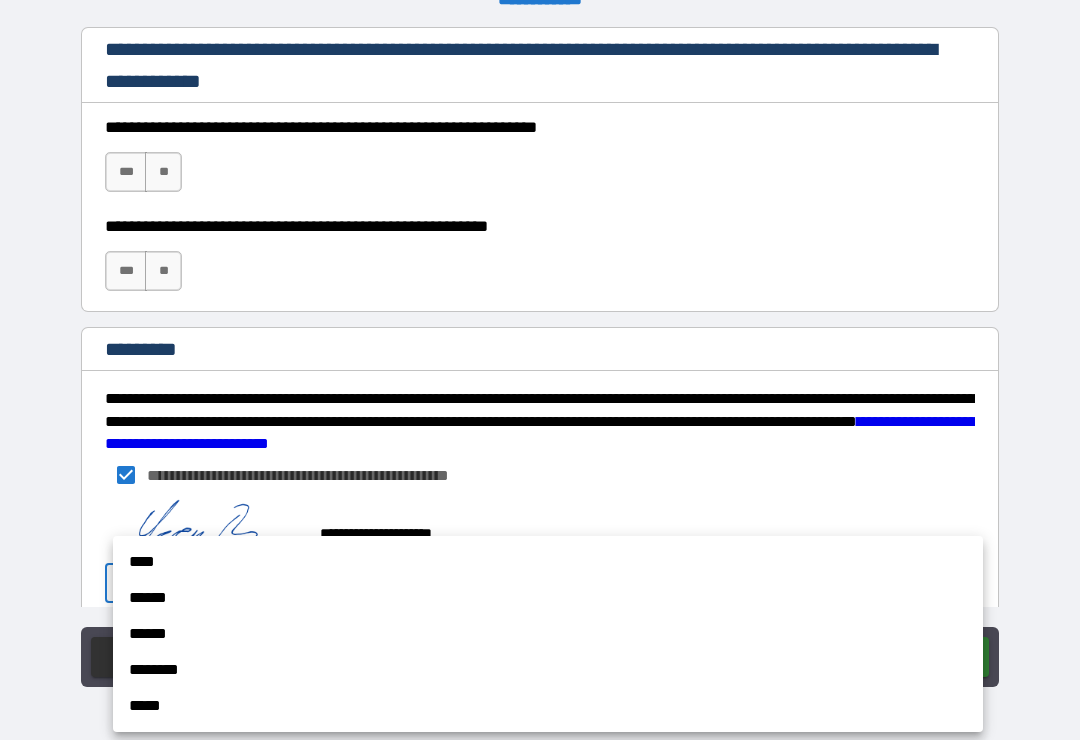 click on "******" at bounding box center [548, 598] 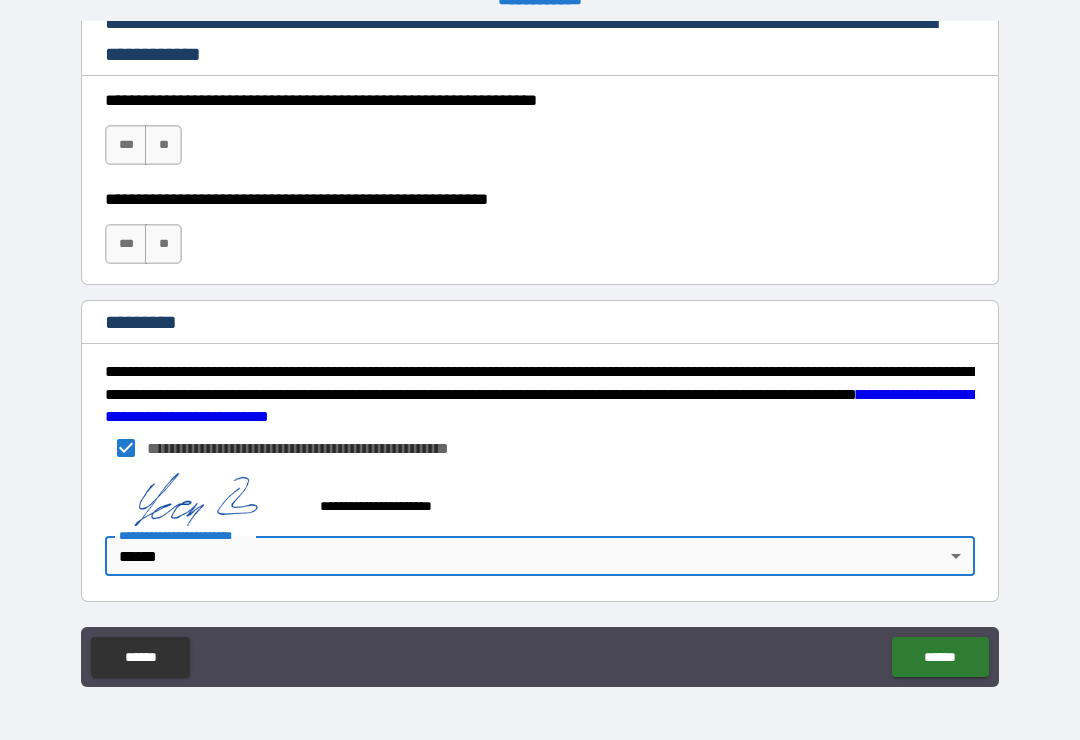 click on "******" at bounding box center [940, 657] 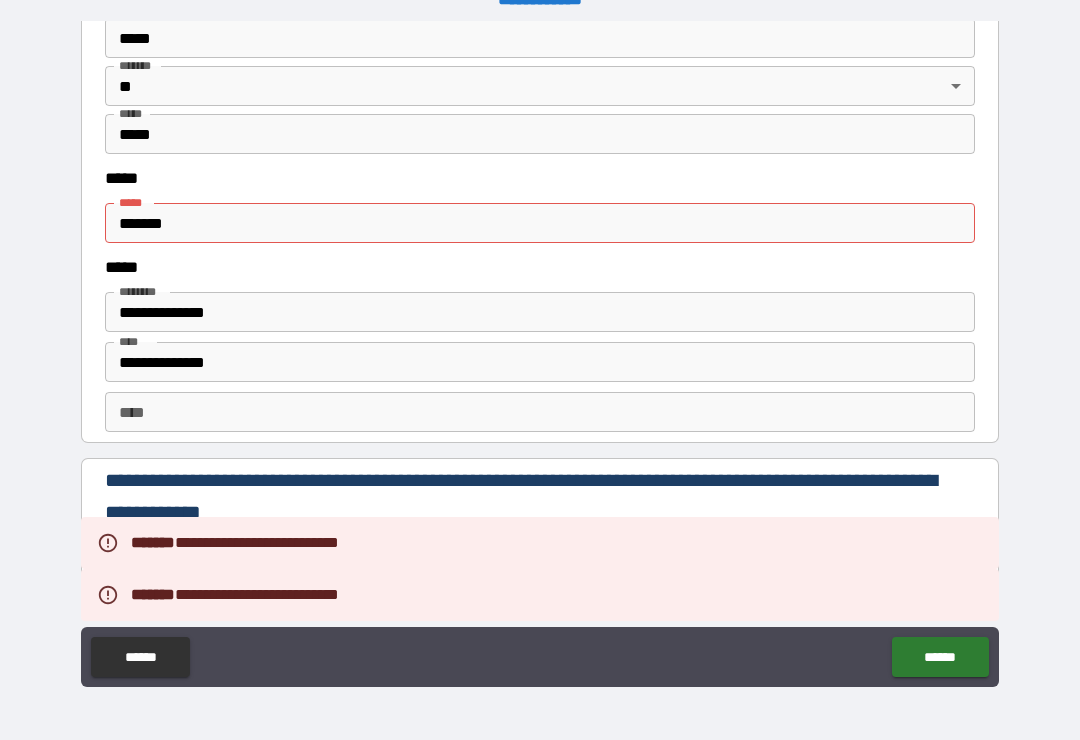 scroll, scrollTop: 2553, scrollLeft: 0, axis: vertical 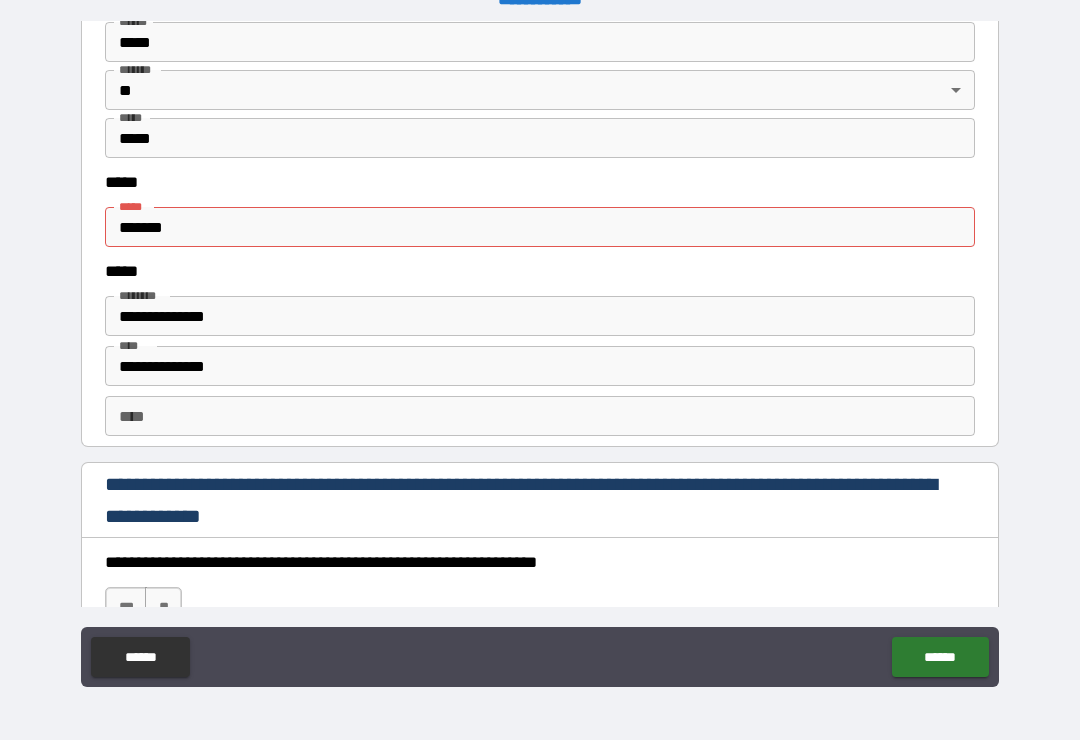 click on "*******" at bounding box center [540, 227] 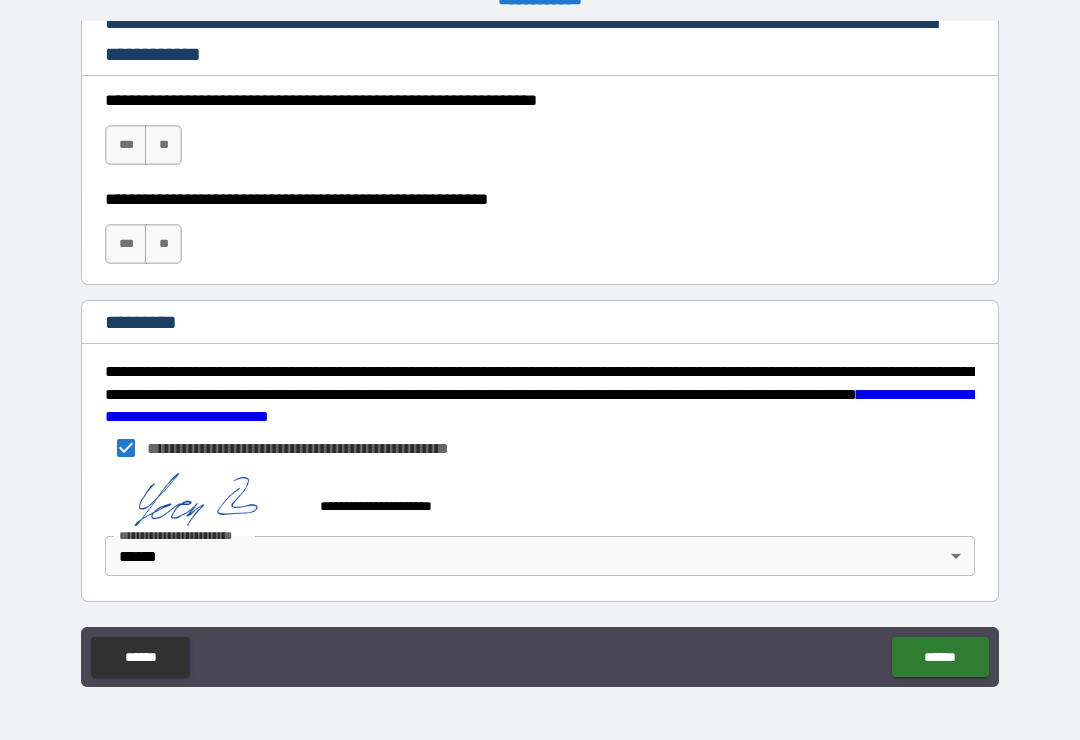 scroll, scrollTop: 3015, scrollLeft: 0, axis: vertical 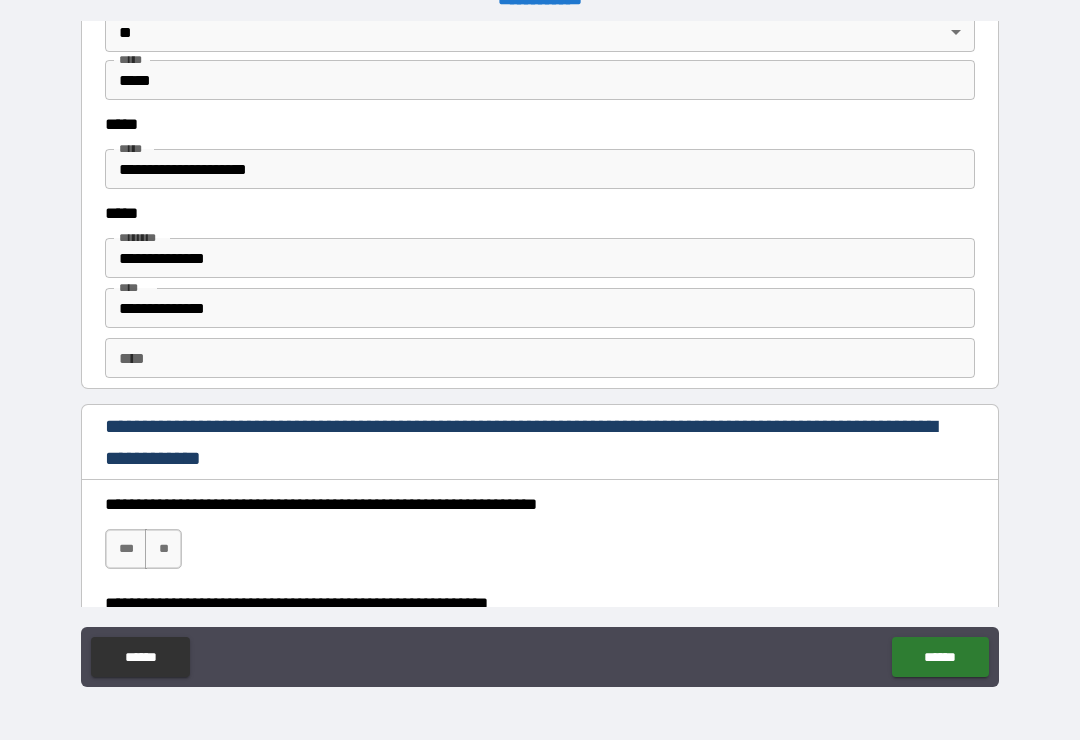 click on "**********" at bounding box center (540, 169) 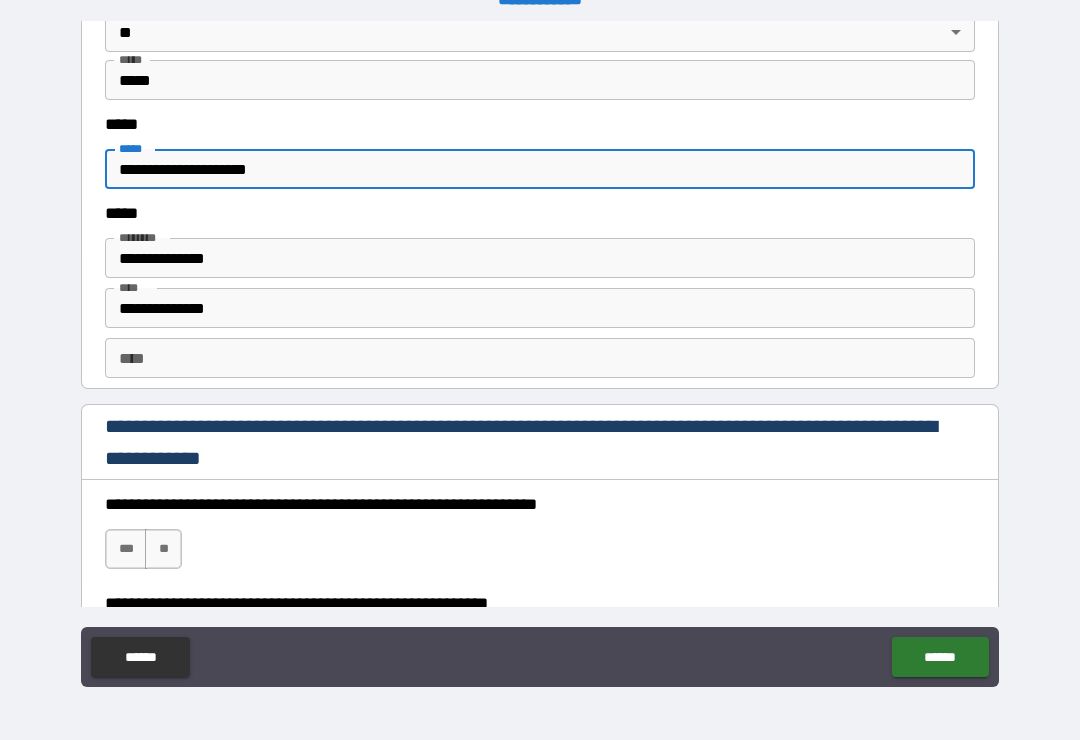 click on "**********" at bounding box center (540, 169) 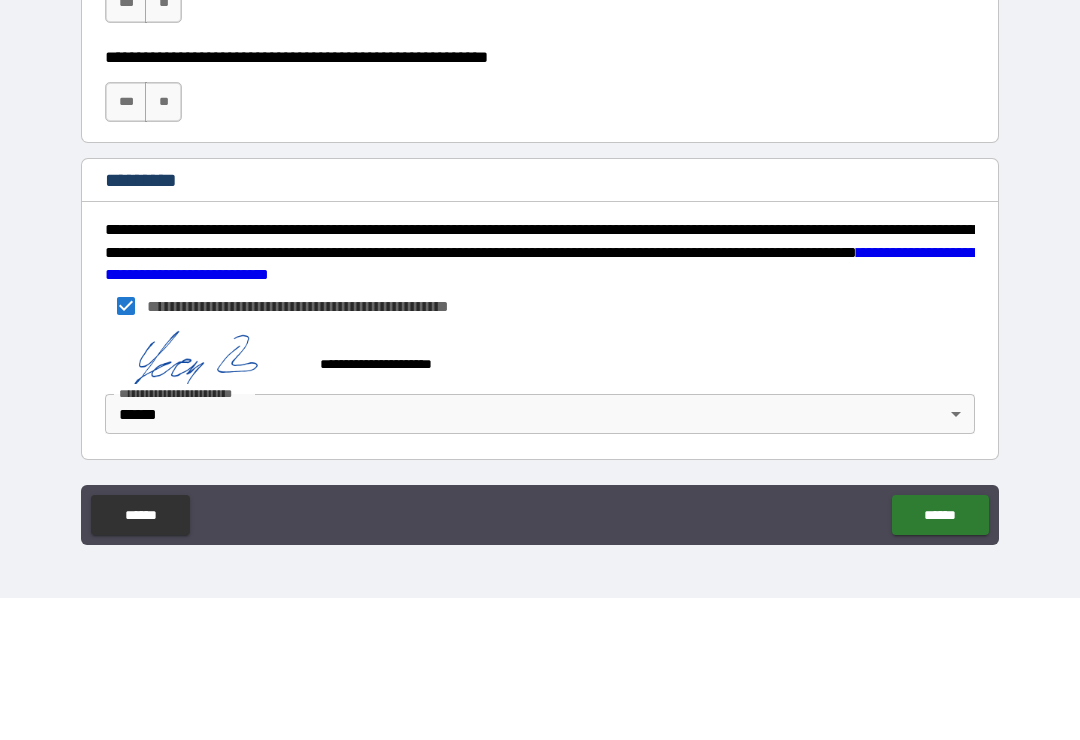 scroll, scrollTop: 3015, scrollLeft: 0, axis: vertical 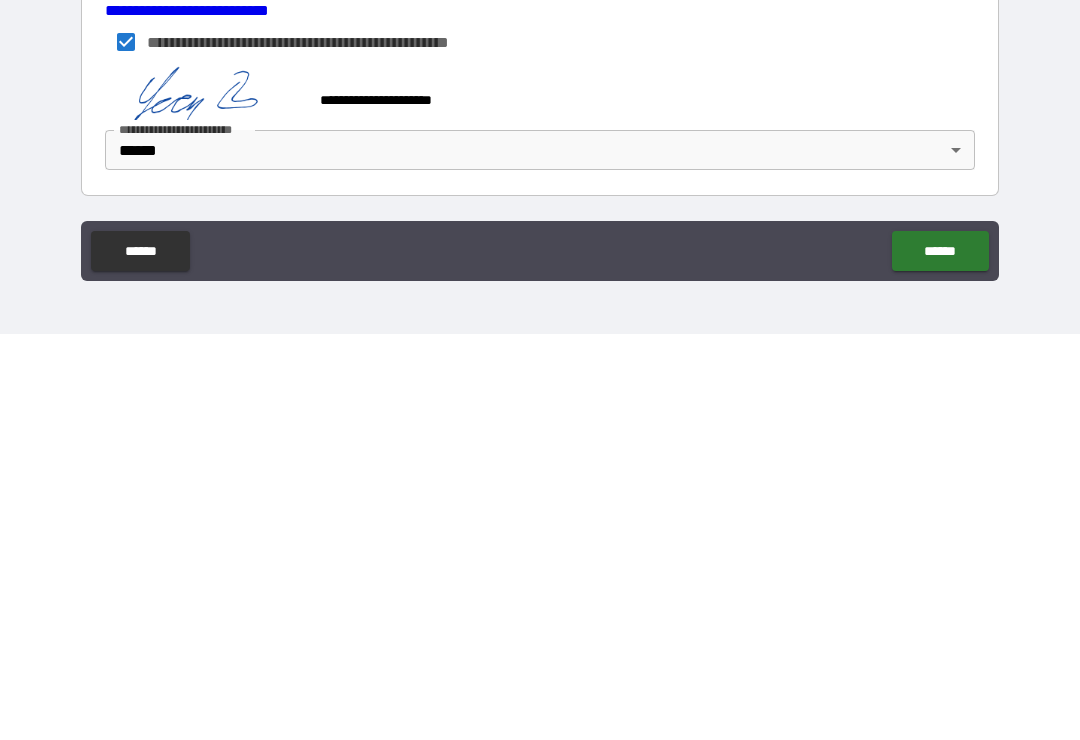 click on "******" at bounding box center [940, 657] 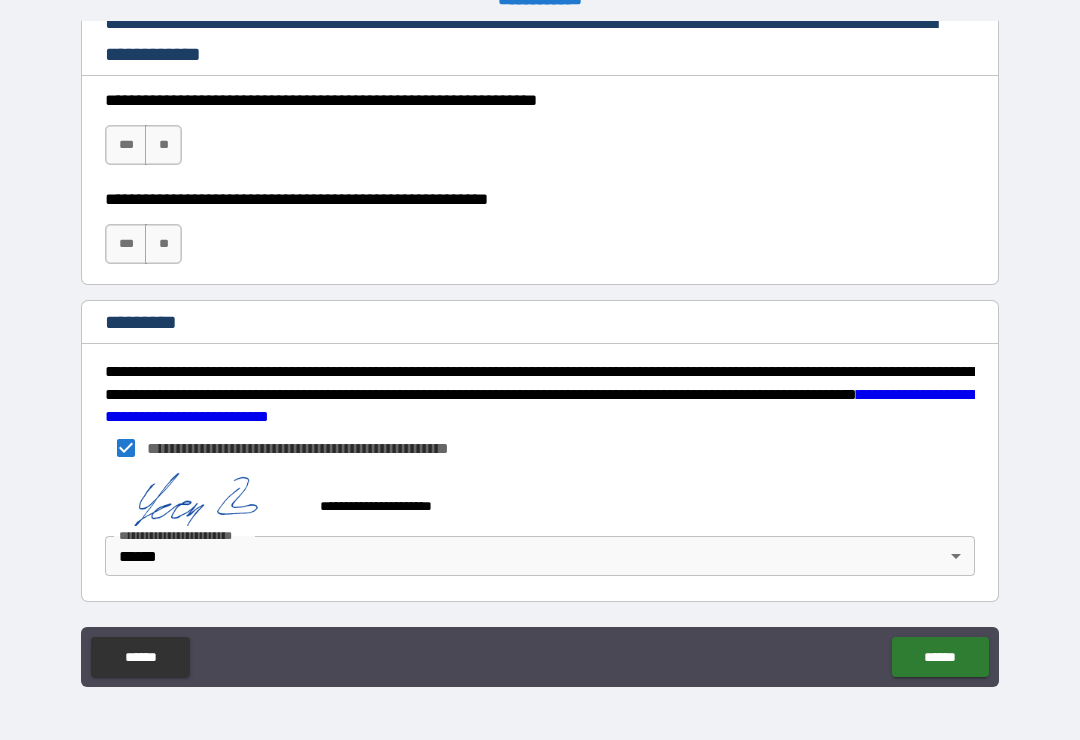 click on "******" at bounding box center [940, 657] 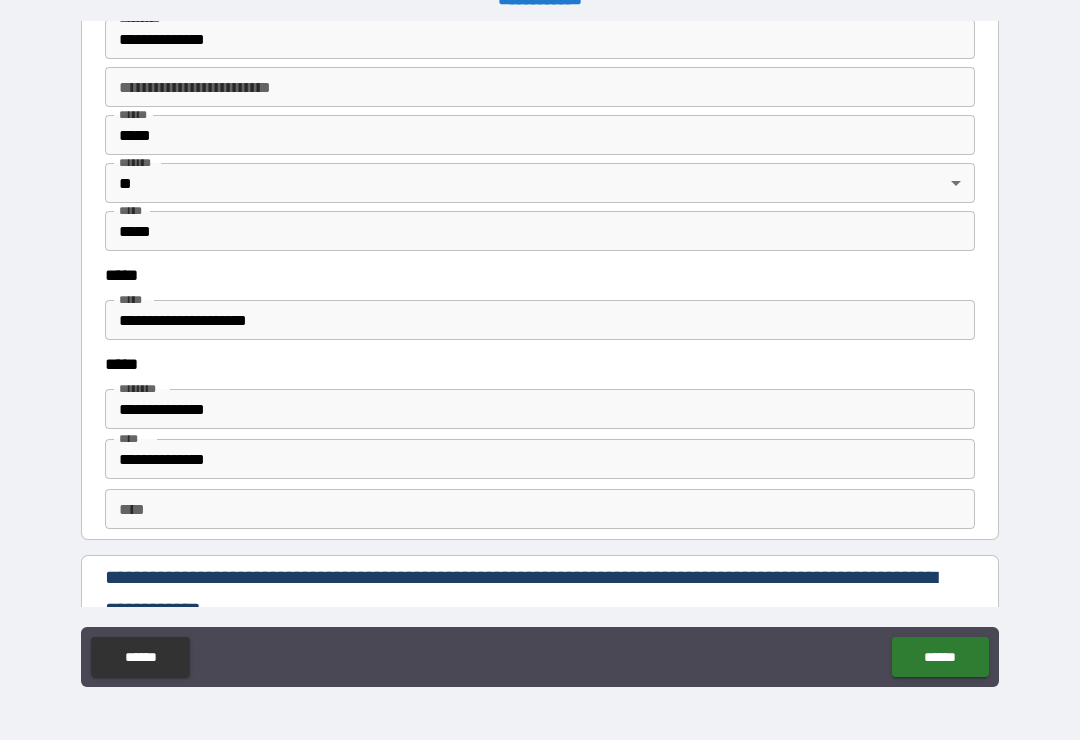 scroll, scrollTop: 2461, scrollLeft: 0, axis: vertical 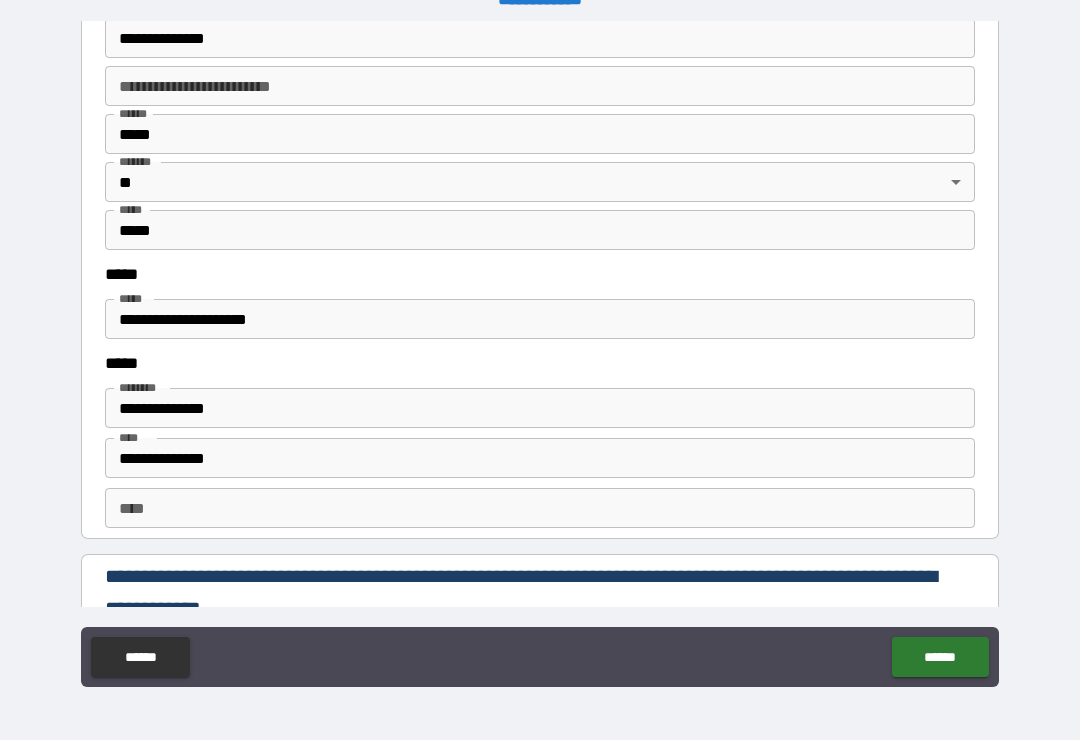 click on "**********" at bounding box center (540, 319) 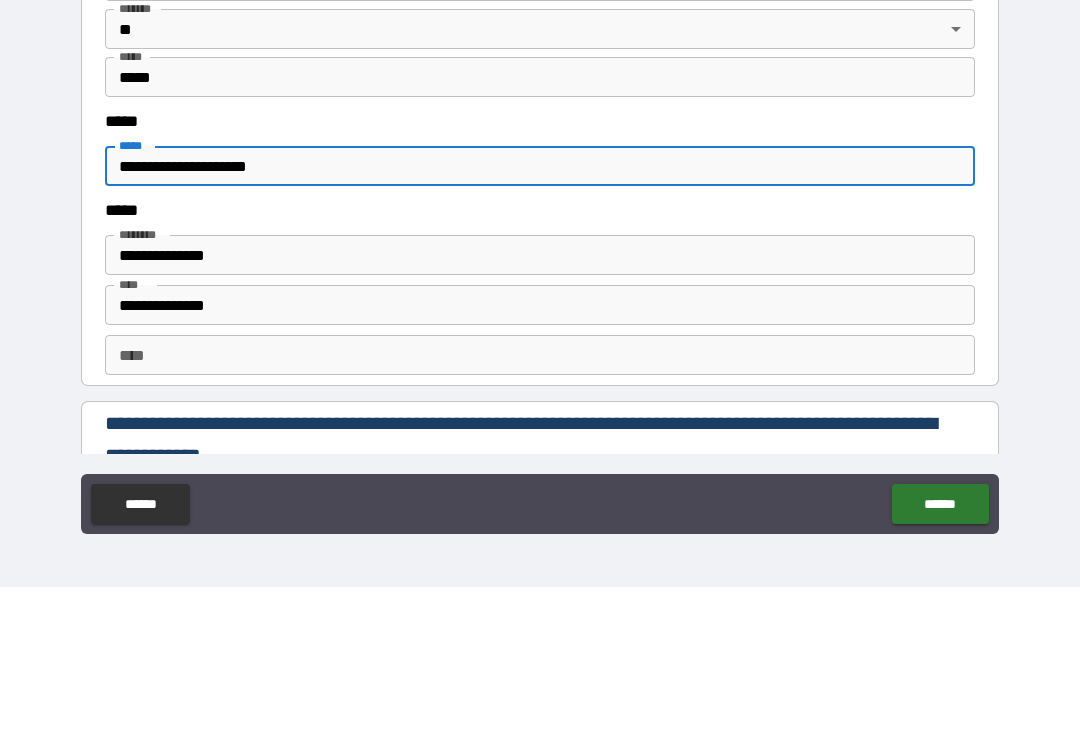 click on "**********" at bounding box center (540, 319) 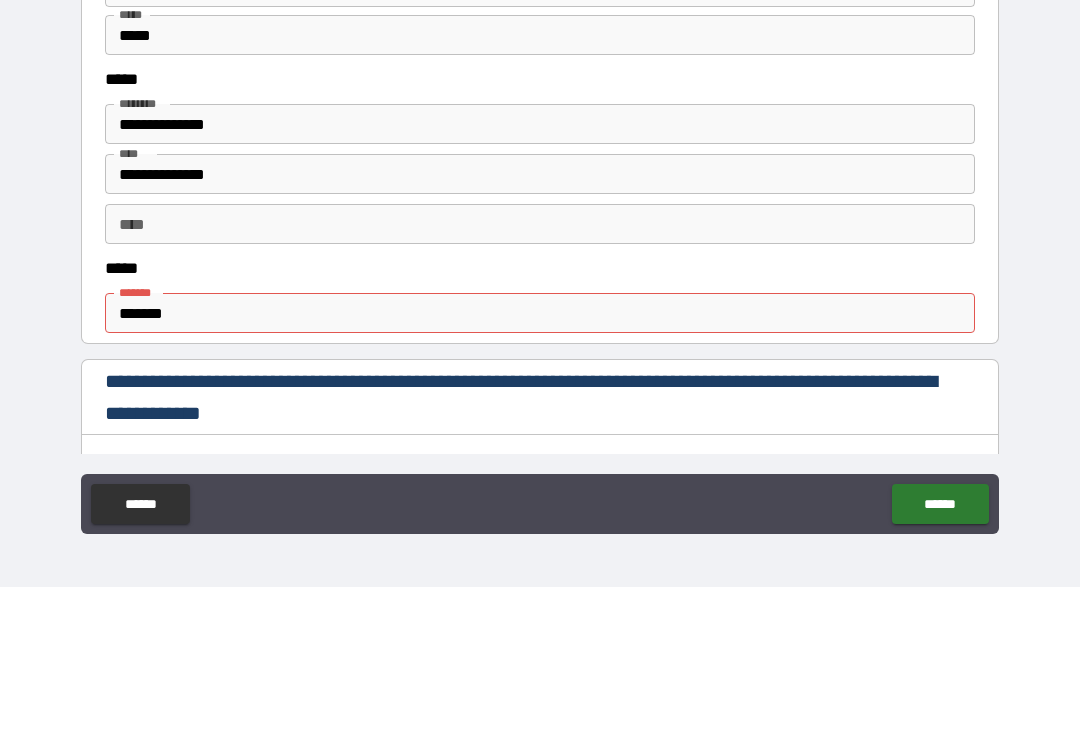 scroll, scrollTop: 890, scrollLeft: 0, axis: vertical 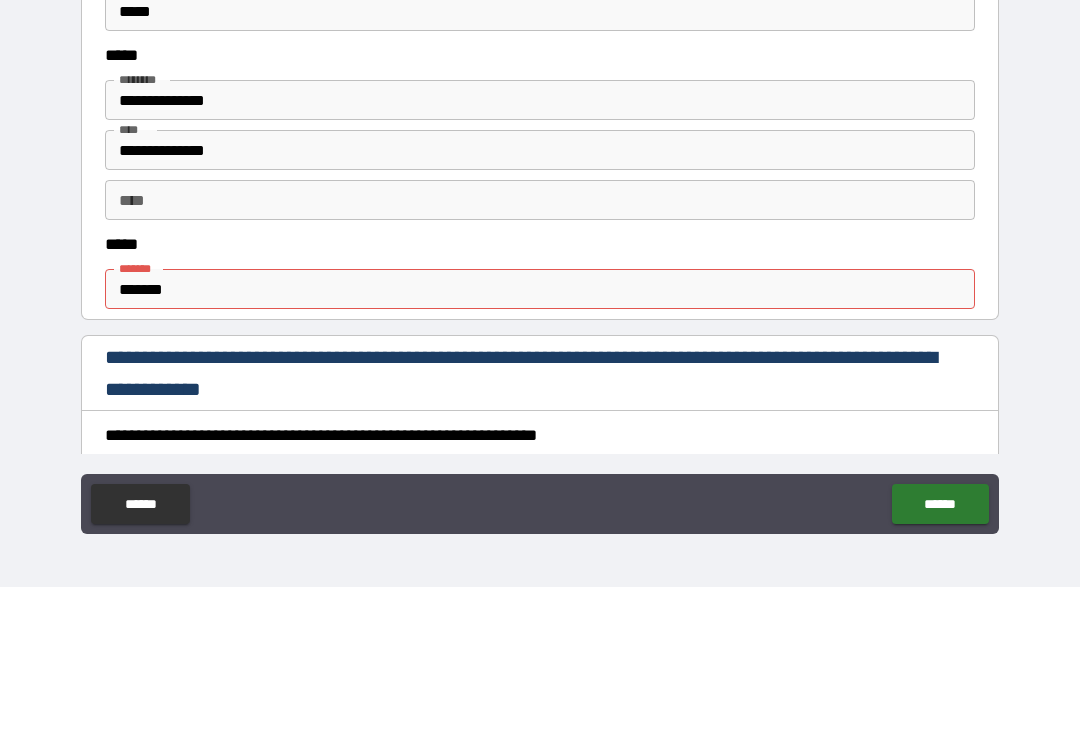 click on "*******" at bounding box center [540, 442] 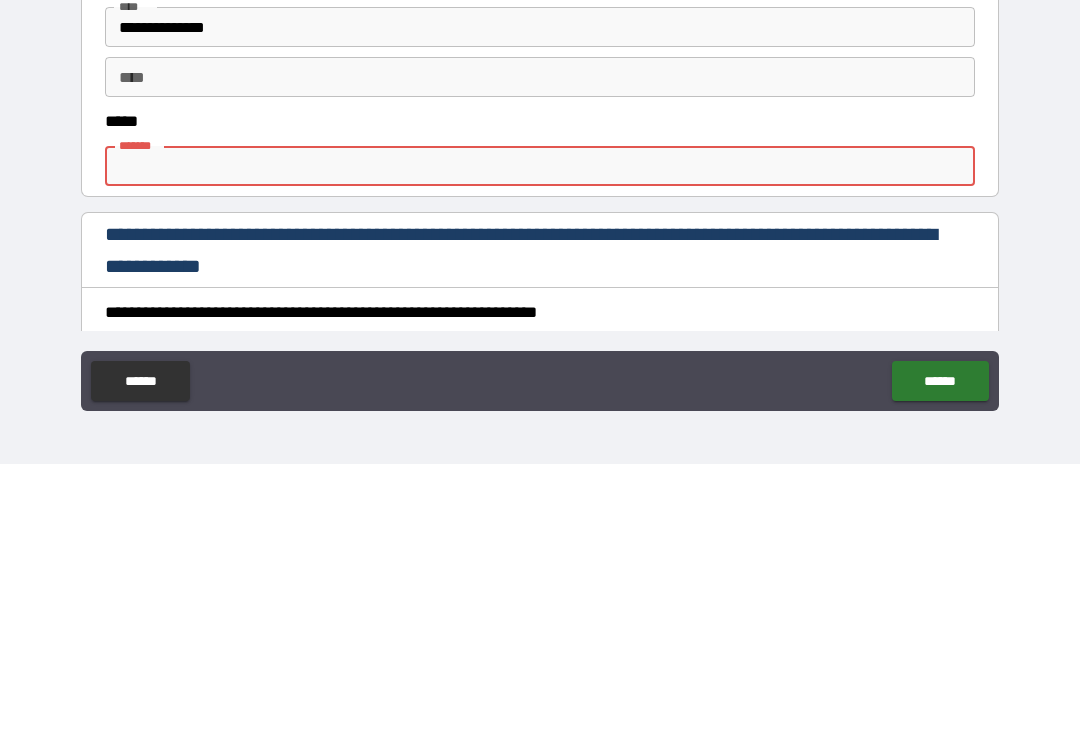 click on "*****   *" at bounding box center [540, 442] 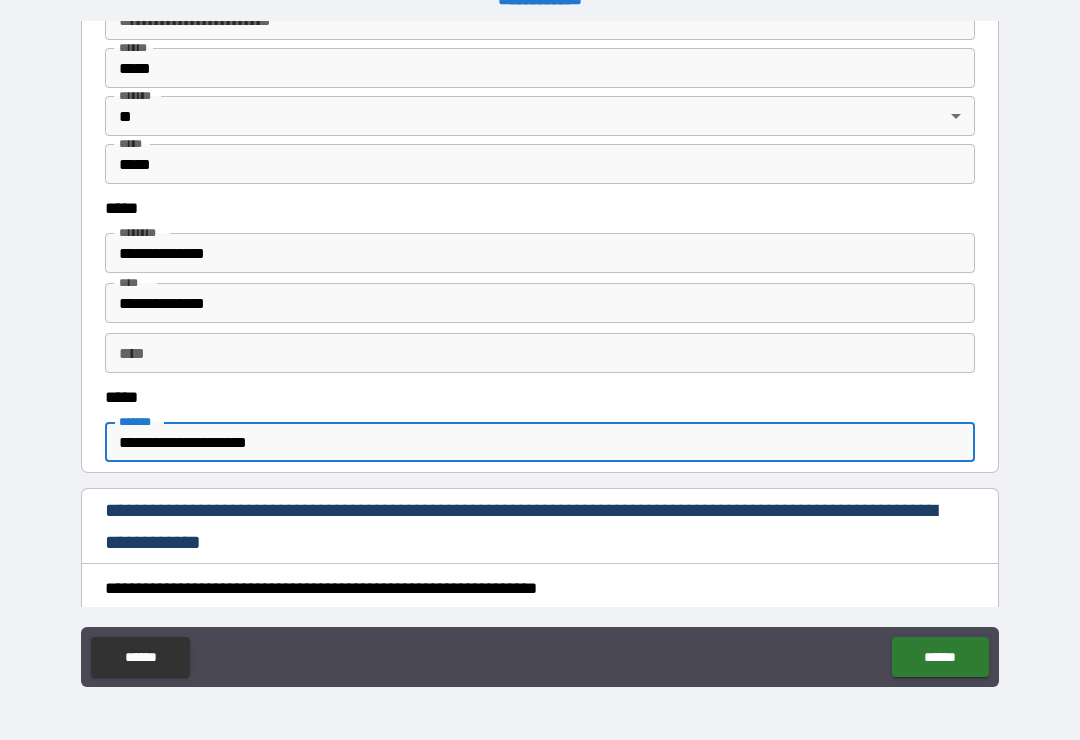 click on "******" at bounding box center (940, 657) 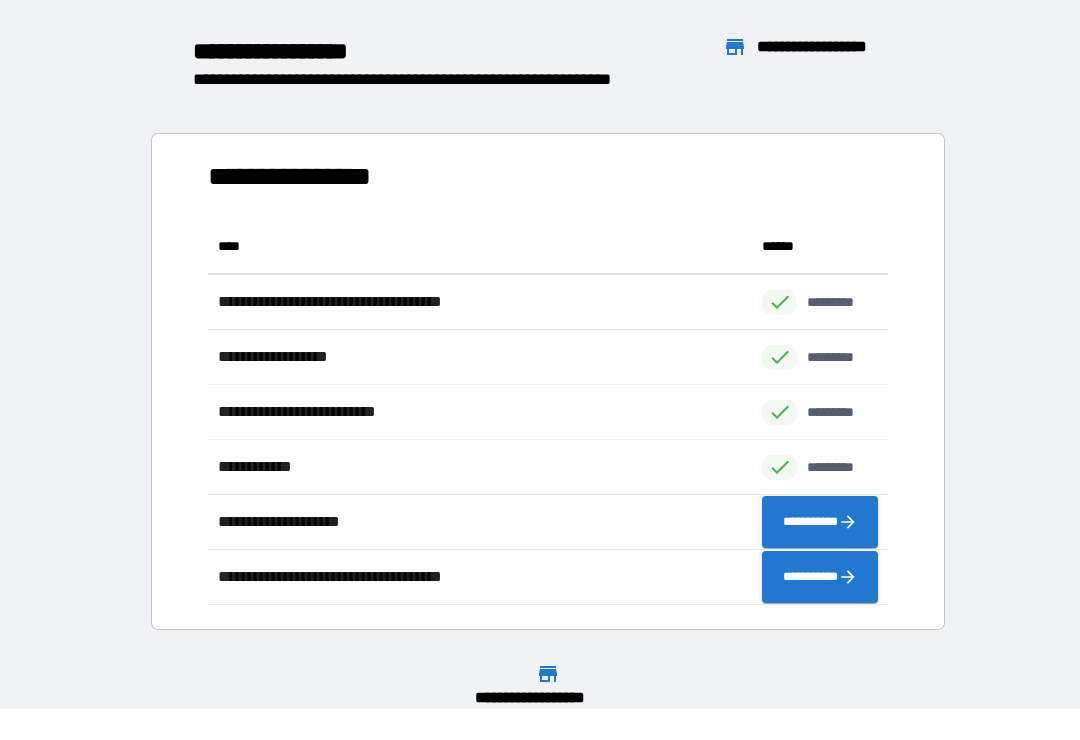 scroll, scrollTop: 386, scrollLeft: 680, axis: both 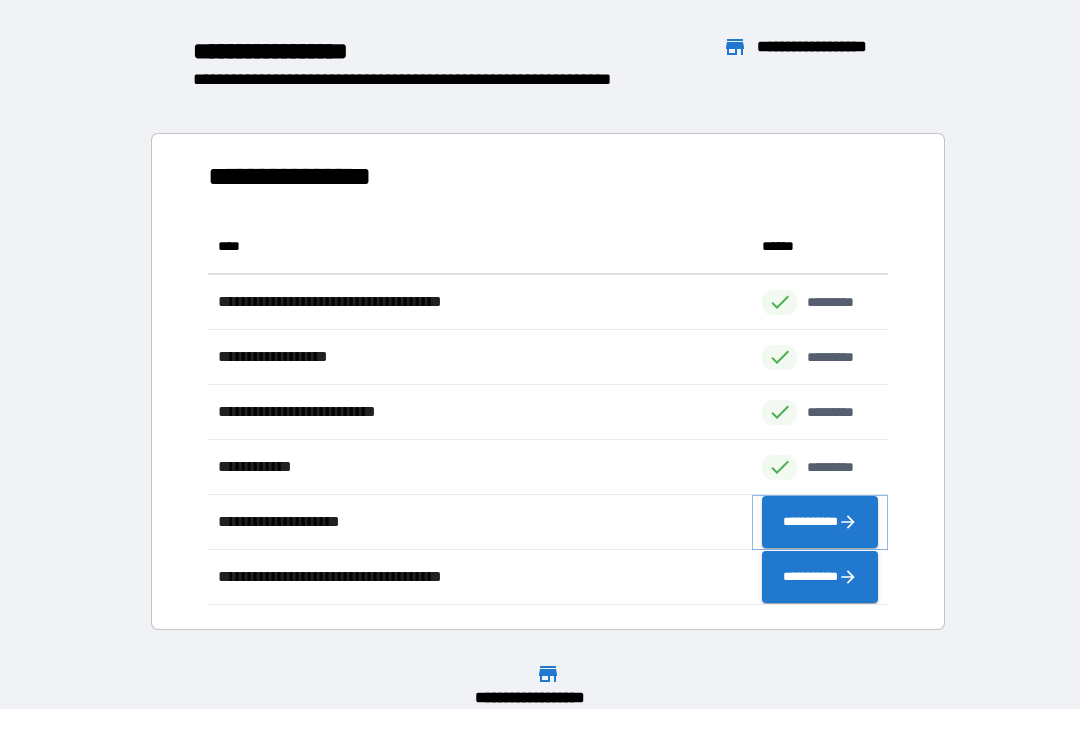 click on "**********" at bounding box center (820, 522) 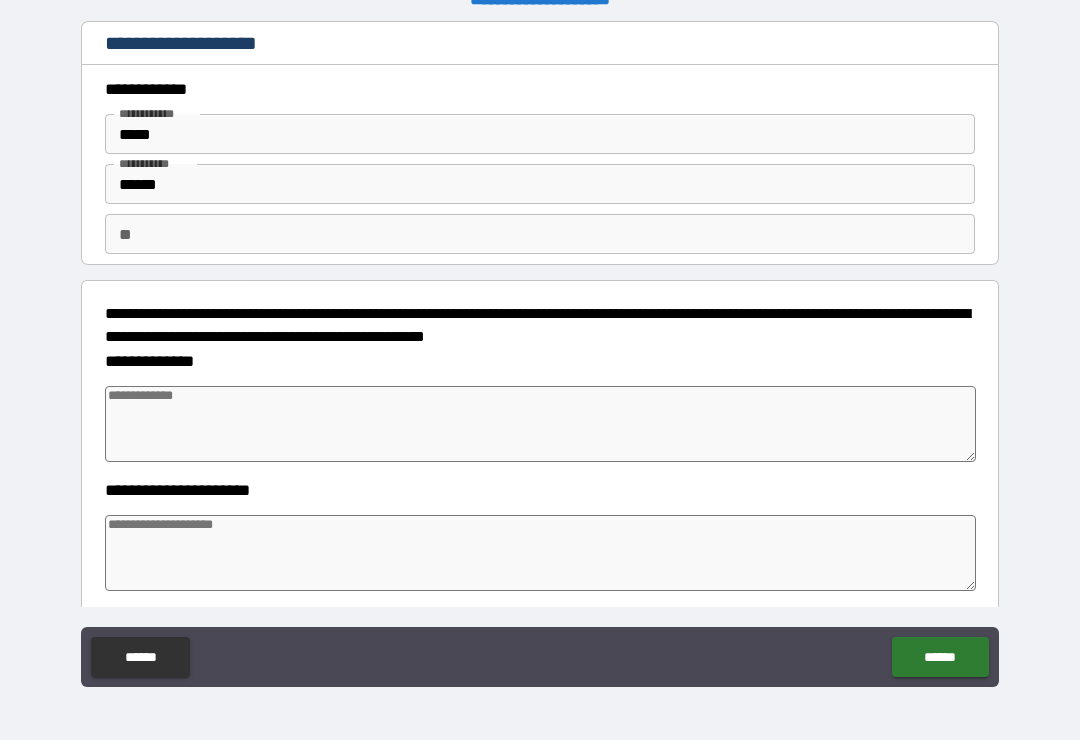 click at bounding box center [540, 424] 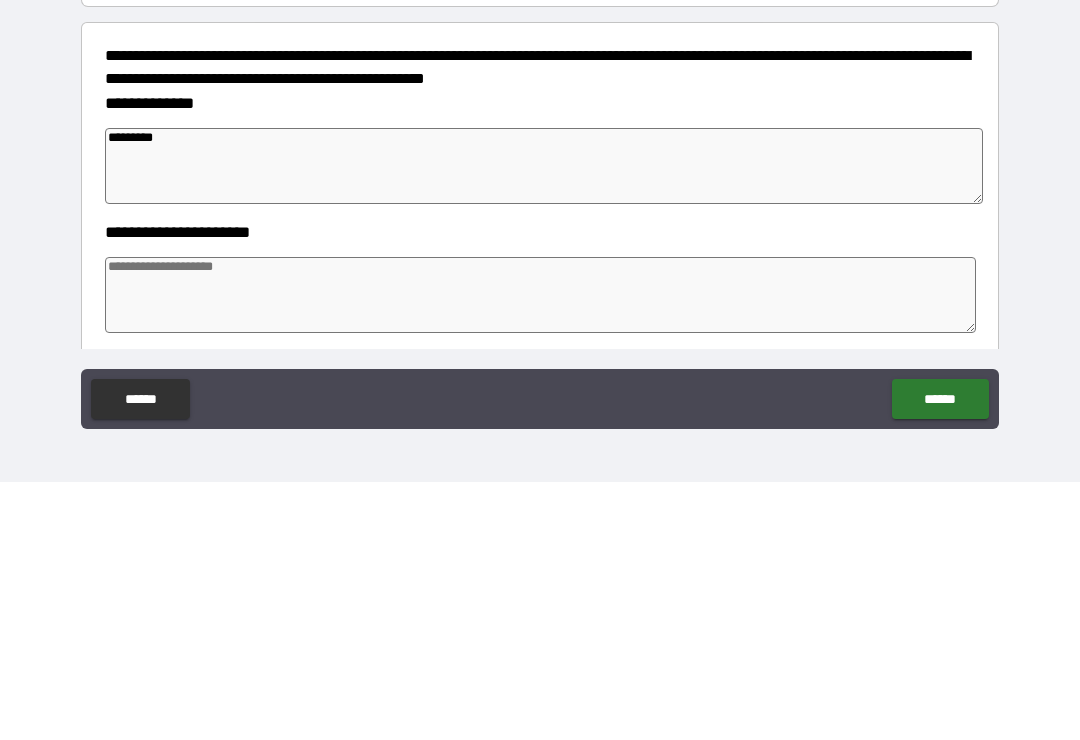 click at bounding box center [540, 553] 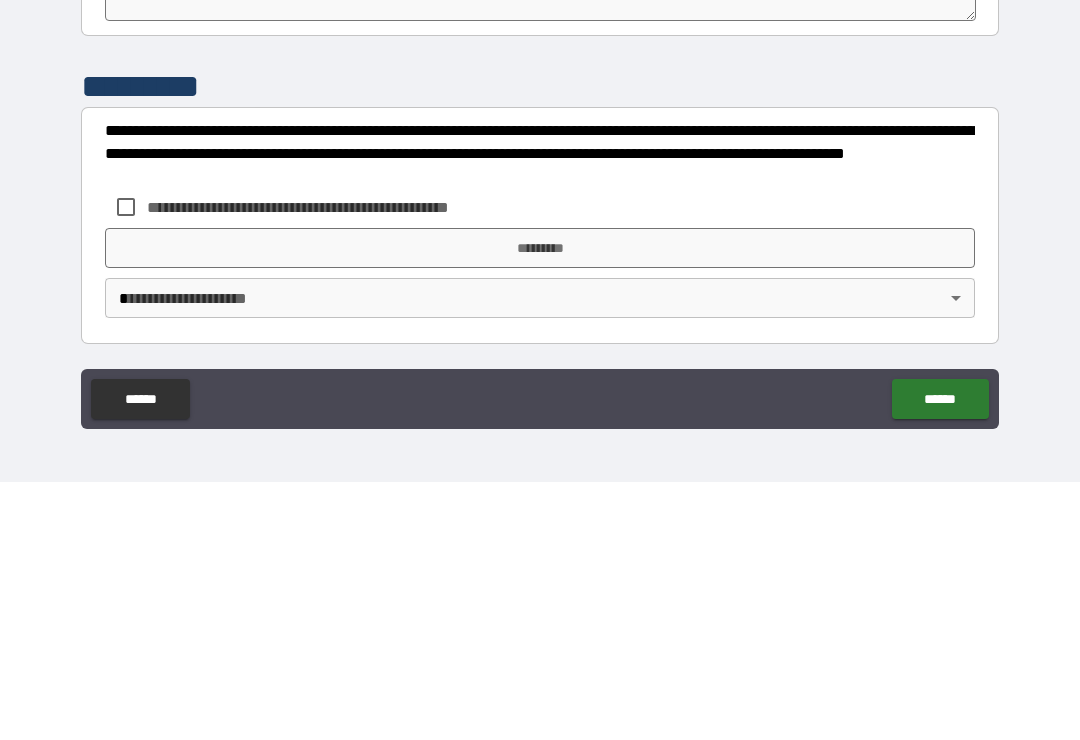 scroll, scrollTop: 570, scrollLeft: 0, axis: vertical 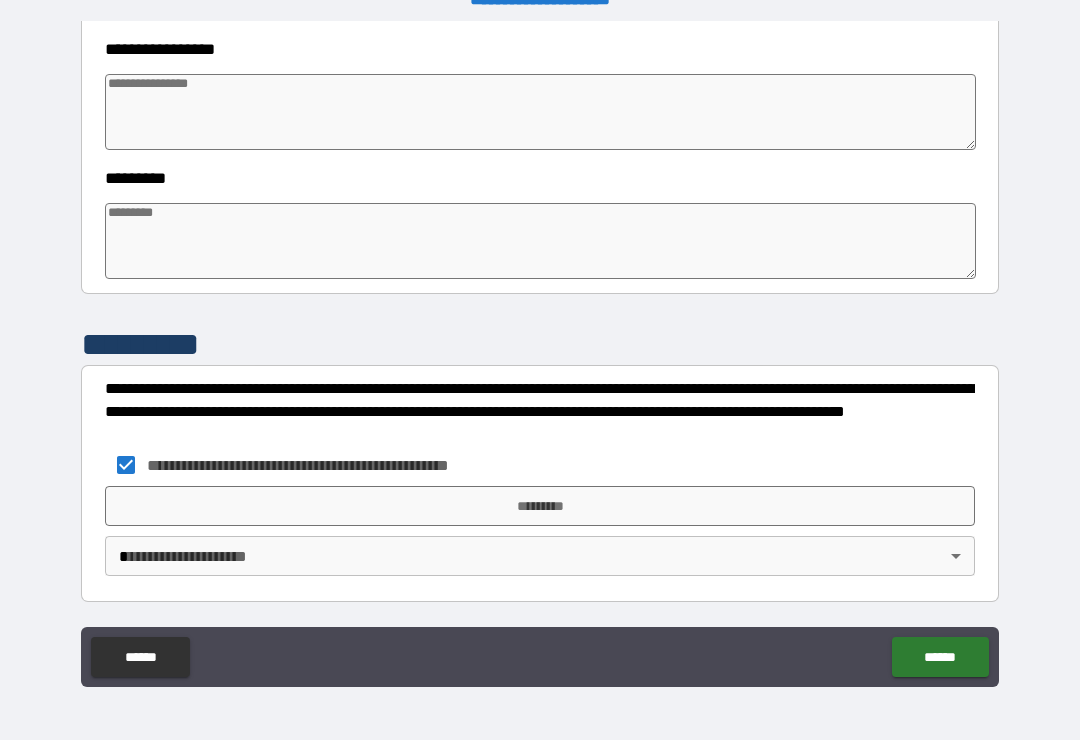 click on "*********" at bounding box center [540, 506] 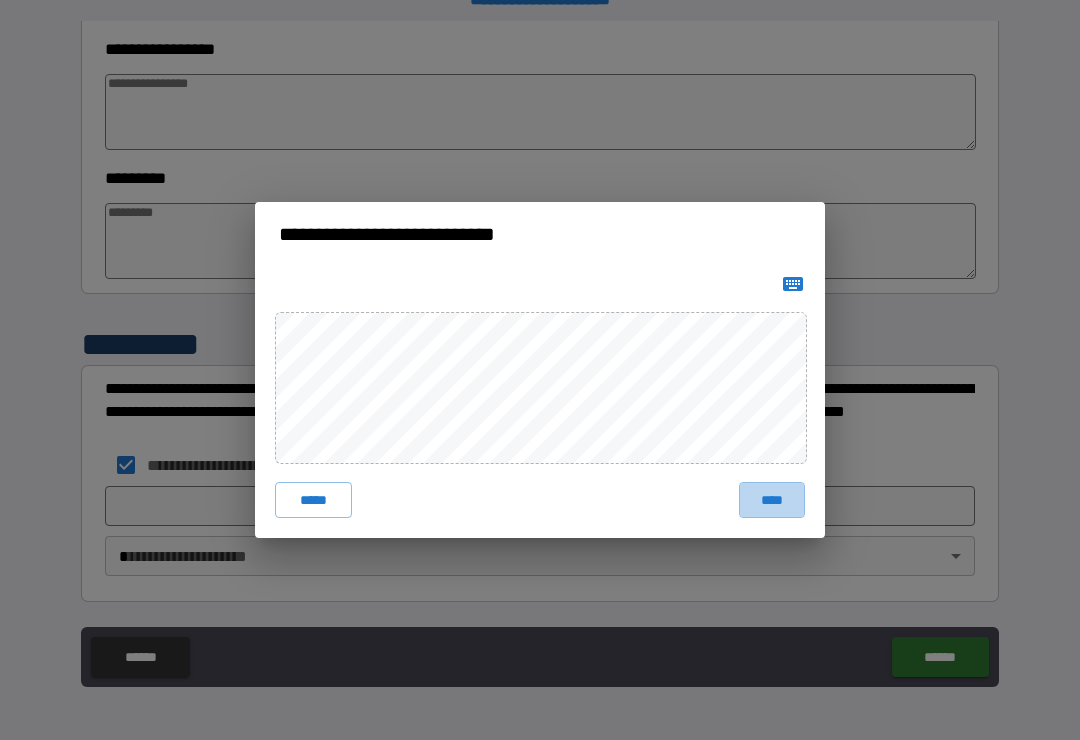 click on "****" at bounding box center [772, 500] 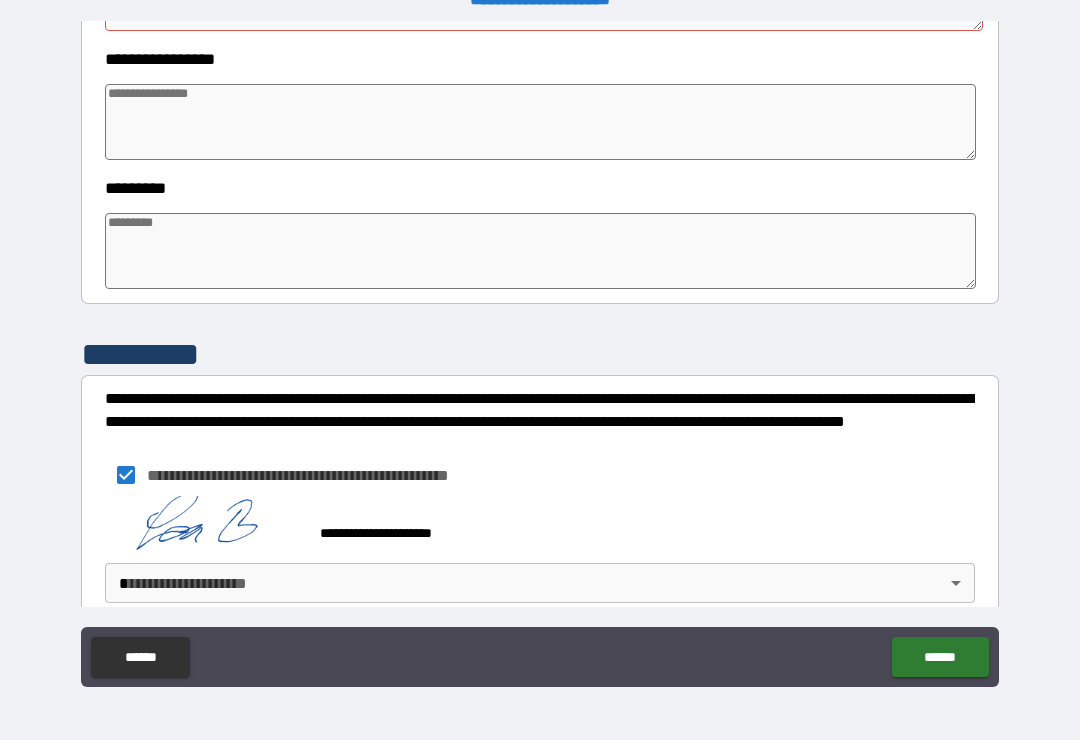 click on "**********" at bounding box center (540, 354) 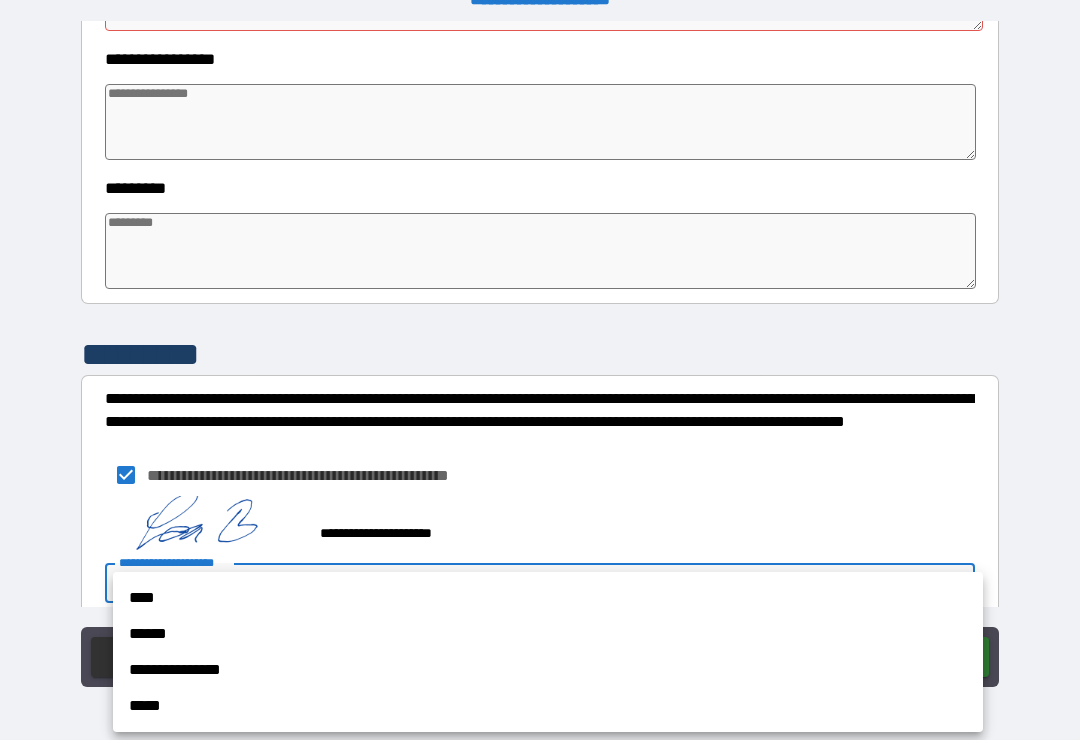 click on "**********" at bounding box center (548, 670) 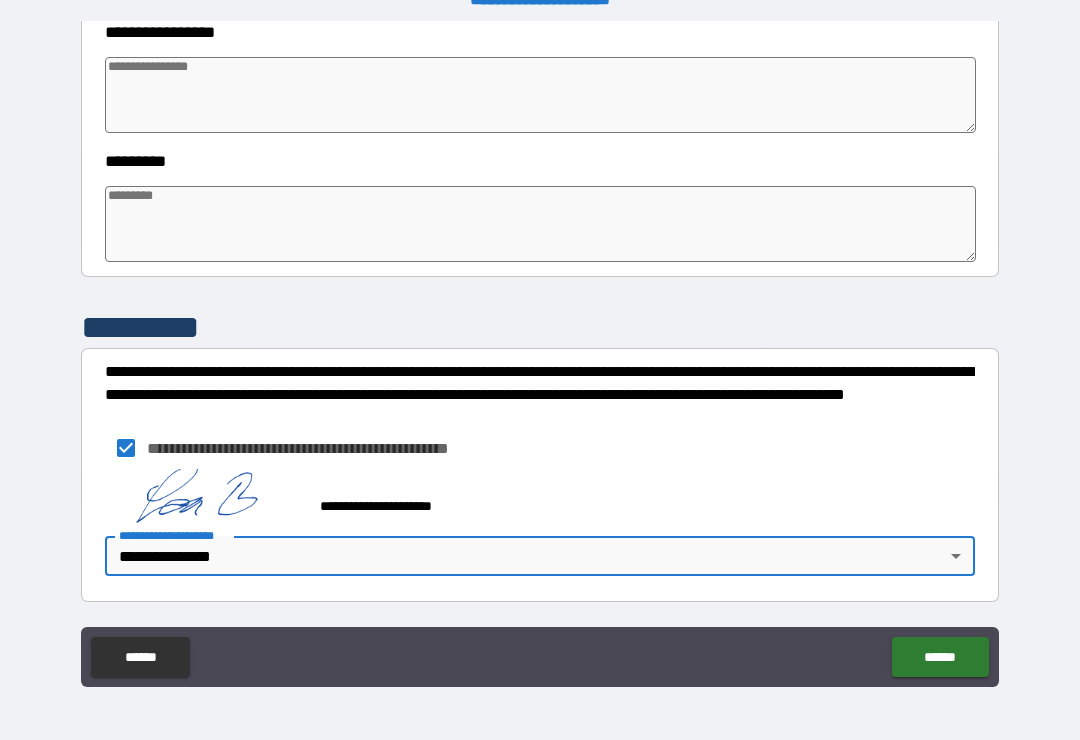 click on "******" at bounding box center [940, 657] 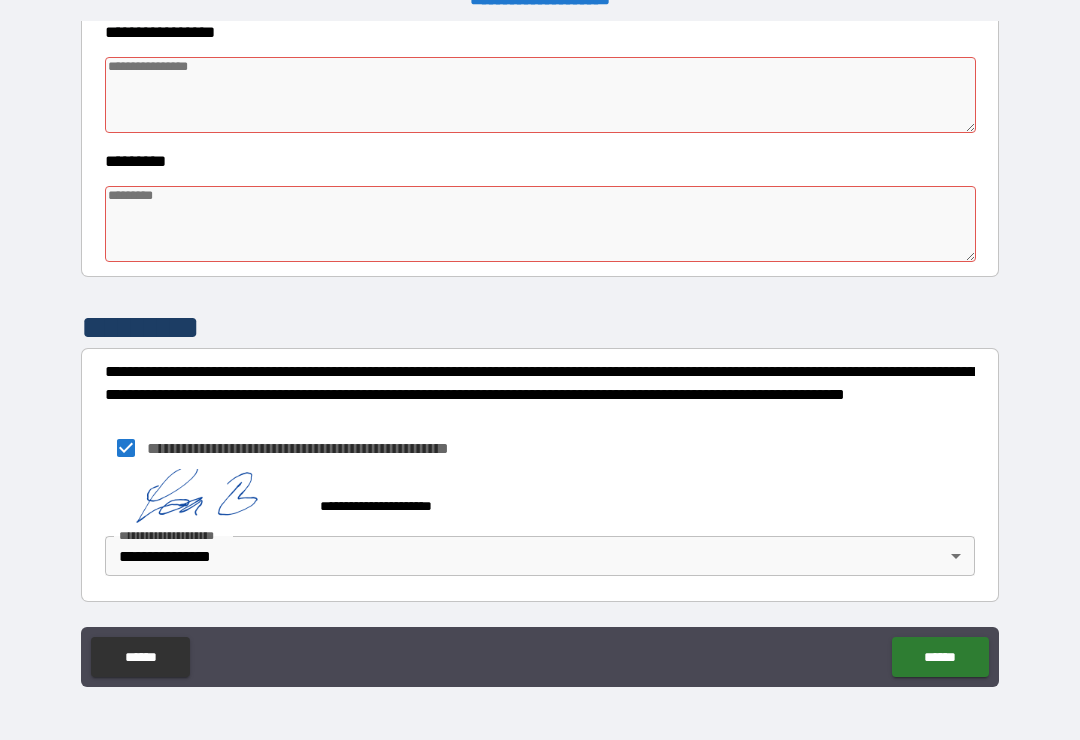 click at bounding box center (540, 95) 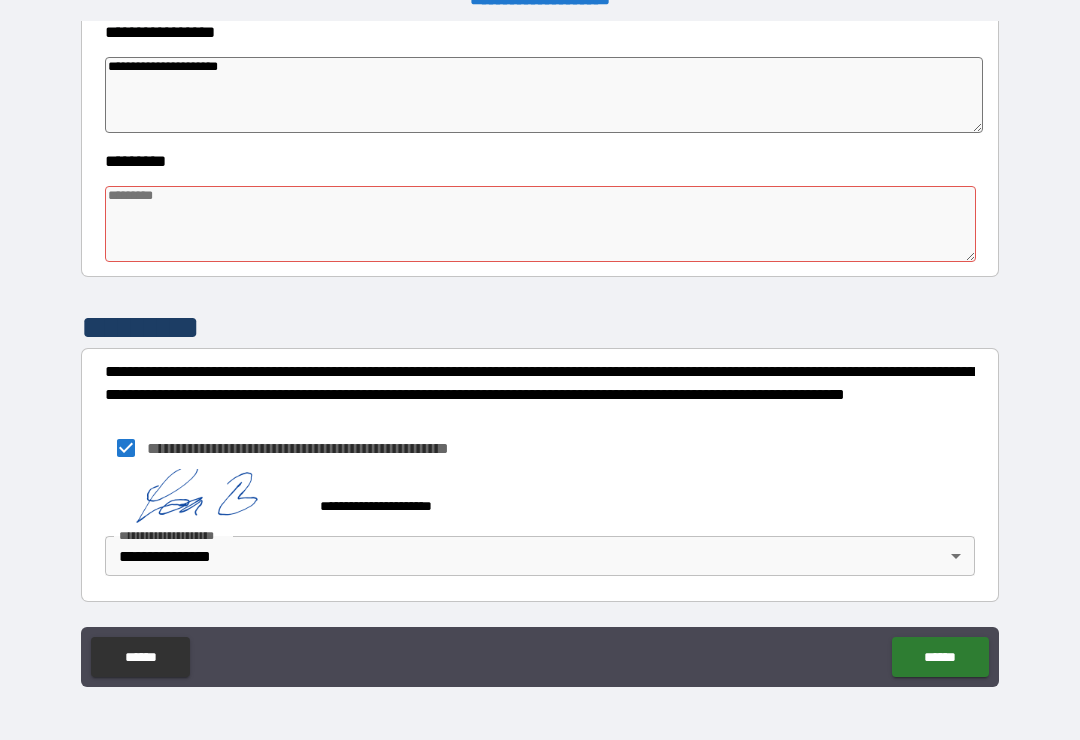 click at bounding box center [540, 224] 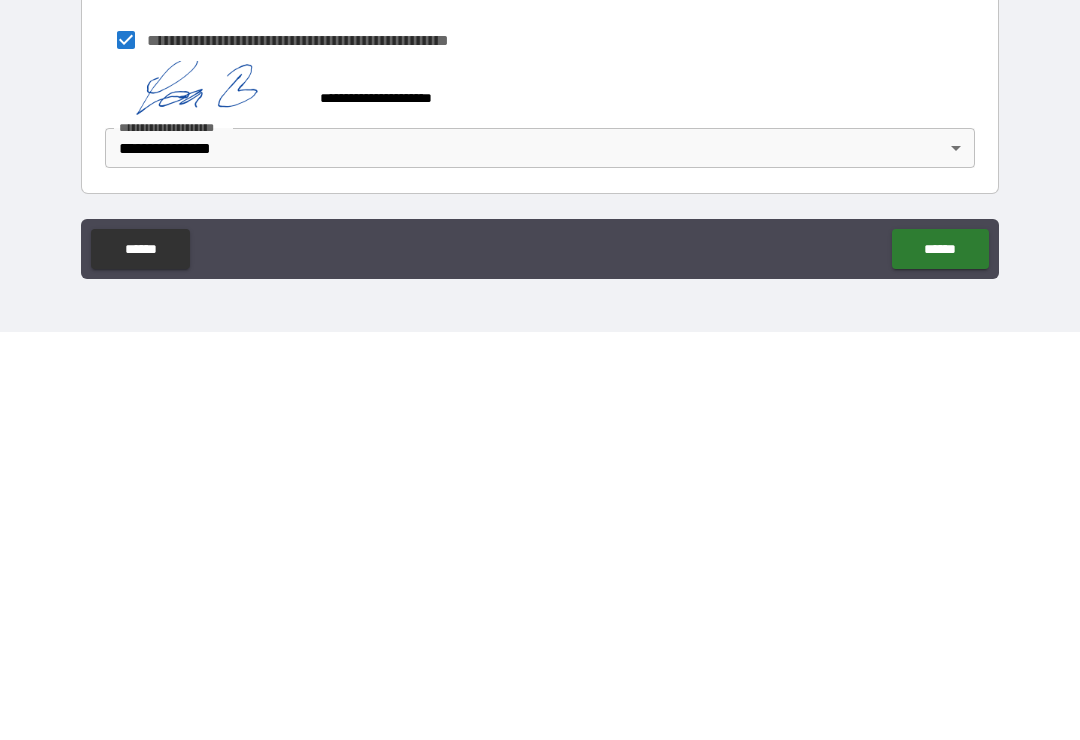 click on "******" at bounding box center [940, 657] 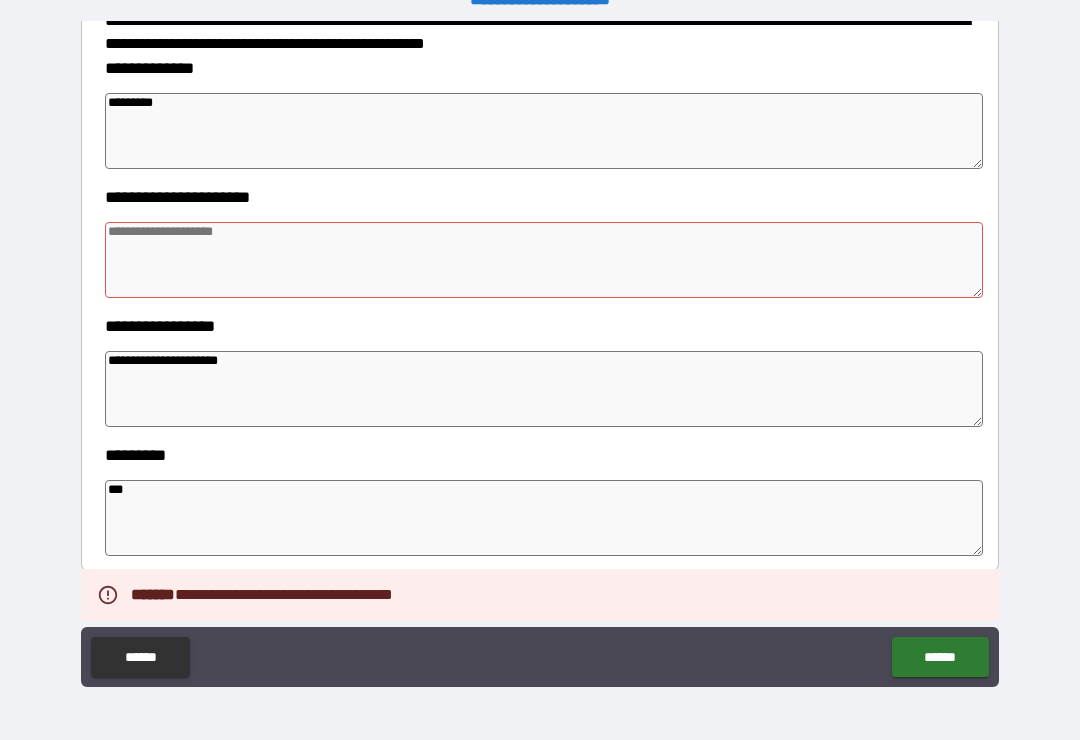 scroll, scrollTop: 285, scrollLeft: 0, axis: vertical 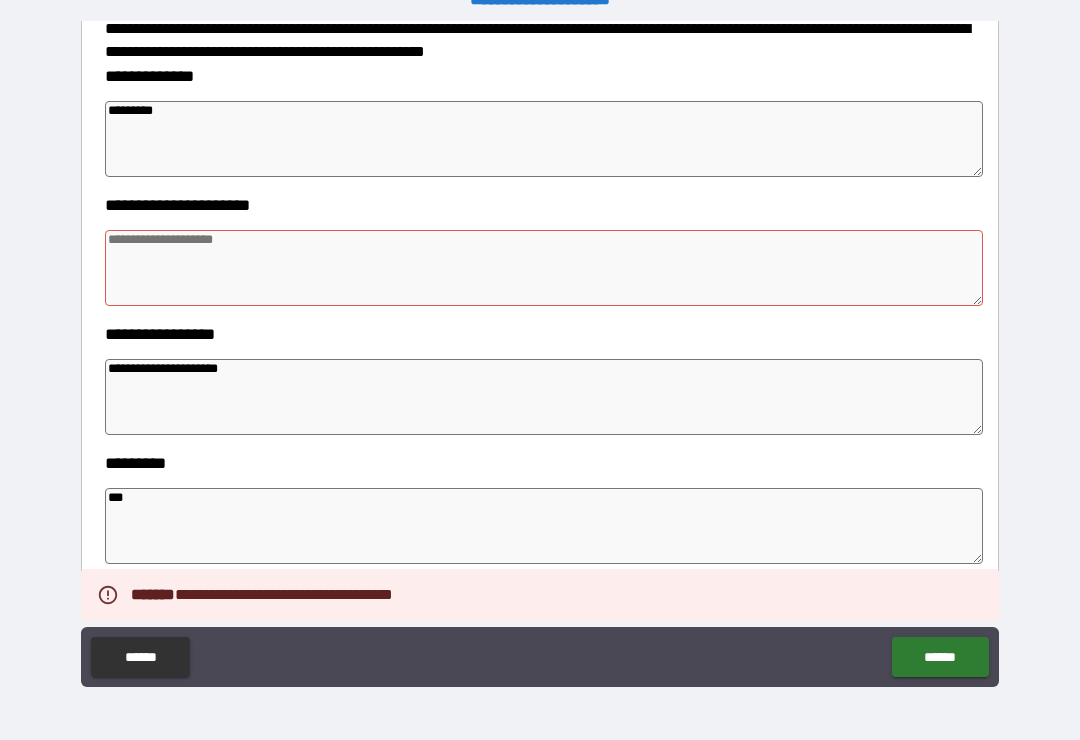 click at bounding box center (544, 268) 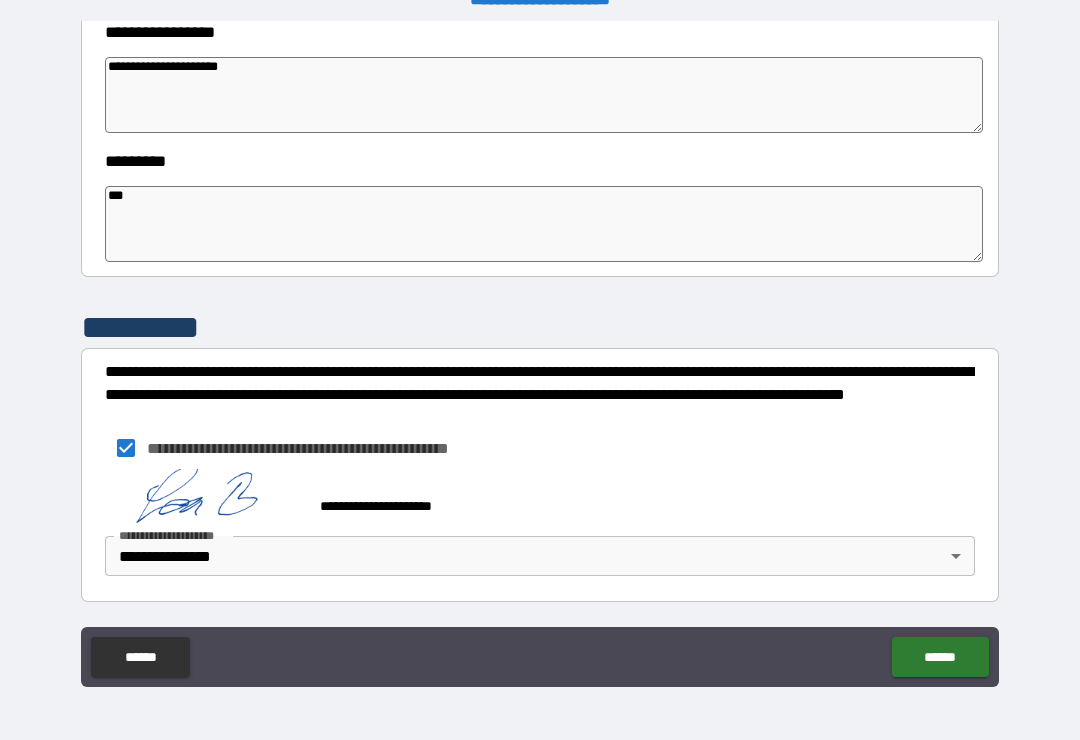 scroll, scrollTop: 511, scrollLeft: 0, axis: vertical 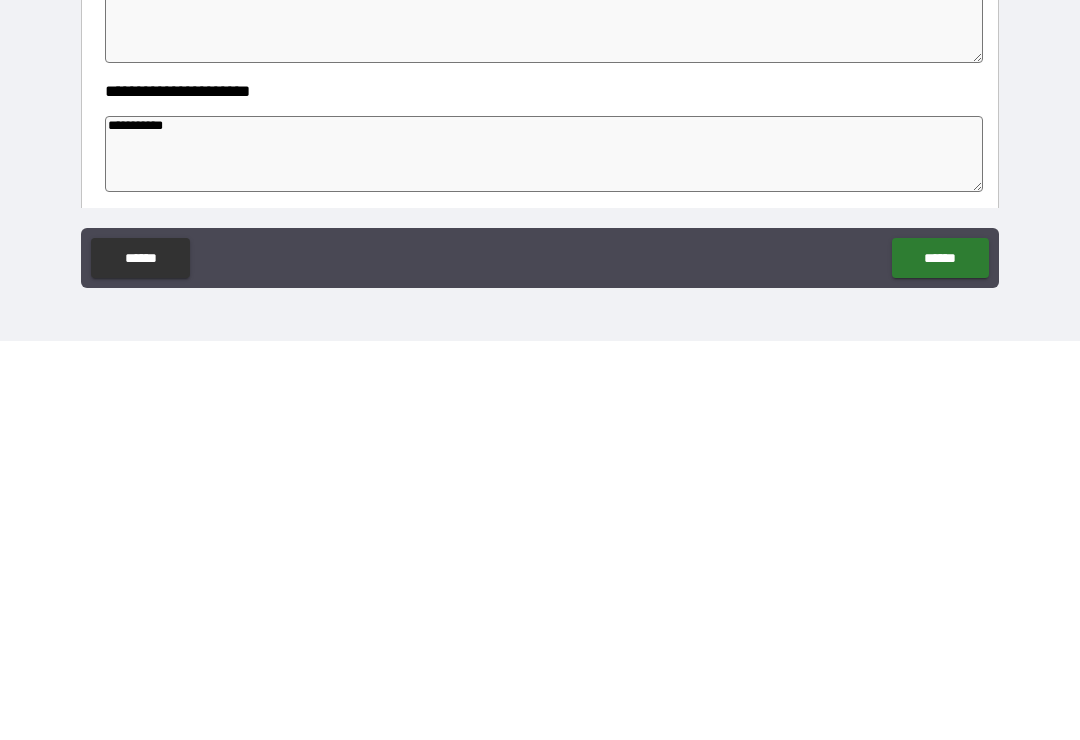 click on "******" at bounding box center (940, 657) 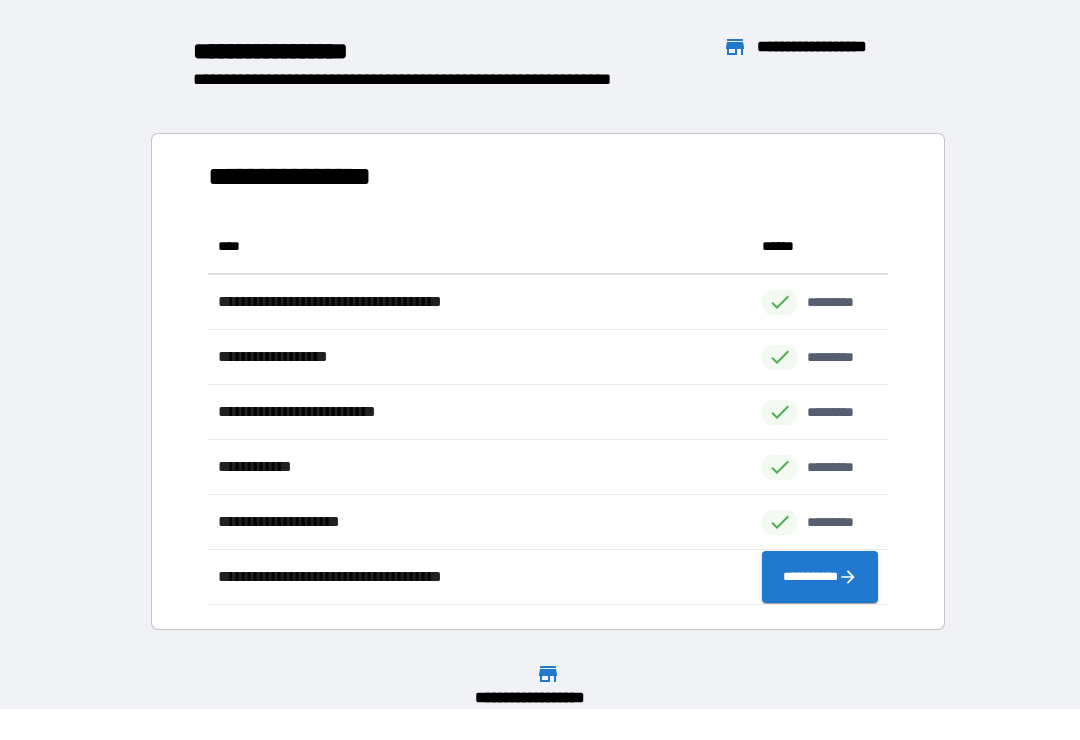 scroll, scrollTop: 1, scrollLeft: 1, axis: both 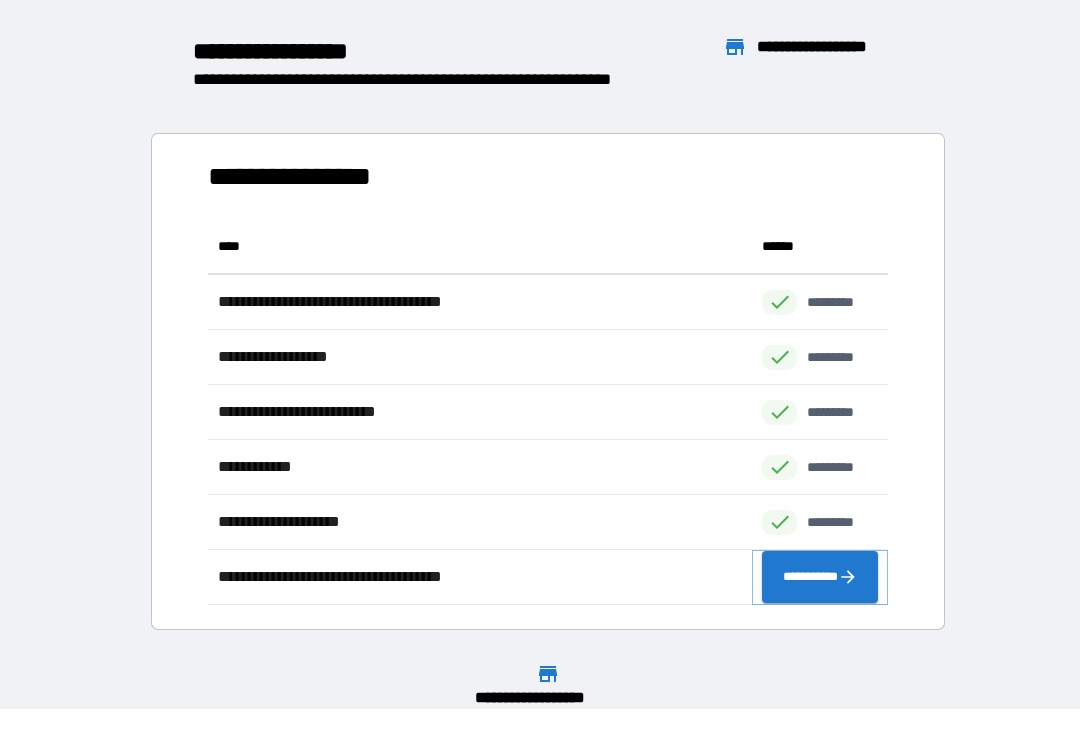 click on "**********" at bounding box center (820, 577) 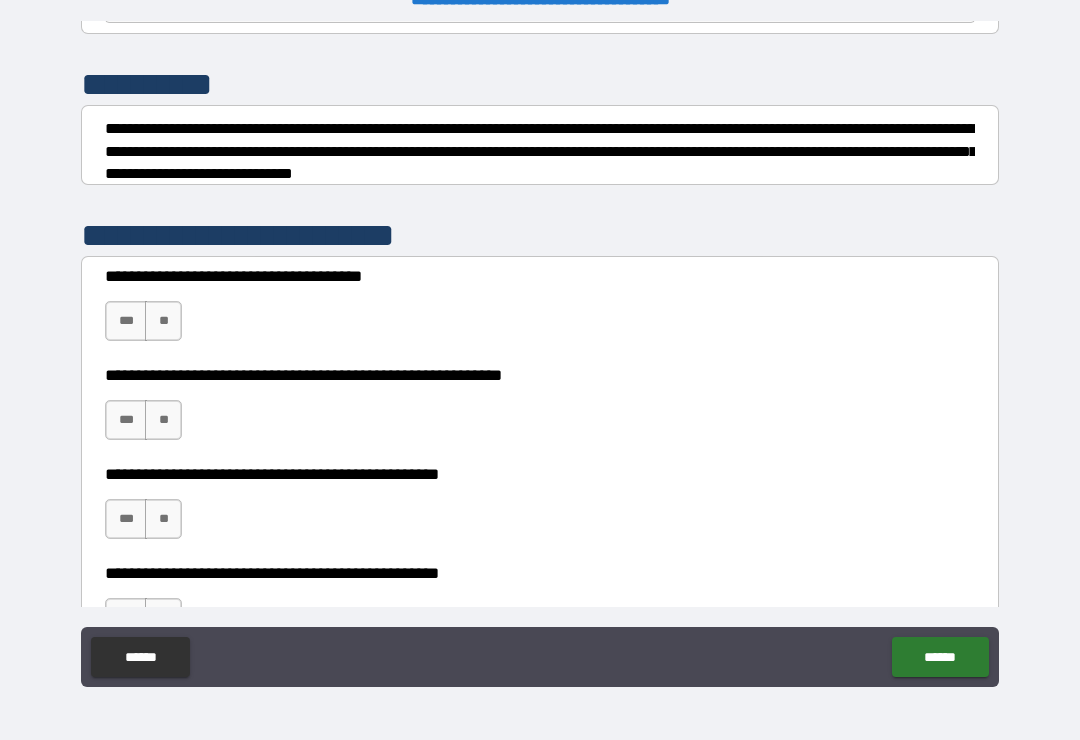 scroll, scrollTop: 282, scrollLeft: 0, axis: vertical 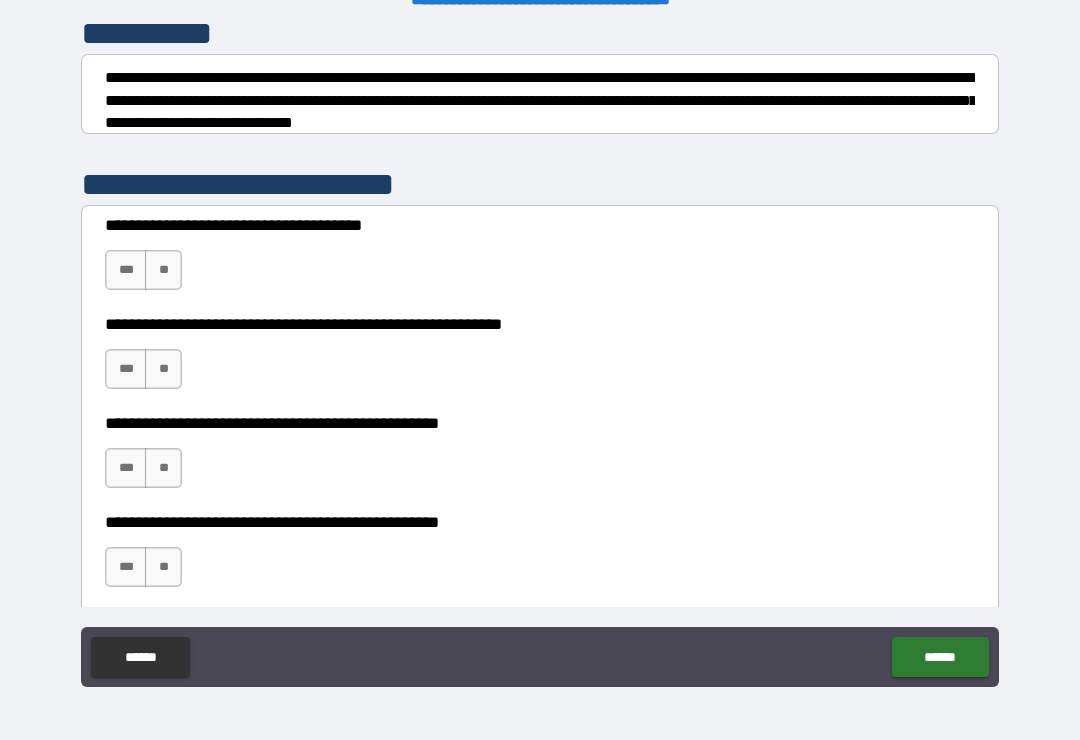 click on "***" at bounding box center [126, 270] 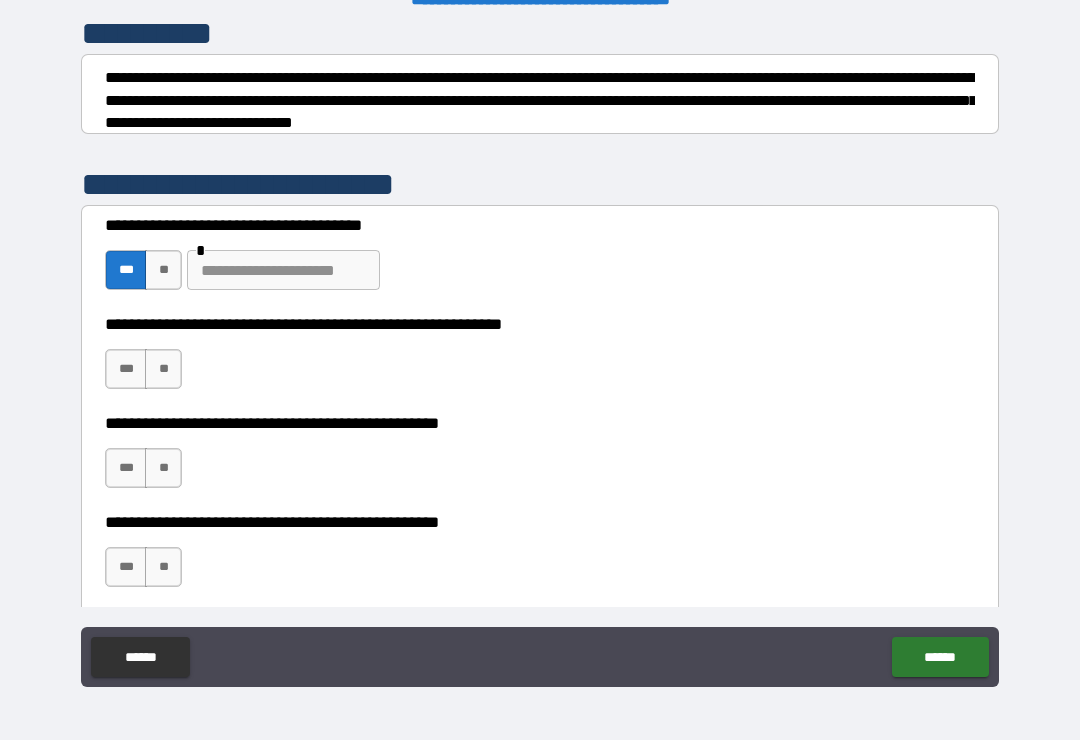 click on "**" at bounding box center (163, 369) 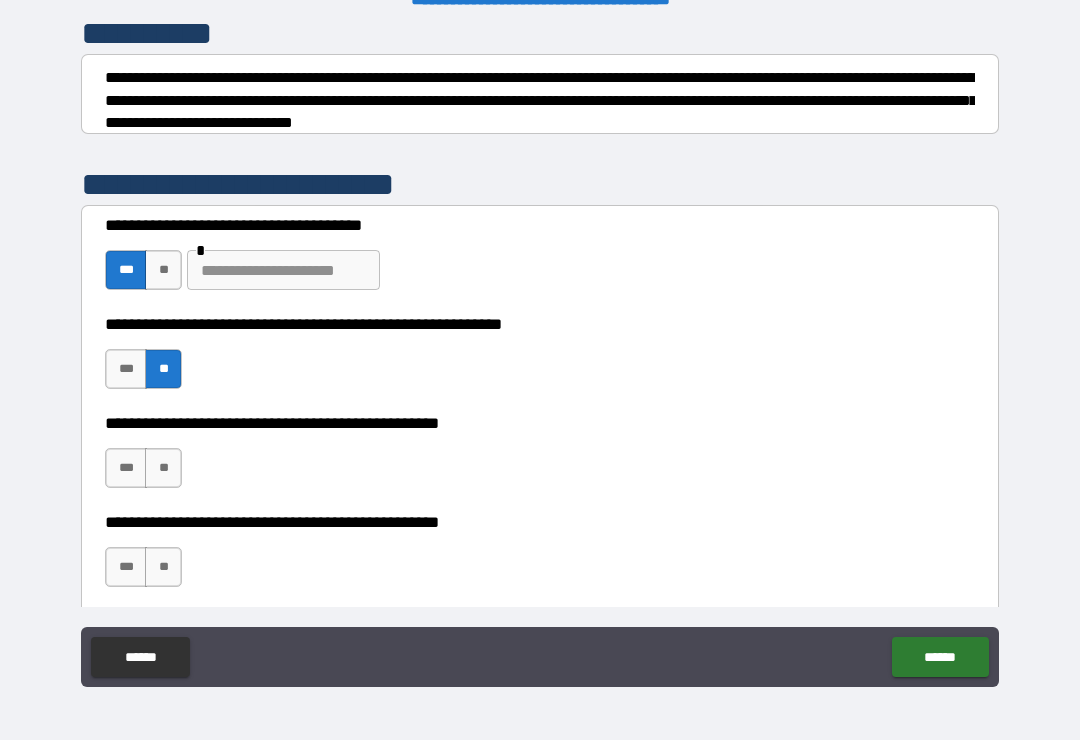 click on "**" at bounding box center [163, 468] 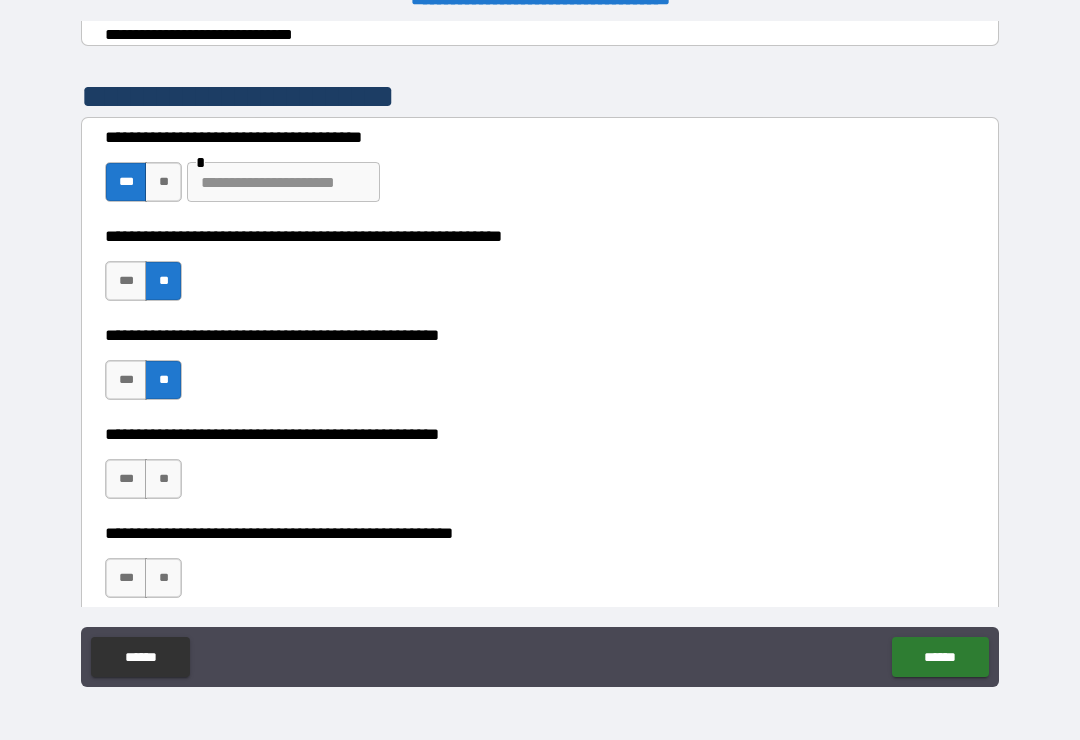 scroll, scrollTop: 372, scrollLeft: 0, axis: vertical 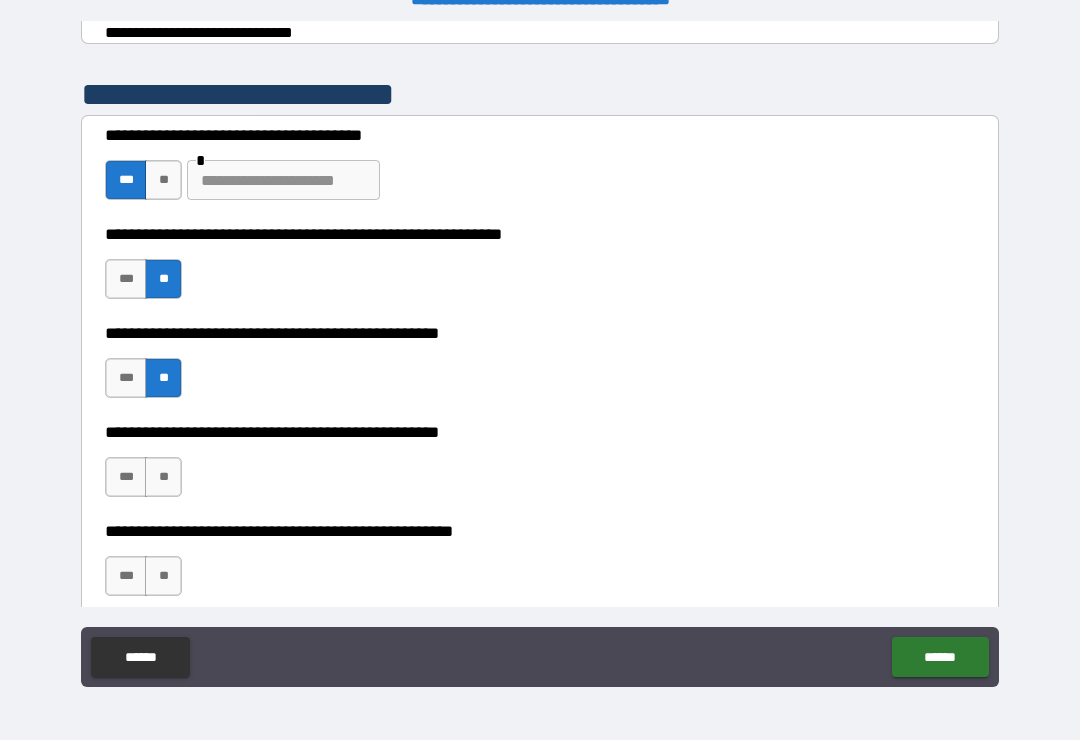 click on "**" at bounding box center [163, 477] 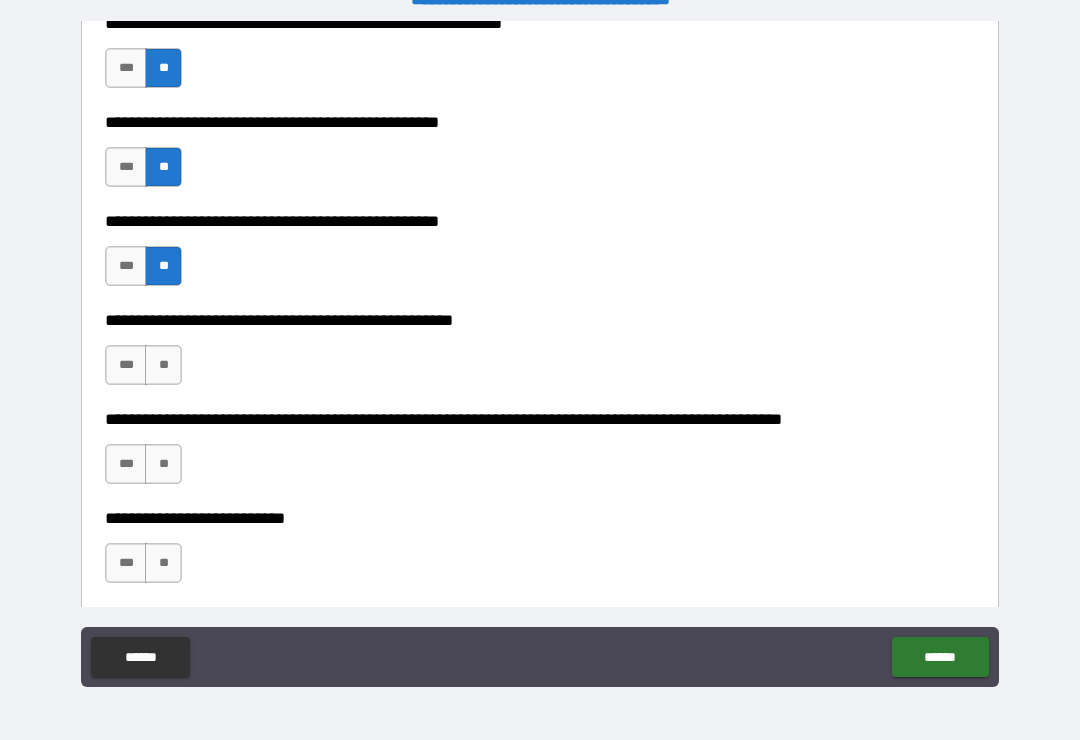 scroll, scrollTop: 593, scrollLeft: 0, axis: vertical 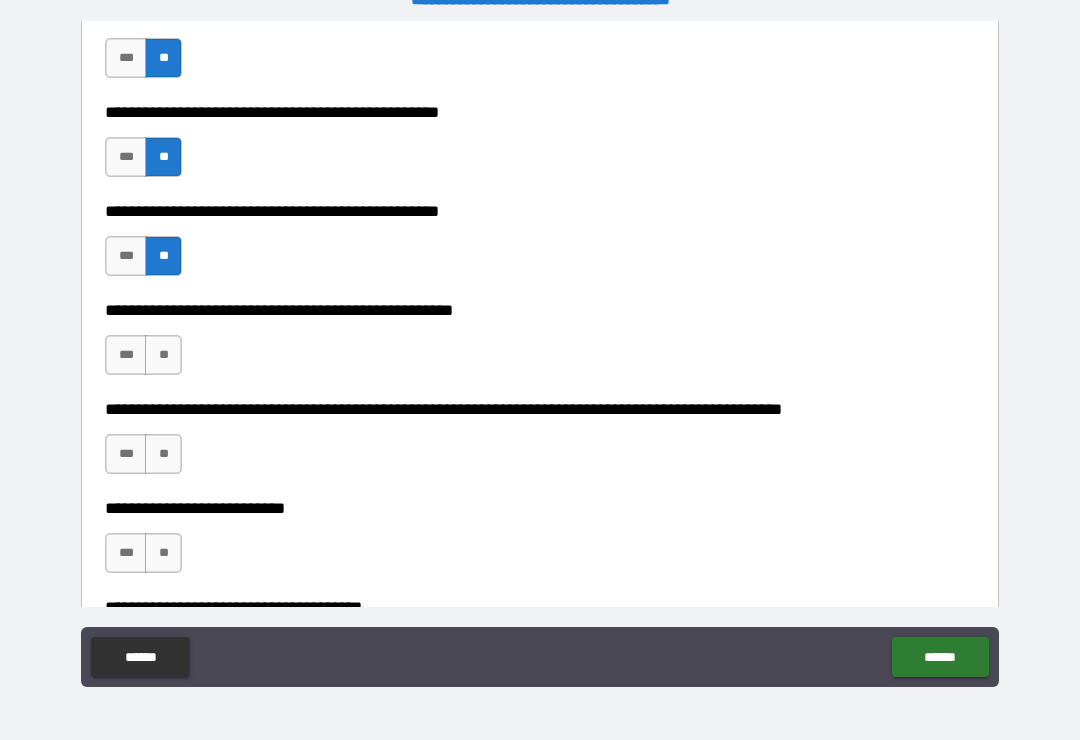 click on "**" at bounding box center [163, 355] 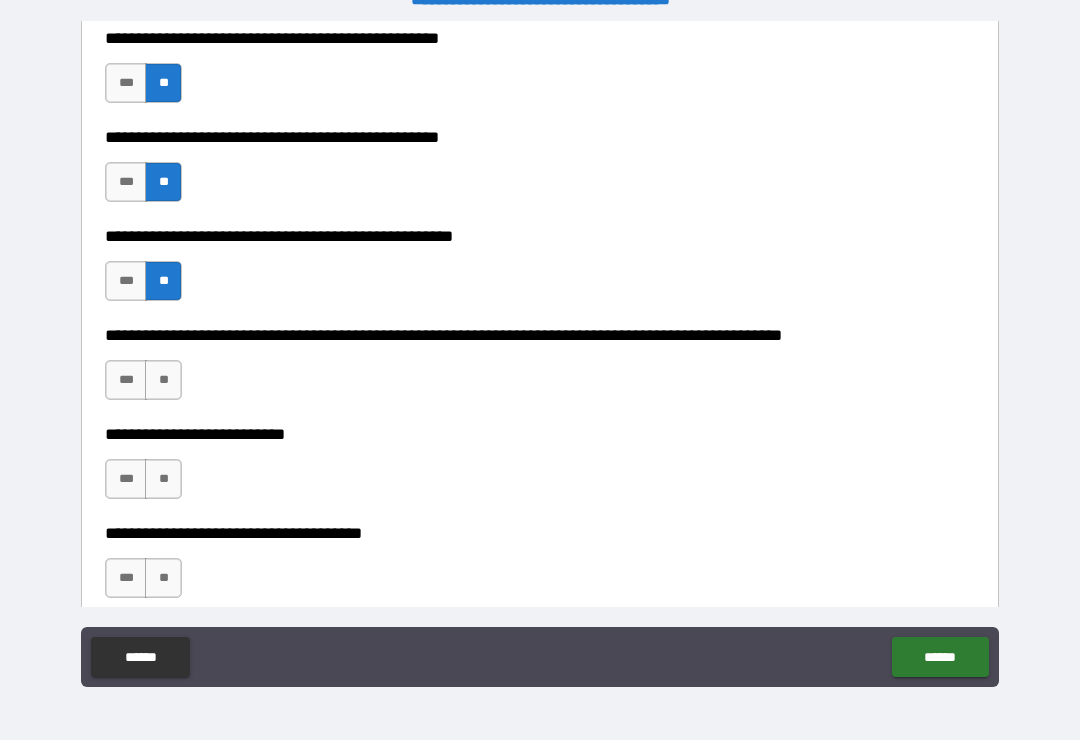 scroll, scrollTop: 695, scrollLeft: 0, axis: vertical 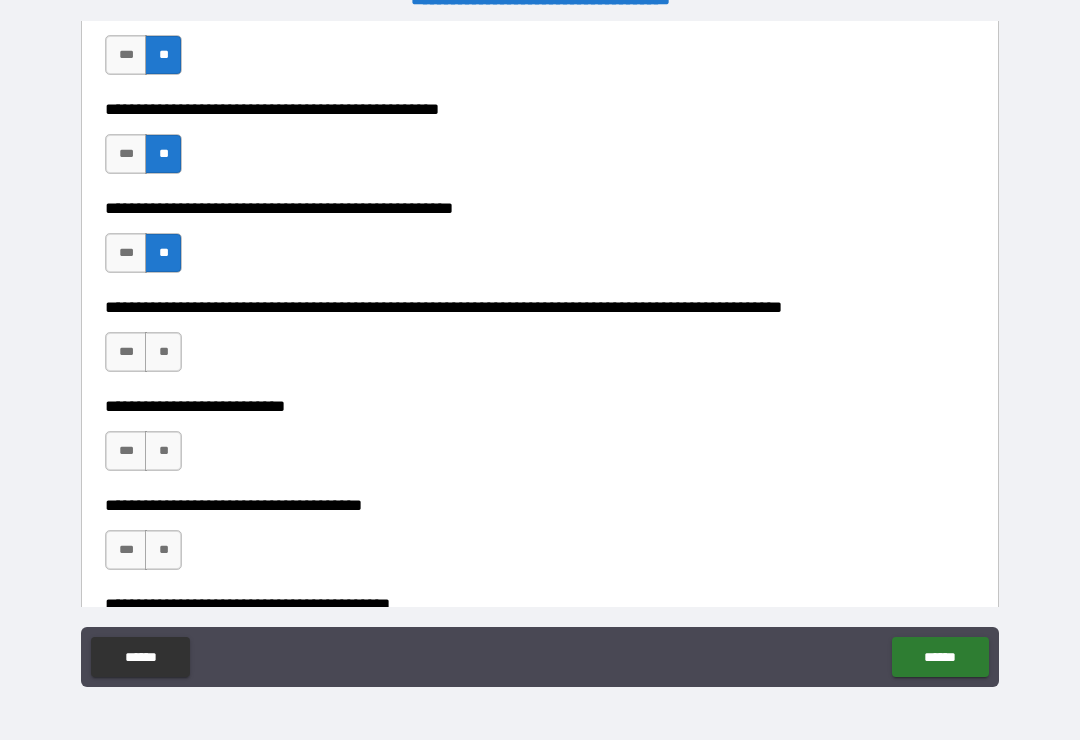 click on "**" at bounding box center [163, 352] 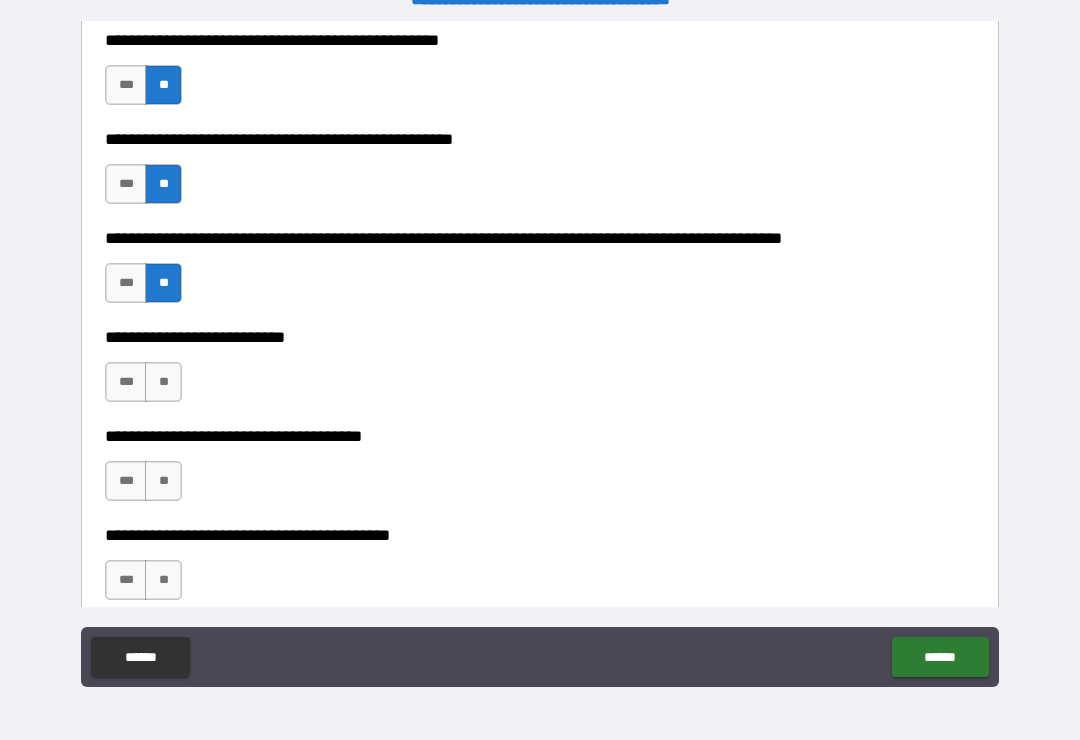 scroll, scrollTop: 766, scrollLeft: 0, axis: vertical 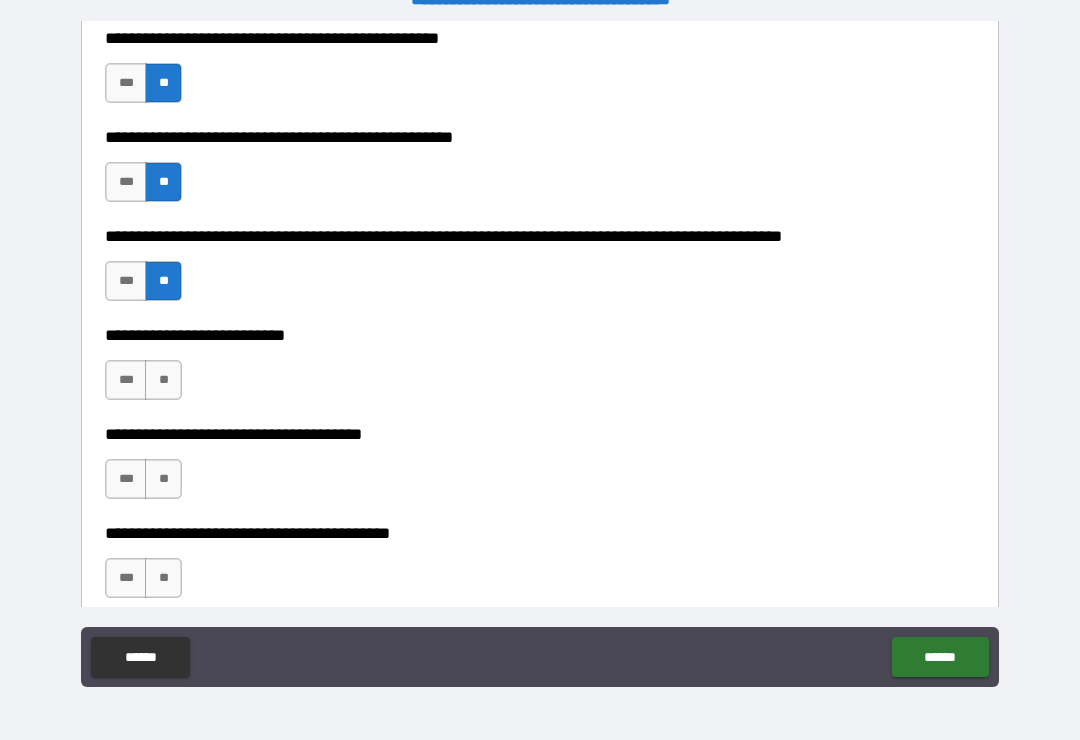 click on "***" at bounding box center [126, 380] 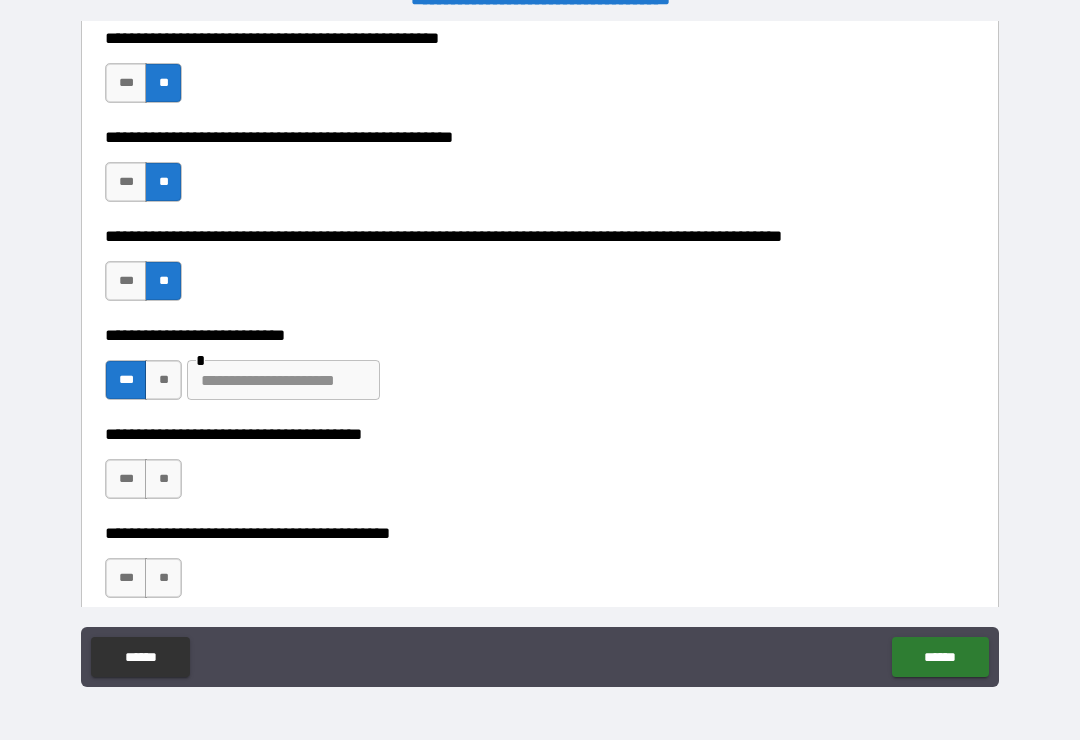 click on "**" at bounding box center [163, 380] 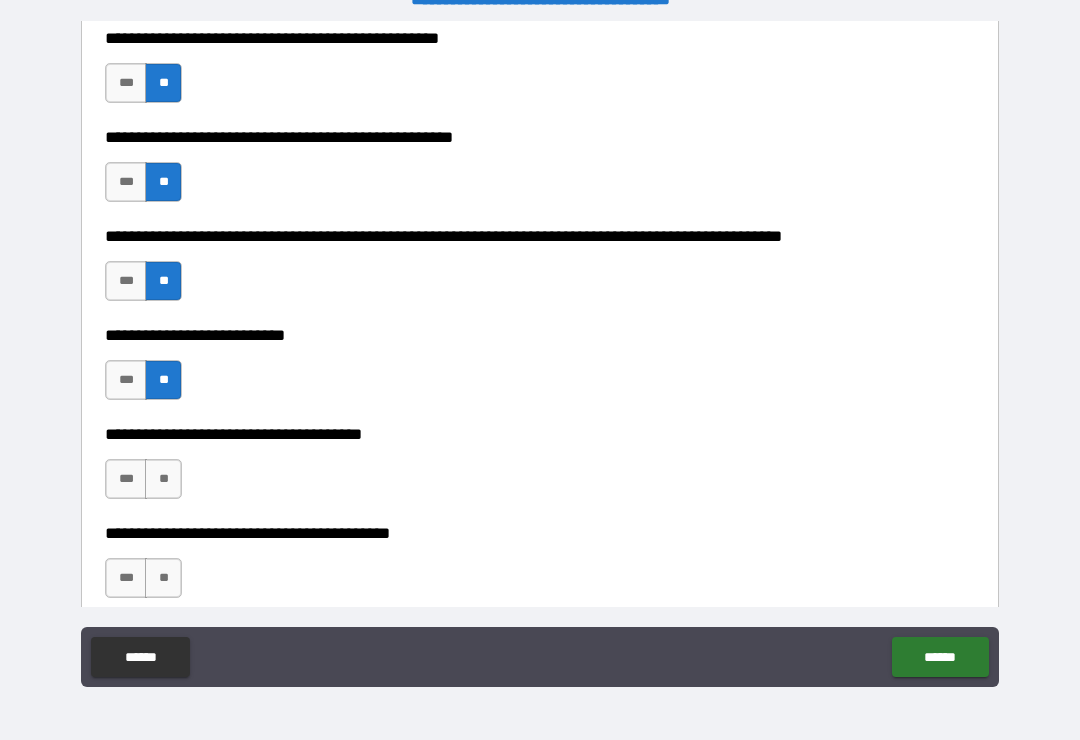 click on "**" at bounding box center [163, 479] 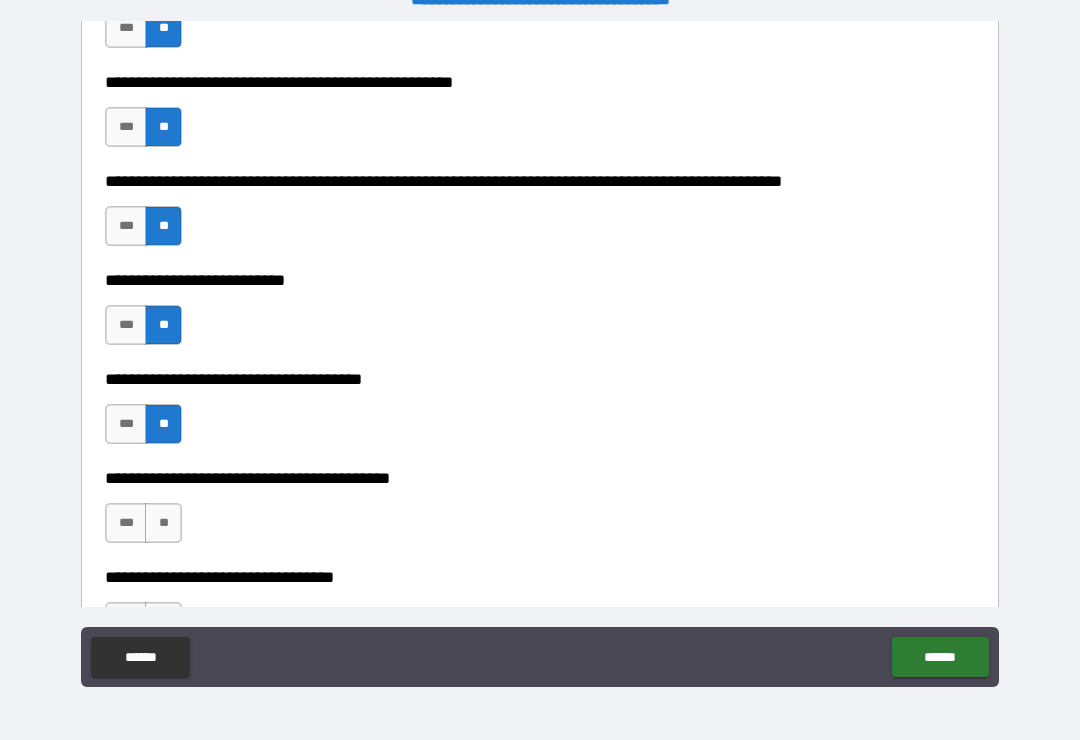 scroll, scrollTop: 826, scrollLeft: 0, axis: vertical 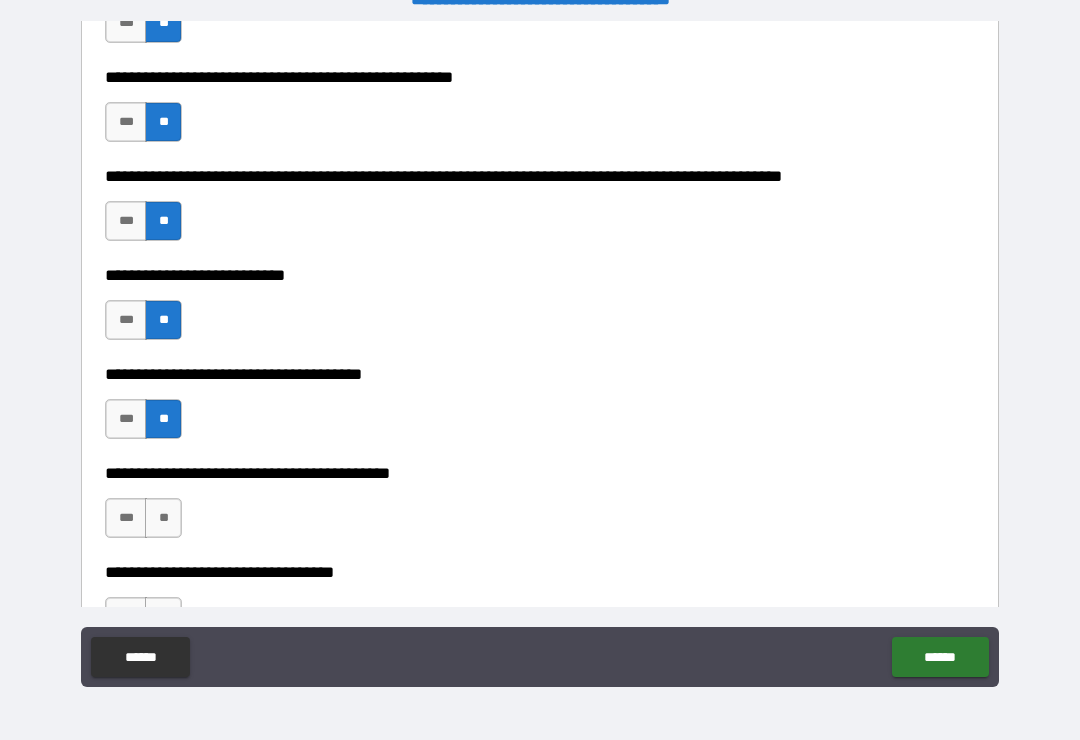 click on "**" at bounding box center [163, 518] 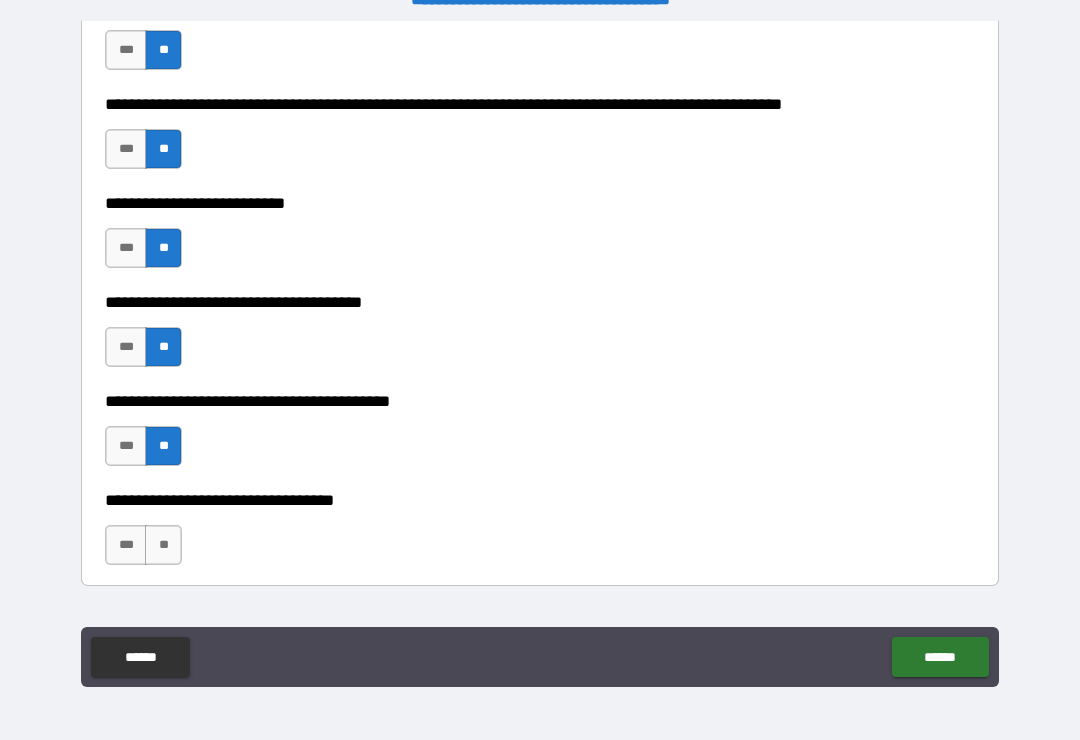 scroll, scrollTop: 904, scrollLeft: 0, axis: vertical 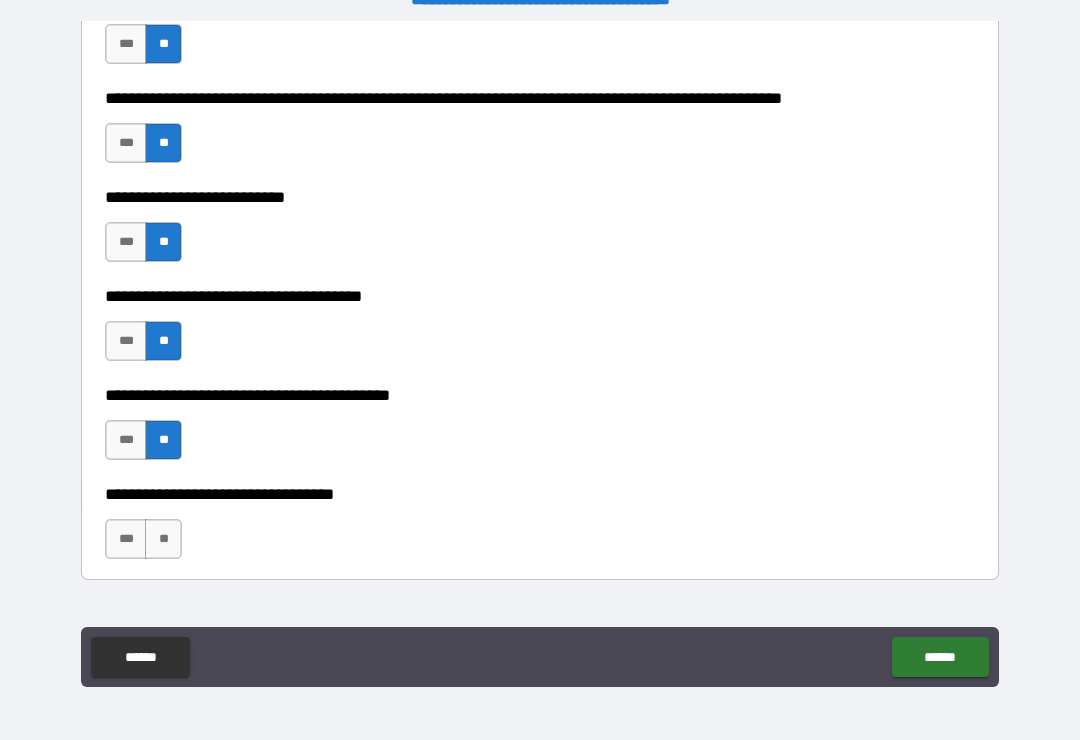 click on "**" at bounding box center [163, 539] 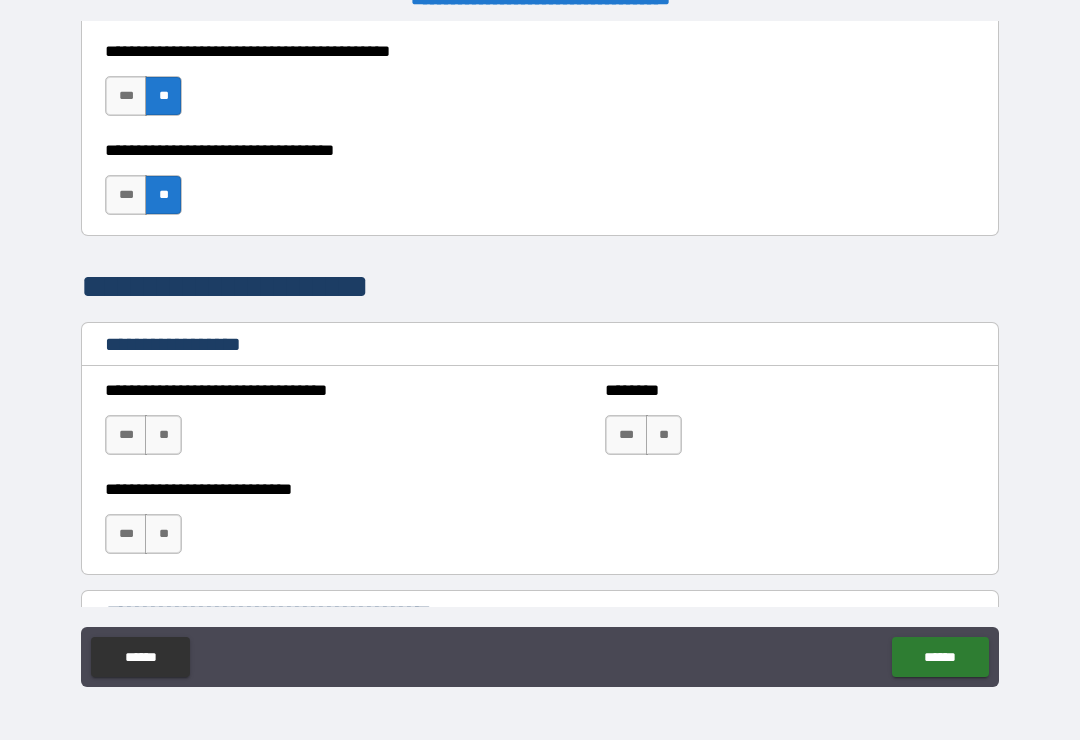 scroll, scrollTop: 1249, scrollLeft: 0, axis: vertical 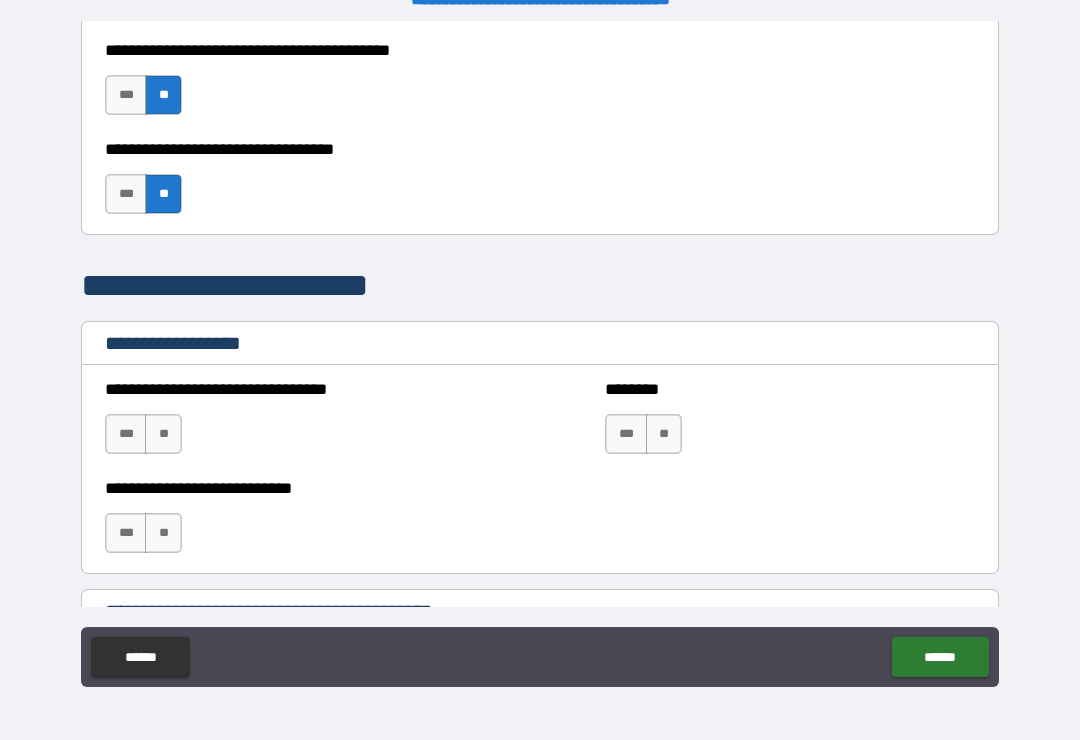 click on "**" at bounding box center [163, 434] 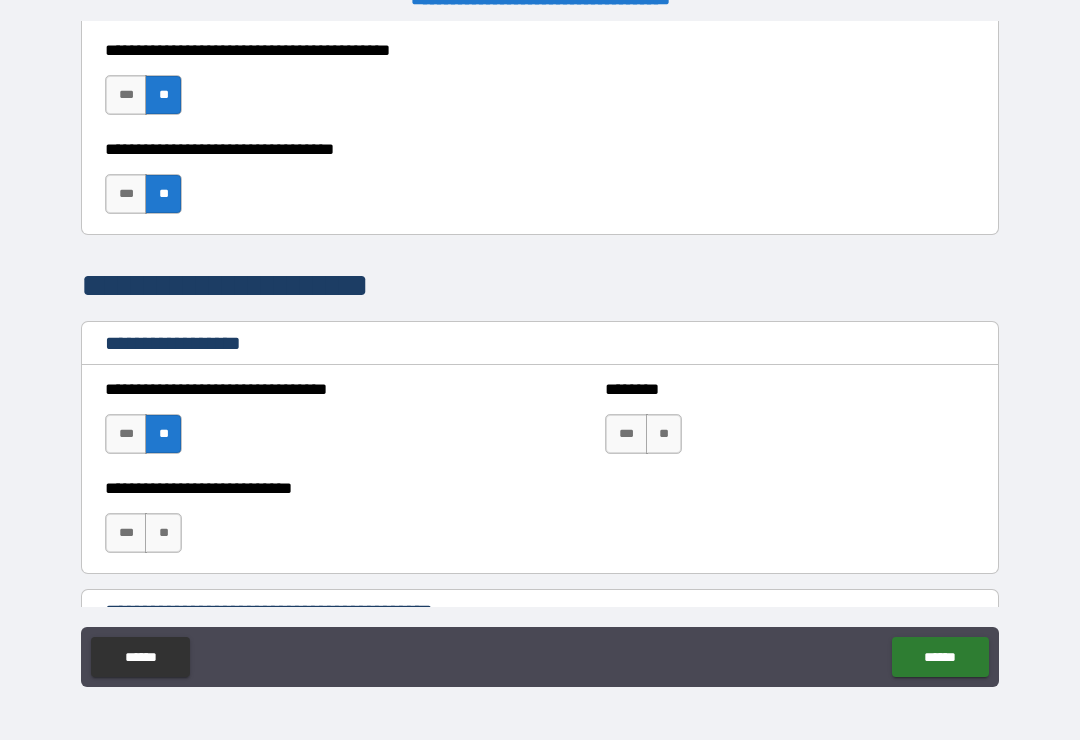 click on "**" at bounding box center (163, 533) 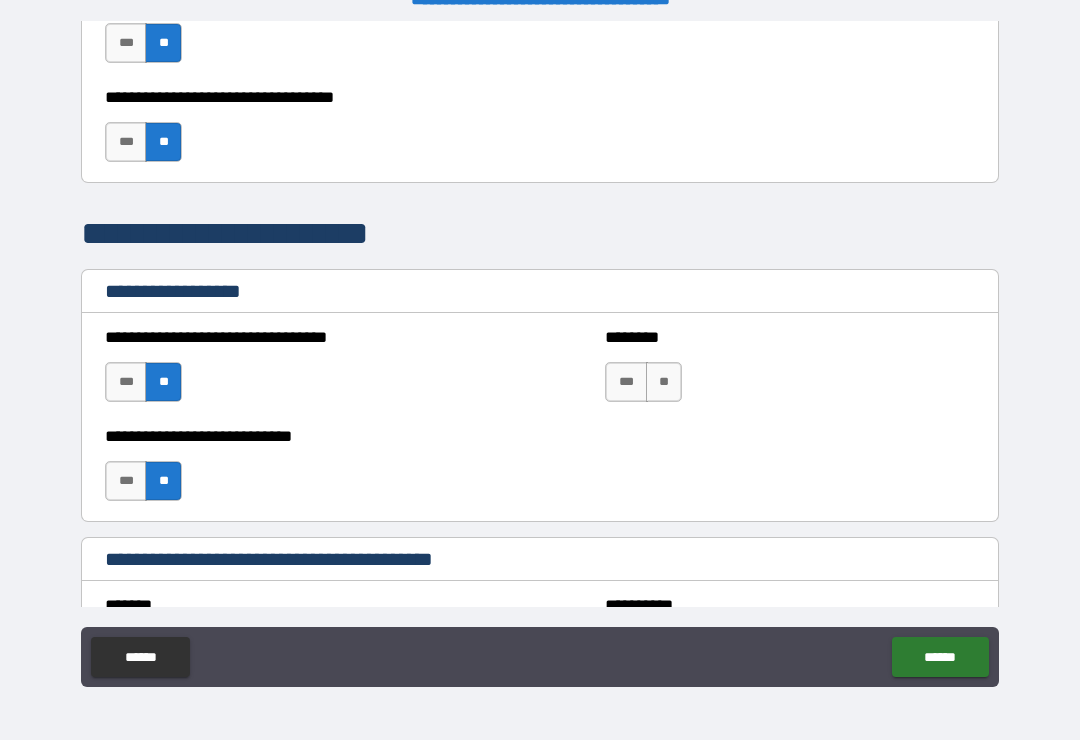 scroll, scrollTop: 1314, scrollLeft: 0, axis: vertical 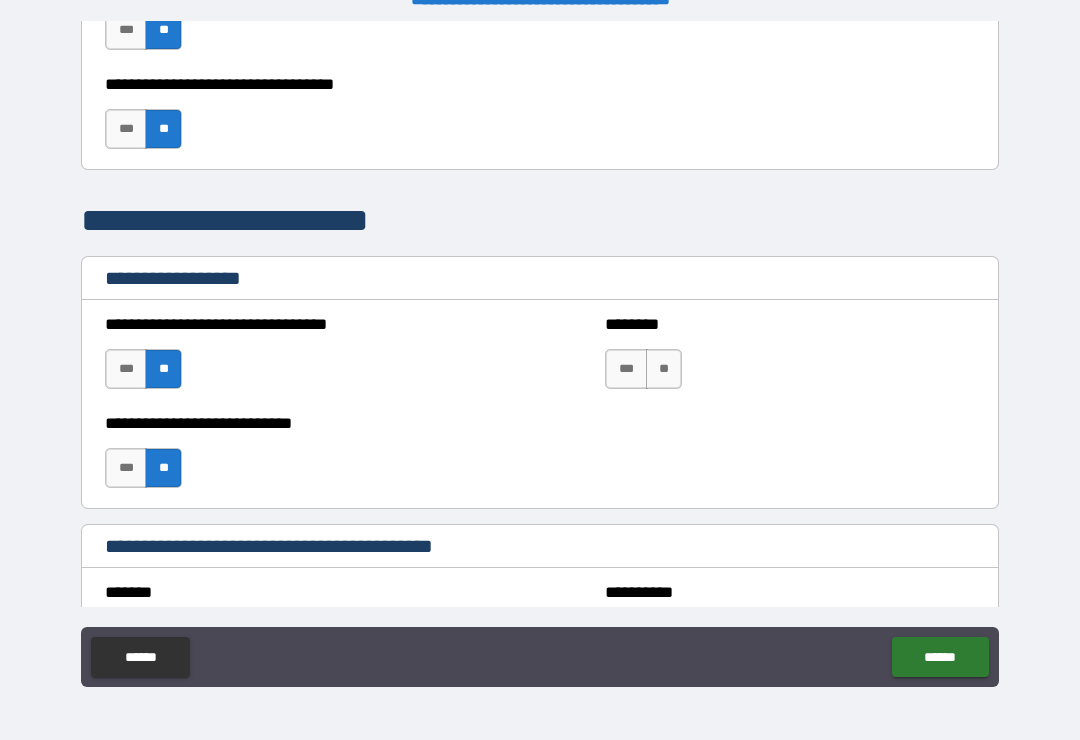 click on "**" at bounding box center (664, 369) 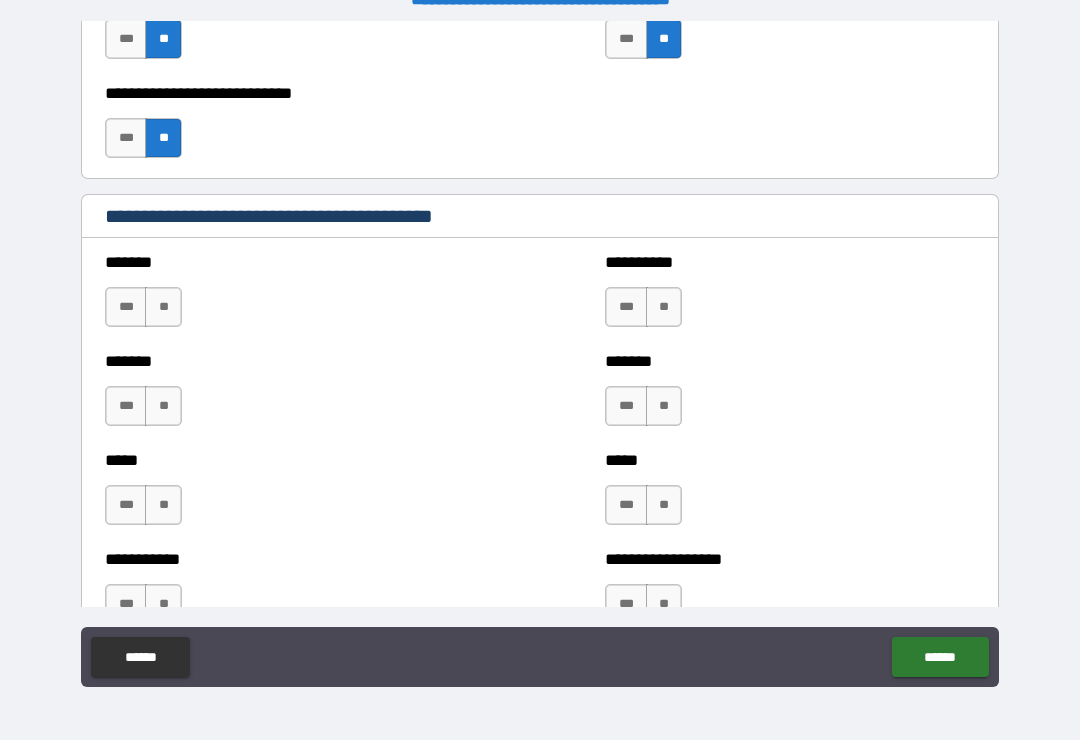 scroll, scrollTop: 1647, scrollLeft: 0, axis: vertical 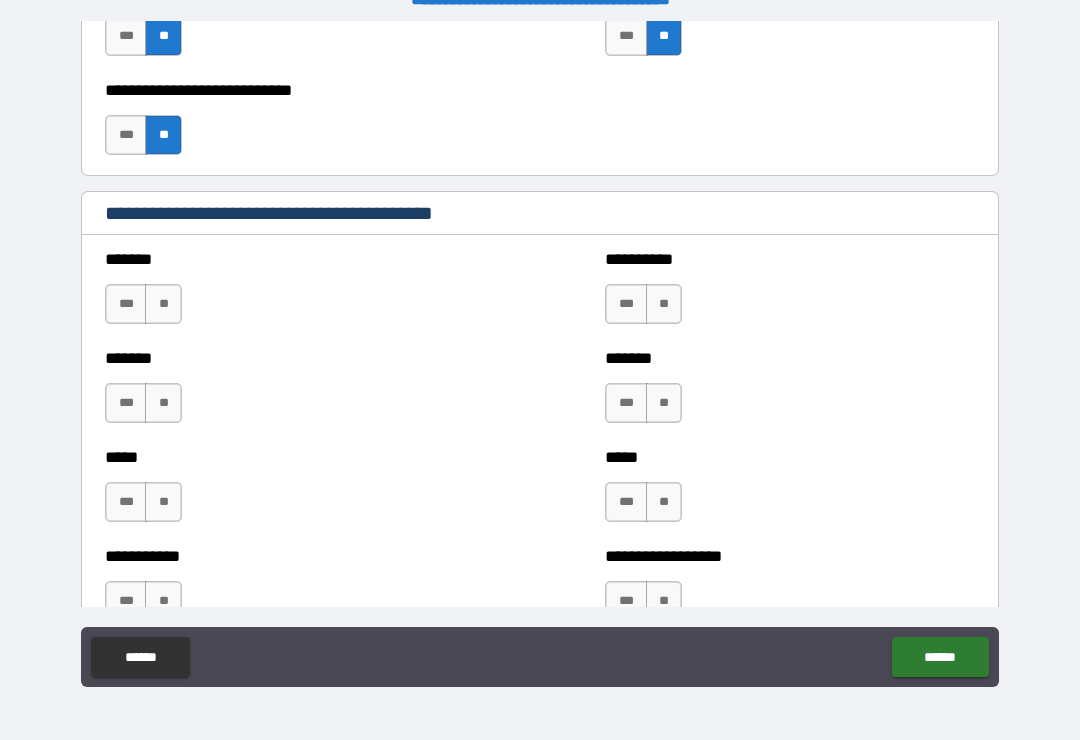 click on "**" at bounding box center [163, 304] 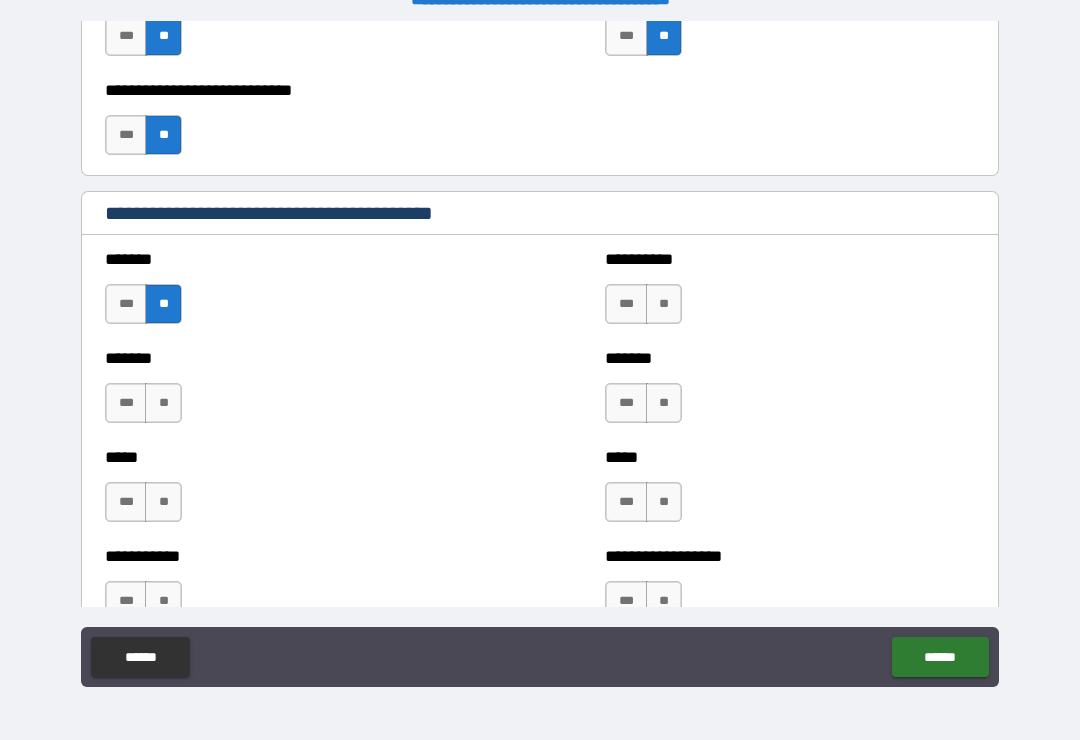 click on "**" at bounding box center (163, 403) 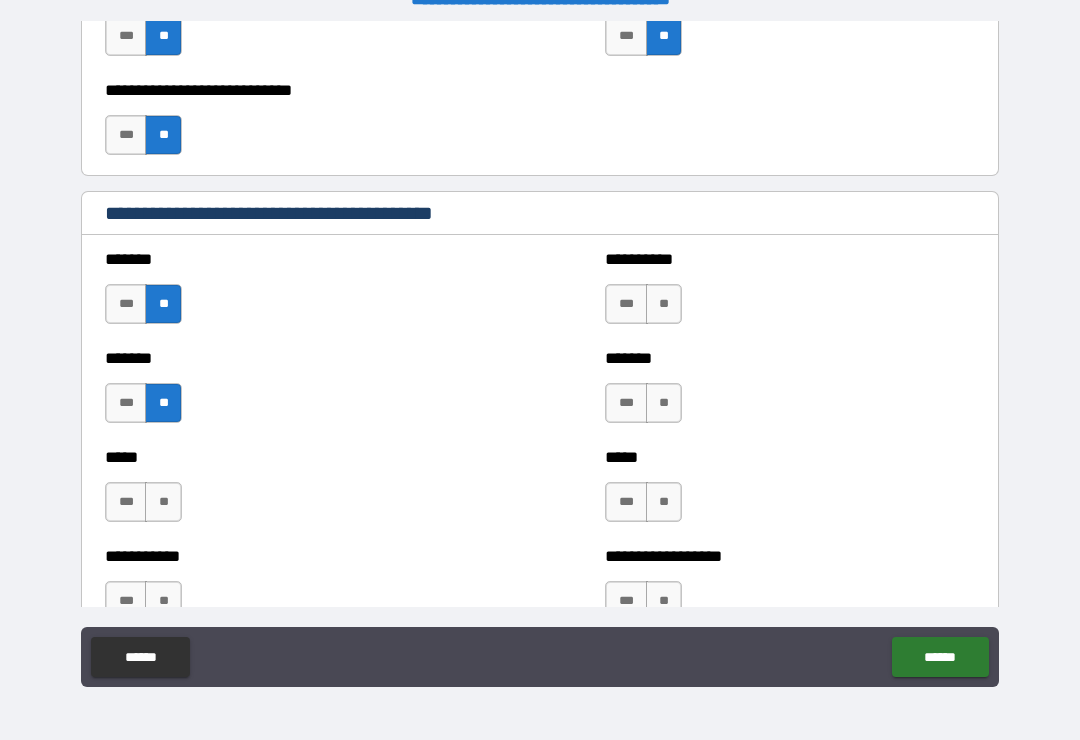 click on "**" at bounding box center [163, 502] 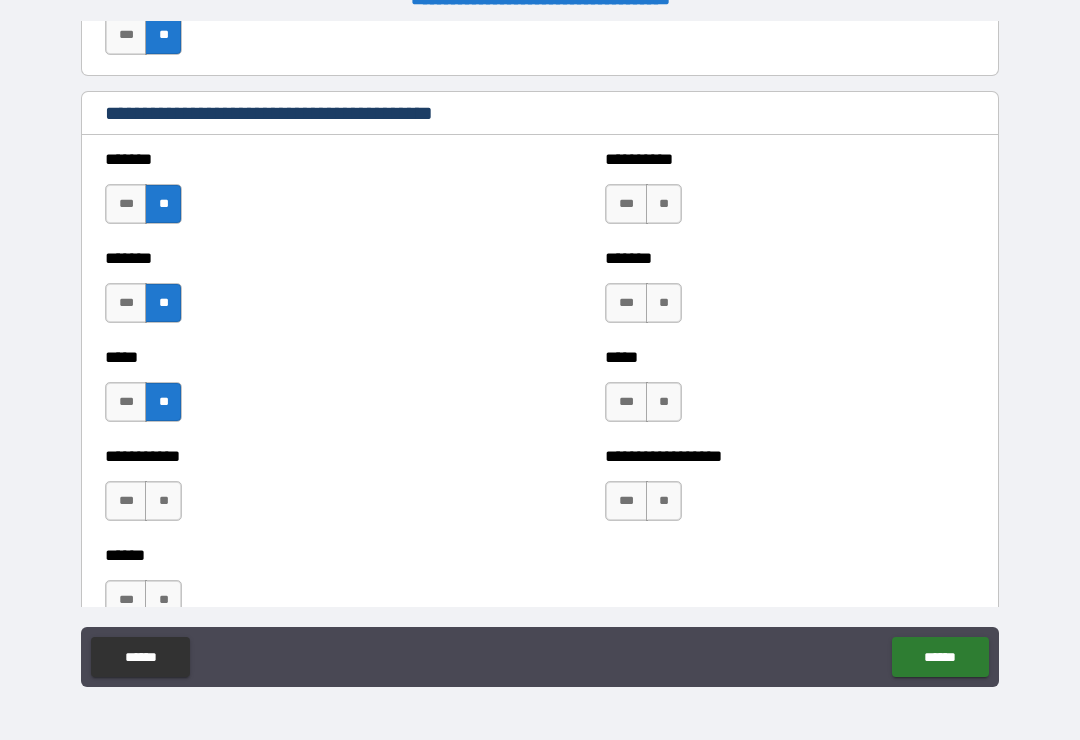 scroll, scrollTop: 1774, scrollLeft: 0, axis: vertical 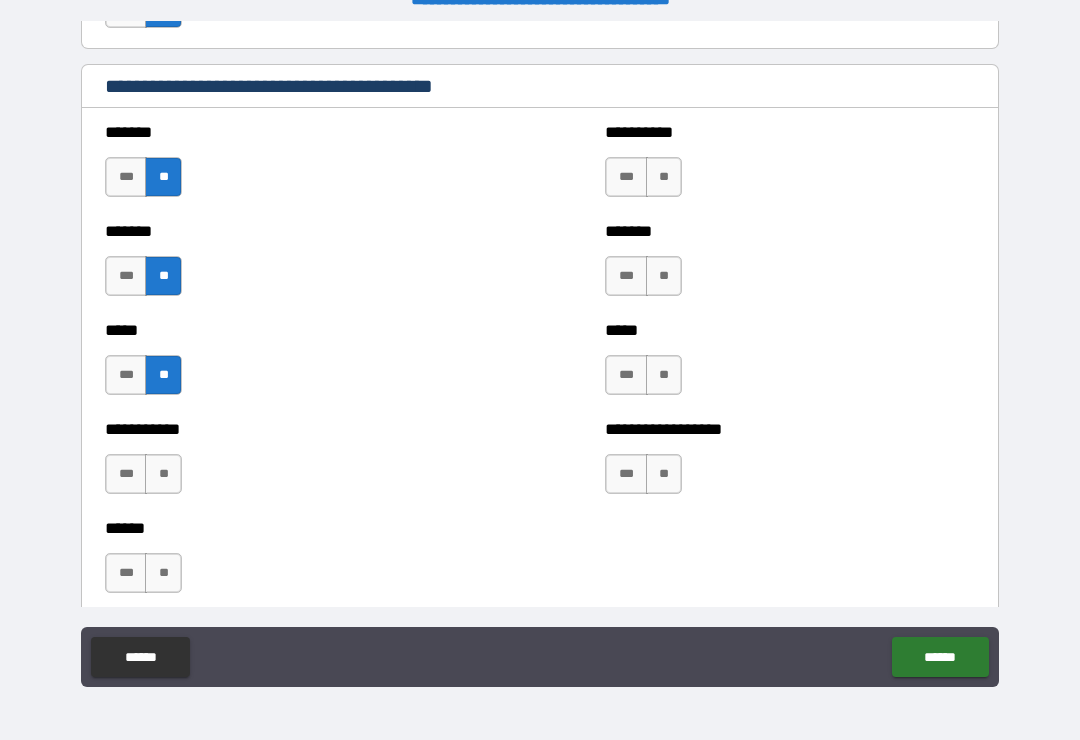 click on "**" at bounding box center (163, 474) 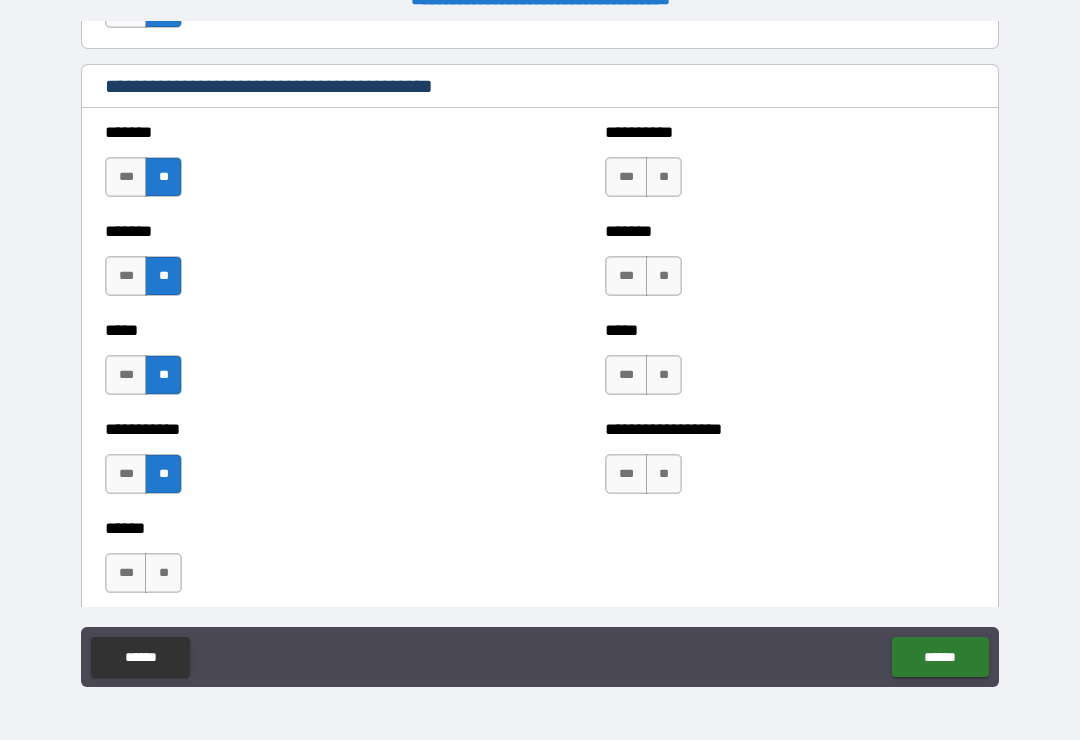 click on "**" at bounding box center [163, 573] 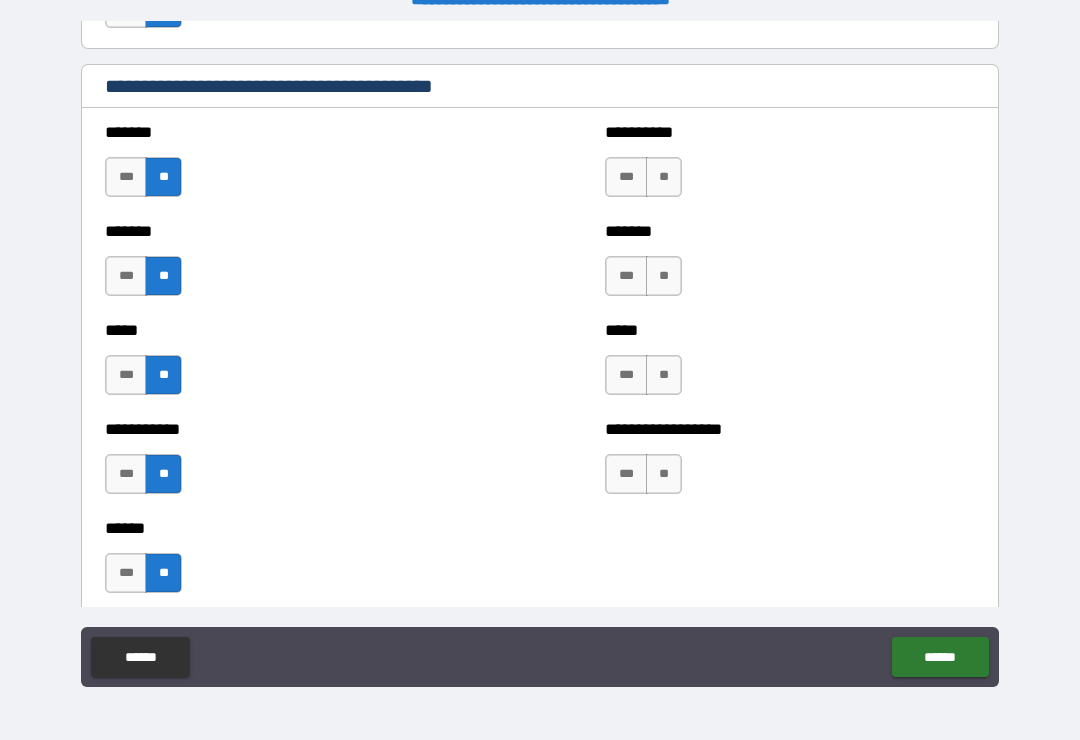 click on "**" at bounding box center [664, 177] 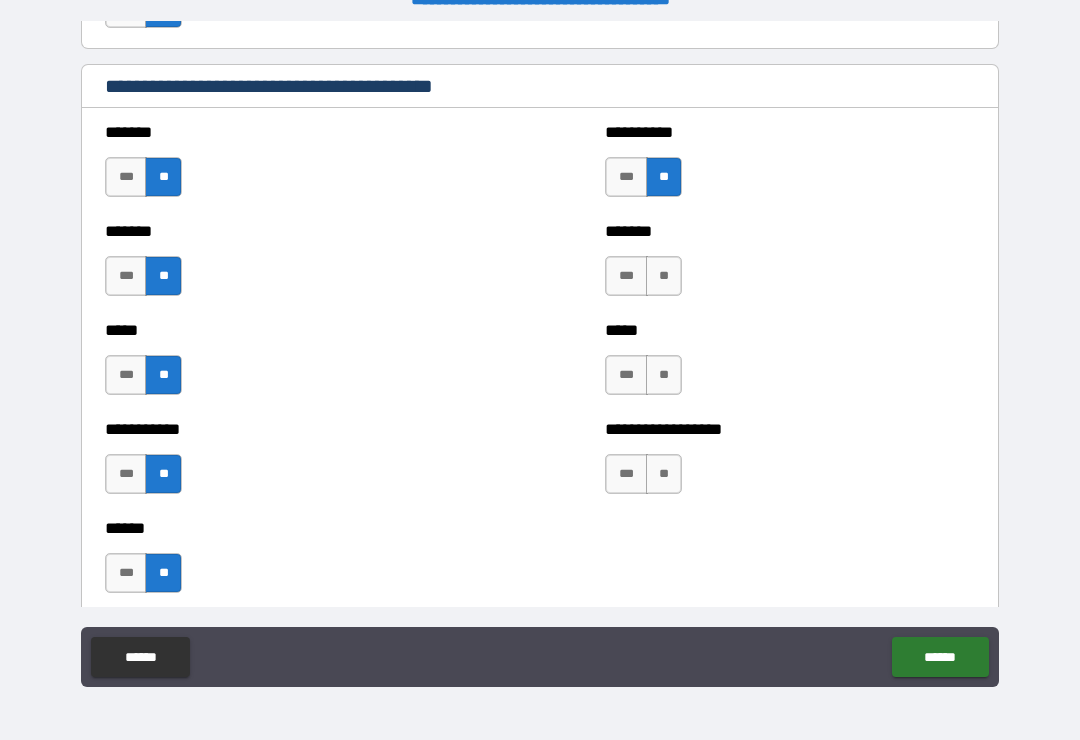 click on "**" at bounding box center [664, 276] 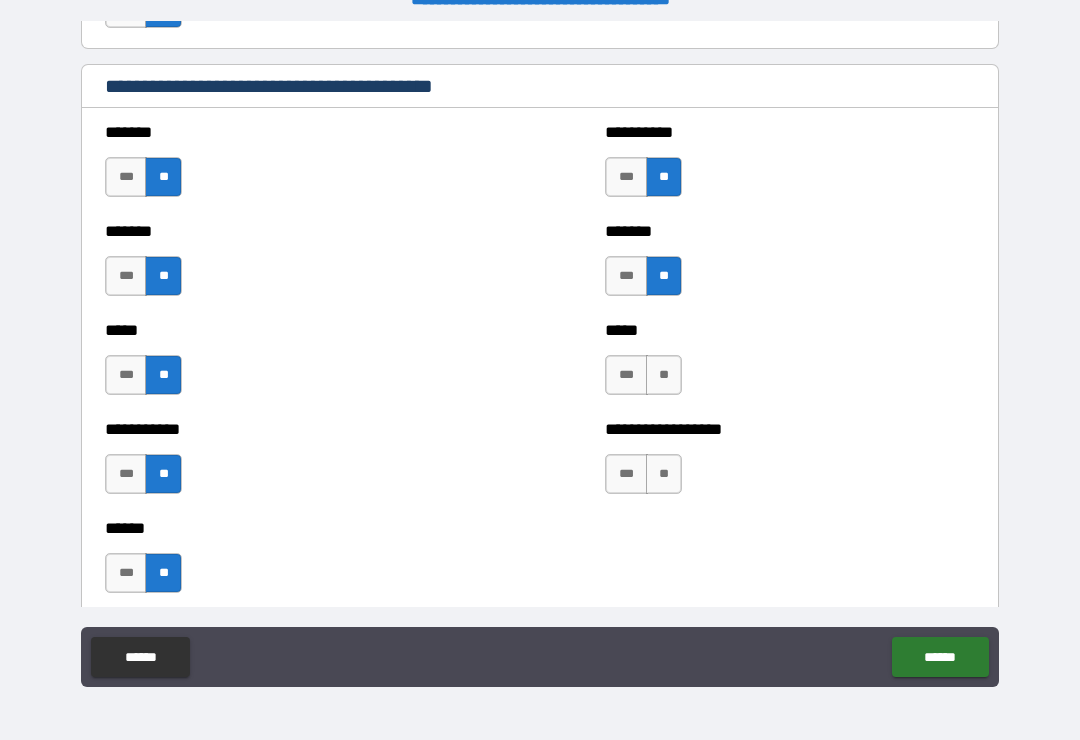 click on "**" at bounding box center [664, 375] 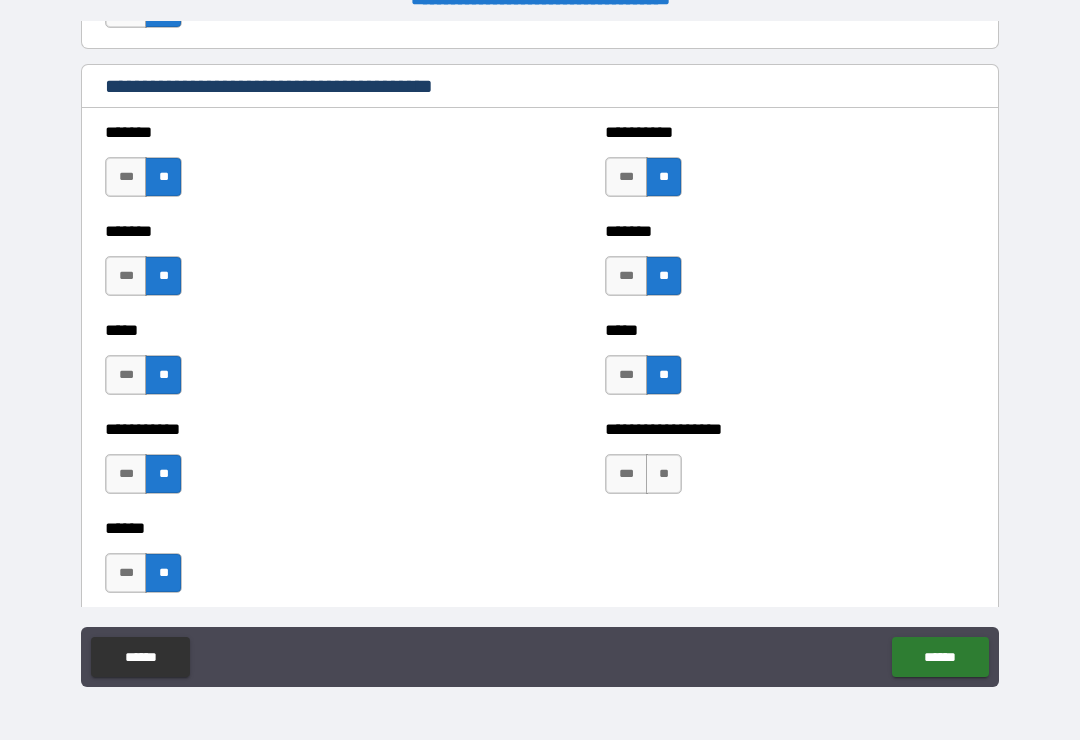 click on "**" at bounding box center [664, 474] 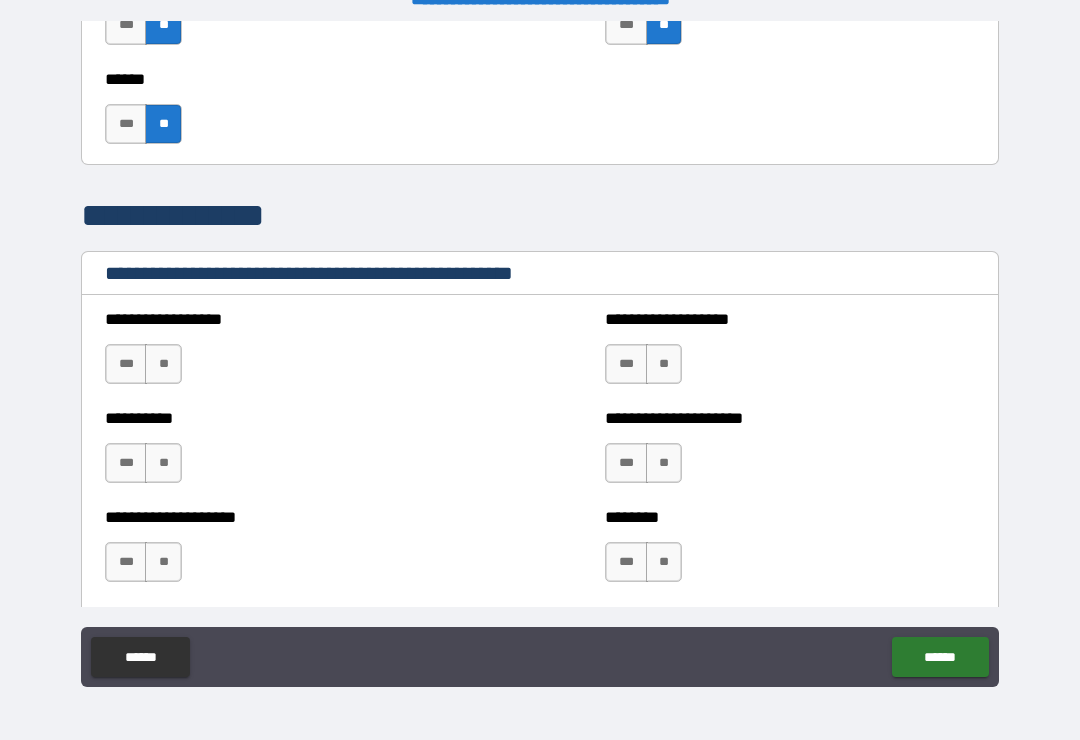 scroll, scrollTop: 2289, scrollLeft: 0, axis: vertical 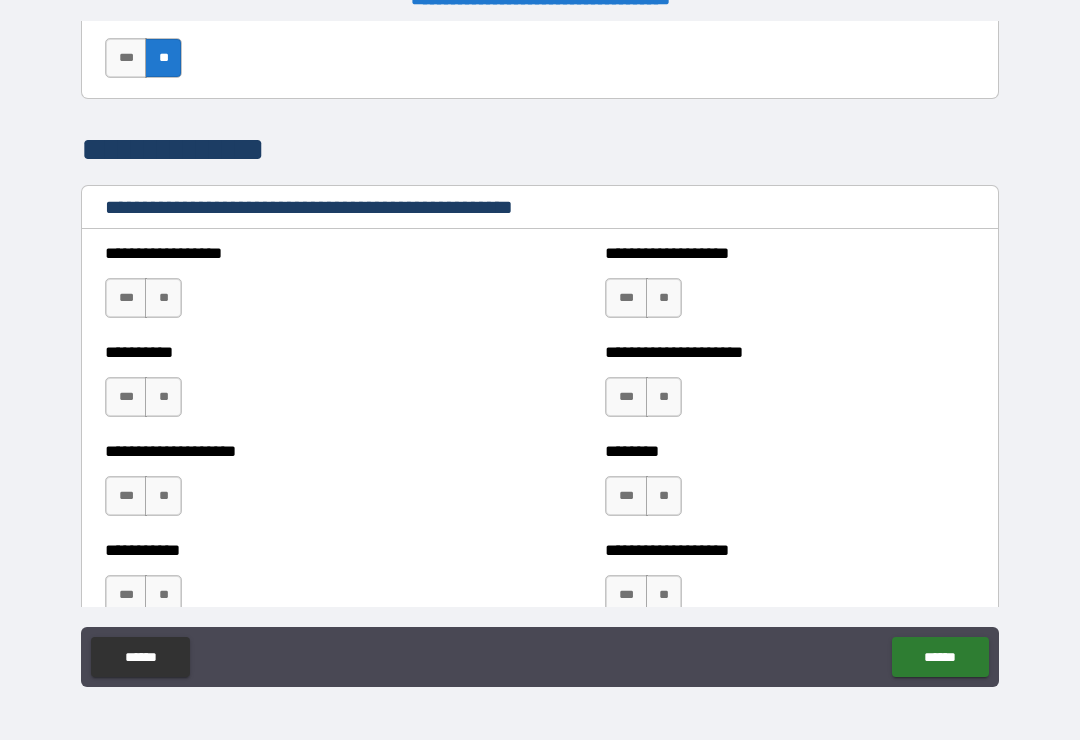click on "**" at bounding box center [163, 298] 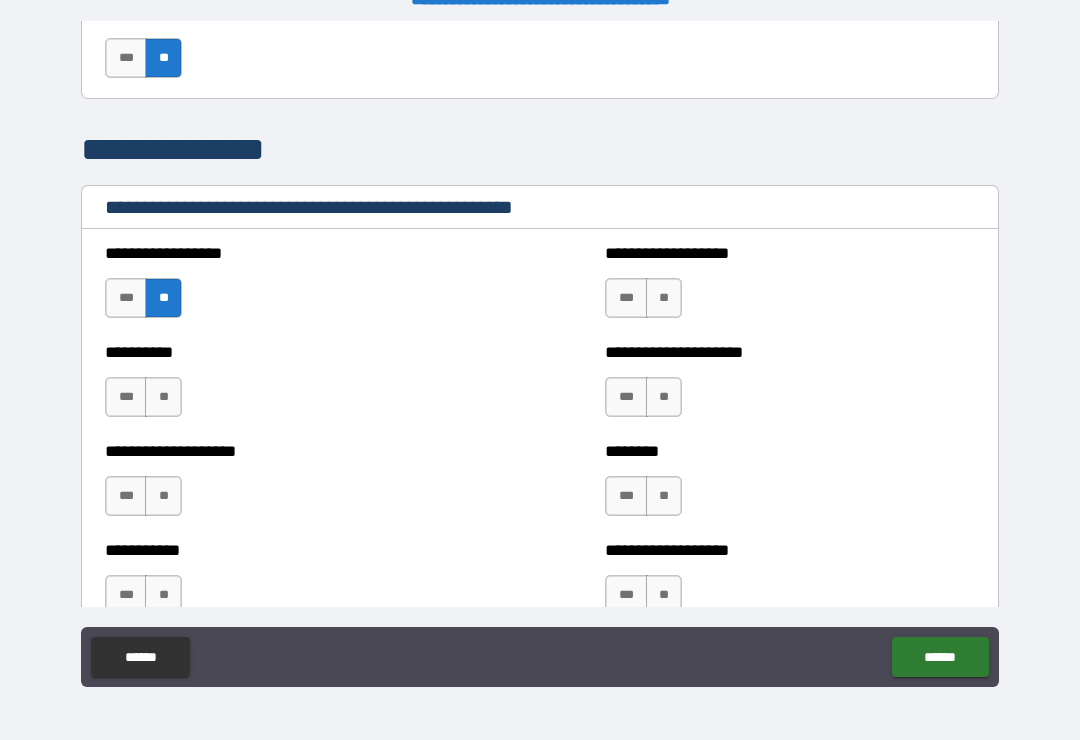 click on "**" at bounding box center [163, 397] 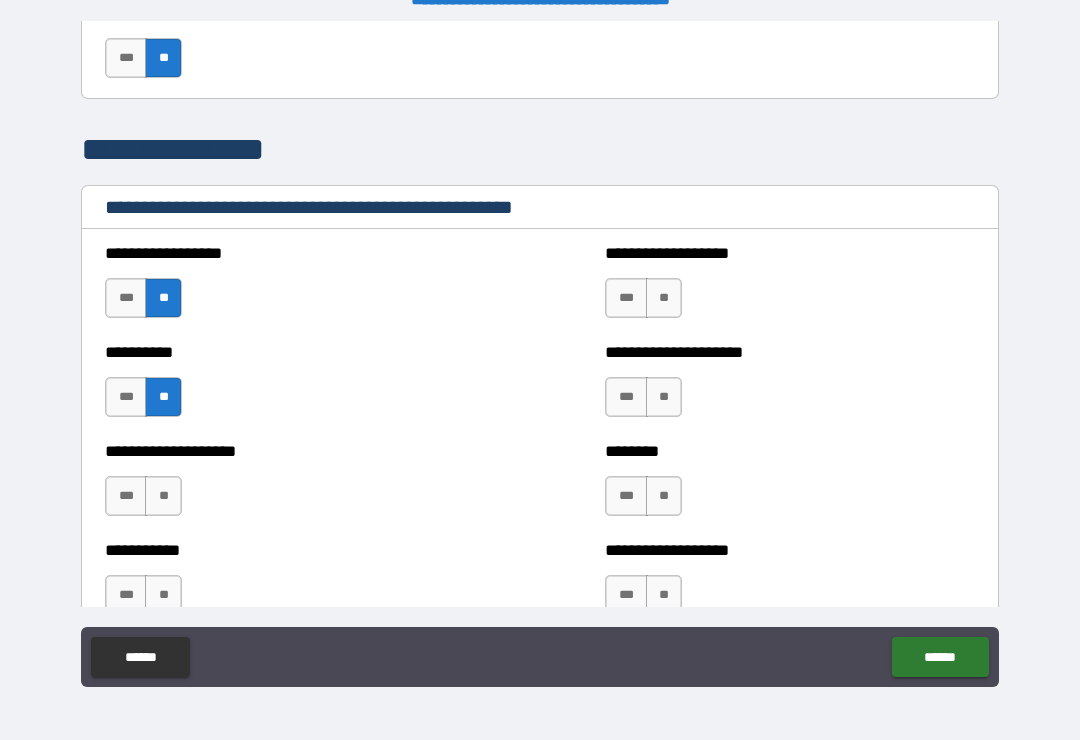 click on "**" at bounding box center [163, 496] 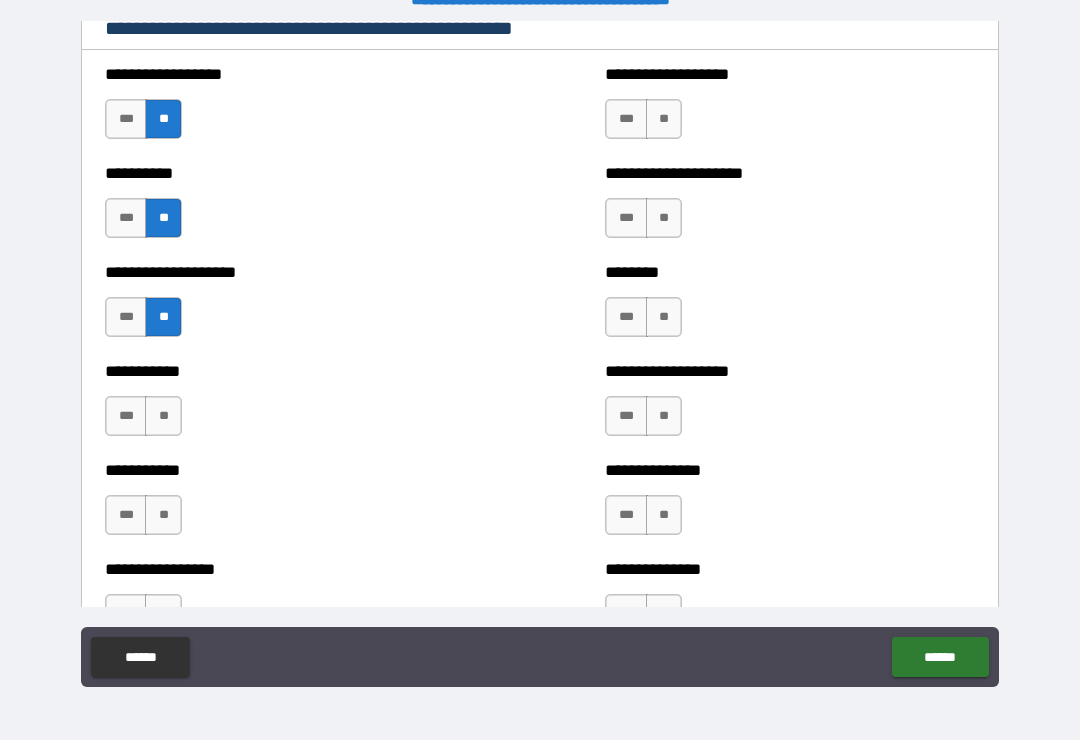 scroll, scrollTop: 2478, scrollLeft: 0, axis: vertical 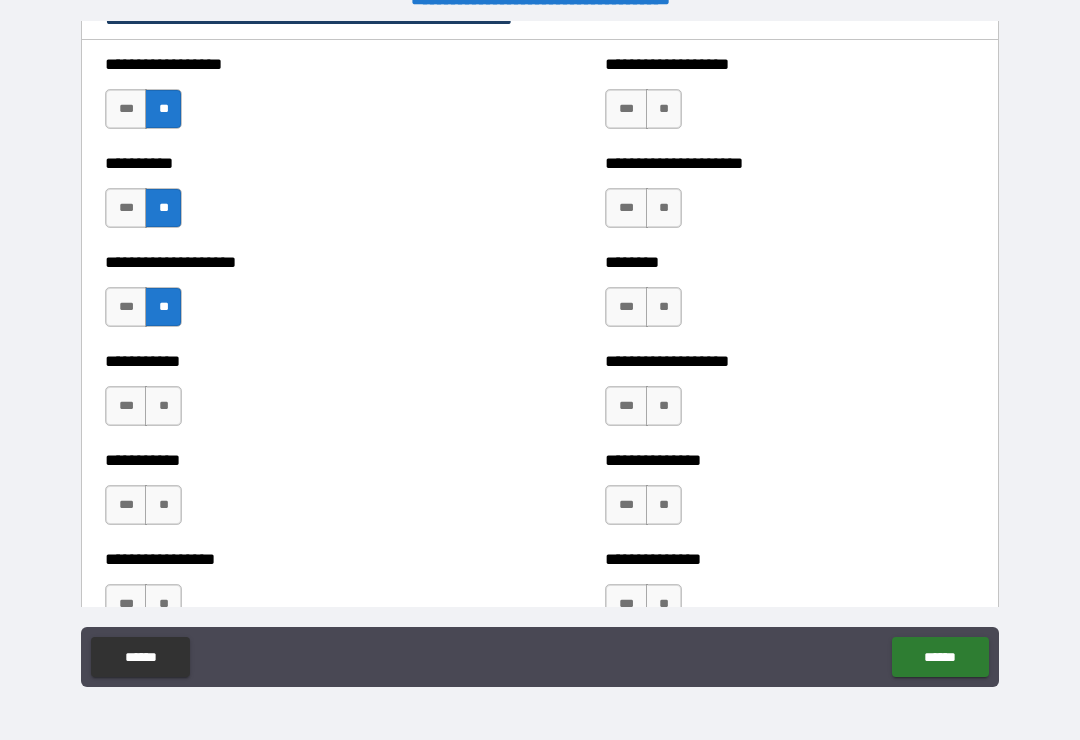 click on "**" at bounding box center [163, 406] 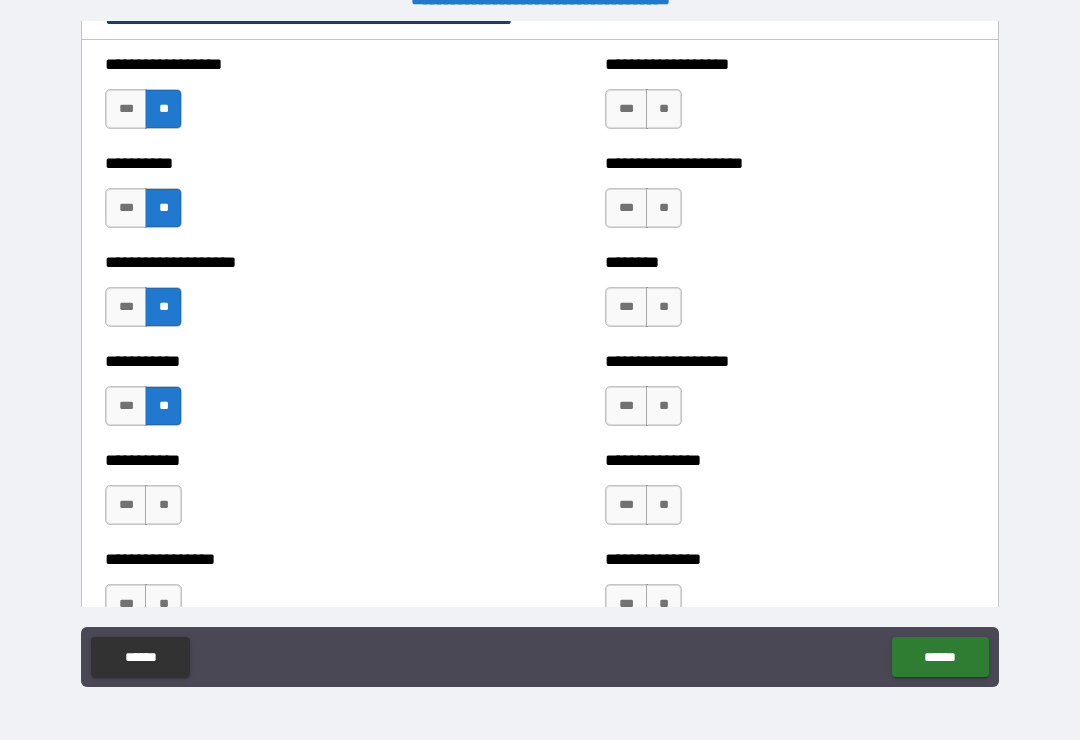 click on "**" at bounding box center (163, 505) 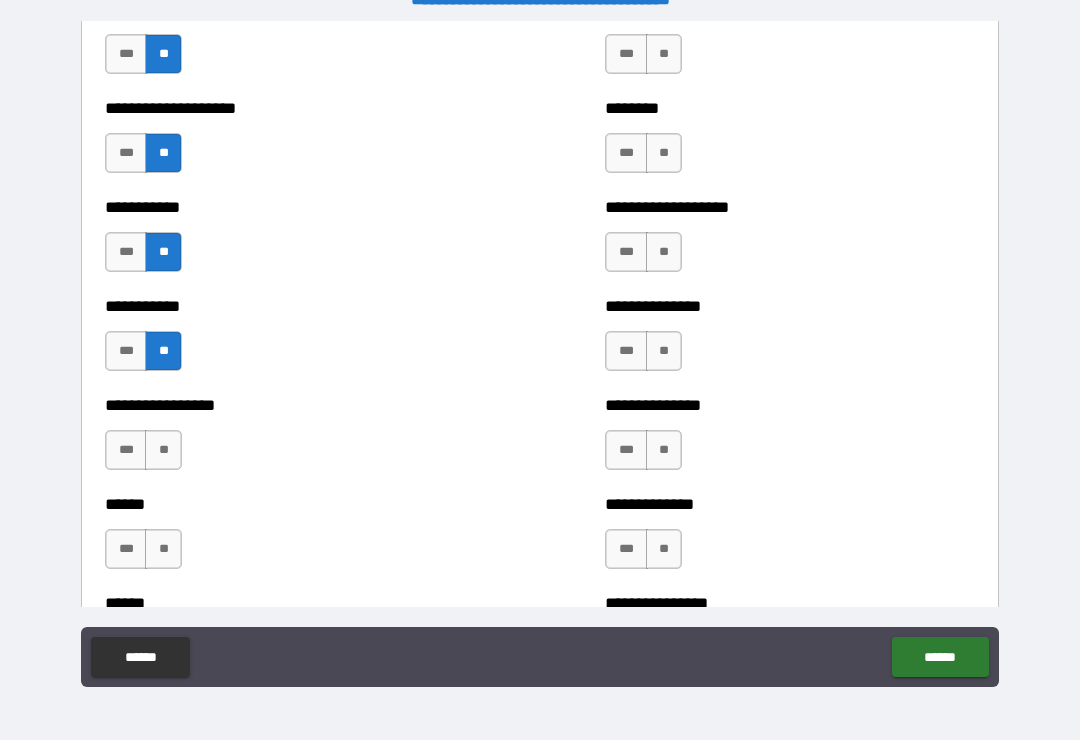 scroll, scrollTop: 2633, scrollLeft: 0, axis: vertical 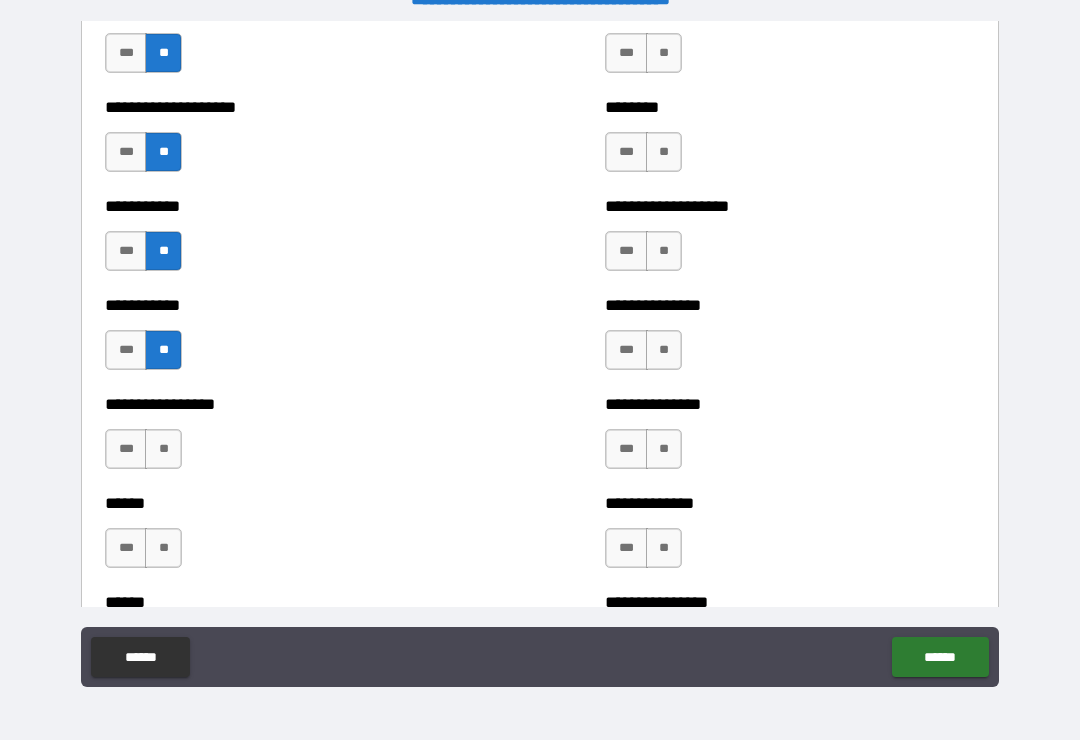 click on "**" at bounding box center (163, 449) 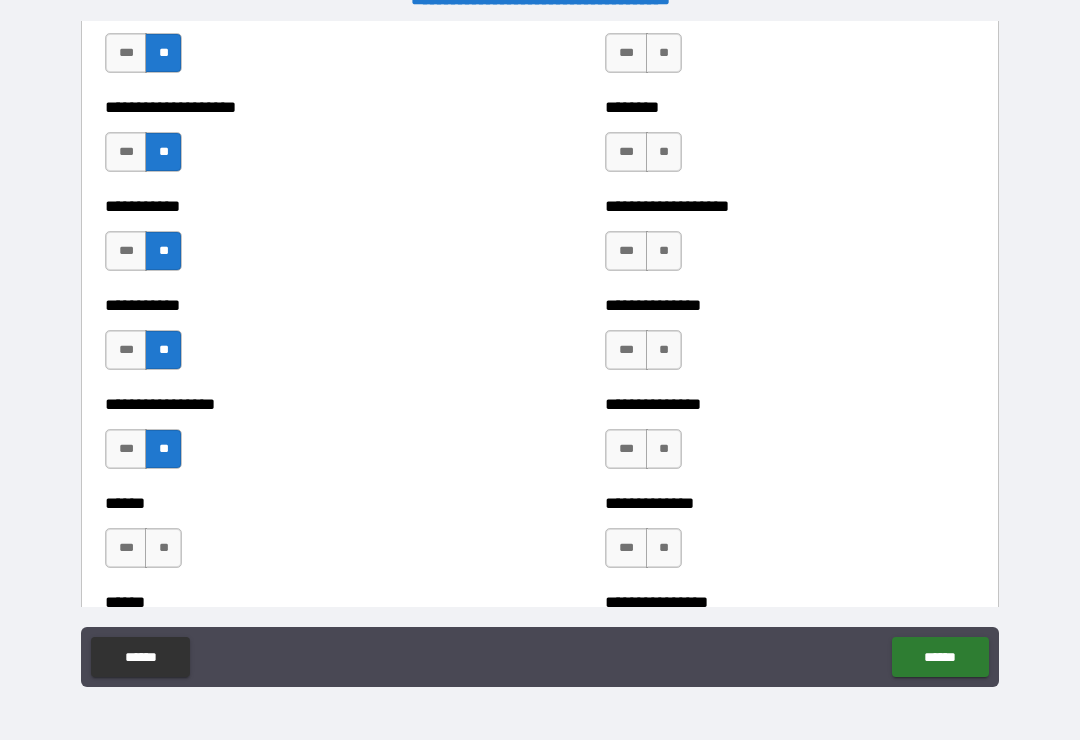 click on "**" at bounding box center (163, 548) 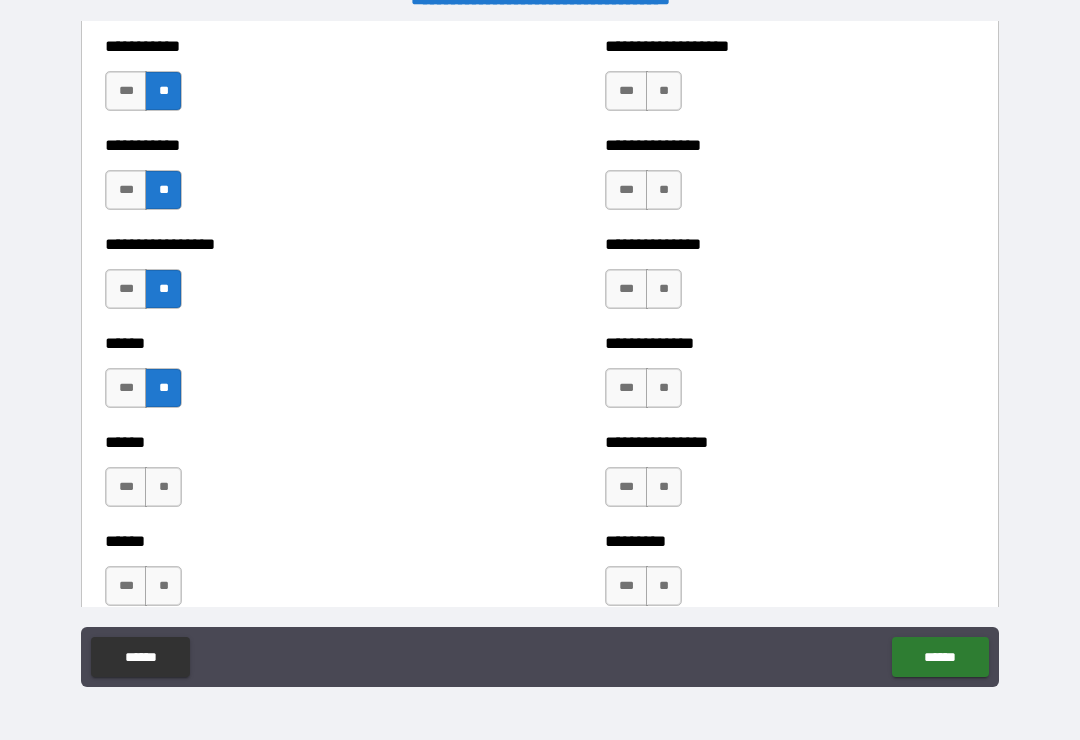 scroll, scrollTop: 2835, scrollLeft: 0, axis: vertical 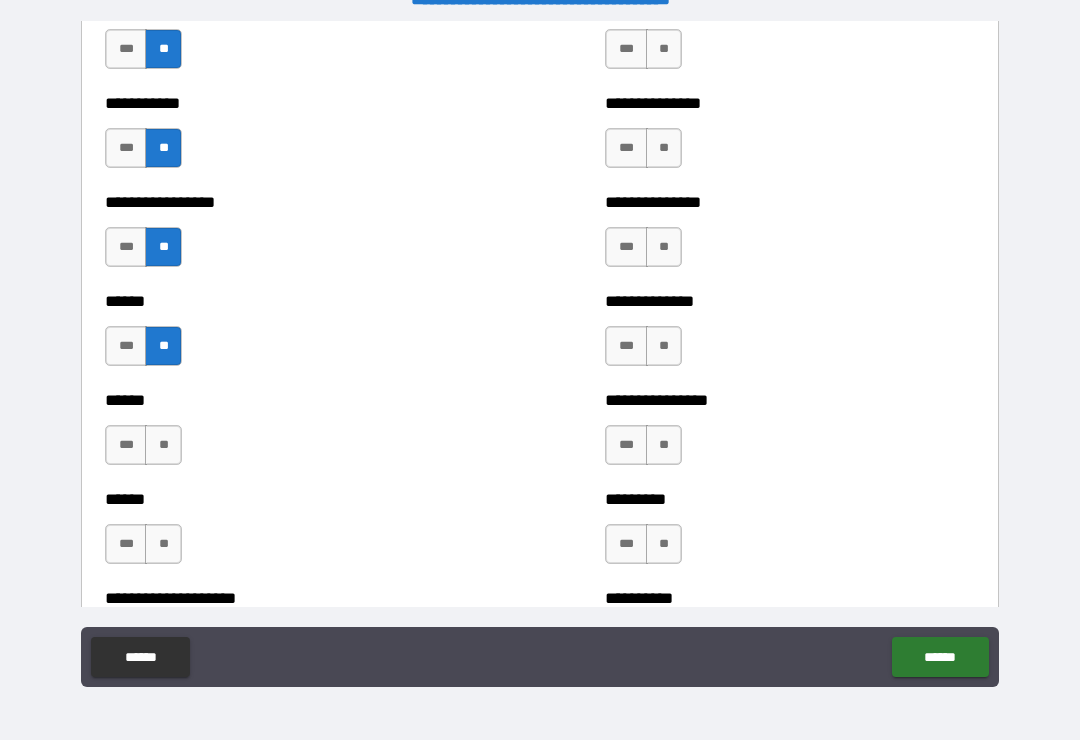 click on "**" at bounding box center (163, 445) 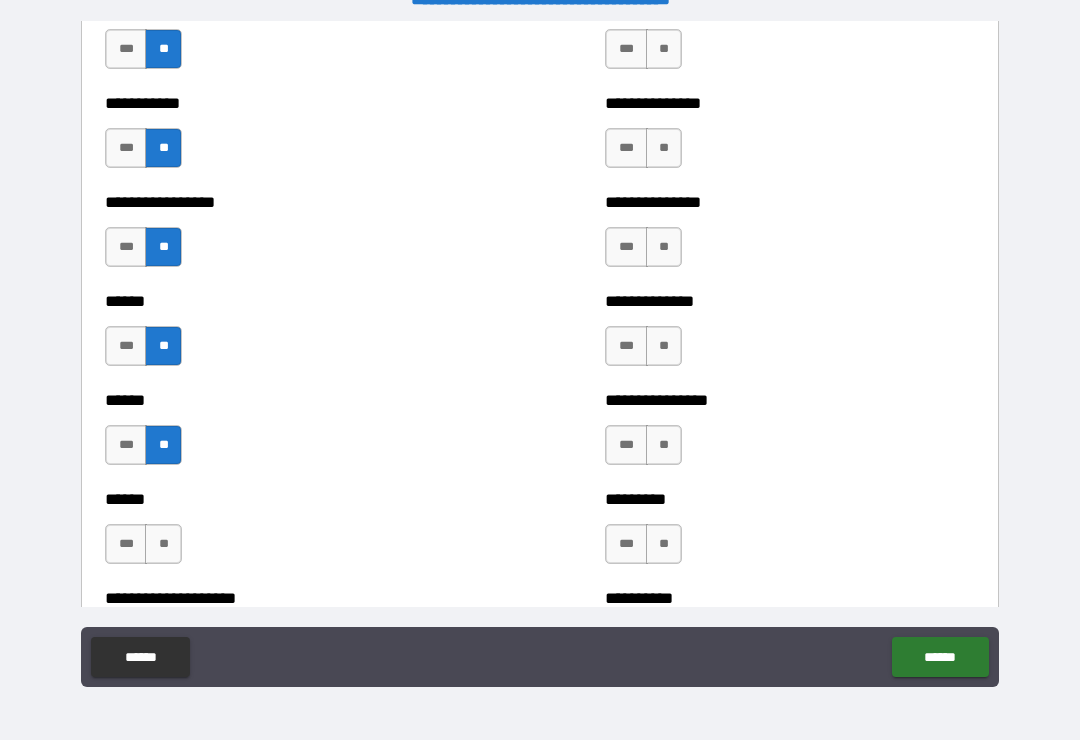 click on "**" at bounding box center [163, 544] 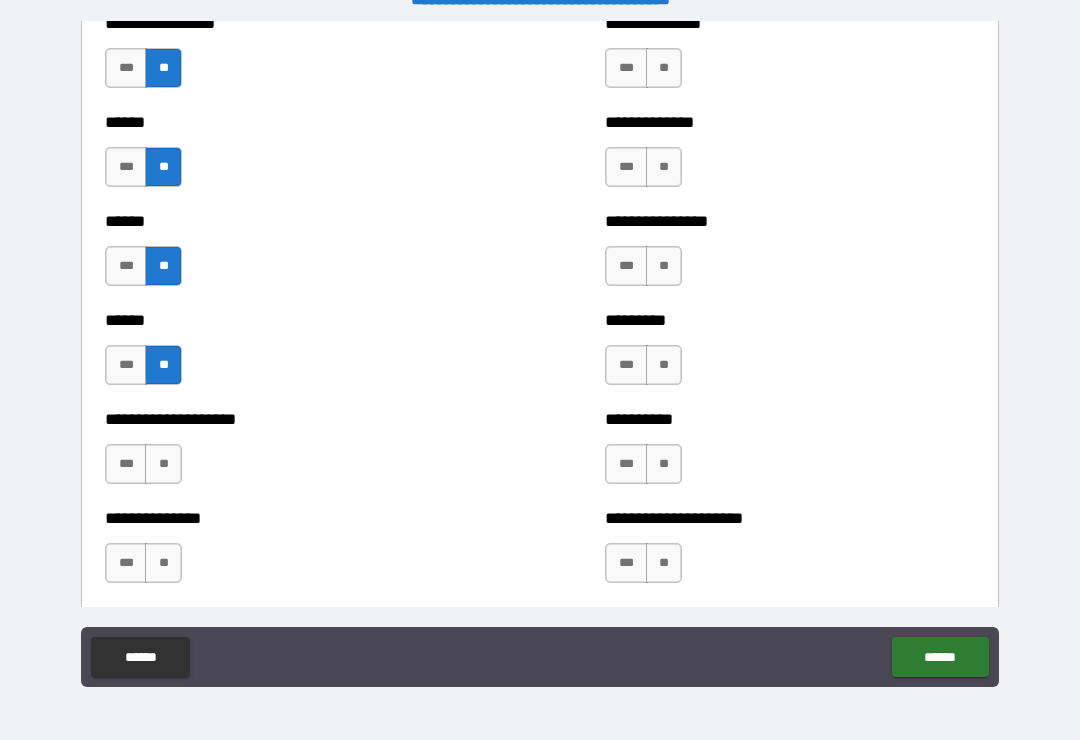 scroll, scrollTop: 3034, scrollLeft: 0, axis: vertical 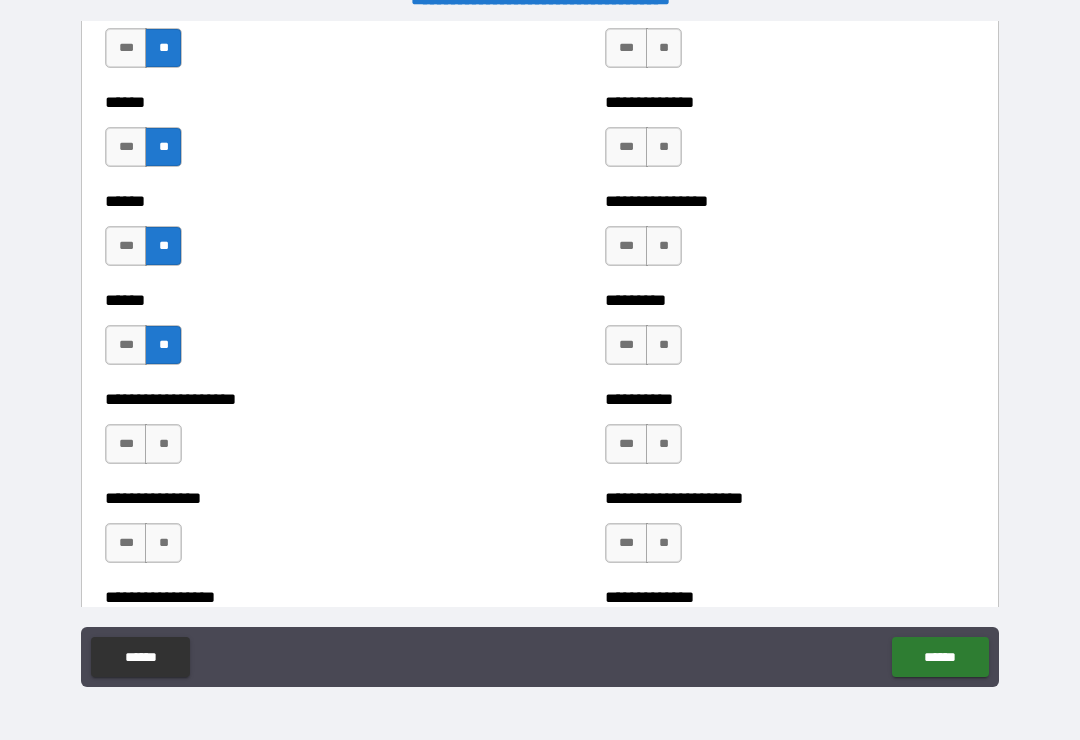 click on "**" at bounding box center [163, 444] 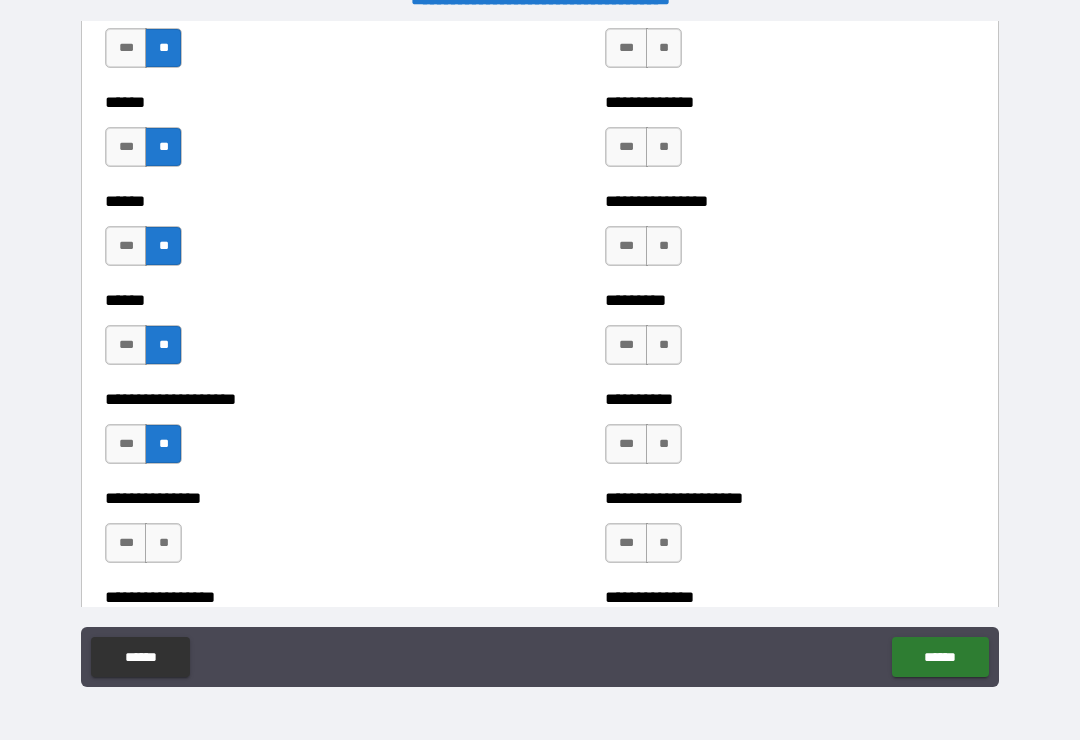 click on "**" at bounding box center (163, 543) 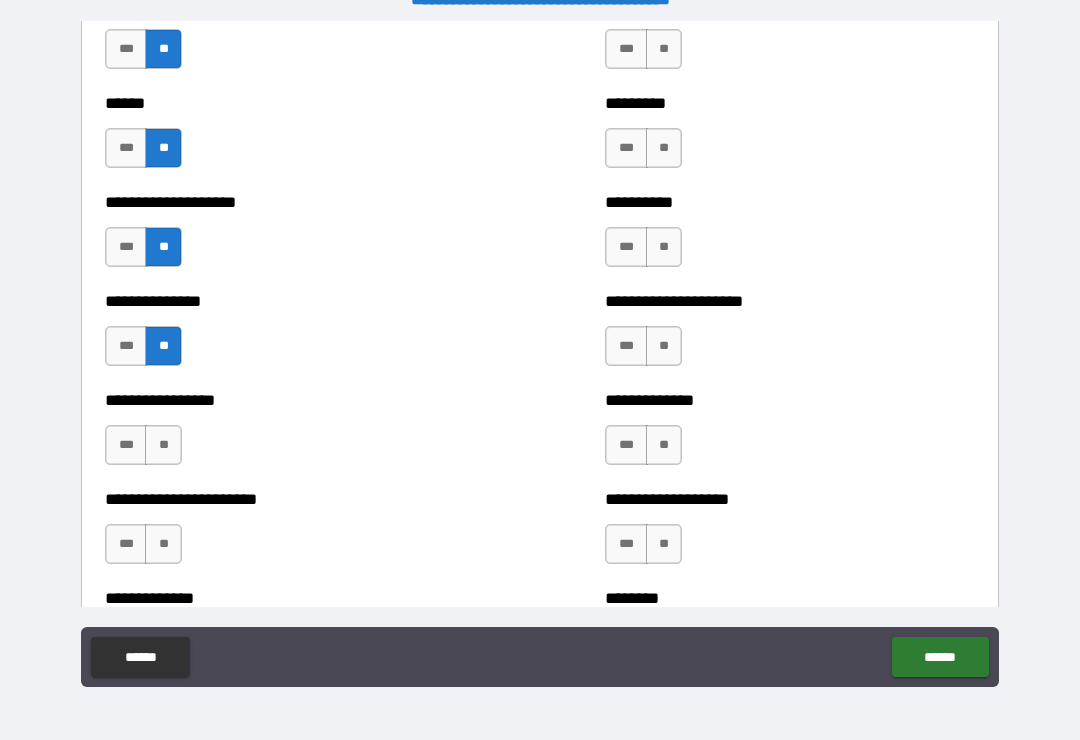 scroll, scrollTop: 3234, scrollLeft: 0, axis: vertical 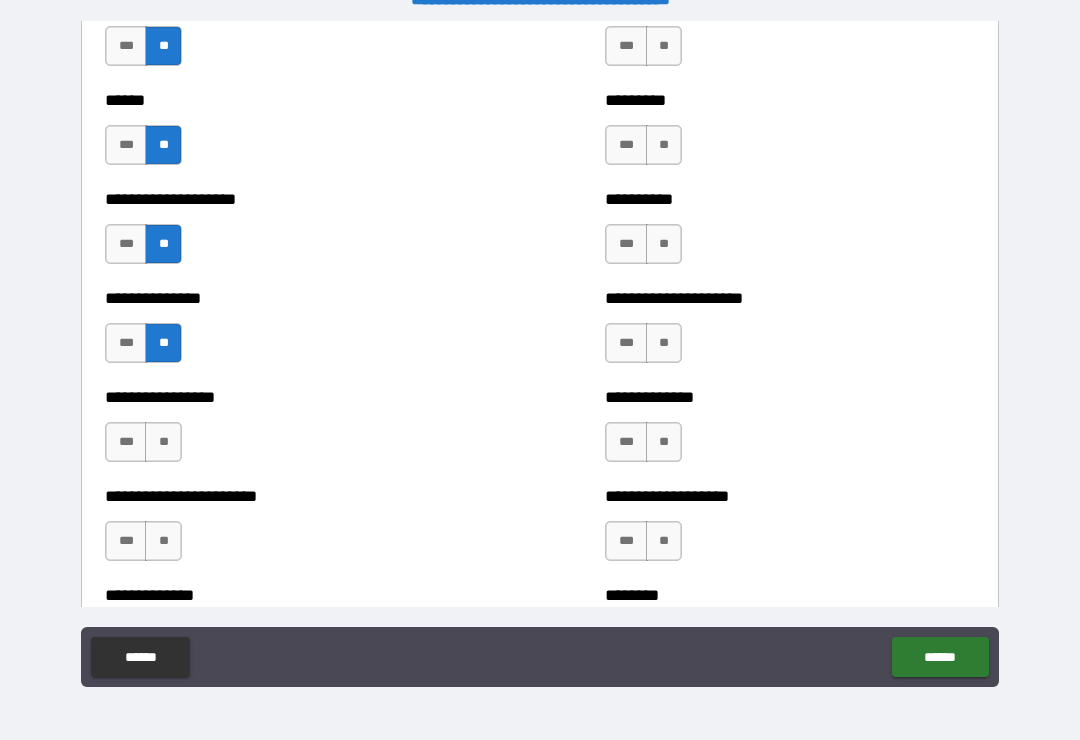 click on "**" at bounding box center [163, 442] 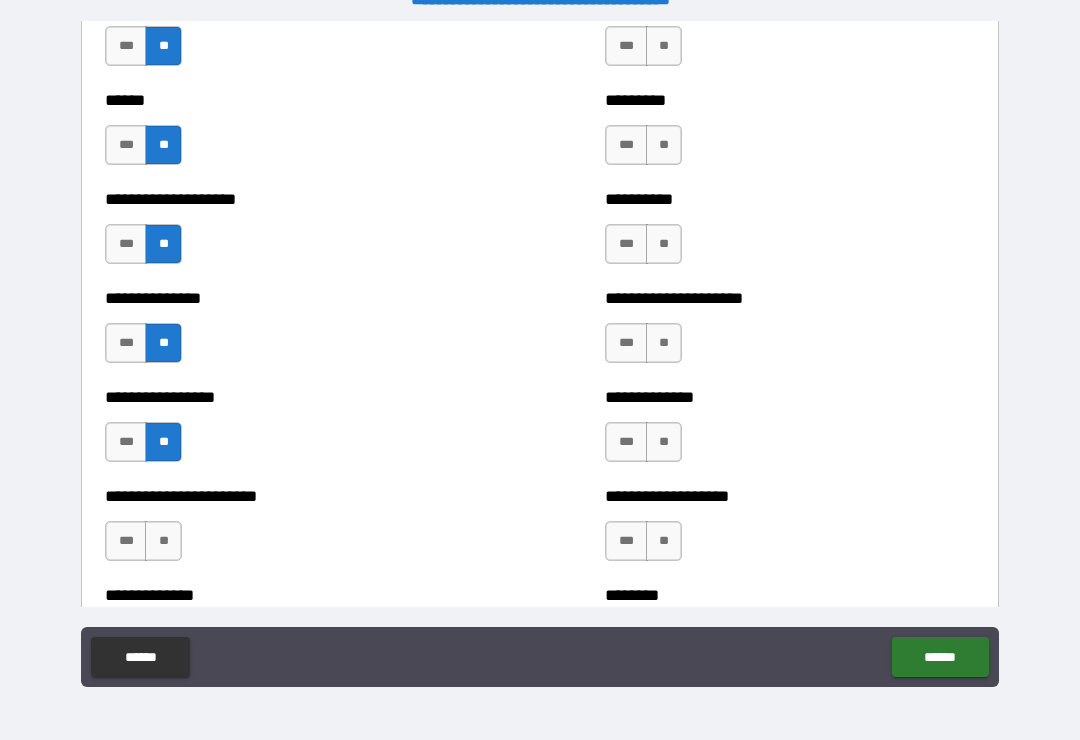 click on "**" at bounding box center [163, 541] 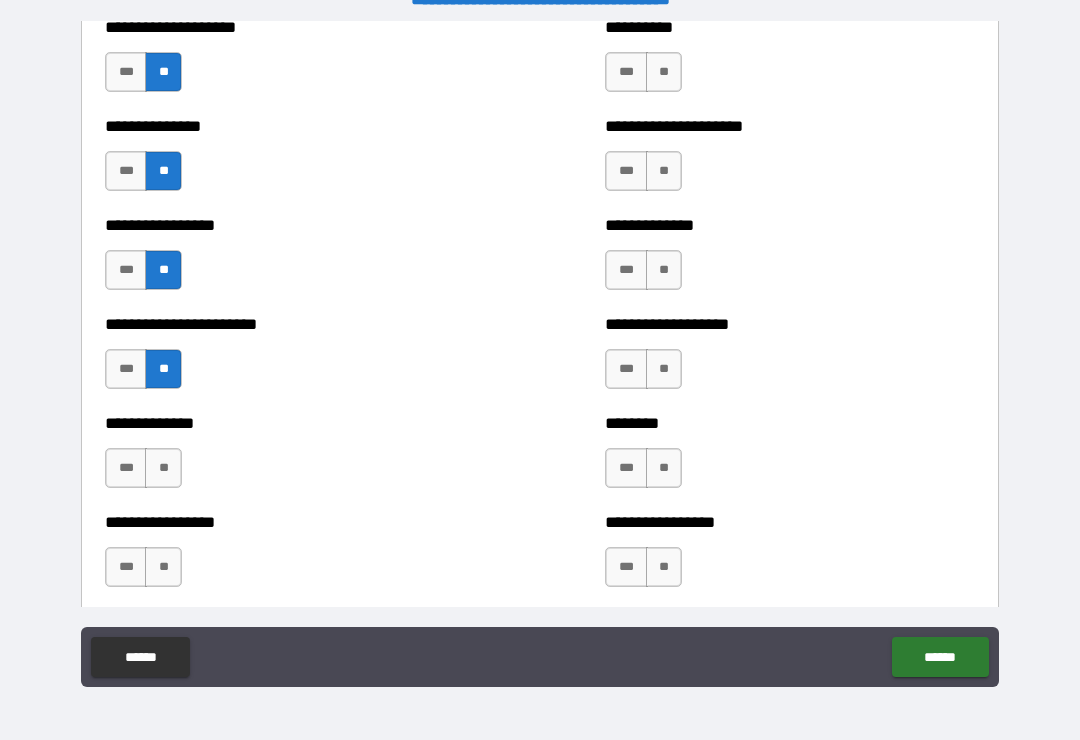 scroll, scrollTop: 3447, scrollLeft: 0, axis: vertical 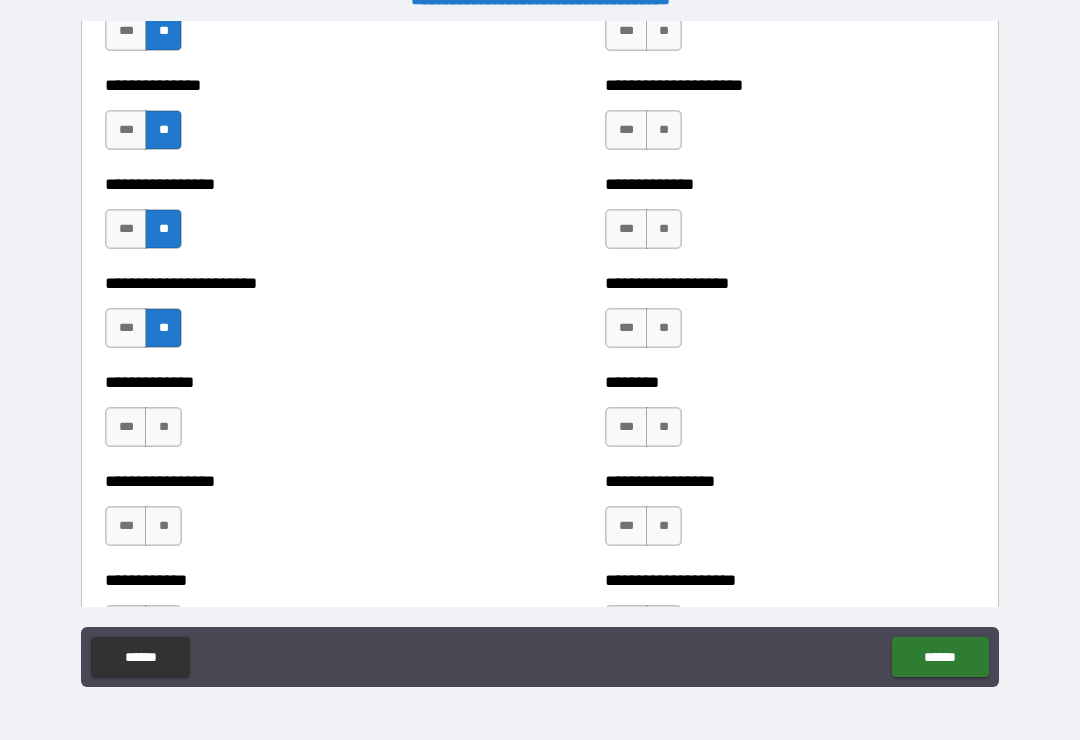 click on "**" at bounding box center (163, 427) 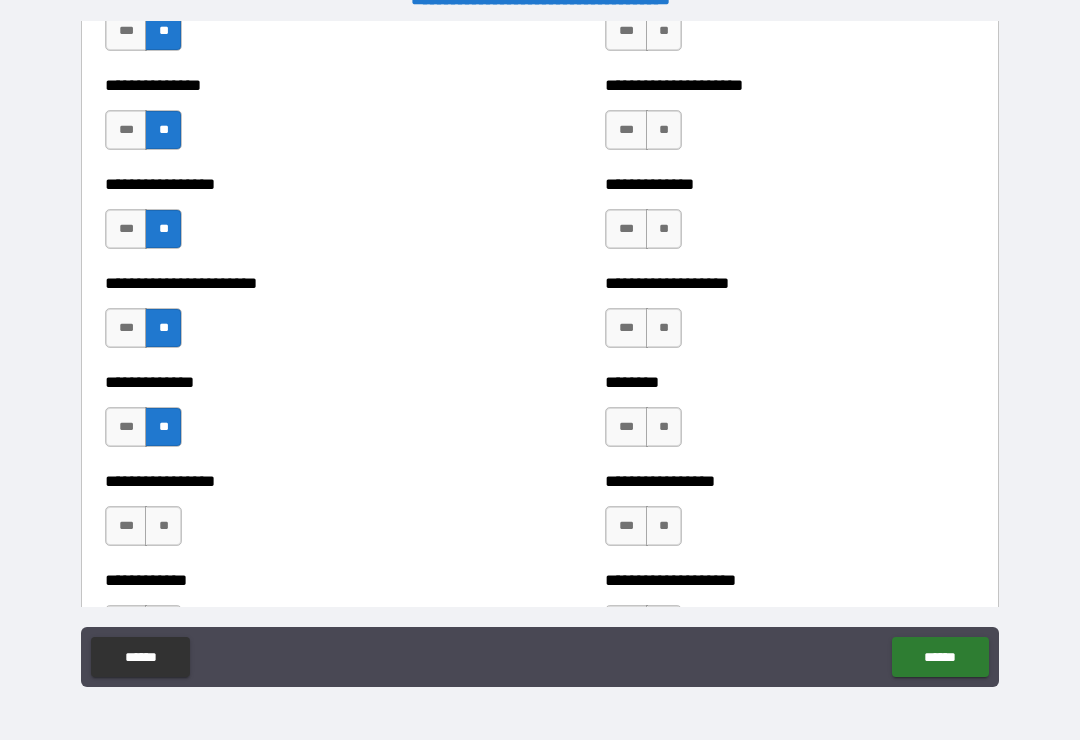click on "**" at bounding box center (163, 526) 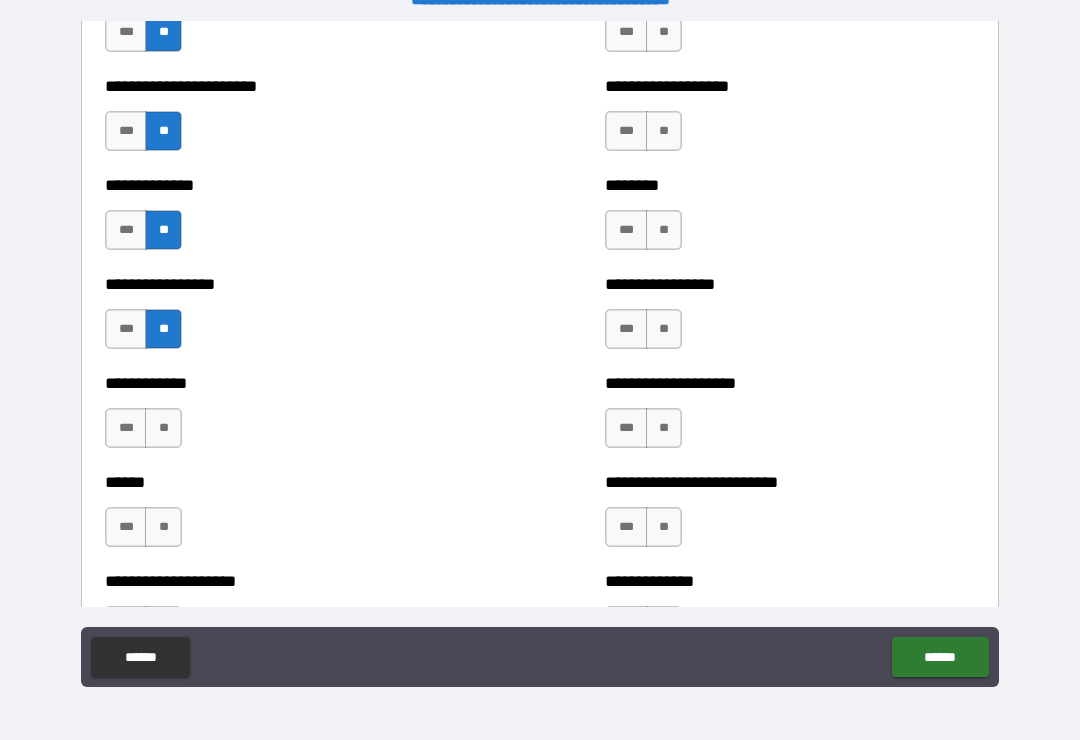 scroll, scrollTop: 3646, scrollLeft: 0, axis: vertical 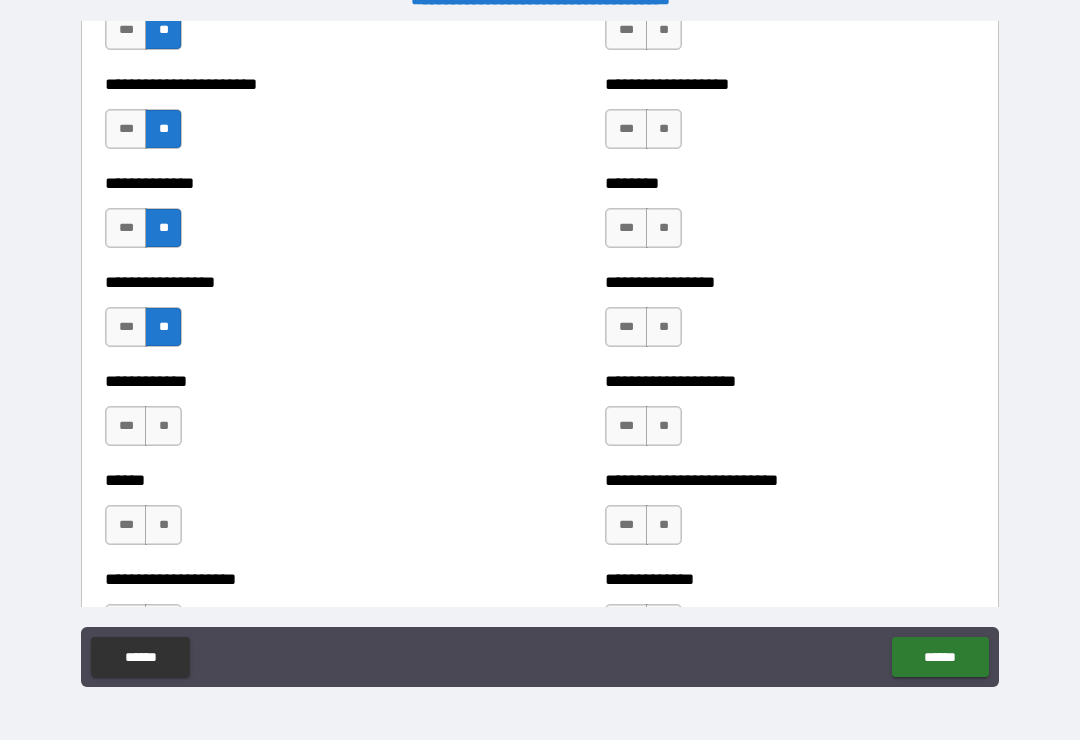 click on "**" at bounding box center [163, 426] 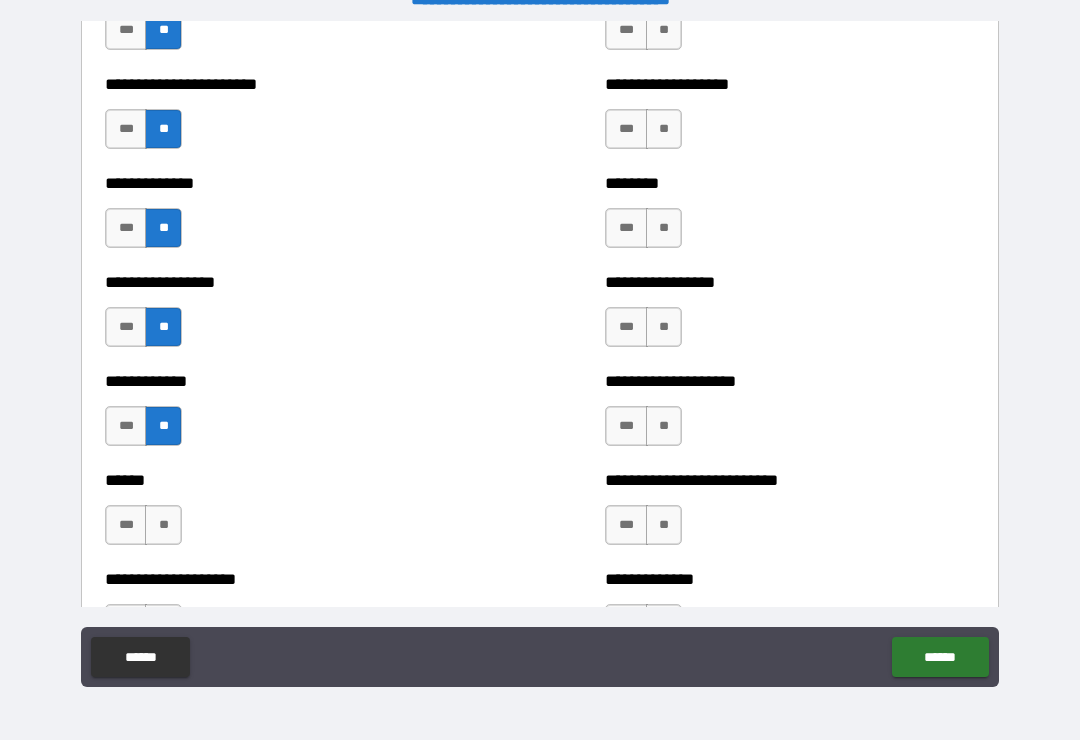click on "**" at bounding box center (163, 525) 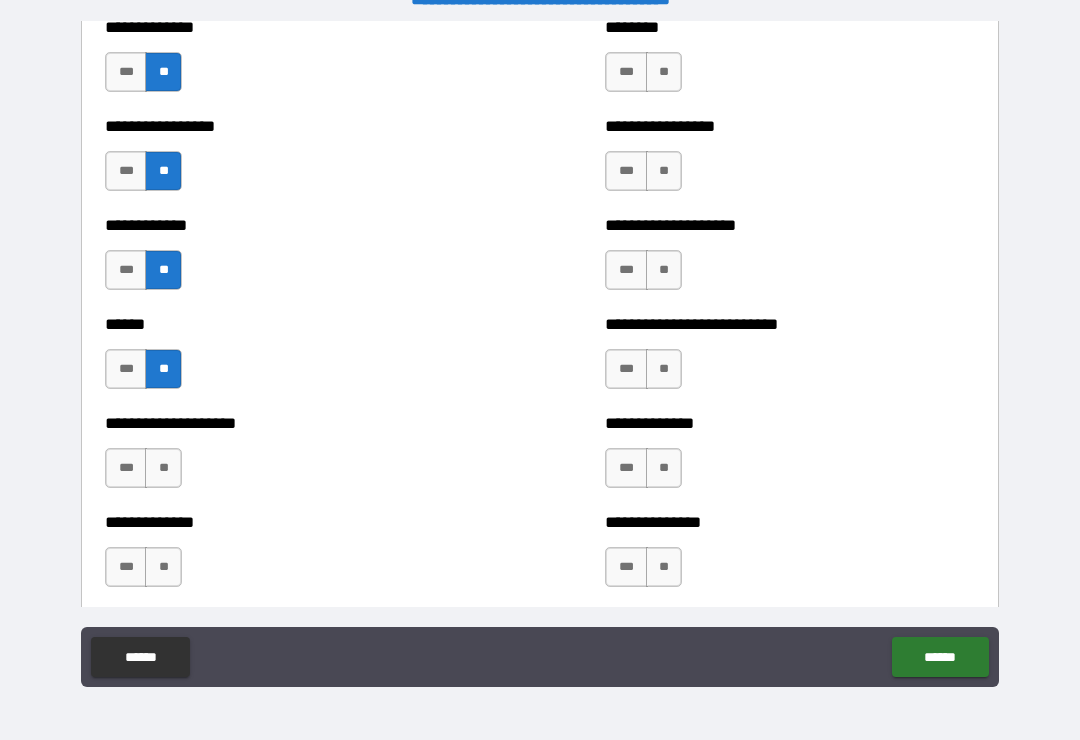 scroll, scrollTop: 3828, scrollLeft: 0, axis: vertical 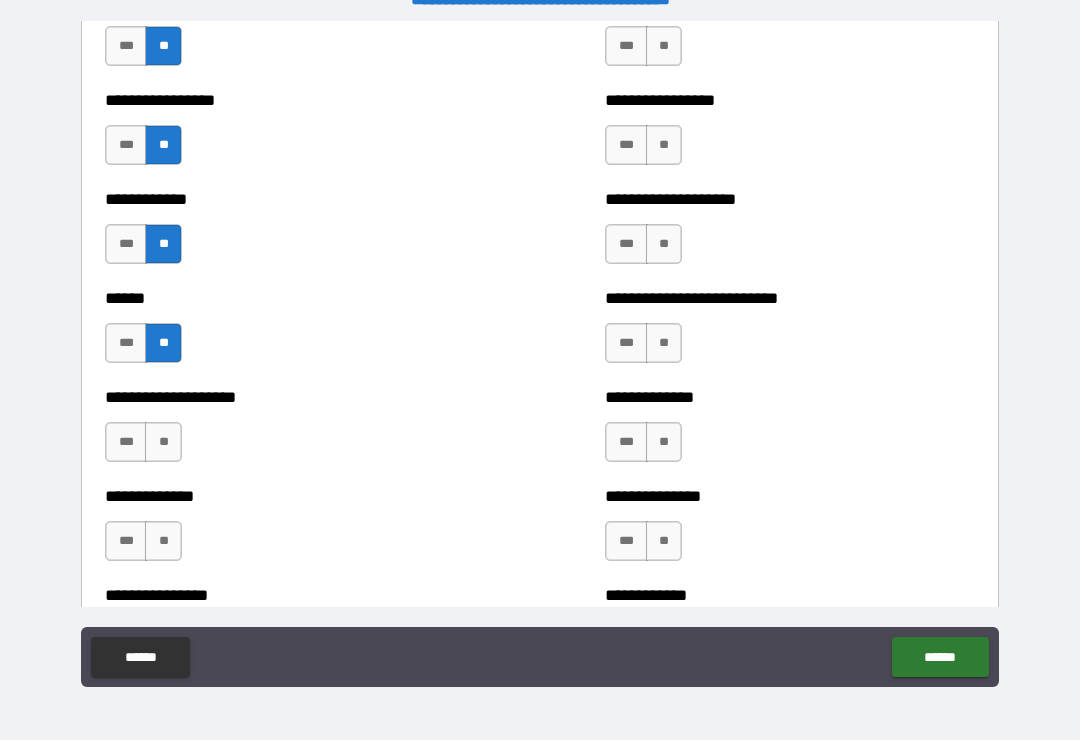 click on "**" at bounding box center [163, 442] 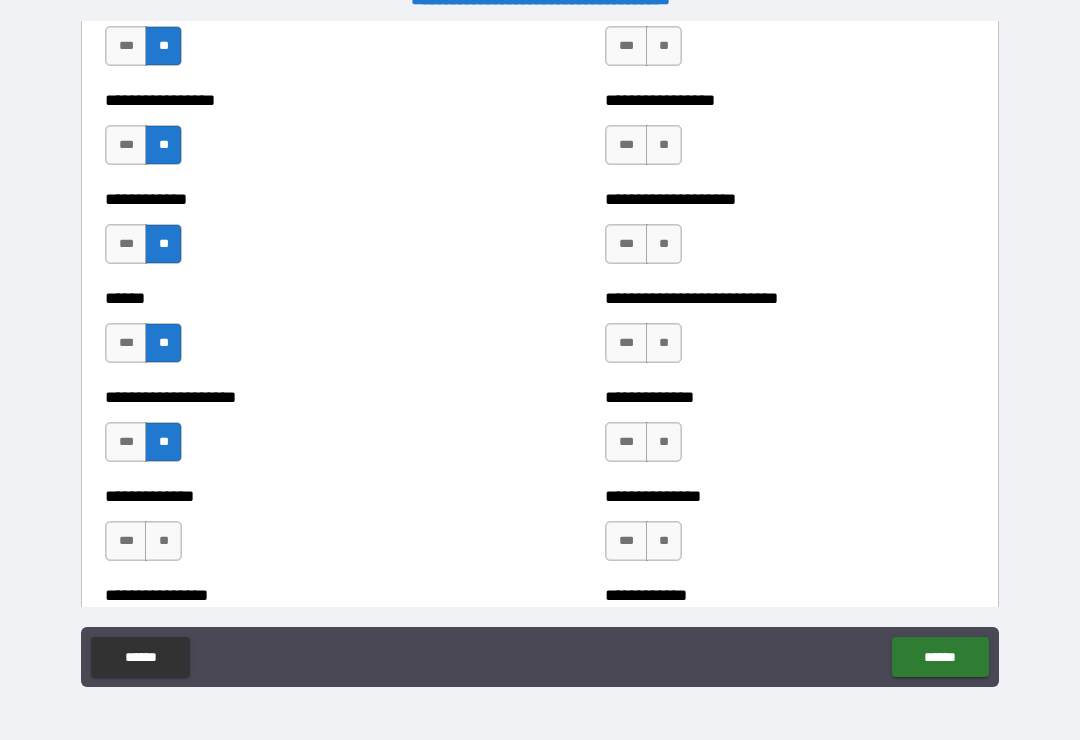 click on "**" at bounding box center (163, 541) 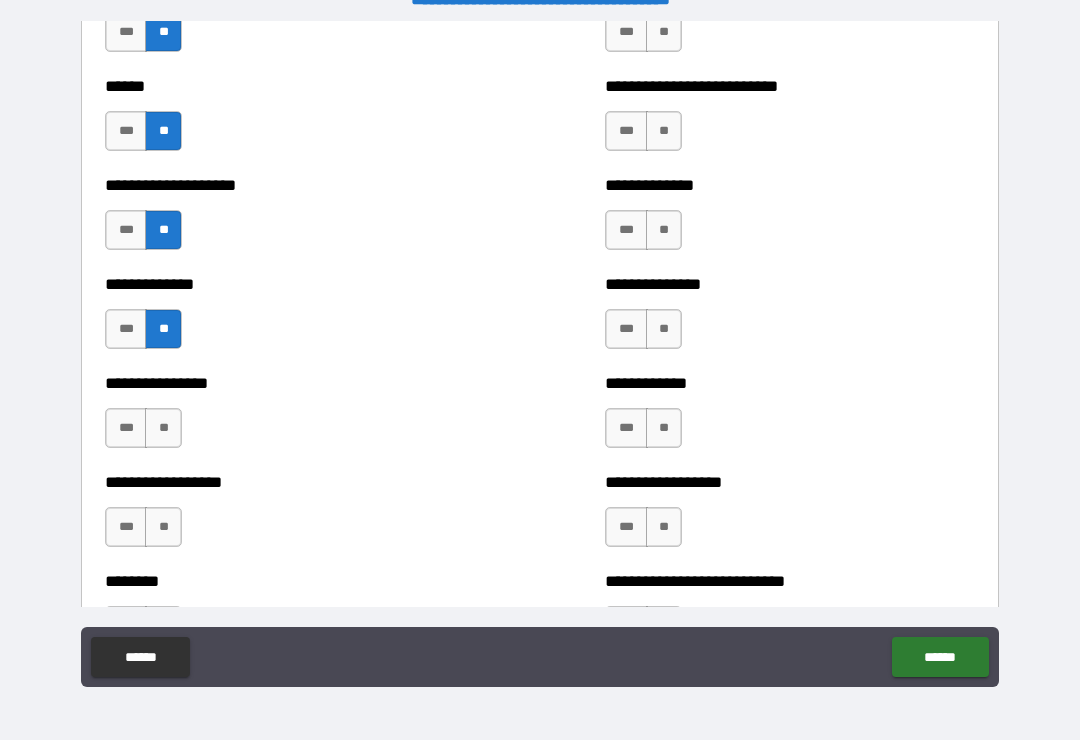 scroll, scrollTop: 4042, scrollLeft: 0, axis: vertical 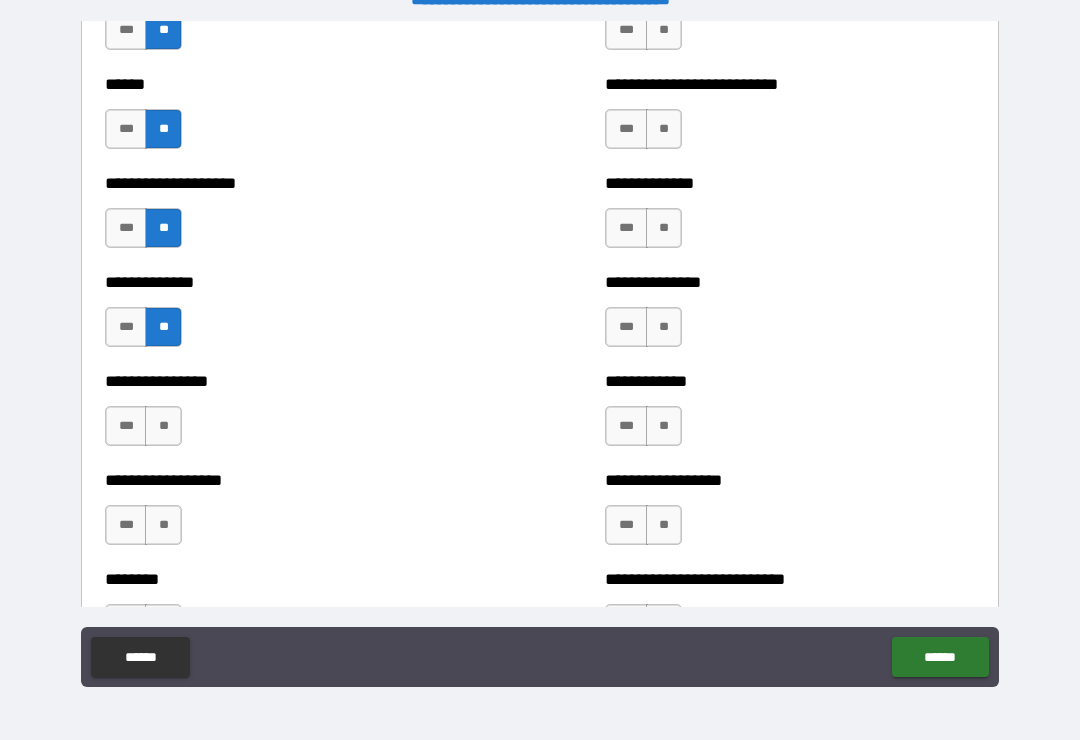 click on "**" at bounding box center (163, 426) 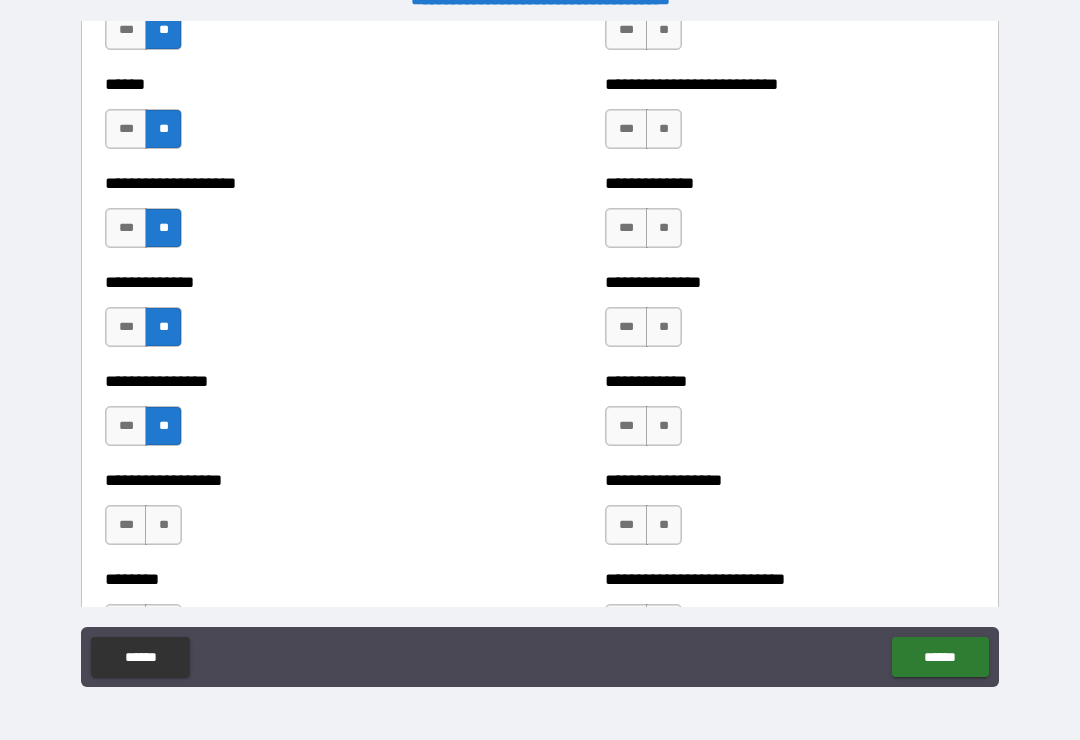 click on "**" at bounding box center [163, 525] 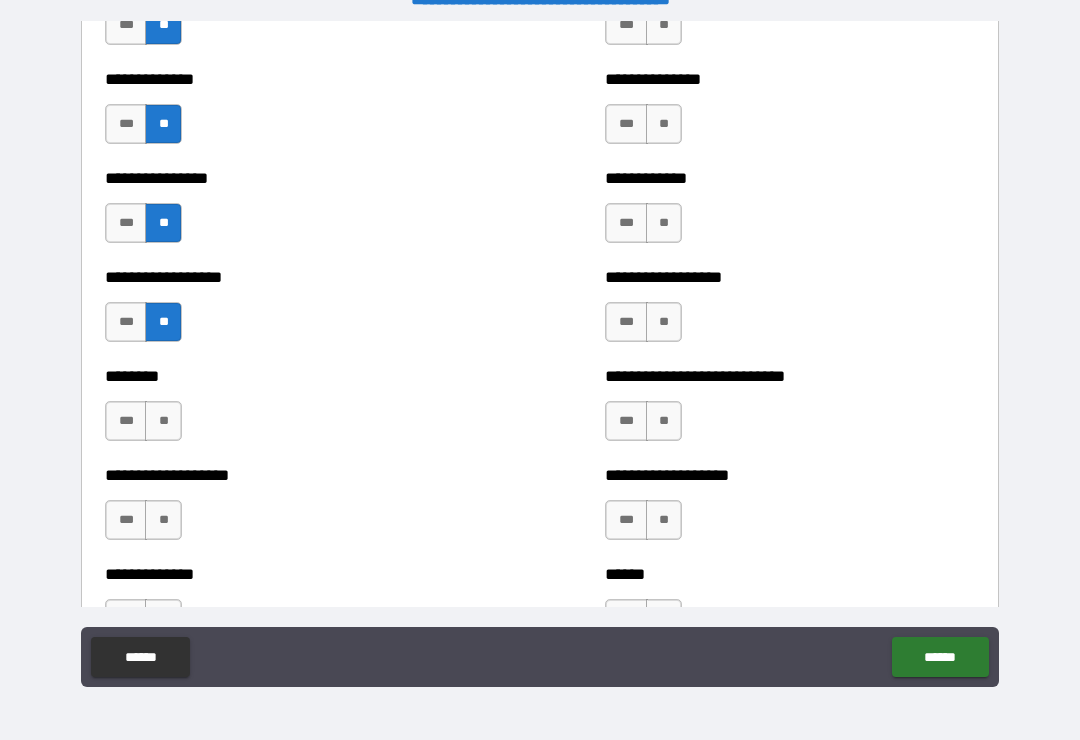 scroll, scrollTop: 4247, scrollLeft: 0, axis: vertical 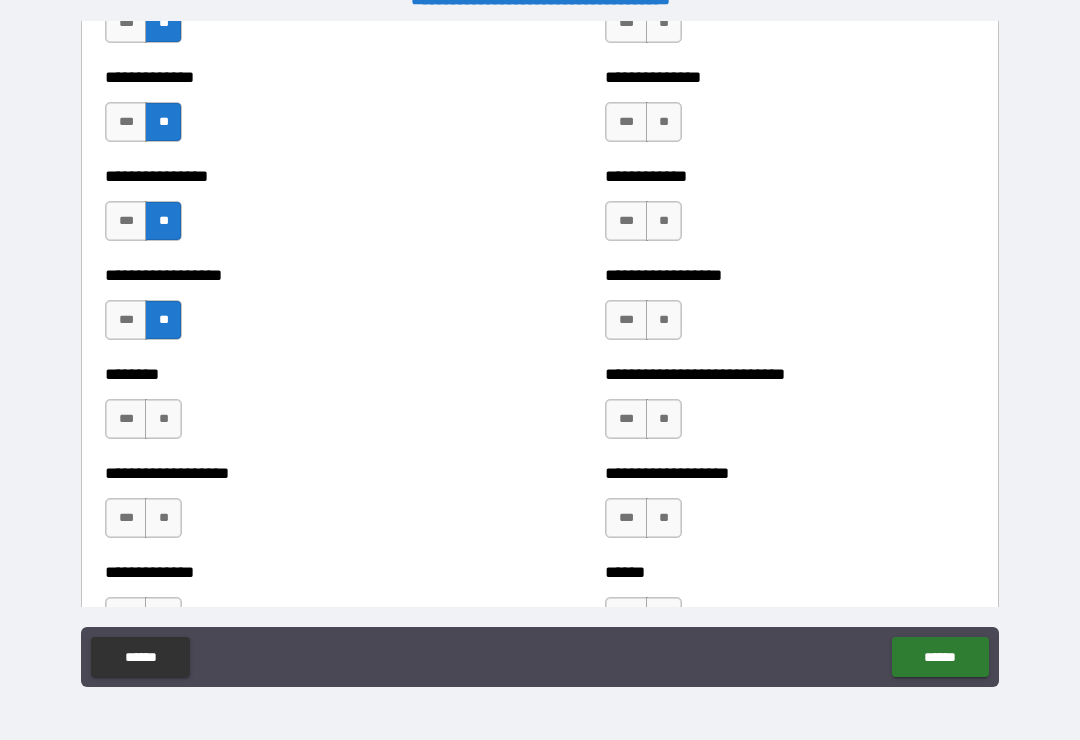 click on "**" at bounding box center (163, 419) 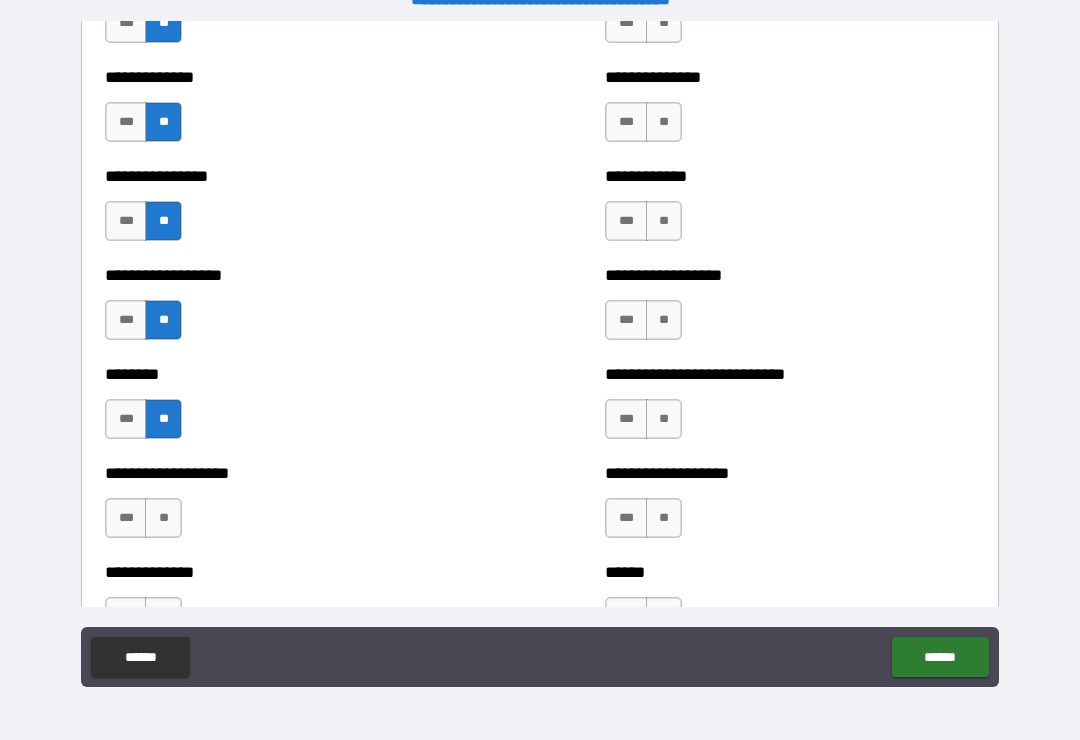 click on "**" at bounding box center [163, 518] 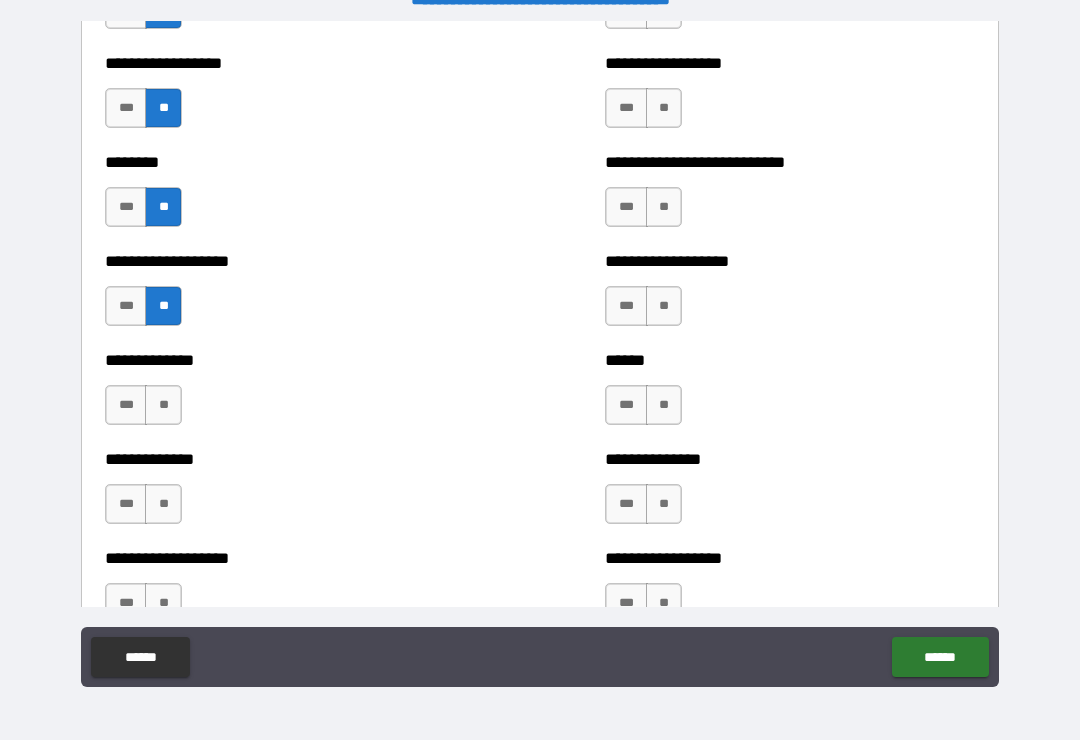 scroll, scrollTop: 4460, scrollLeft: 0, axis: vertical 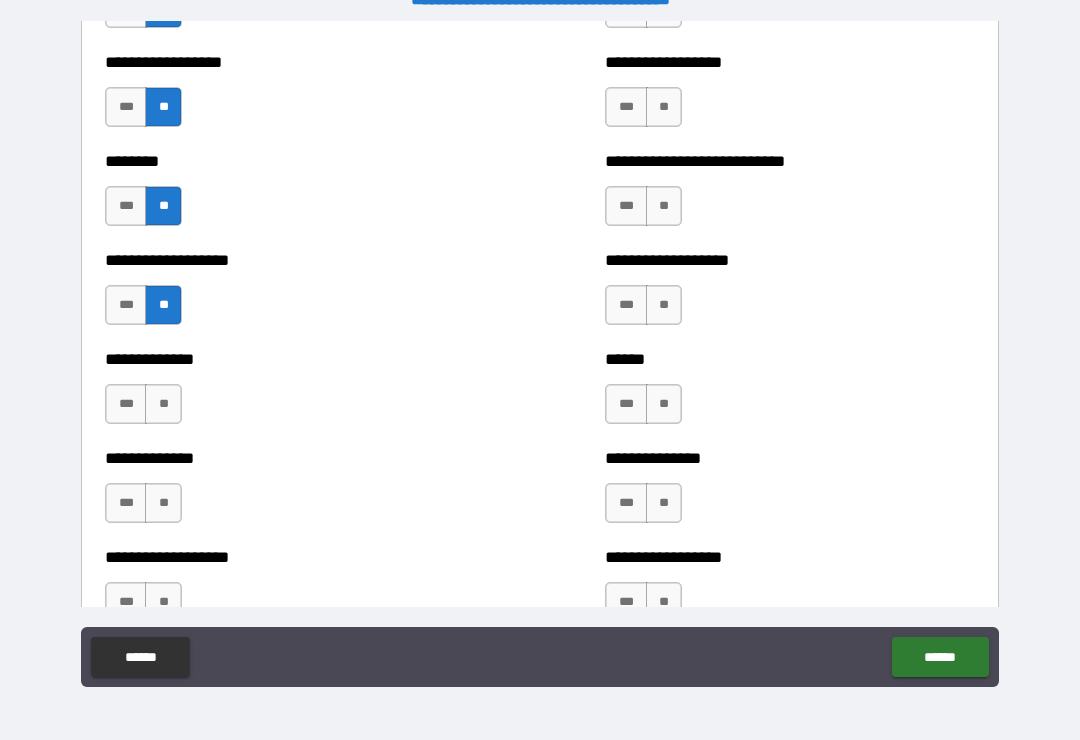 click on "**" at bounding box center [163, 404] 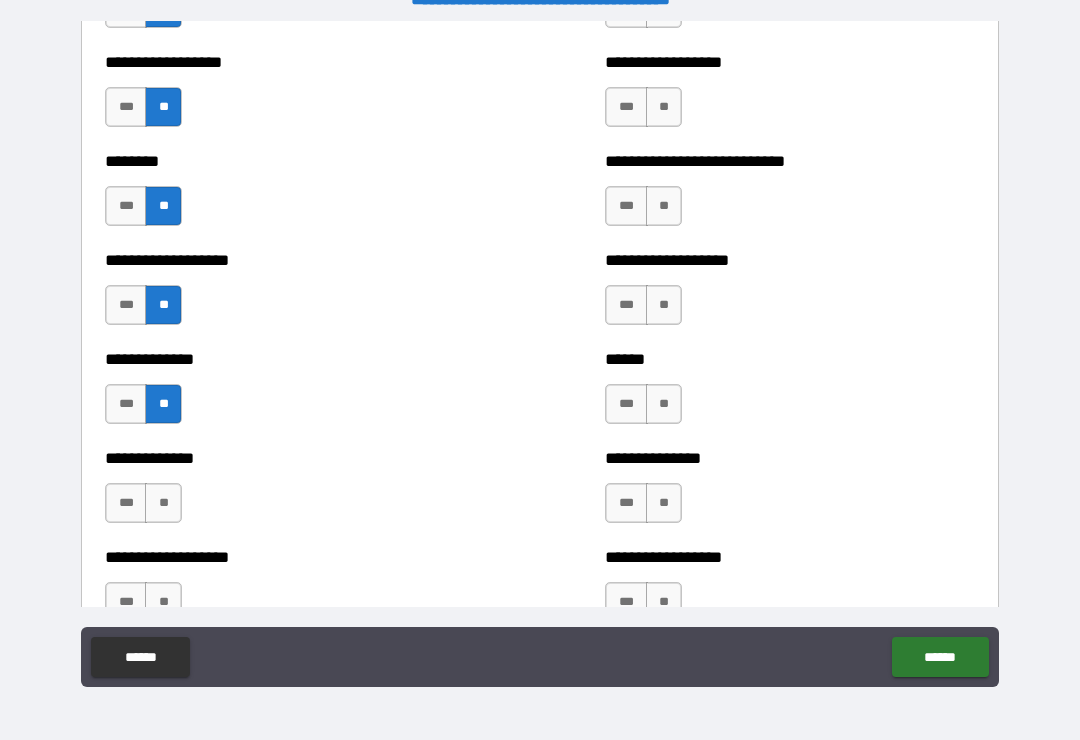 click on "**" at bounding box center (163, 503) 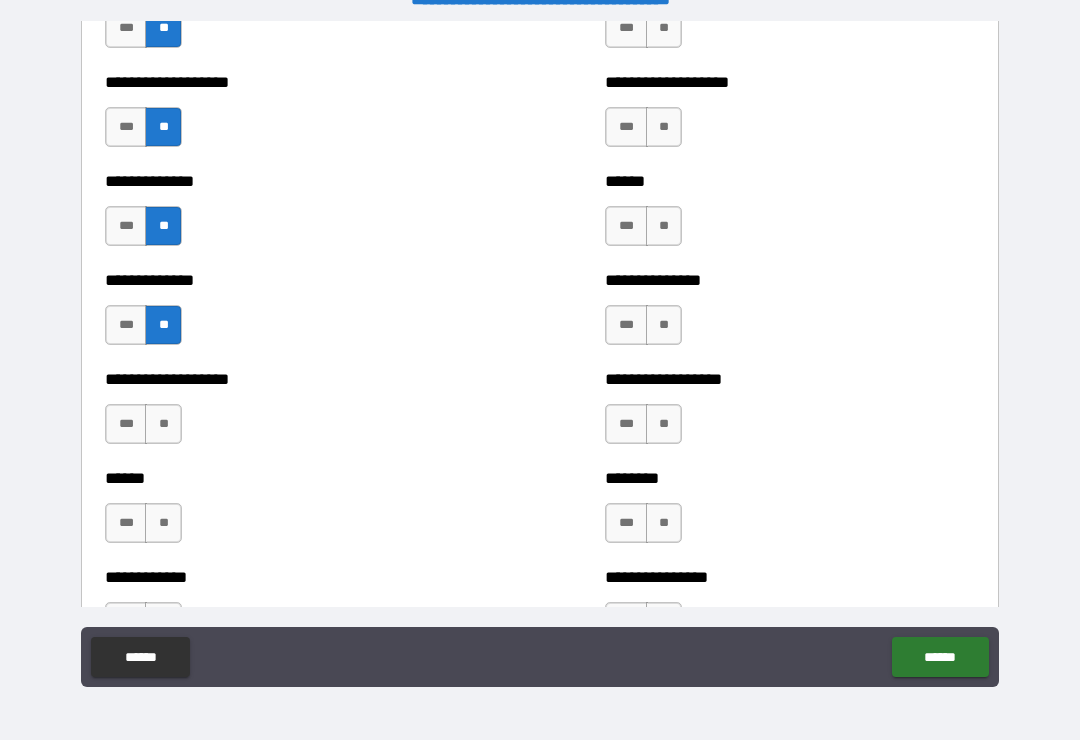 scroll, scrollTop: 4642, scrollLeft: 0, axis: vertical 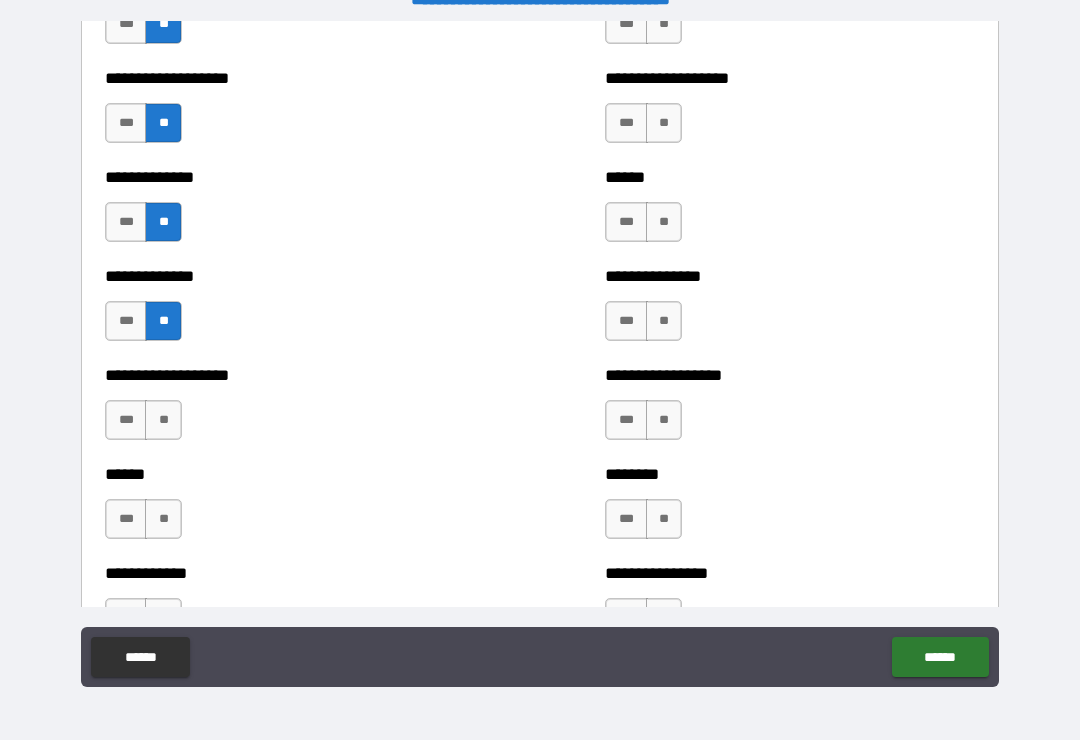 click on "**" at bounding box center [163, 420] 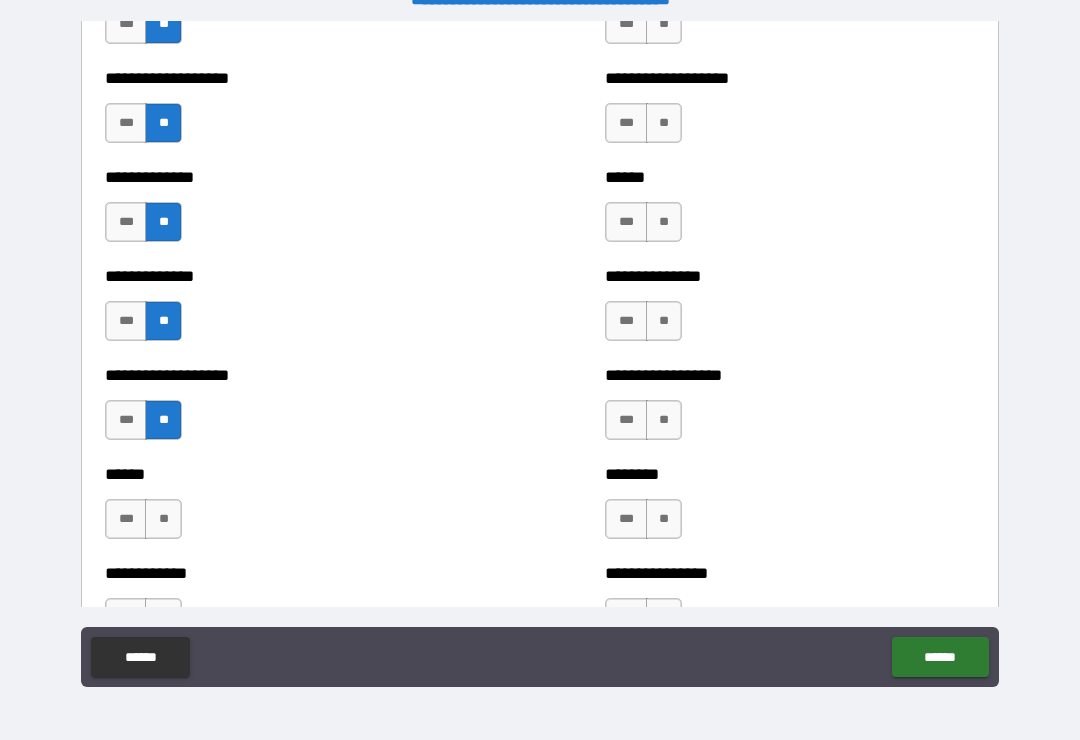 click on "**" at bounding box center [163, 519] 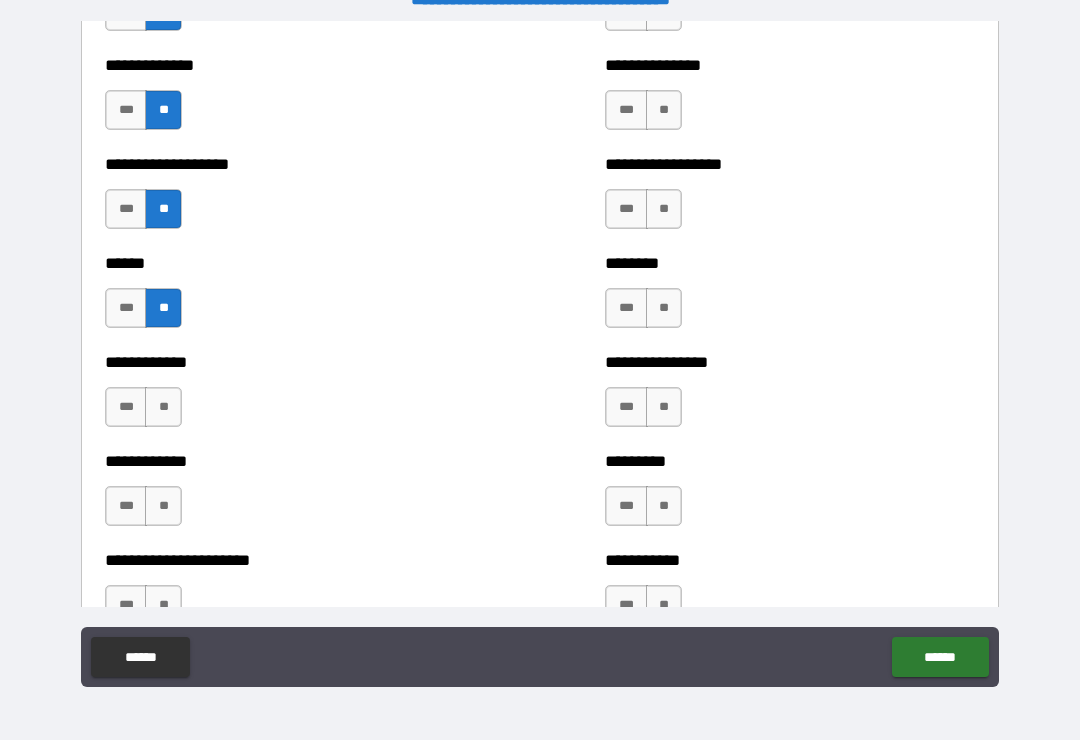 scroll, scrollTop: 4856, scrollLeft: 0, axis: vertical 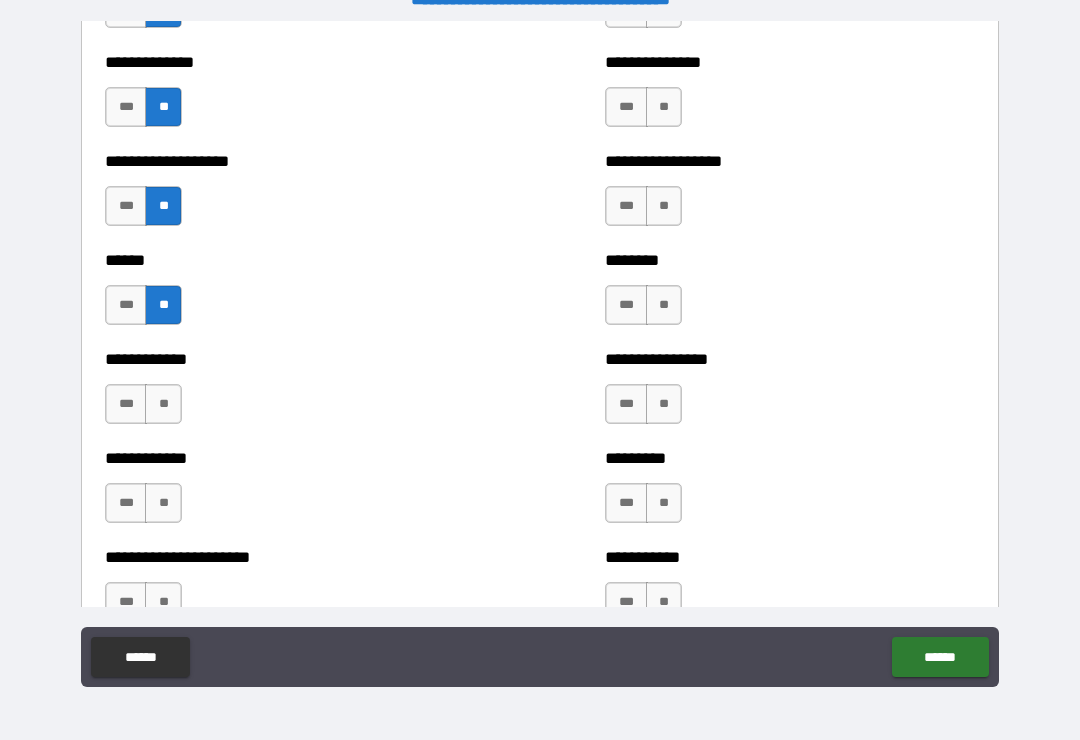 click on "**" at bounding box center (163, 404) 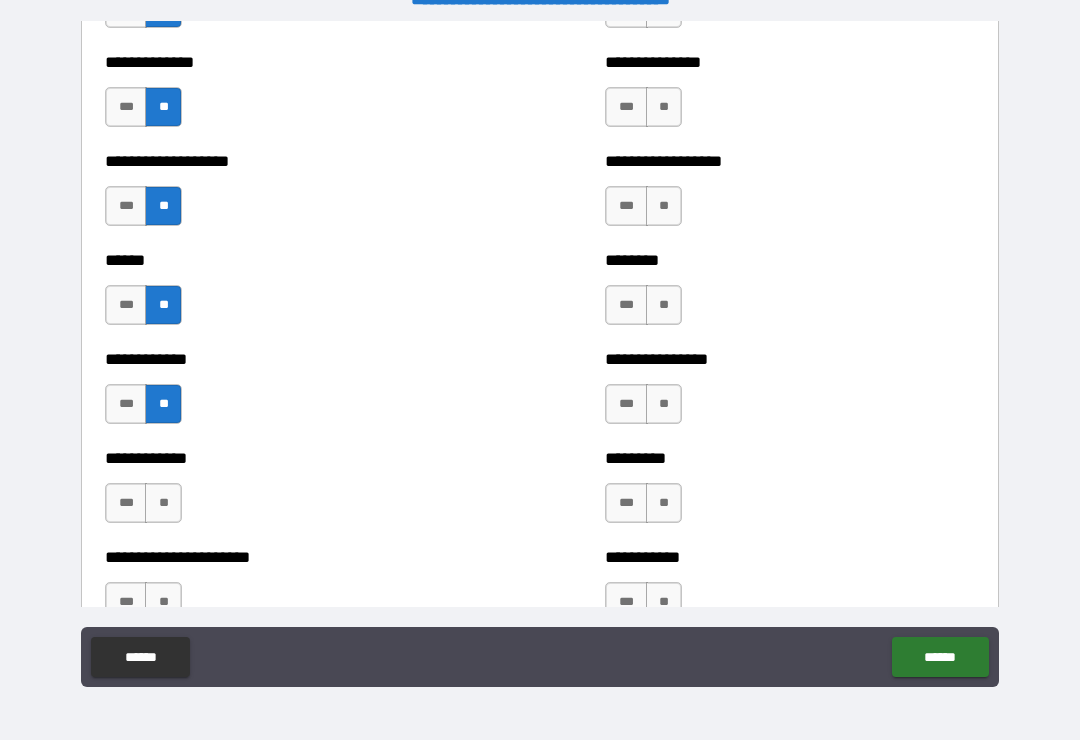 click on "**" at bounding box center (163, 503) 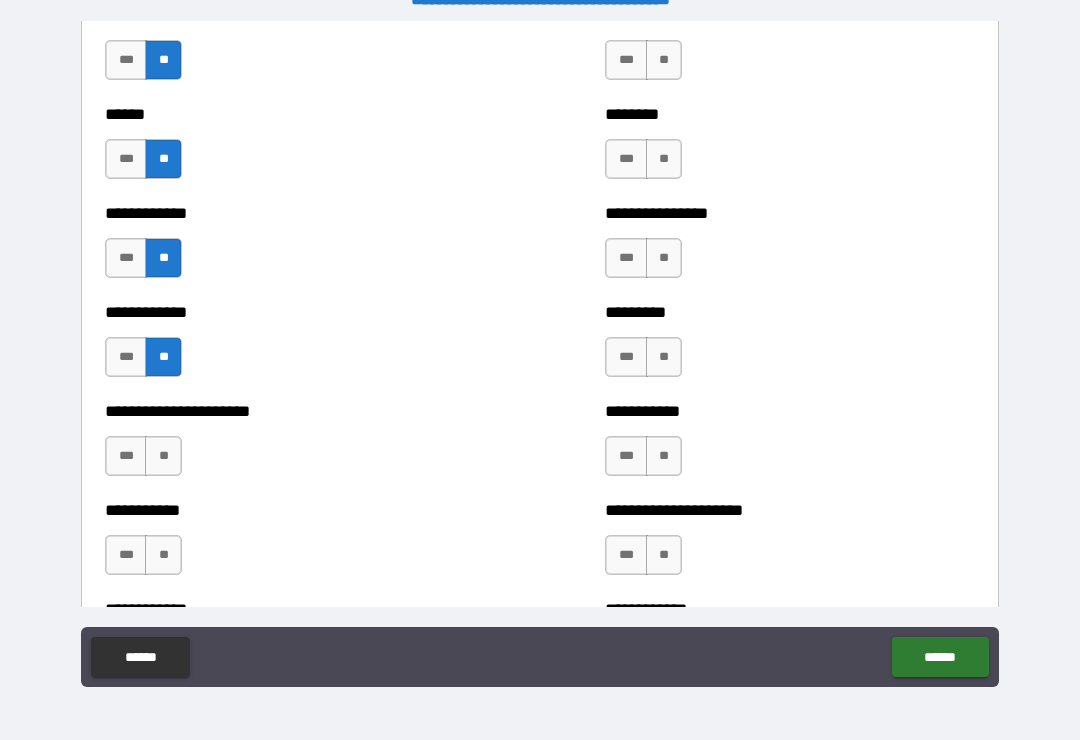 scroll, scrollTop: 5050, scrollLeft: 0, axis: vertical 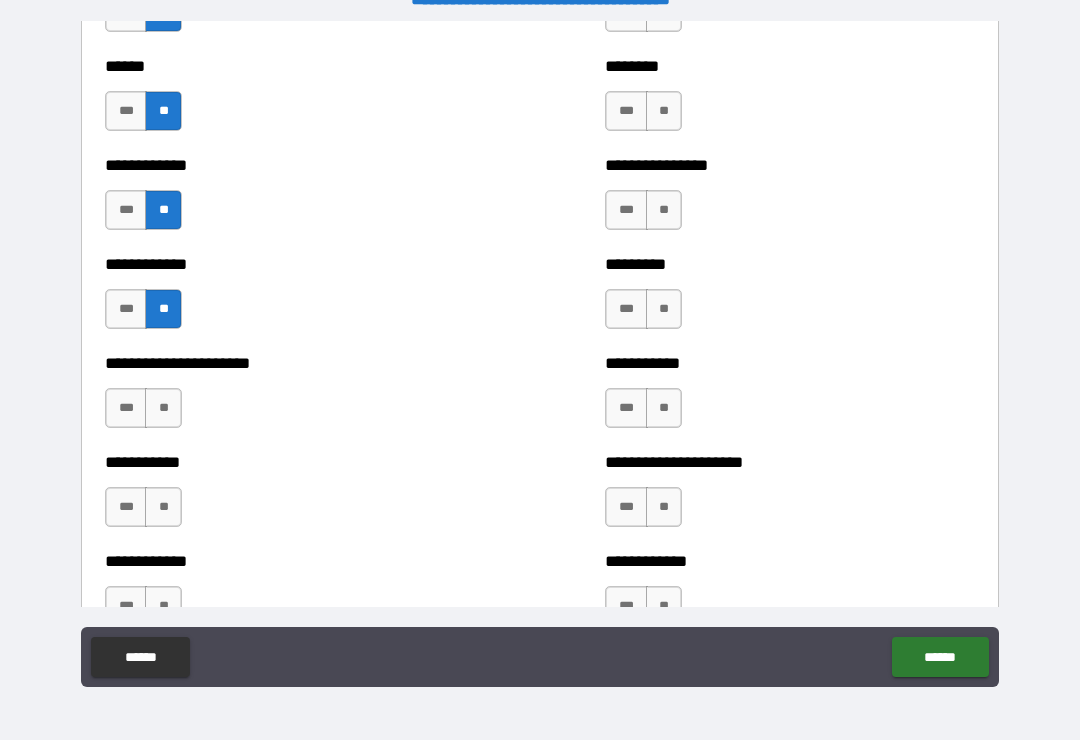 click on "**" at bounding box center (163, 408) 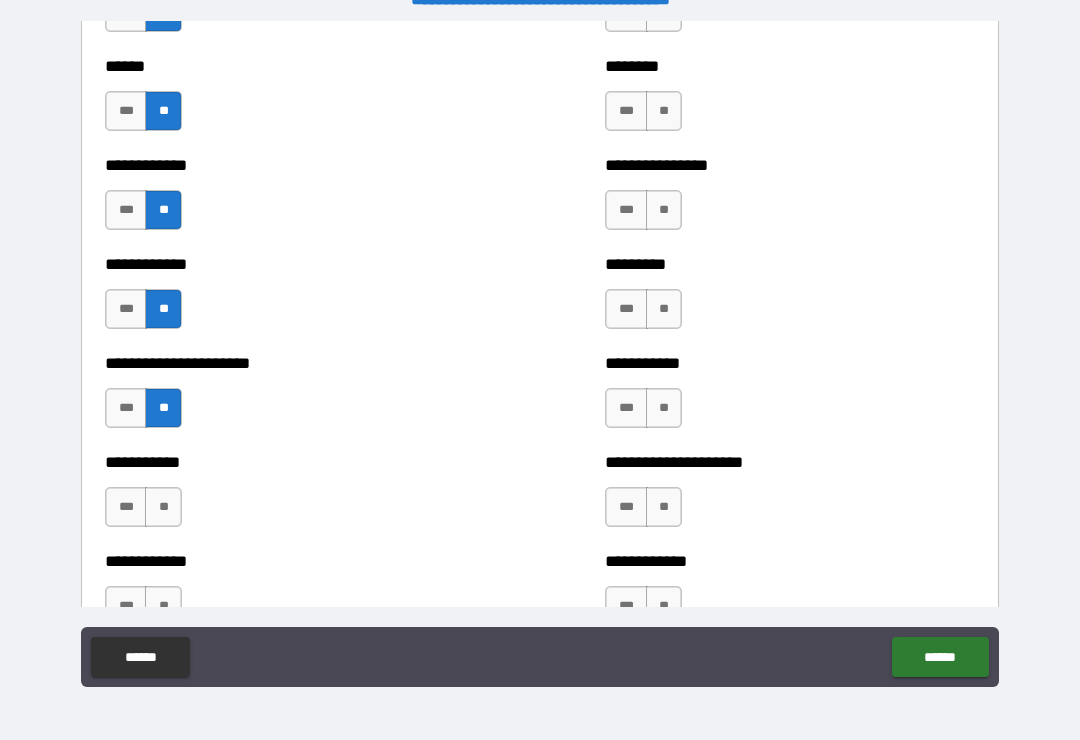 click on "**" at bounding box center [163, 507] 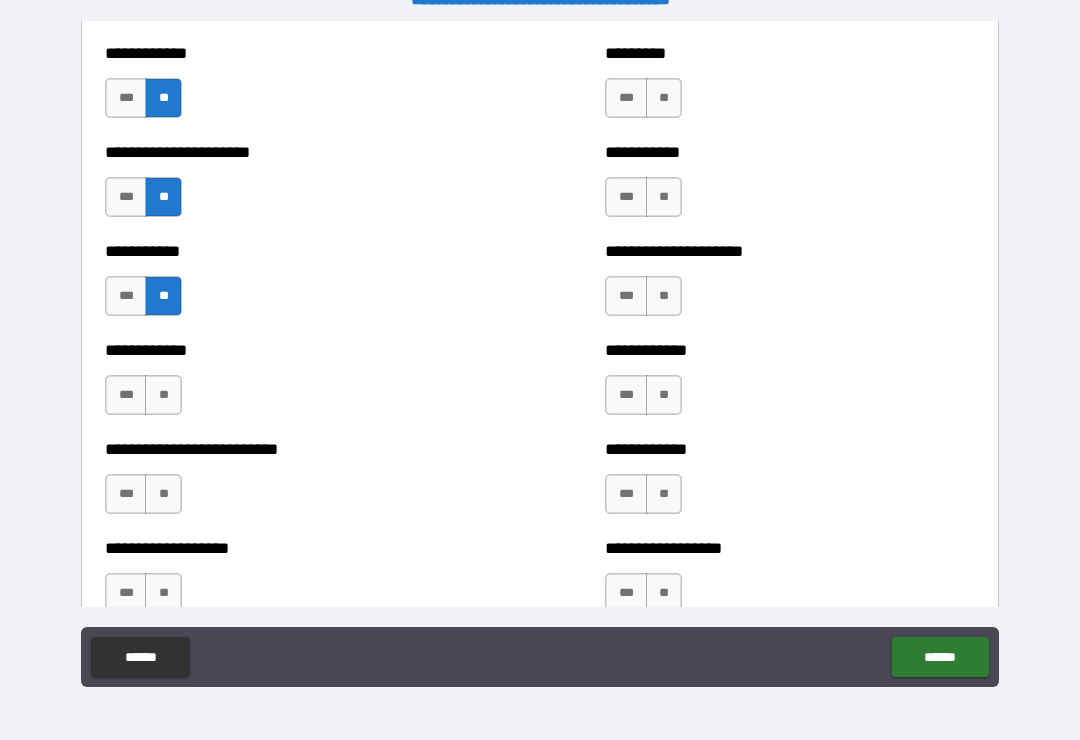 scroll, scrollTop: 5262, scrollLeft: 0, axis: vertical 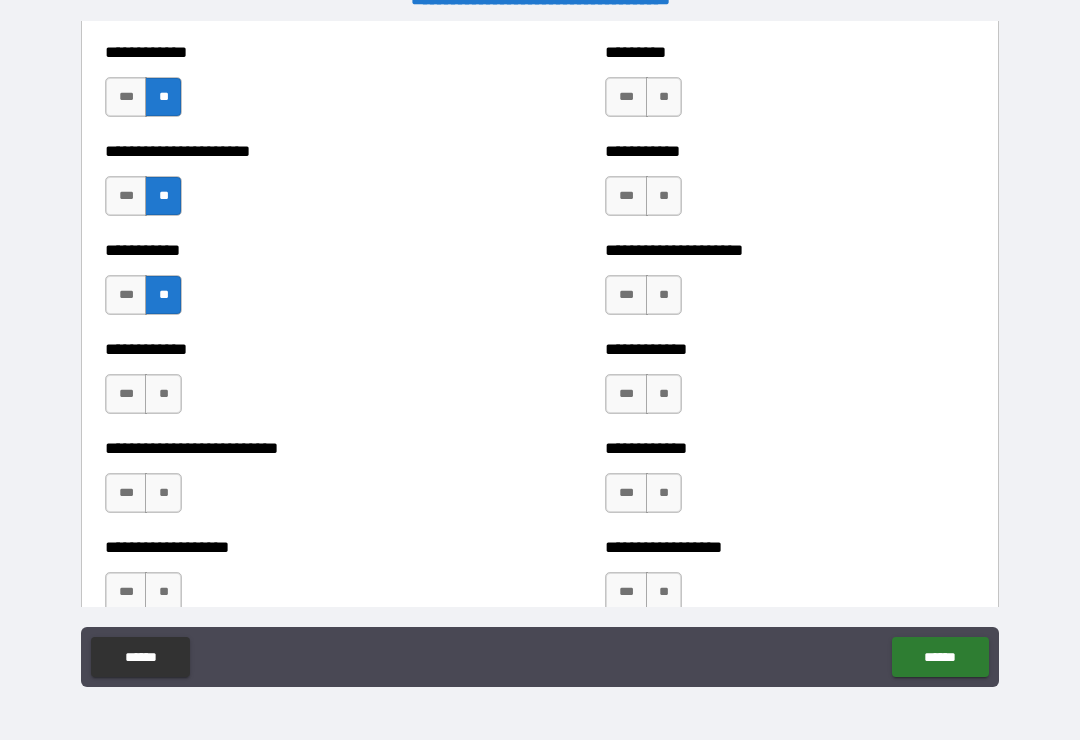 click on "**" at bounding box center (163, 394) 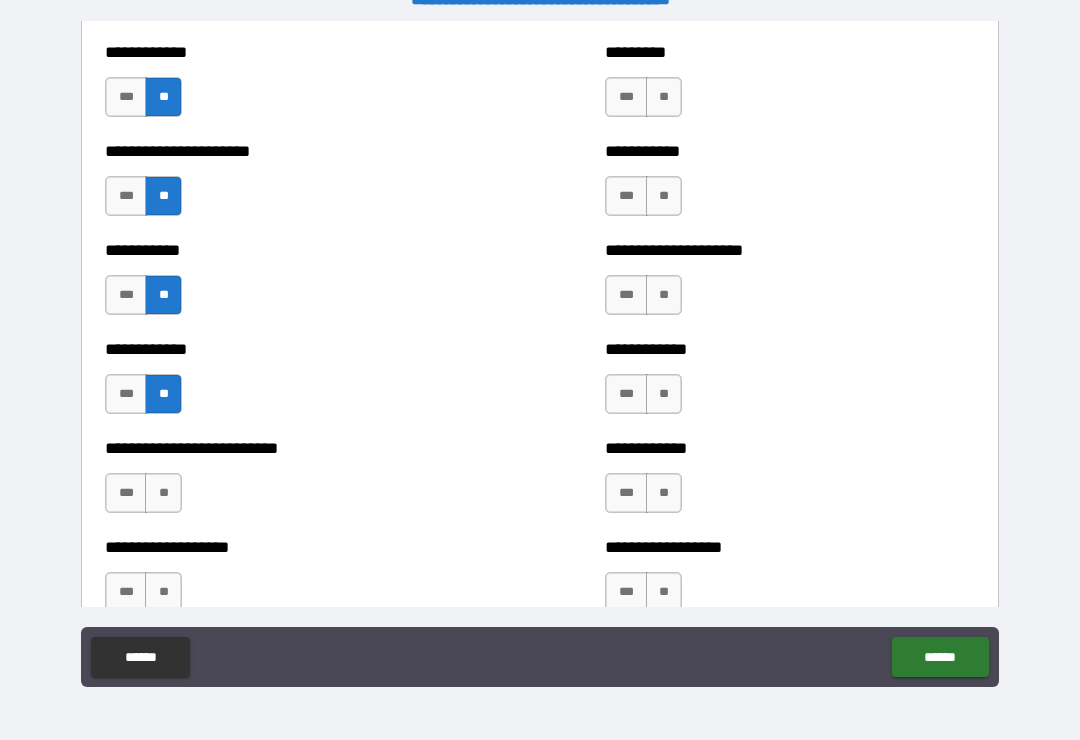 click on "**" at bounding box center [163, 493] 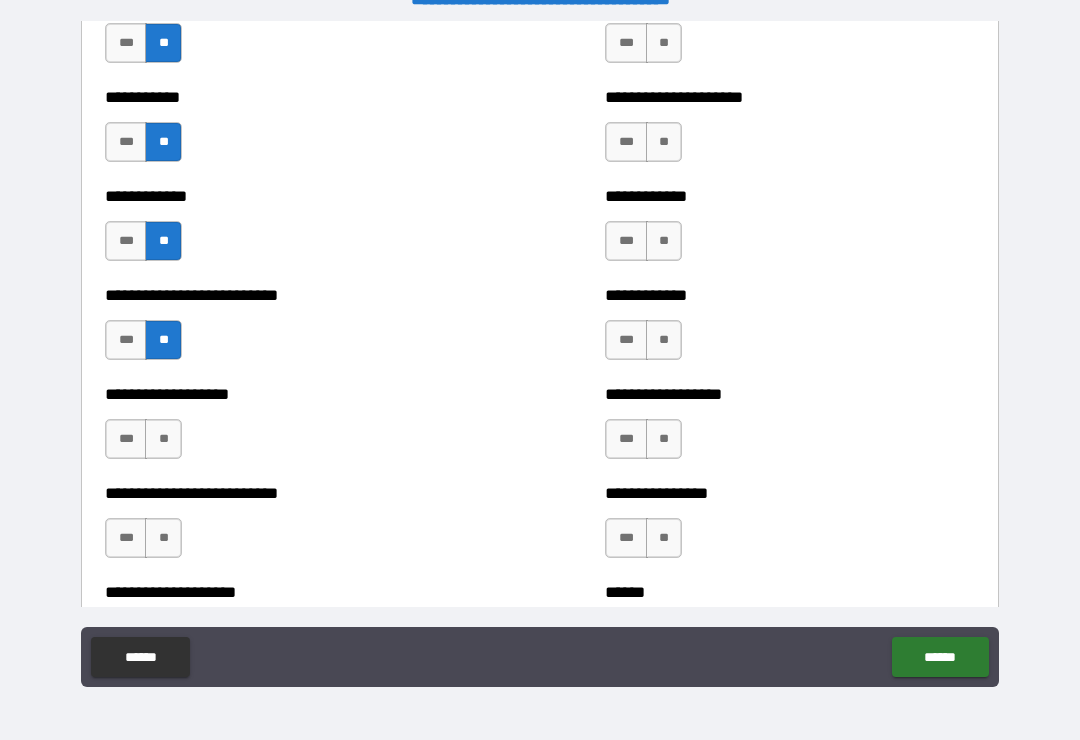 scroll, scrollTop: 5414, scrollLeft: 0, axis: vertical 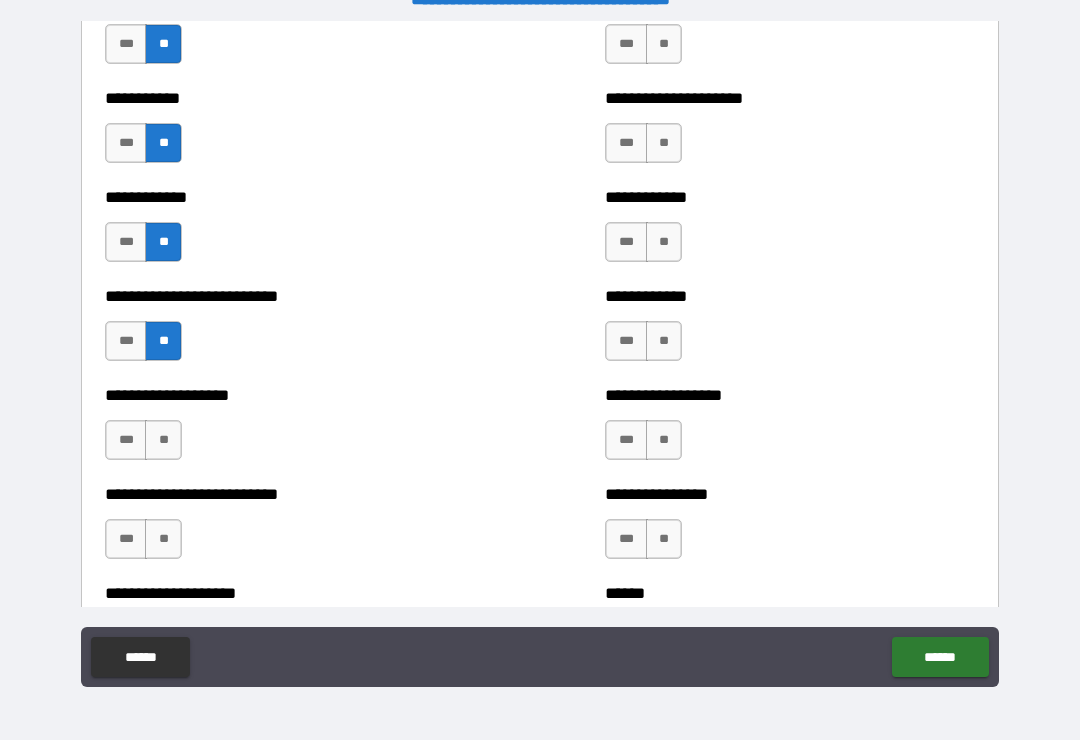click on "**" at bounding box center [163, 440] 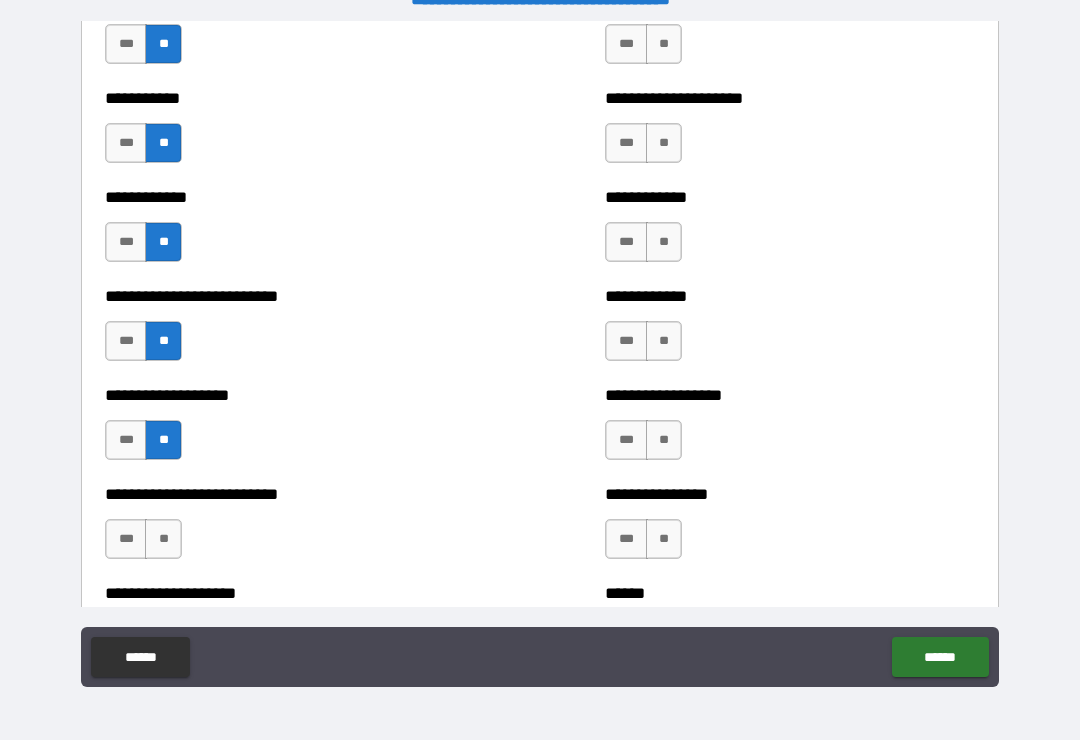 click on "**" at bounding box center (163, 539) 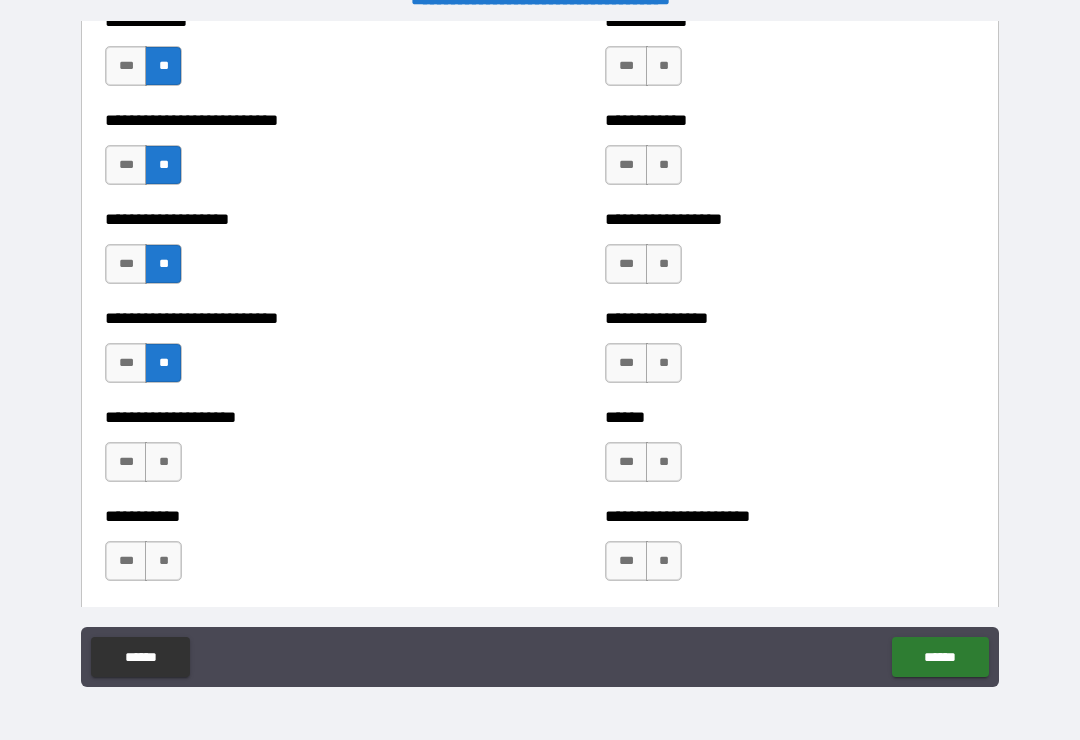 scroll, scrollTop: 5596, scrollLeft: 0, axis: vertical 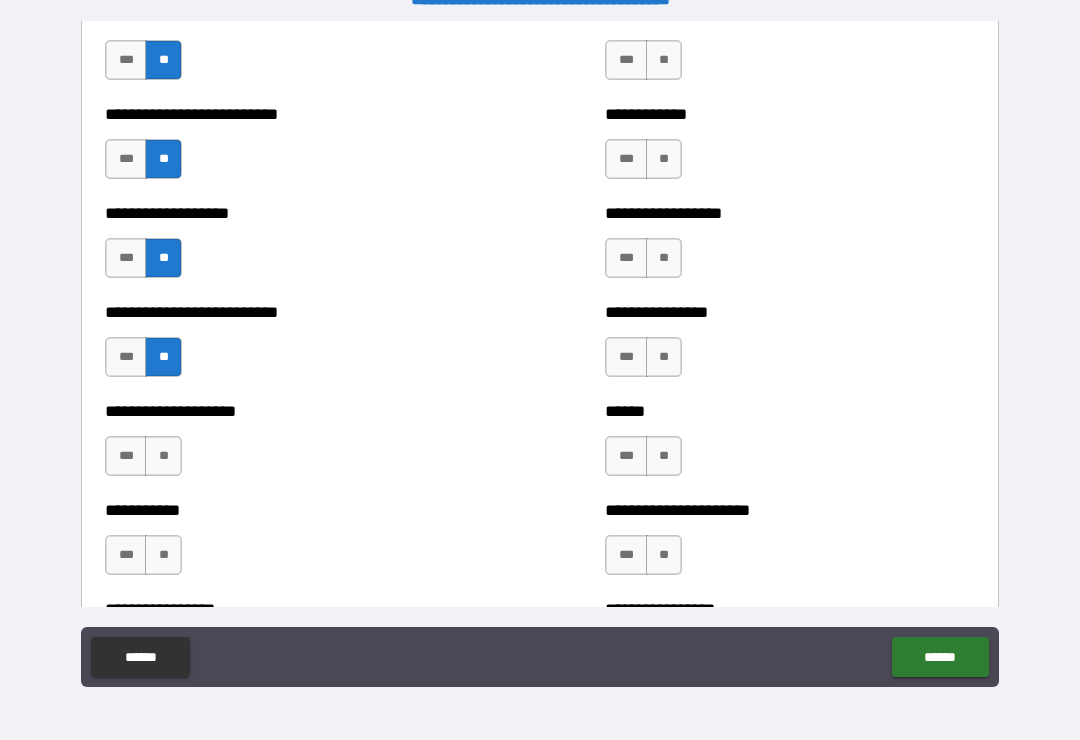 click on "**" at bounding box center [163, 456] 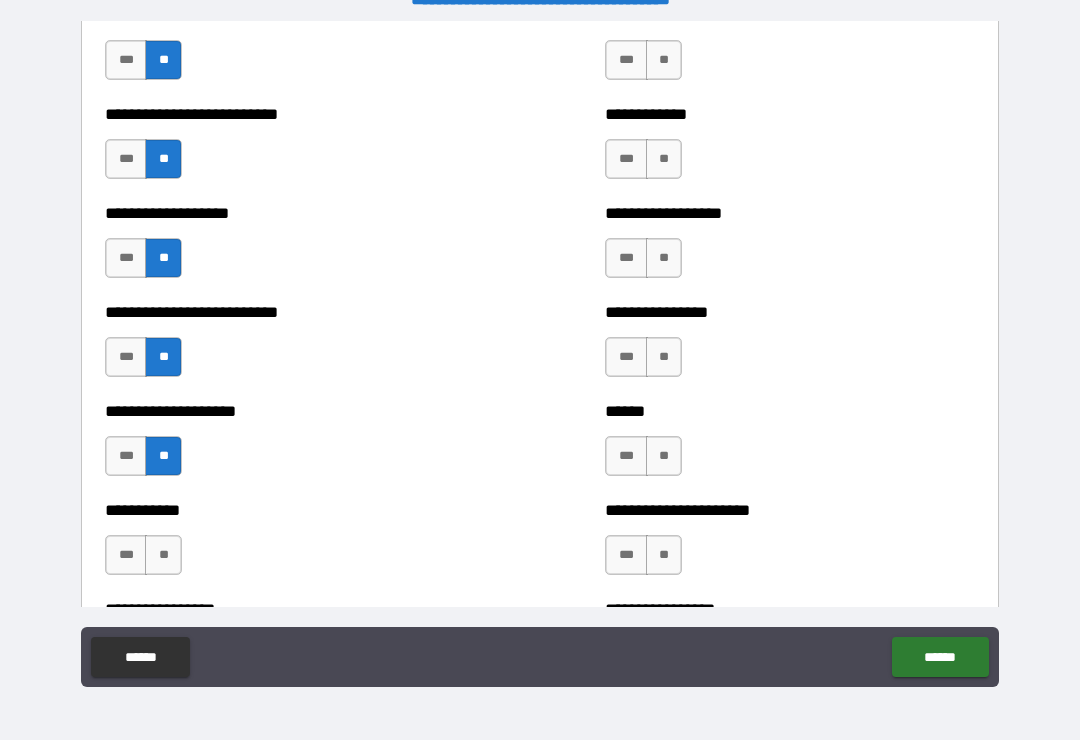 click on "**" at bounding box center (163, 555) 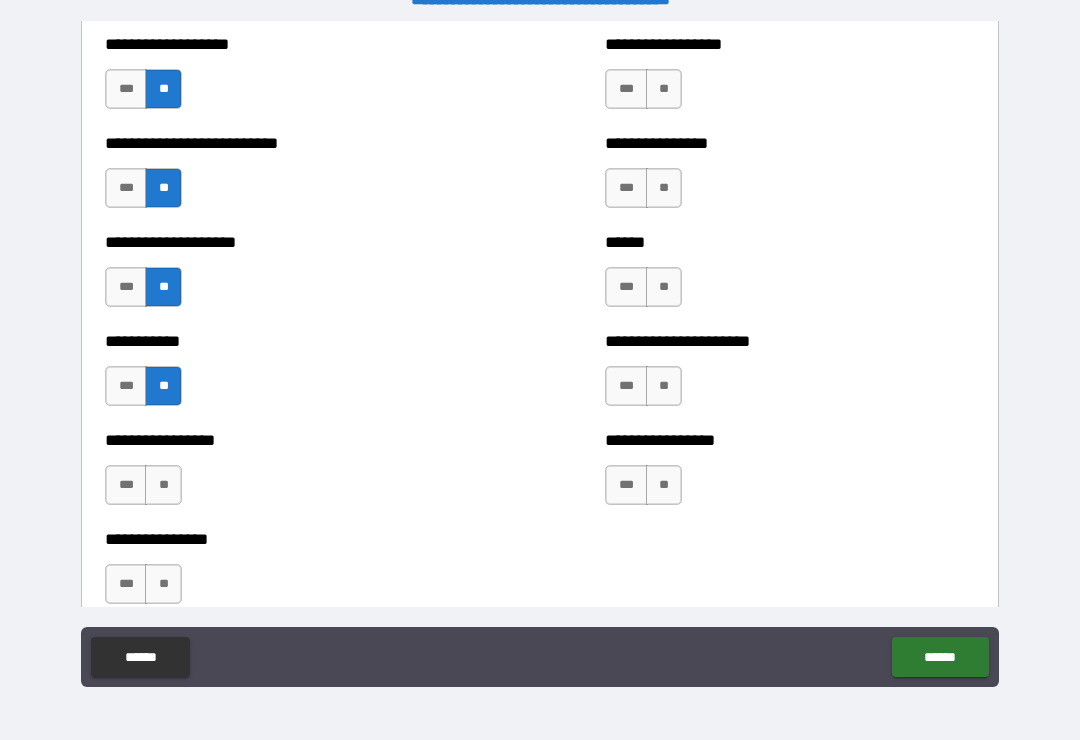 scroll, scrollTop: 5764, scrollLeft: 0, axis: vertical 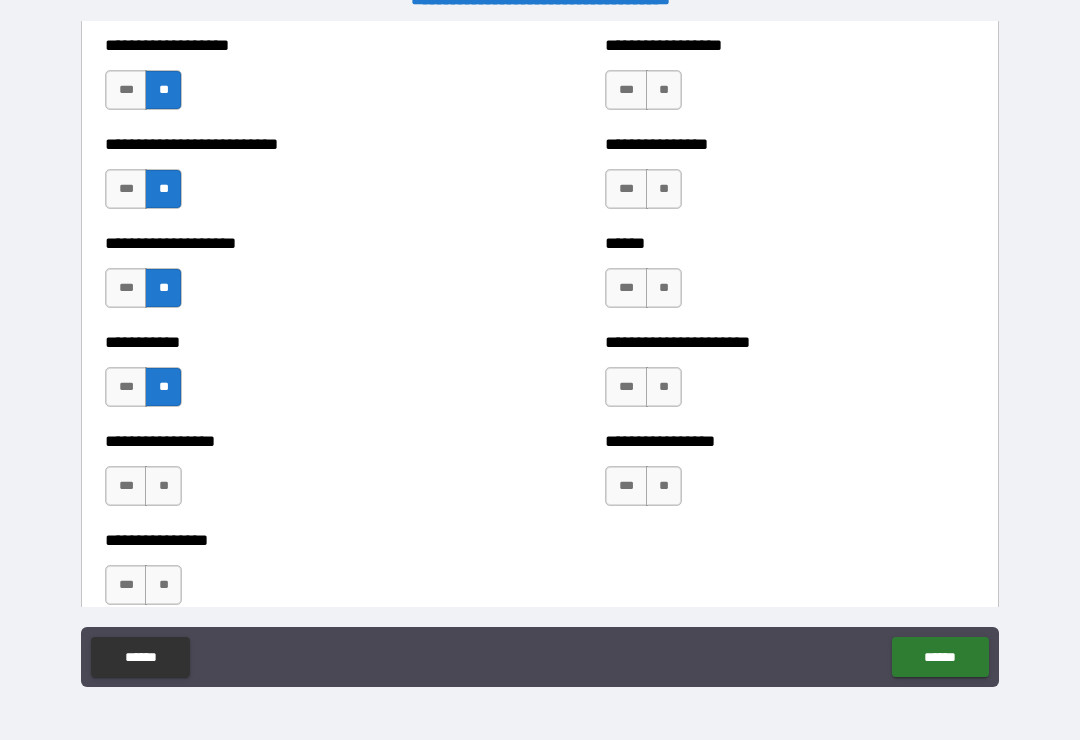 click on "**" at bounding box center (163, 486) 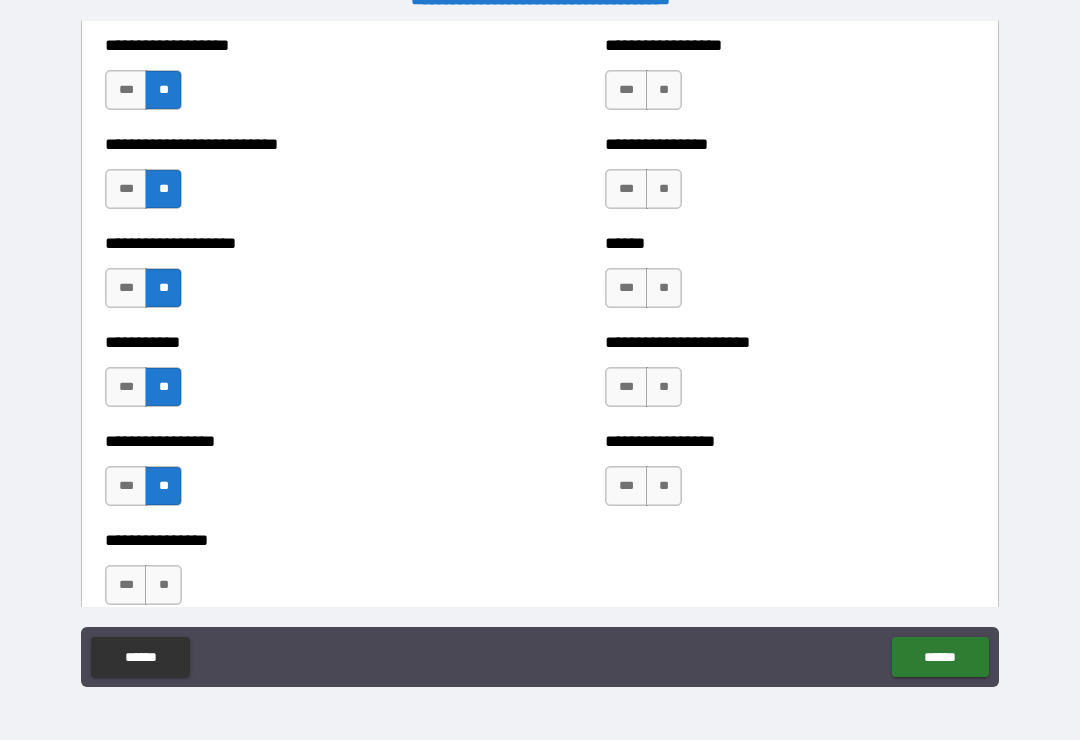 click on "**" at bounding box center [163, 585] 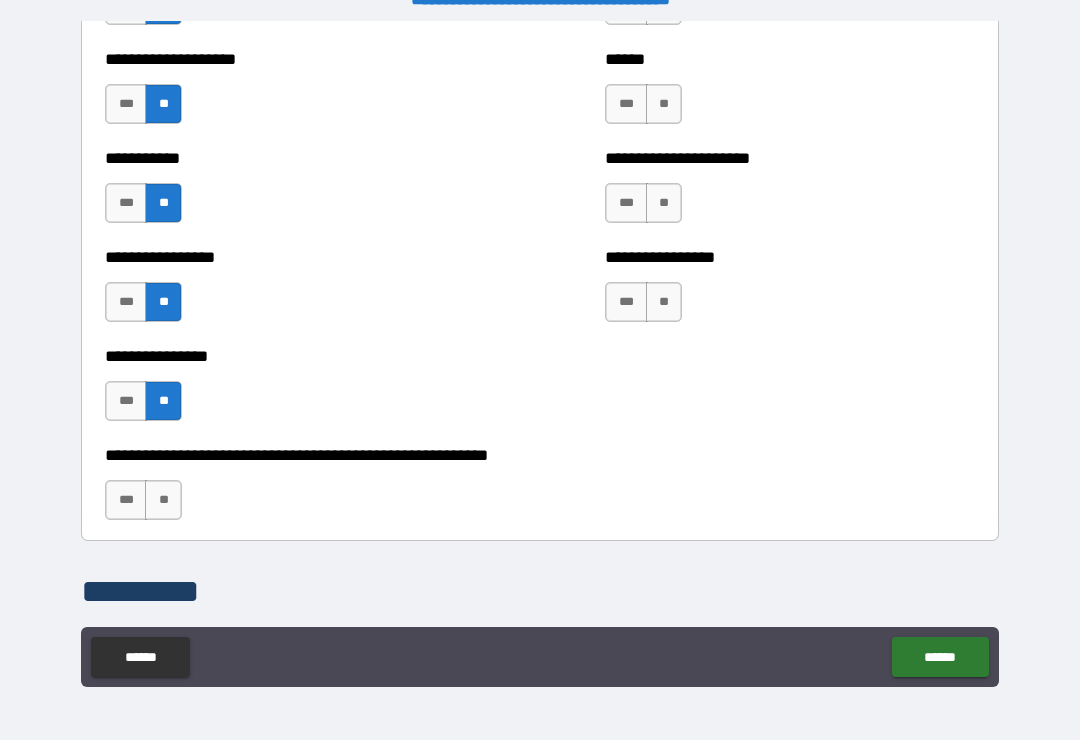 scroll, scrollTop: 5993, scrollLeft: 0, axis: vertical 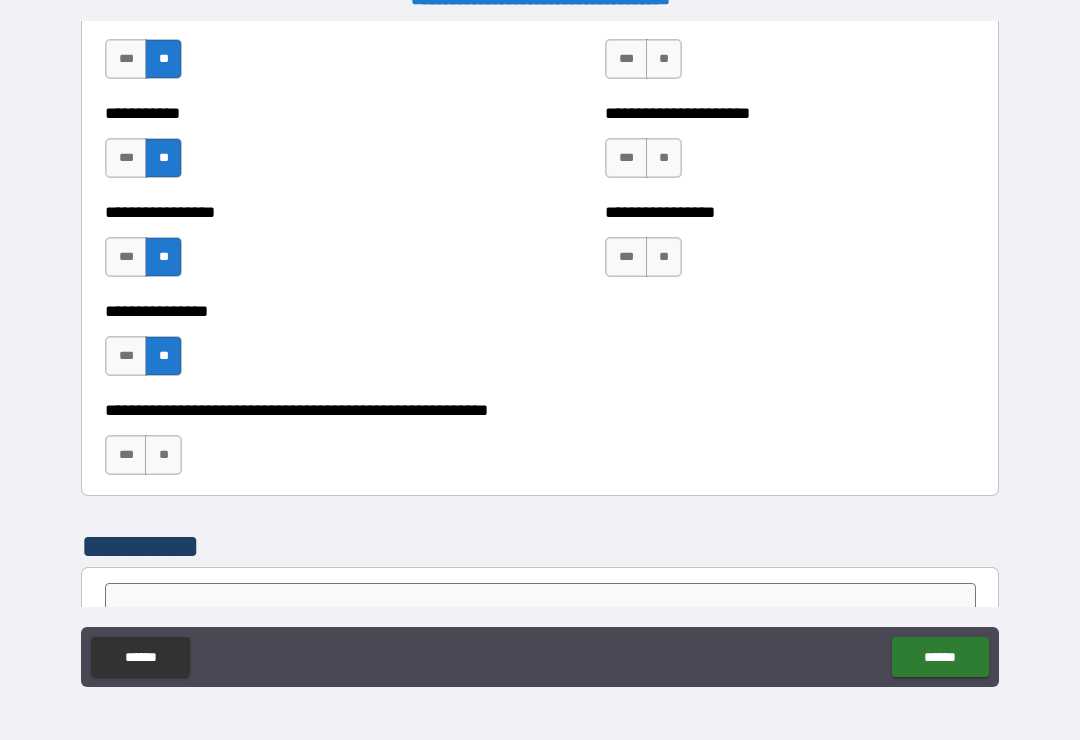 click on "**" at bounding box center (163, 455) 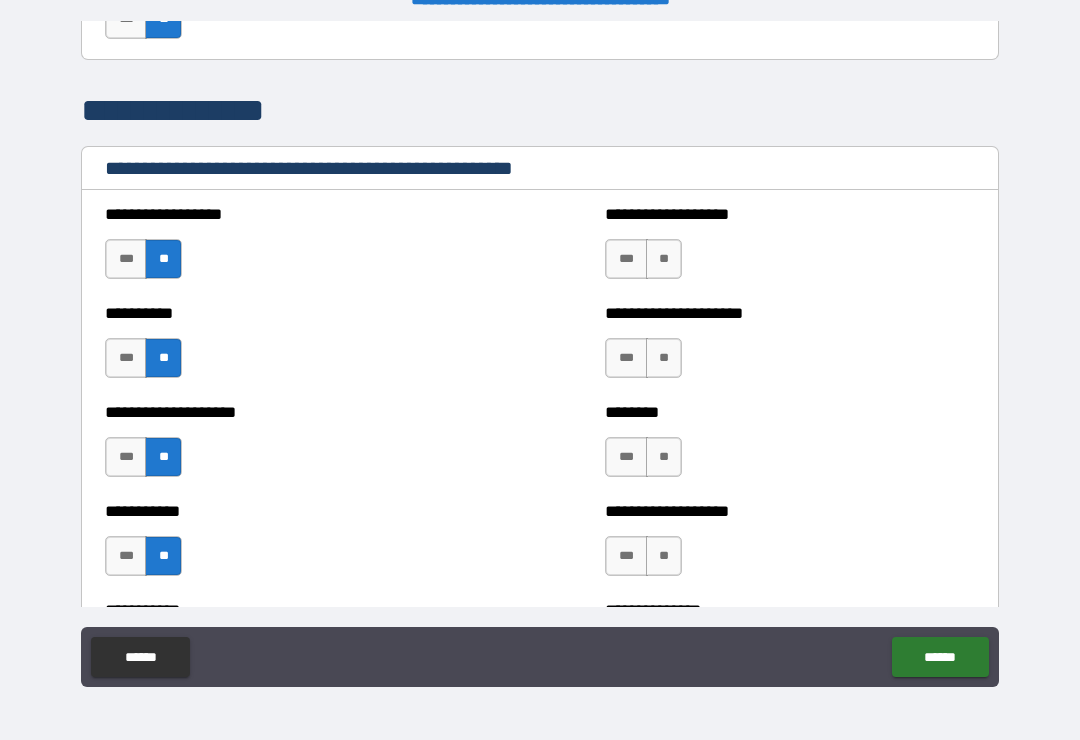 scroll, scrollTop: 2329, scrollLeft: 0, axis: vertical 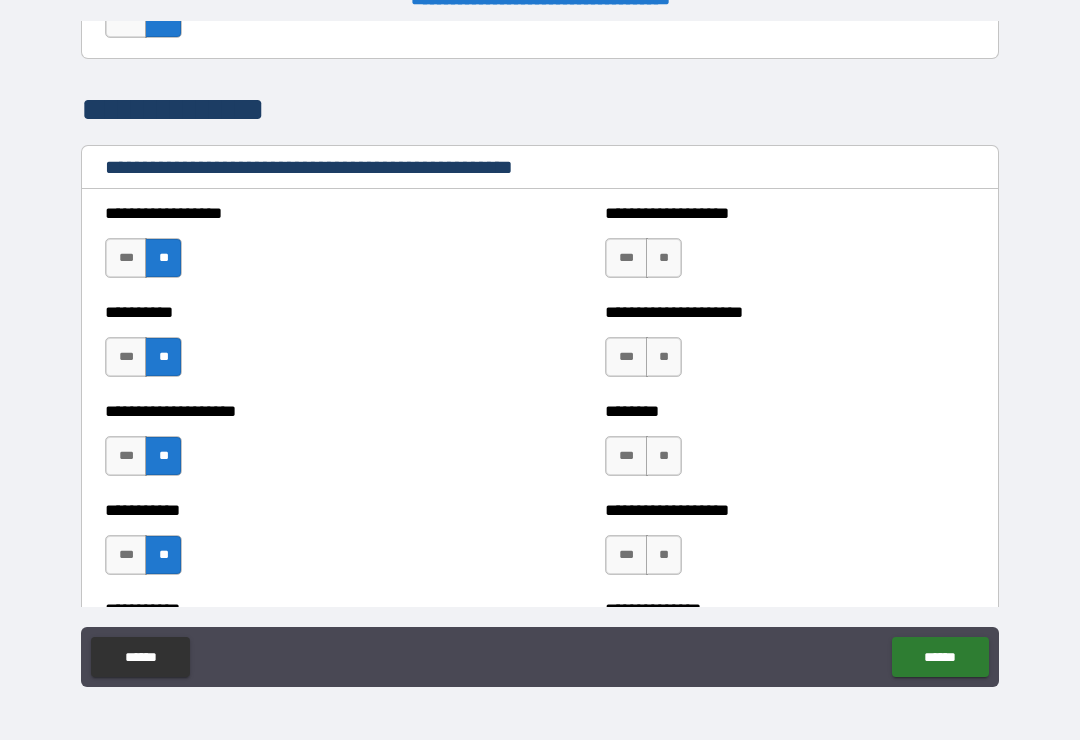 click on "**" at bounding box center (664, 258) 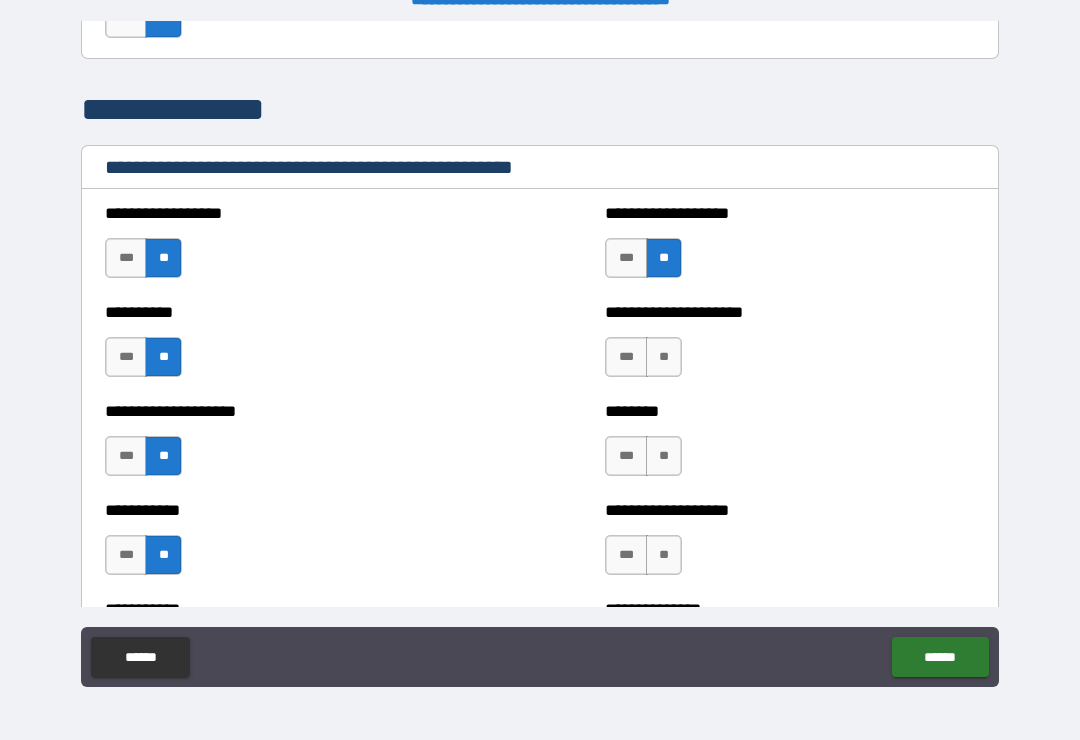click on "**" at bounding box center (664, 357) 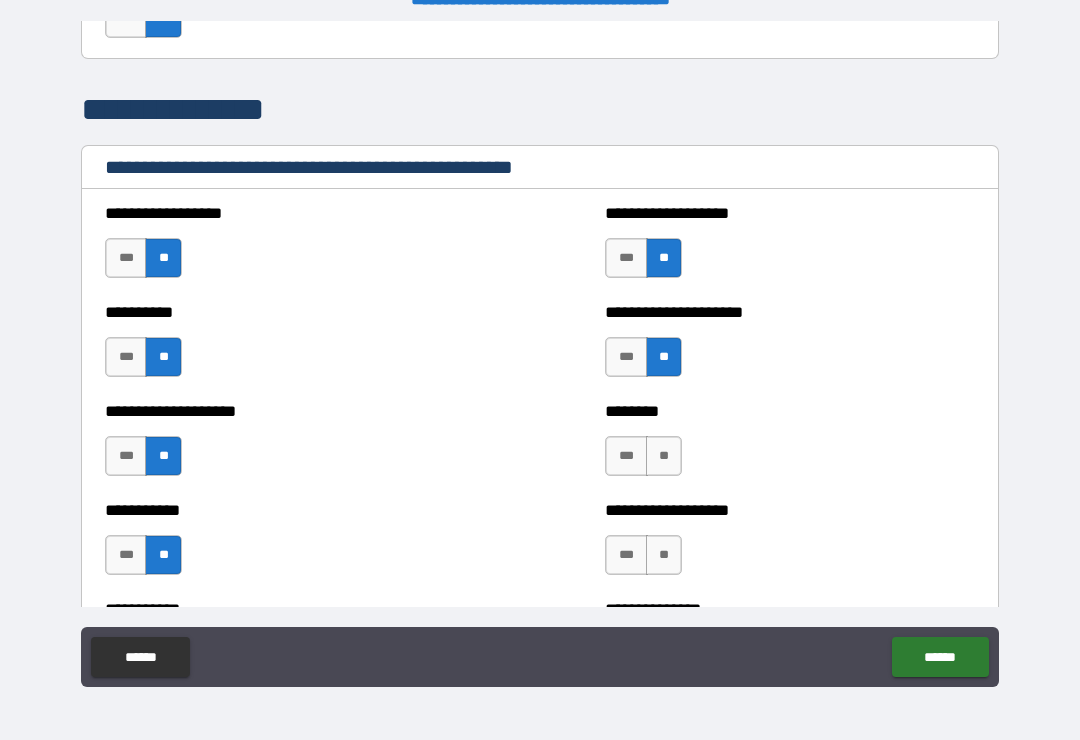 scroll, scrollTop: 2465, scrollLeft: 0, axis: vertical 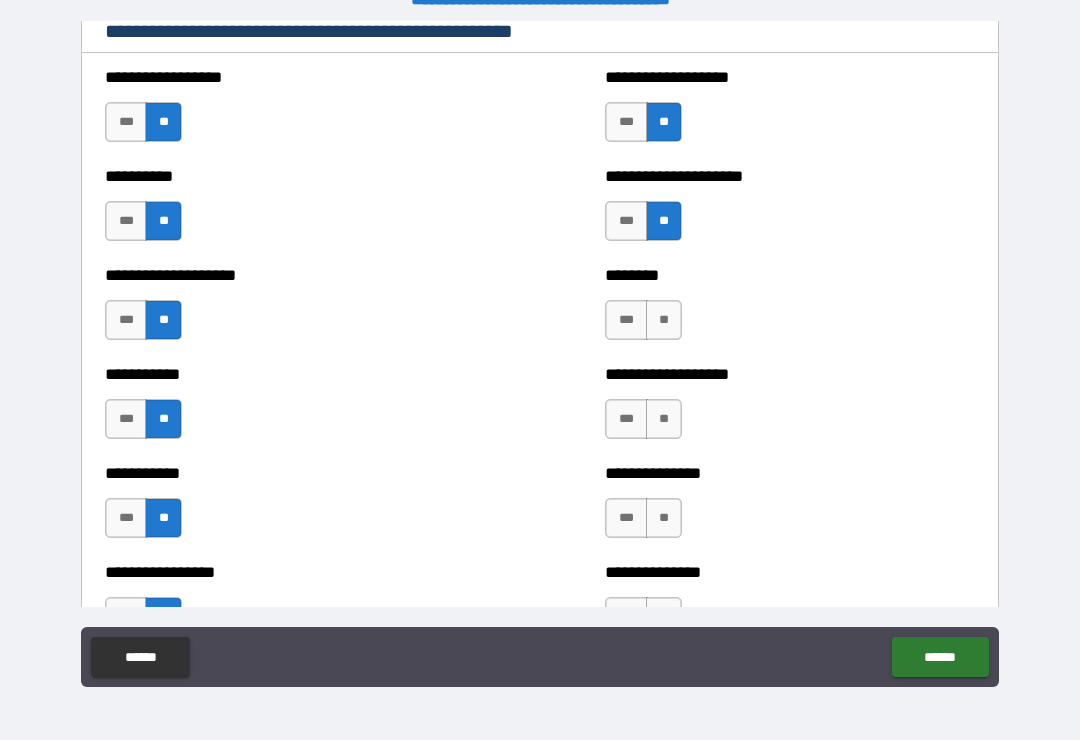 click on "**" at bounding box center [664, 320] 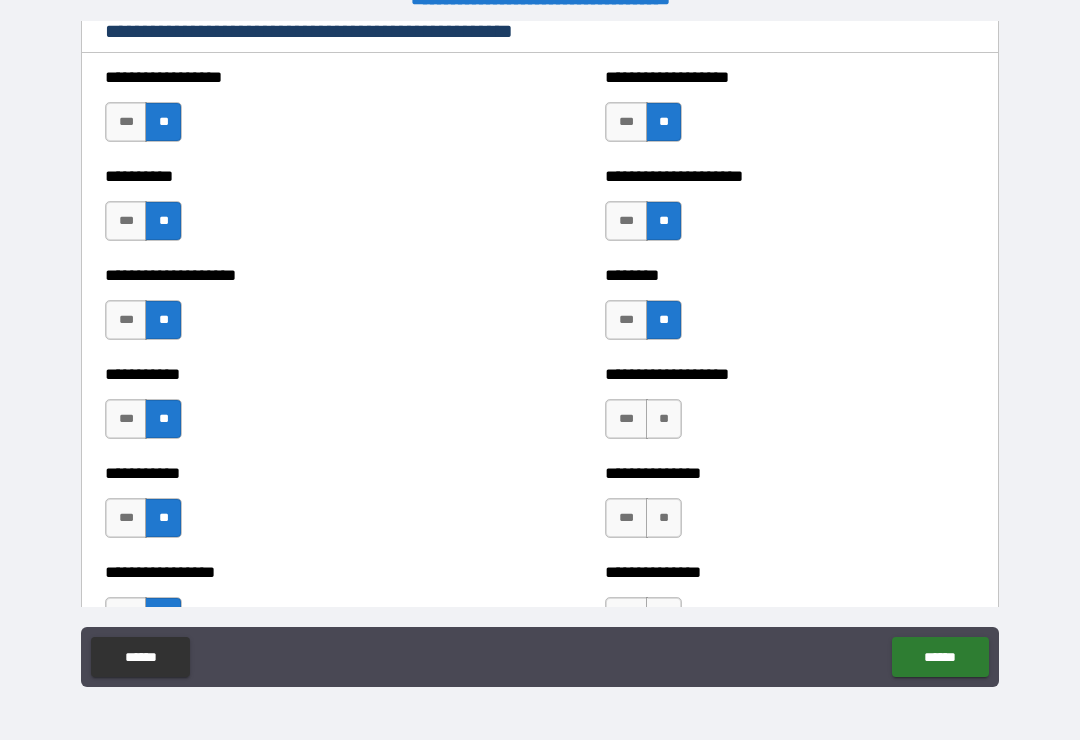 click on "**" at bounding box center [664, 419] 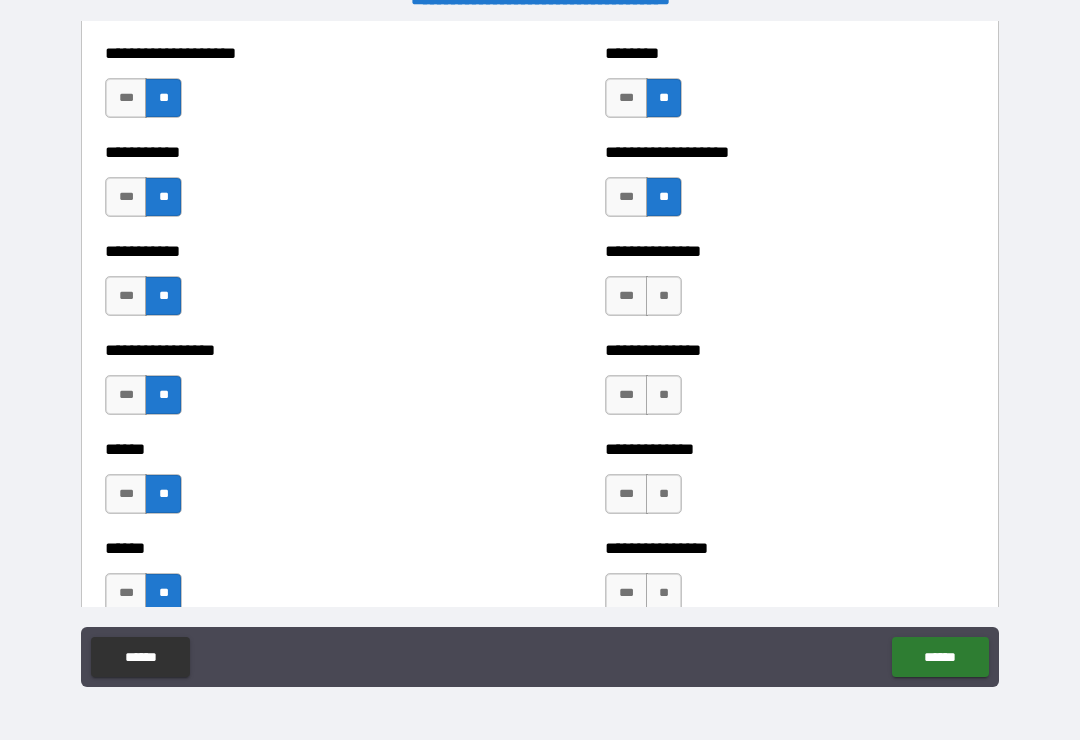 scroll, scrollTop: 2706, scrollLeft: 0, axis: vertical 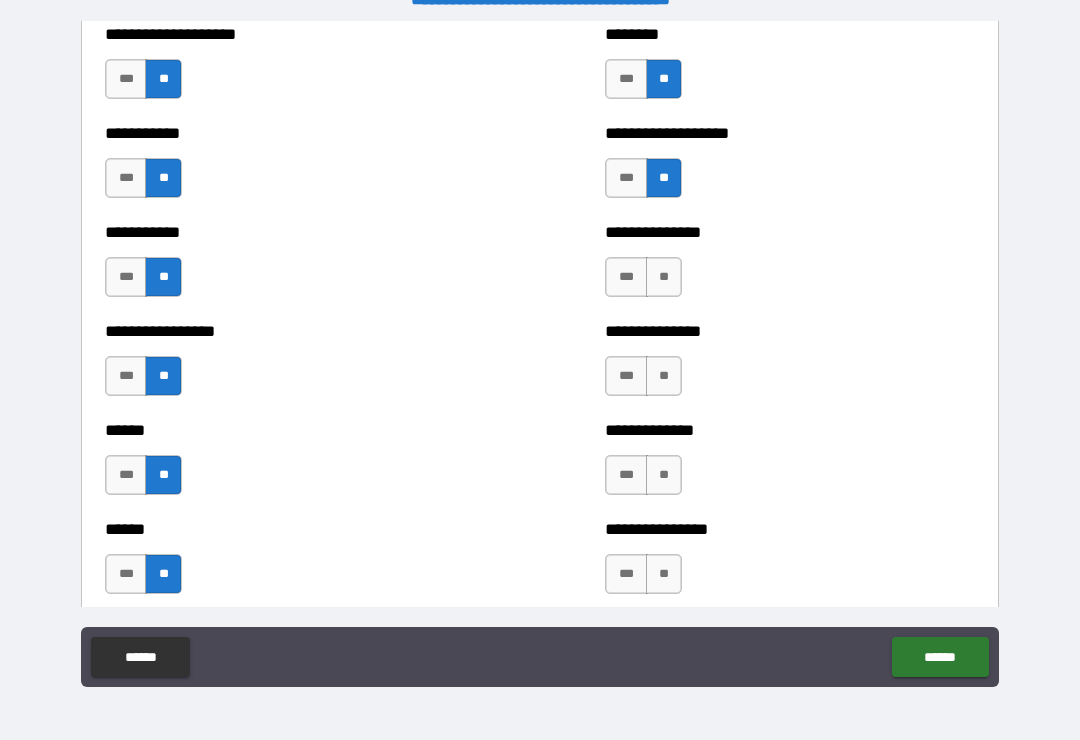 click on "**" at bounding box center (664, 277) 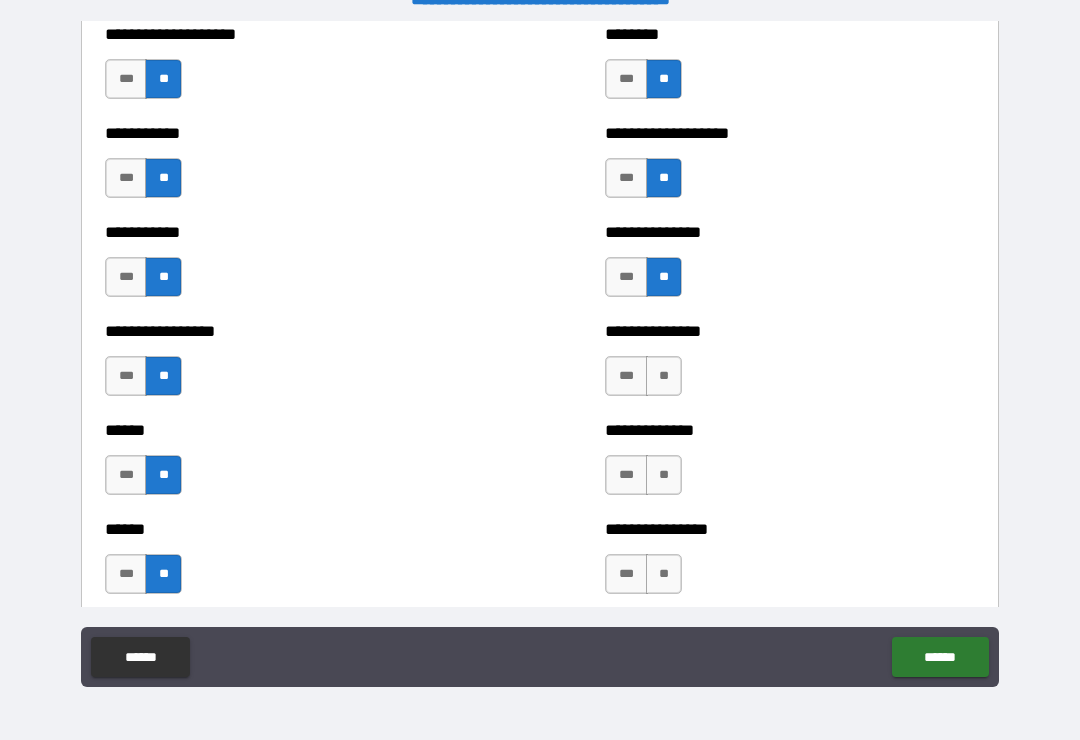 click on "**" at bounding box center [664, 376] 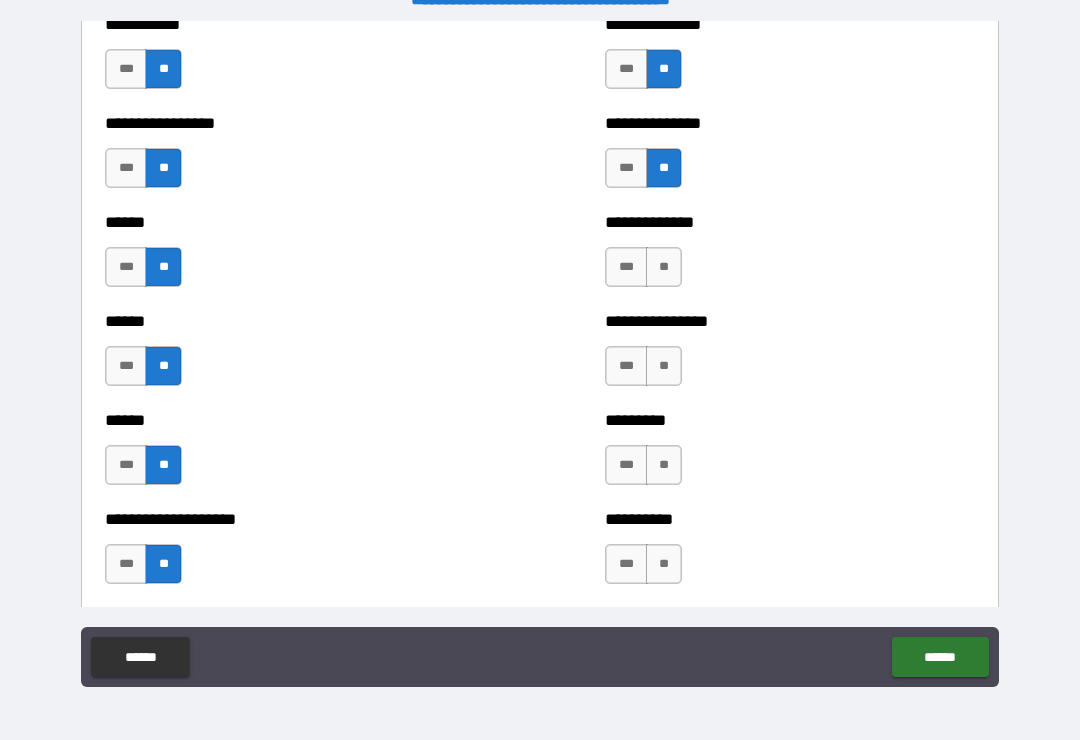 scroll, scrollTop: 2917, scrollLeft: 0, axis: vertical 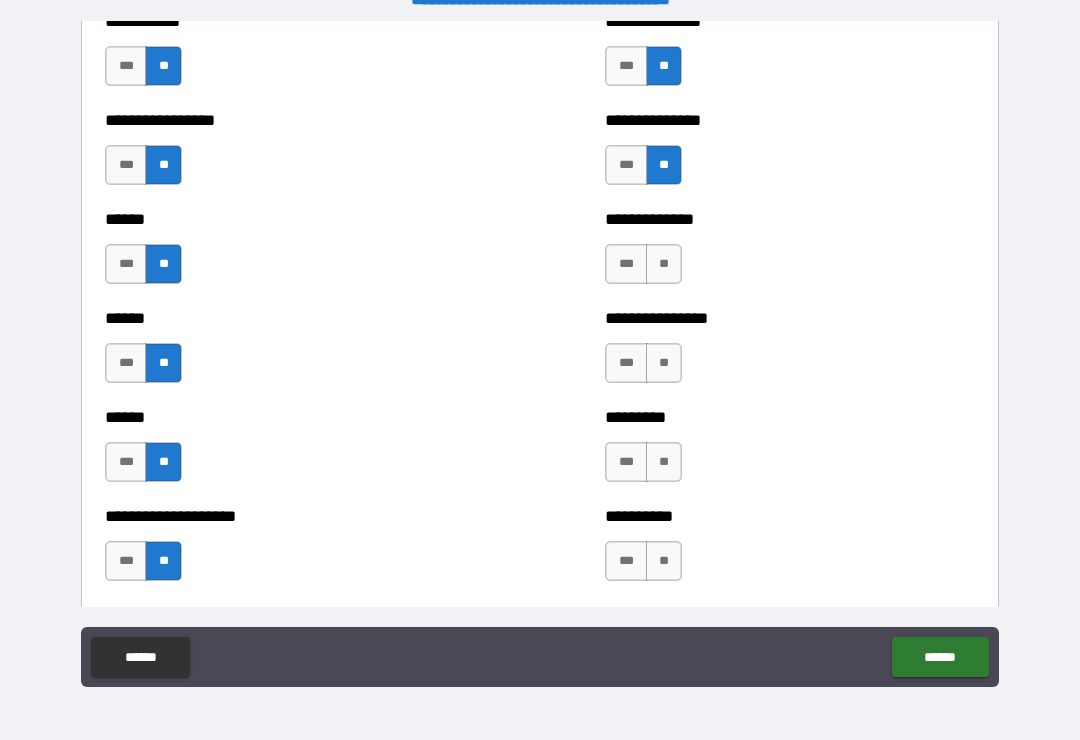 click on "**" at bounding box center (664, 264) 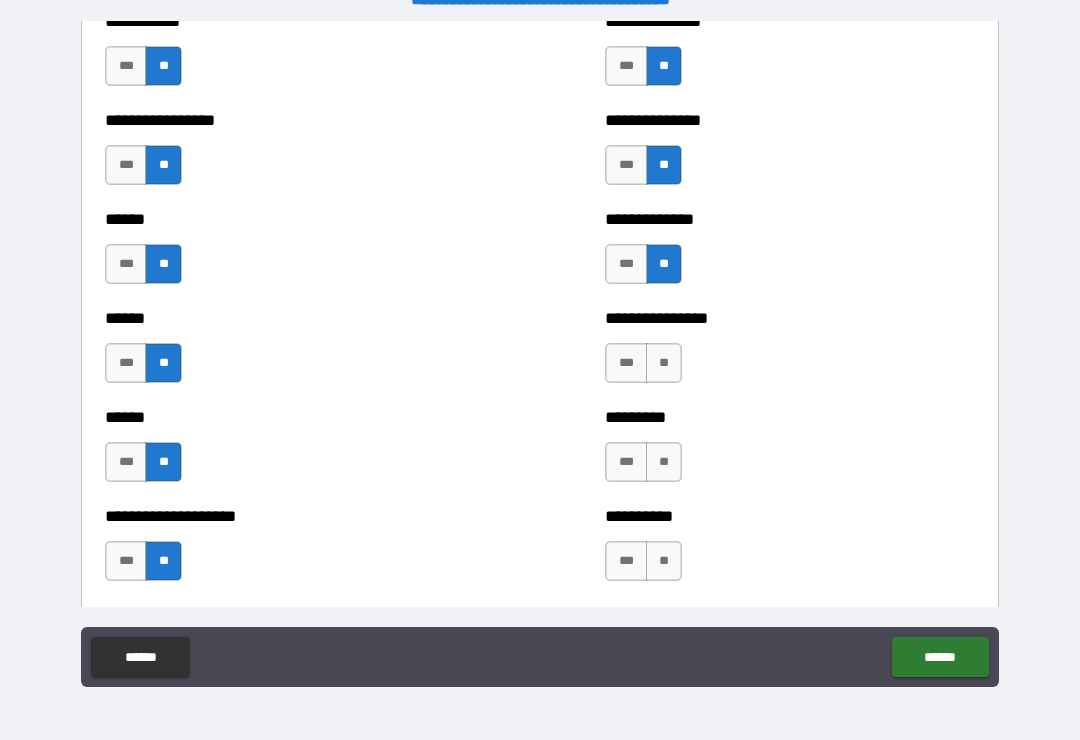 click on "**" at bounding box center [664, 363] 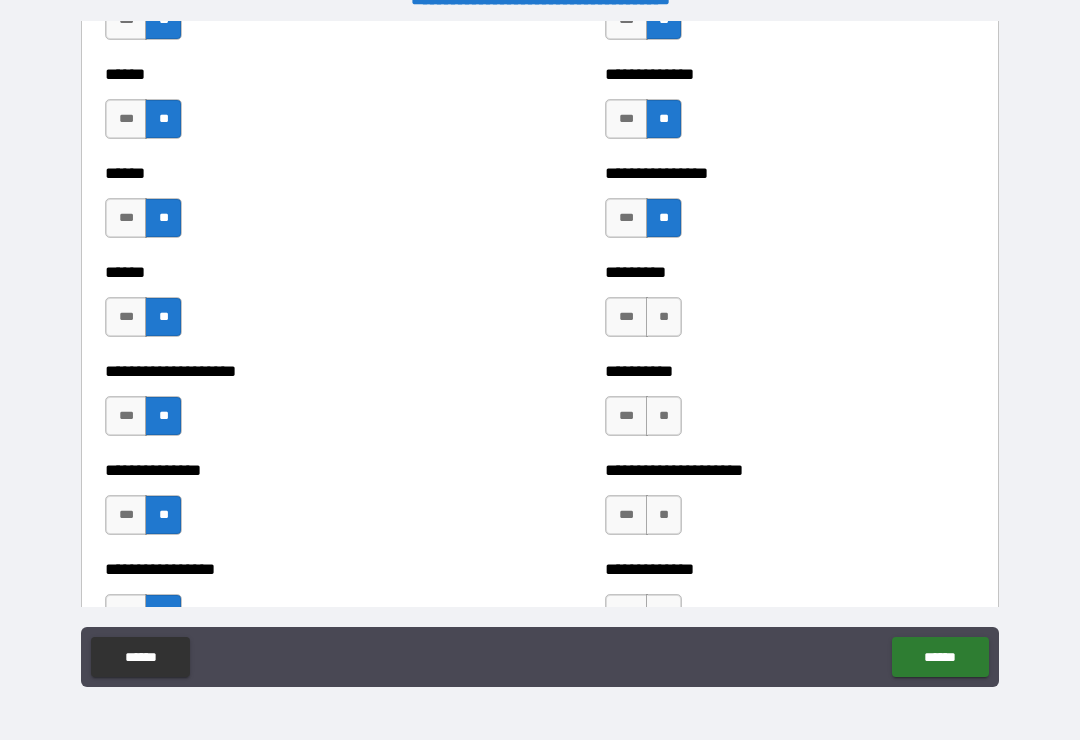 scroll, scrollTop: 3094, scrollLeft: 0, axis: vertical 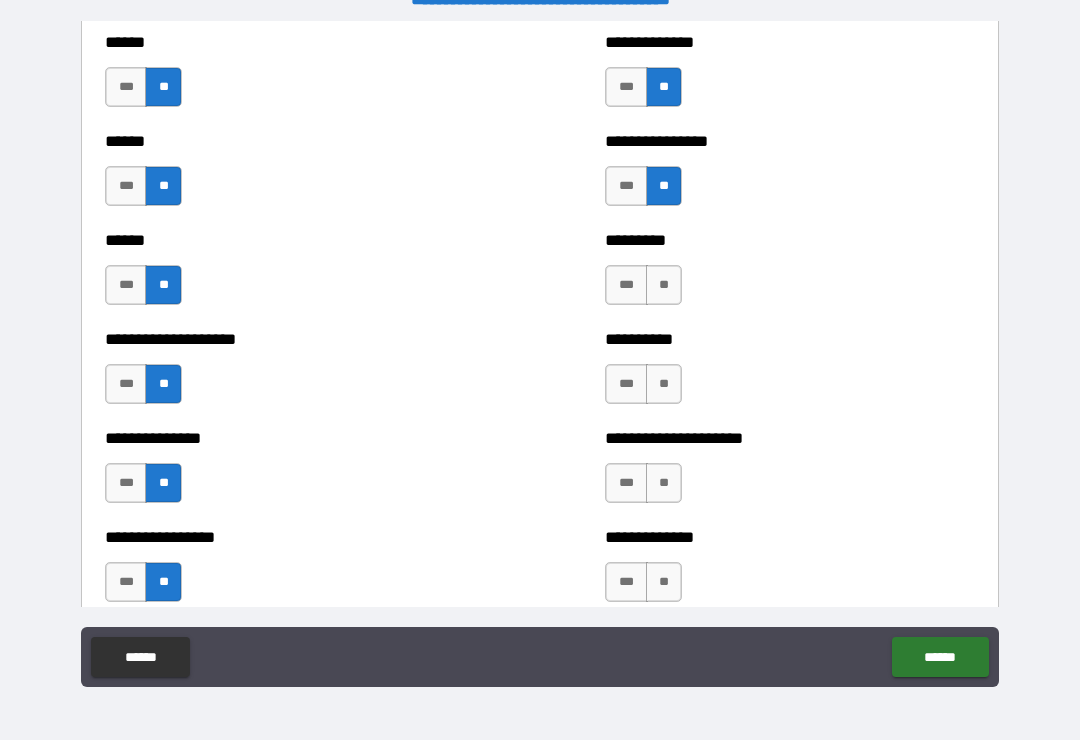 click on "**" at bounding box center [664, 285] 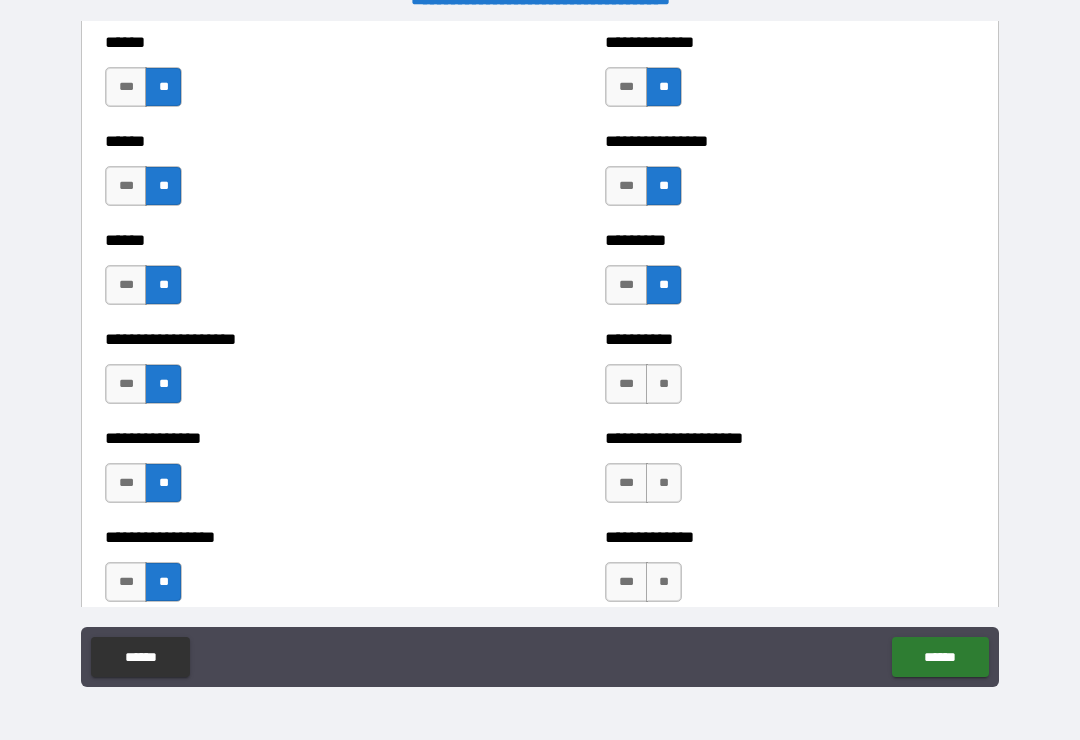 click on "**" at bounding box center (664, 384) 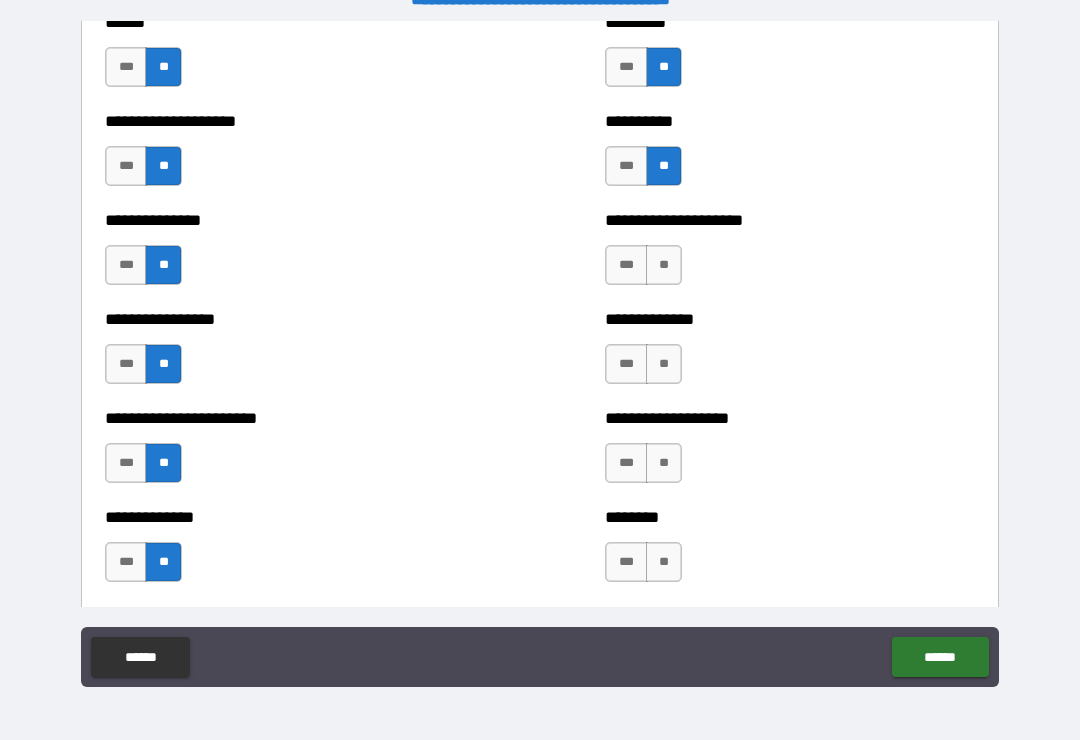 scroll, scrollTop: 3343, scrollLeft: 0, axis: vertical 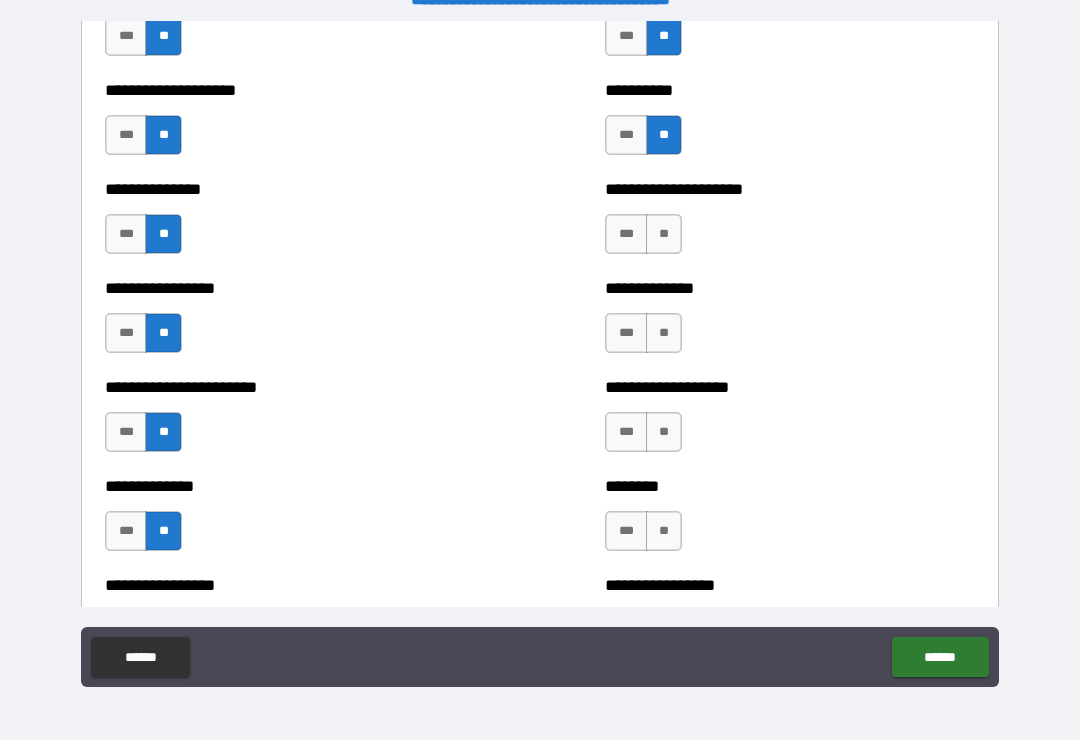 click on "**" at bounding box center [664, 234] 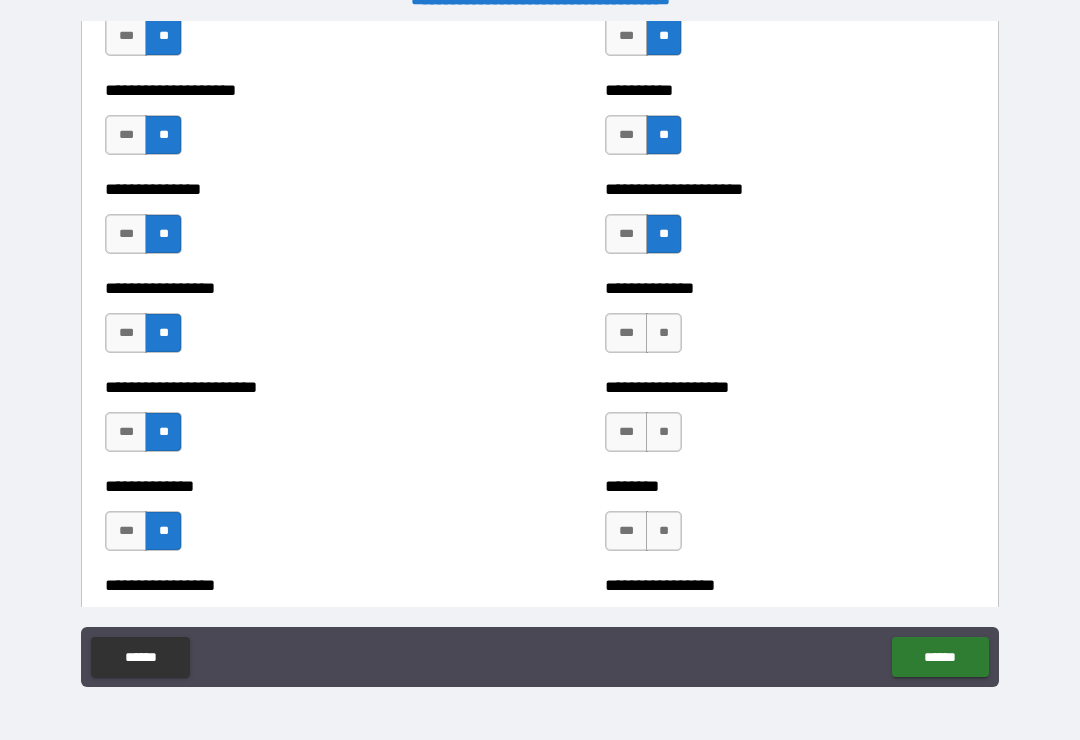 click on "**" at bounding box center [664, 333] 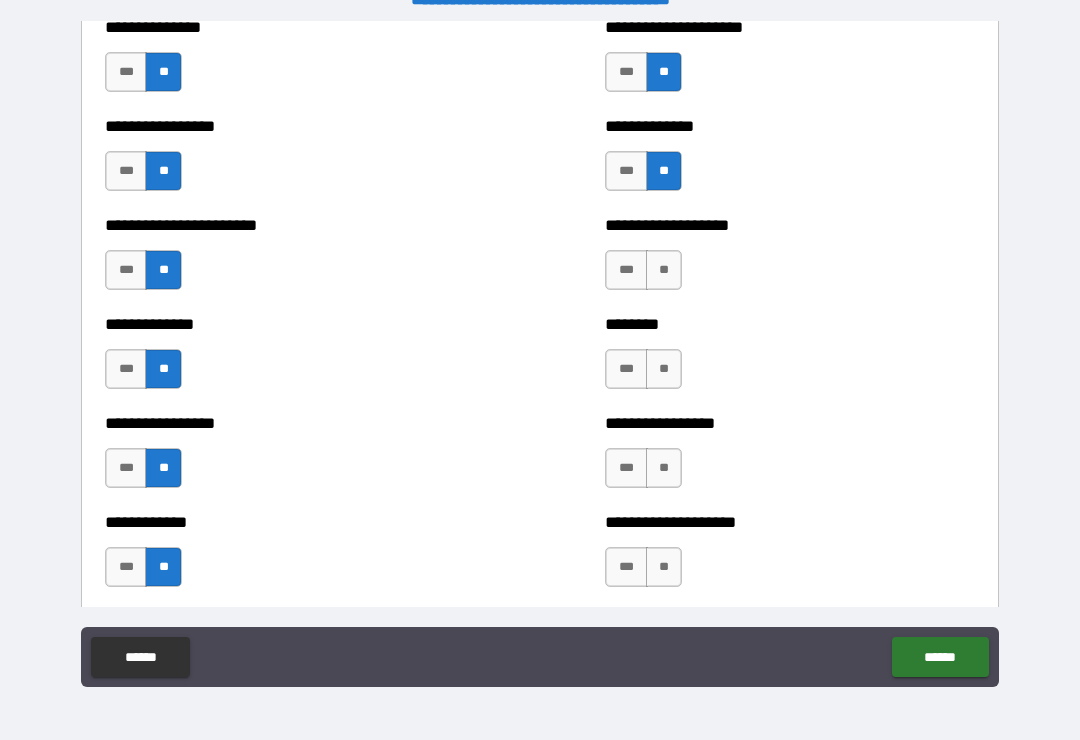 scroll, scrollTop: 3509, scrollLeft: 0, axis: vertical 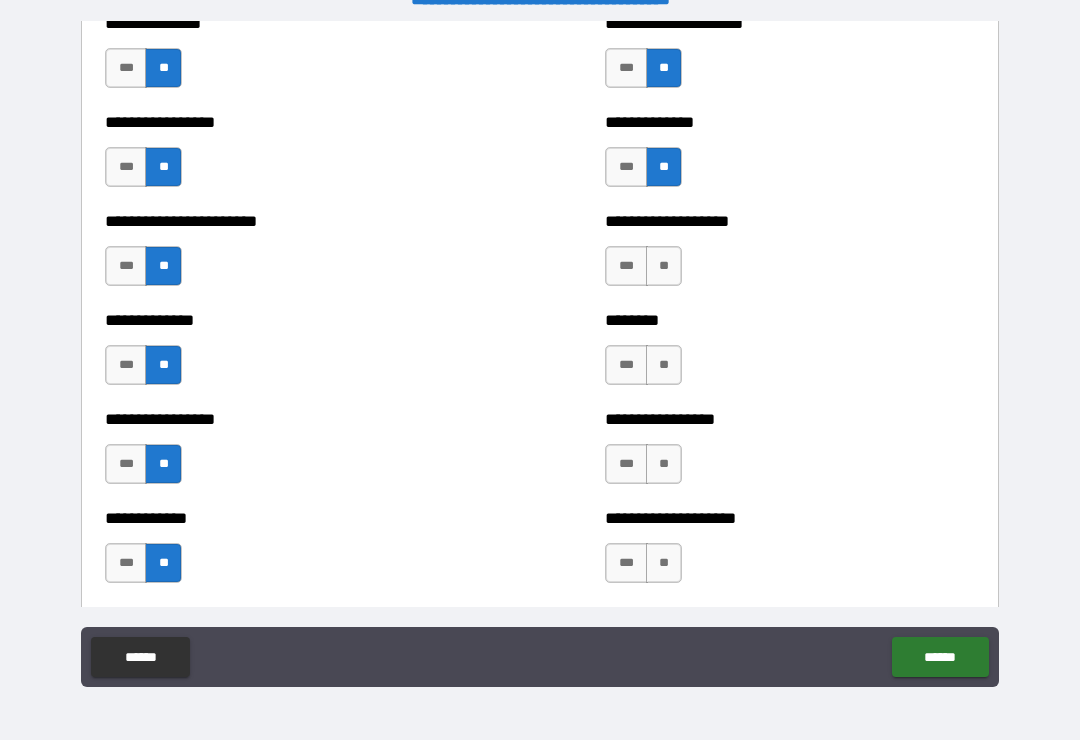 click on "**" at bounding box center [664, 266] 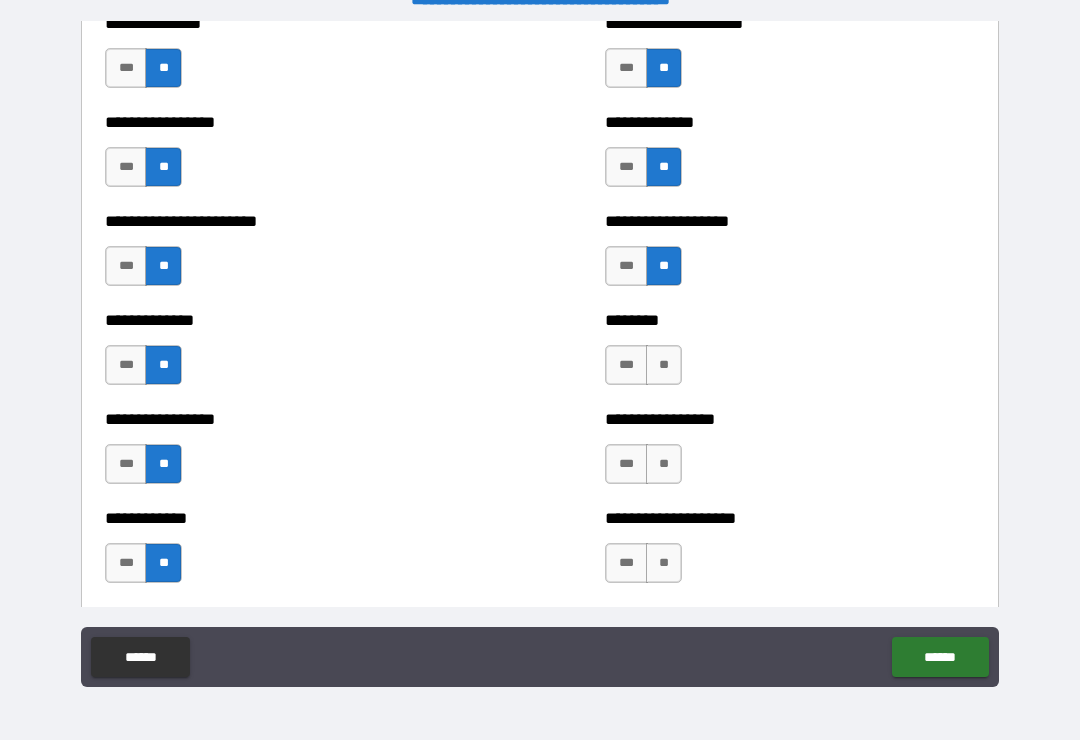 click on "**" at bounding box center (664, 365) 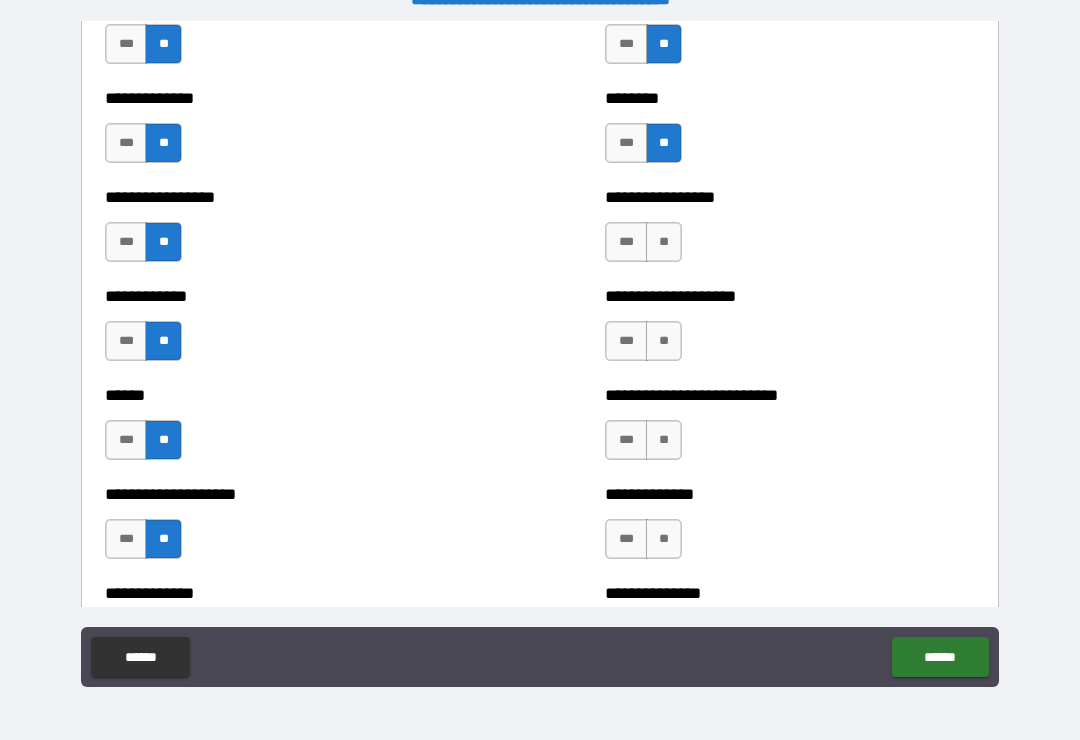 scroll, scrollTop: 3732, scrollLeft: 0, axis: vertical 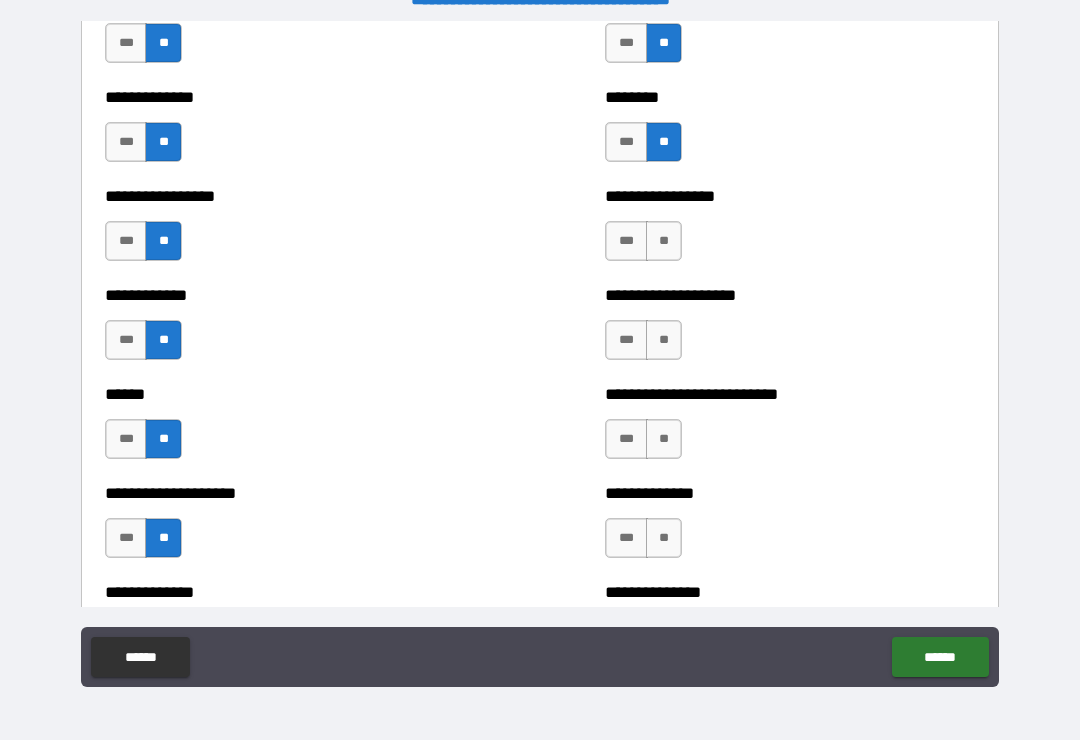 click on "**" at bounding box center (664, 241) 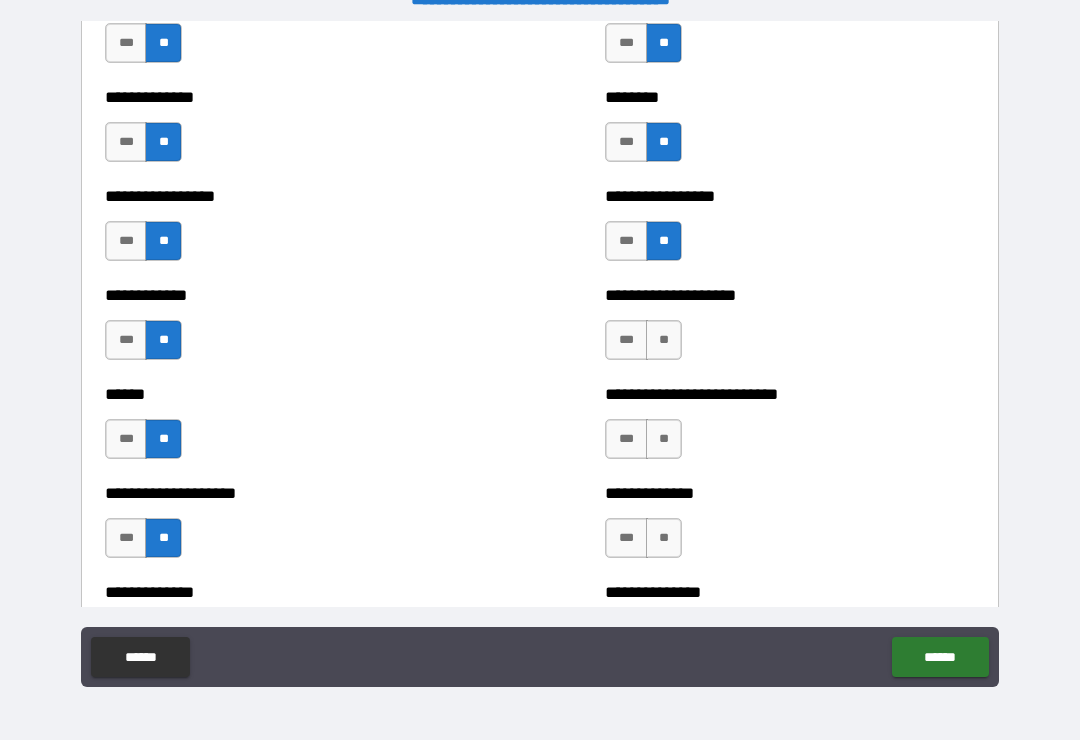 click on "**" at bounding box center (664, 340) 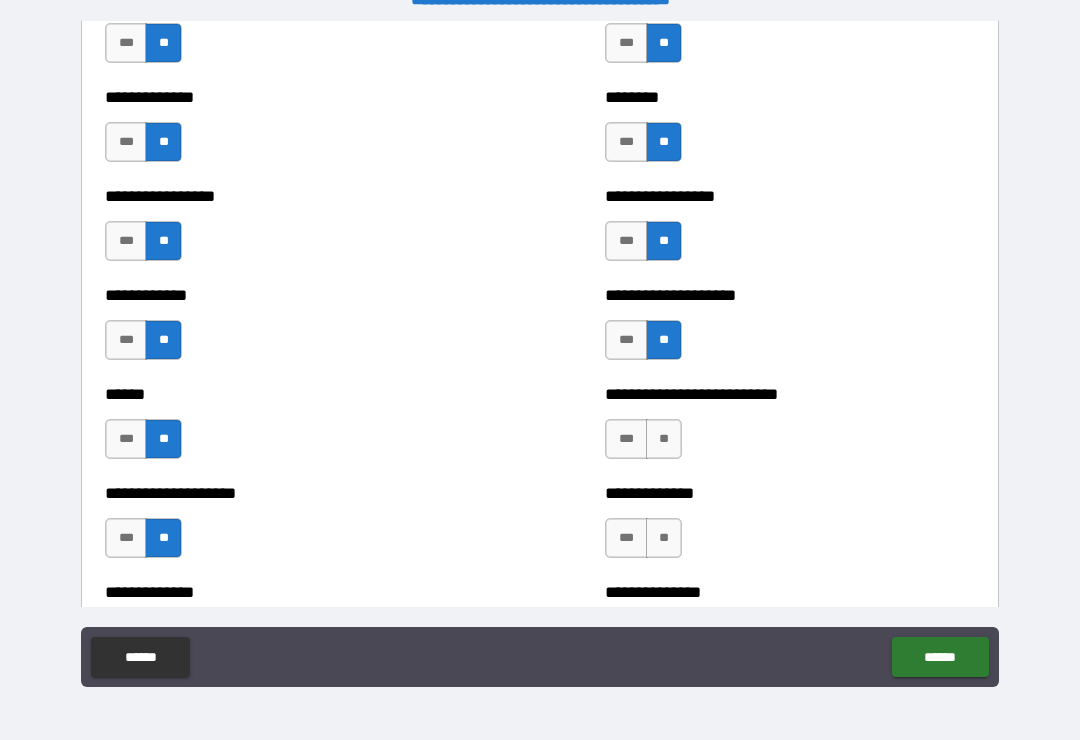 scroll, scrollTop: 3885, scrollLeft: 0, axis: vertical 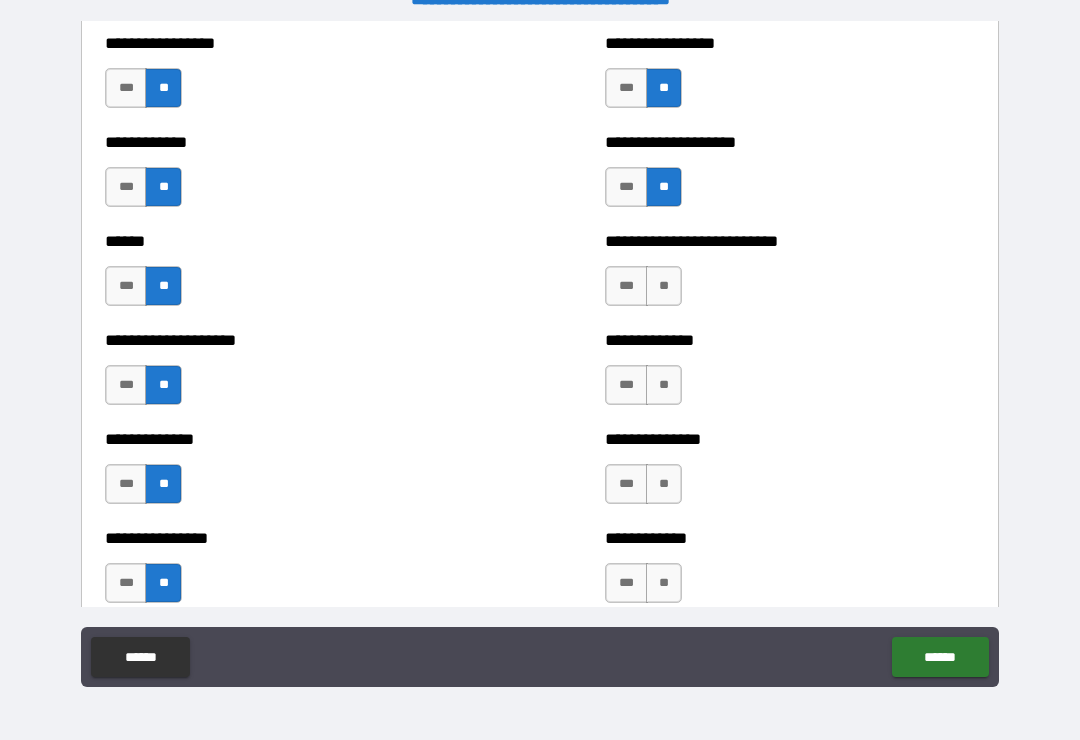 click on "**" at bounding box center [664, 286] 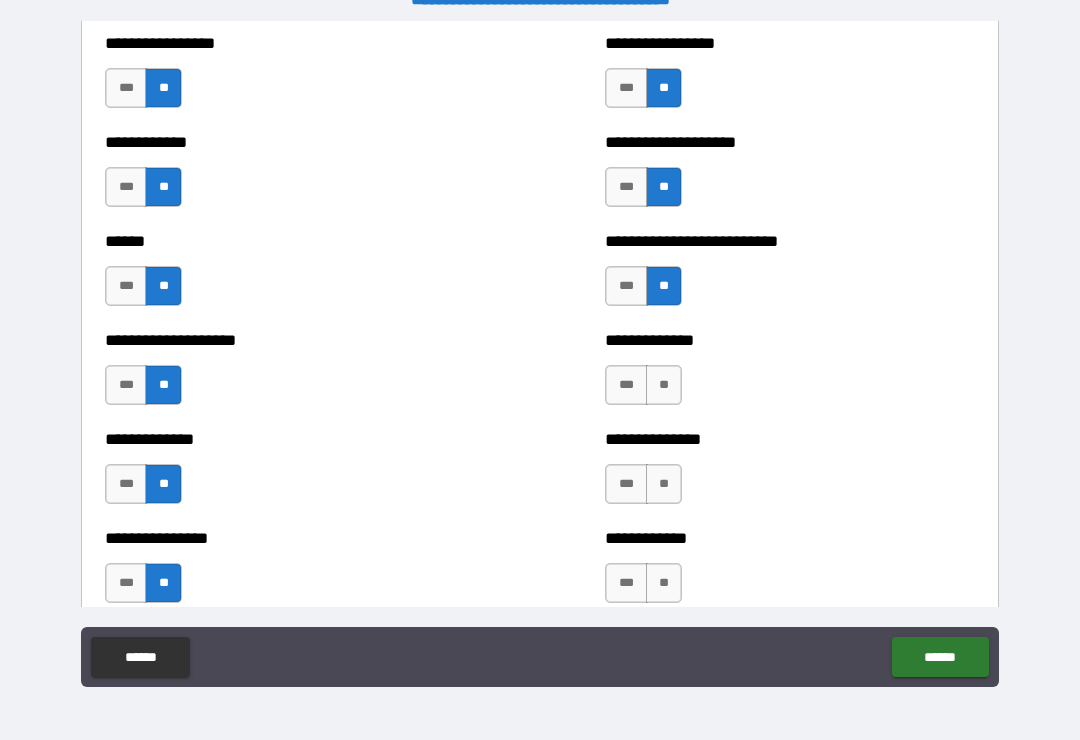 click on "**" at bounding box center (664, 385) 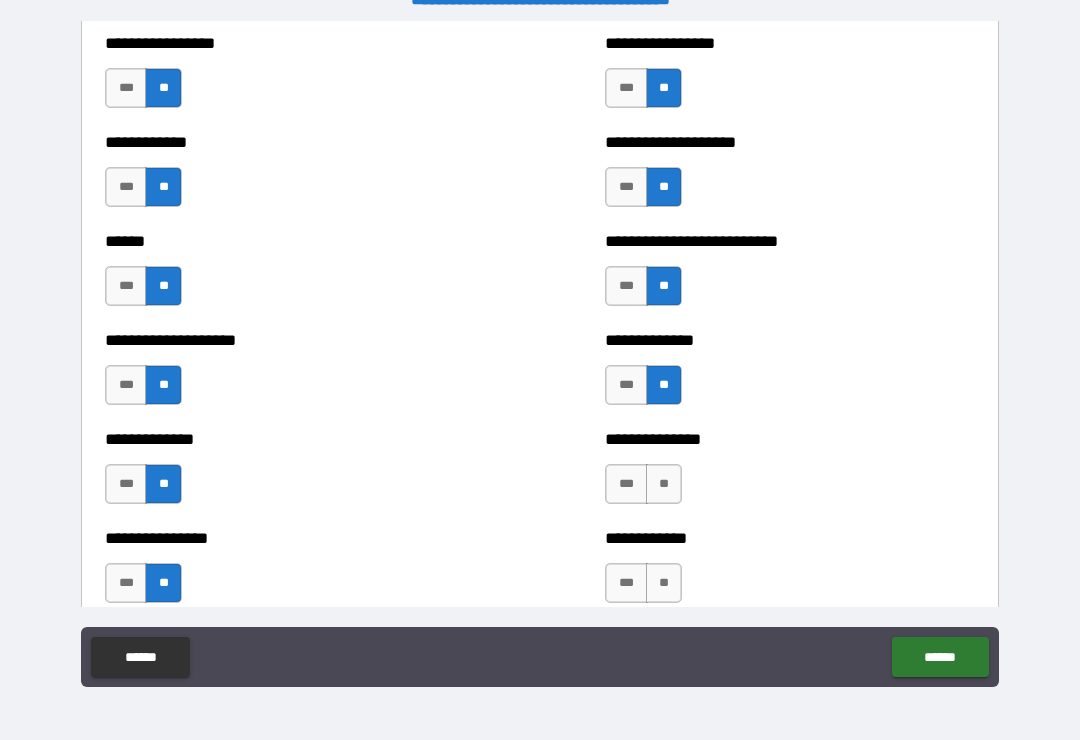 click on "**" at bounding box center [664, 484] 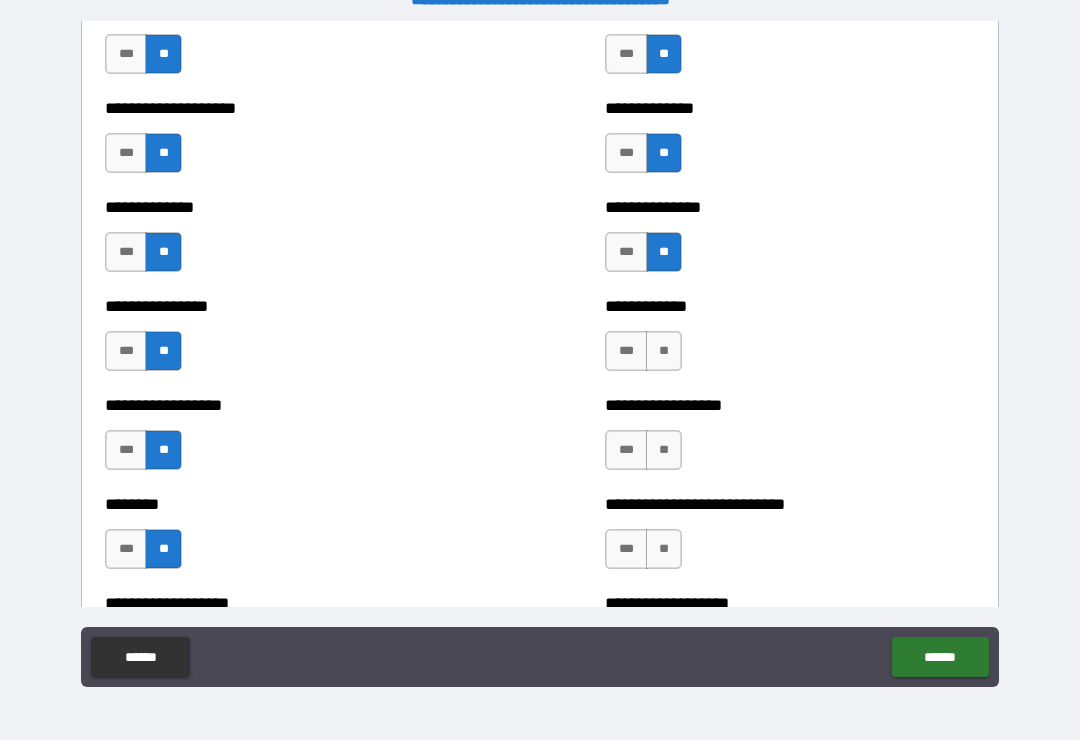scroll, scrollTop: 4122, scrollLeft: 0, axis: vertical 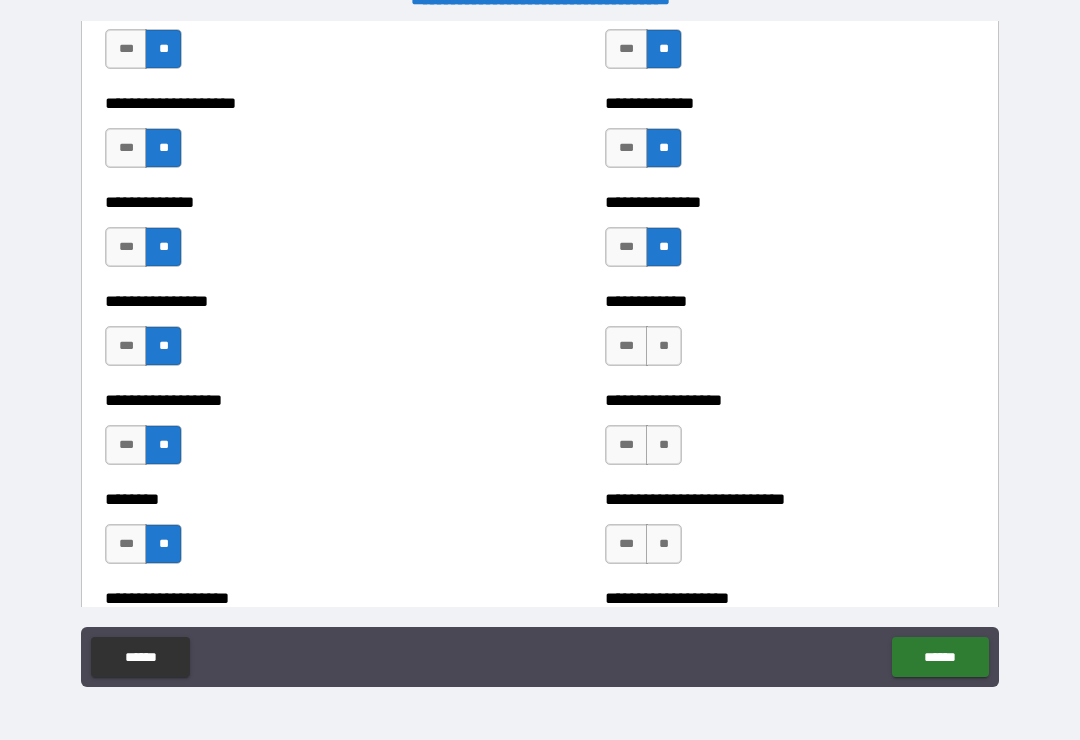 click on "**" at bounding box center [664, 346] 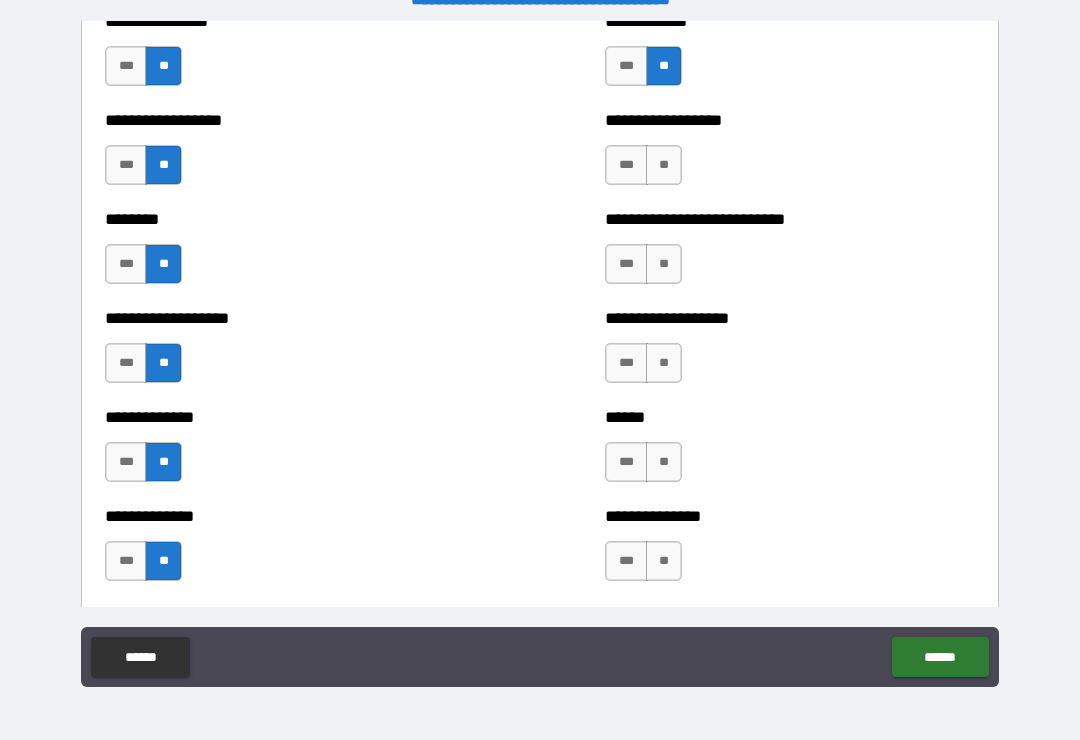 scroll, scrollTop: 4399, scrollLeft: 0, axis: vertical 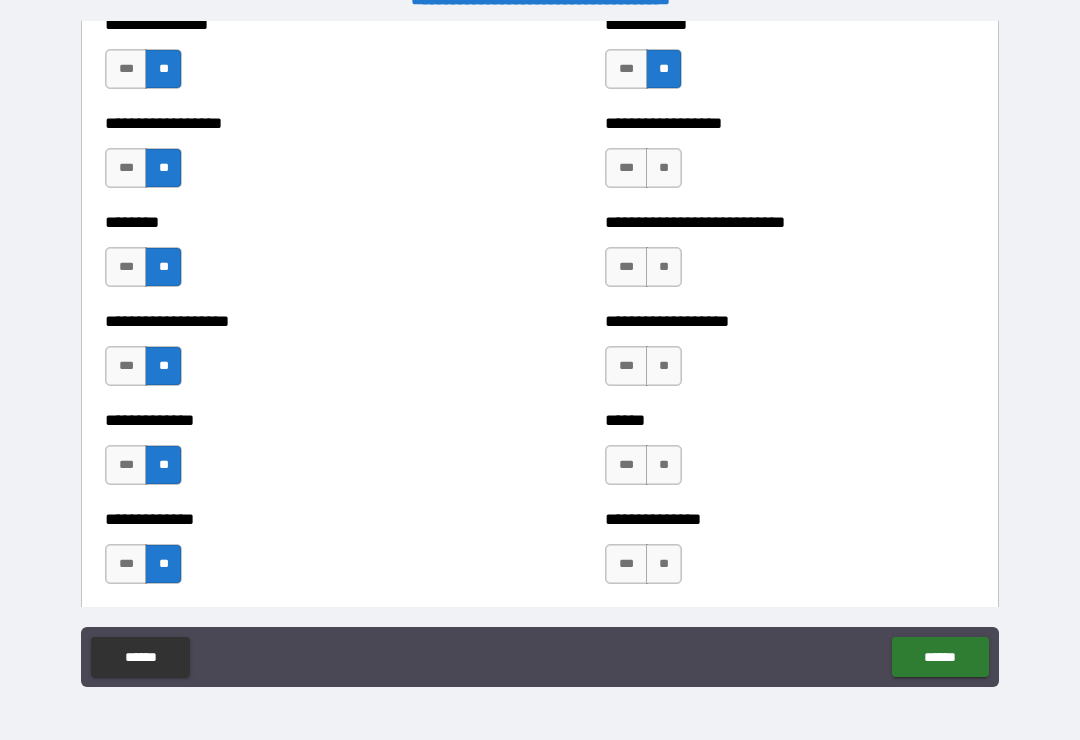 click on "**" at bounding box center [664, 168] 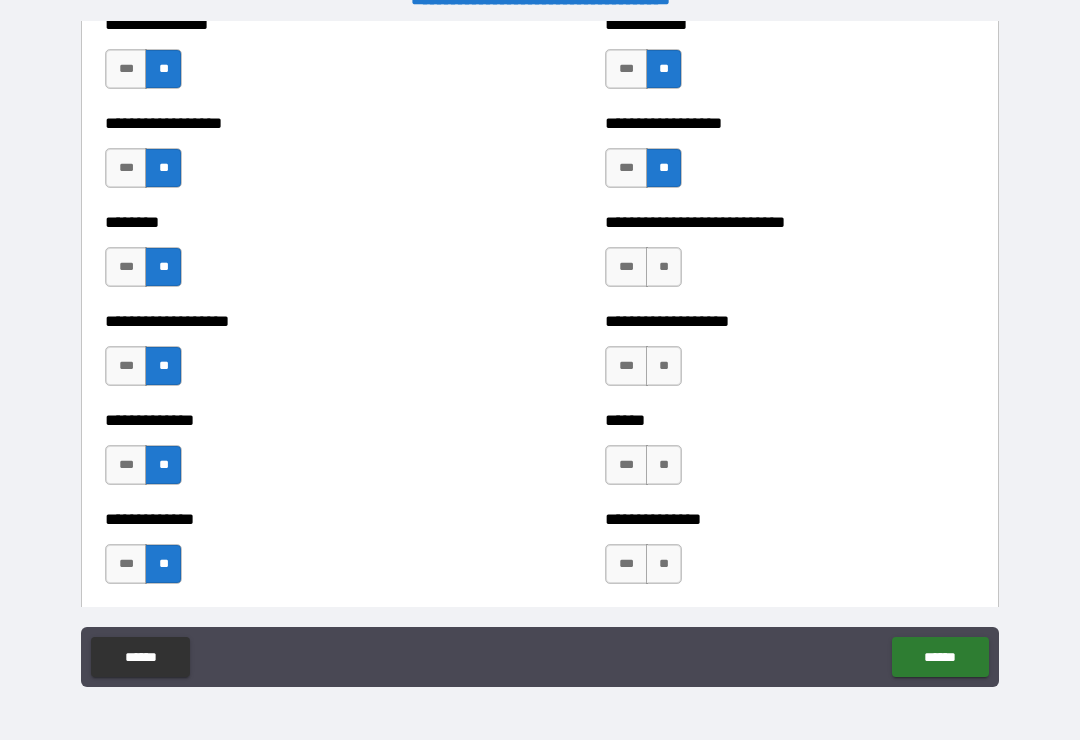 click on "**" at bounding box center (664, 267) 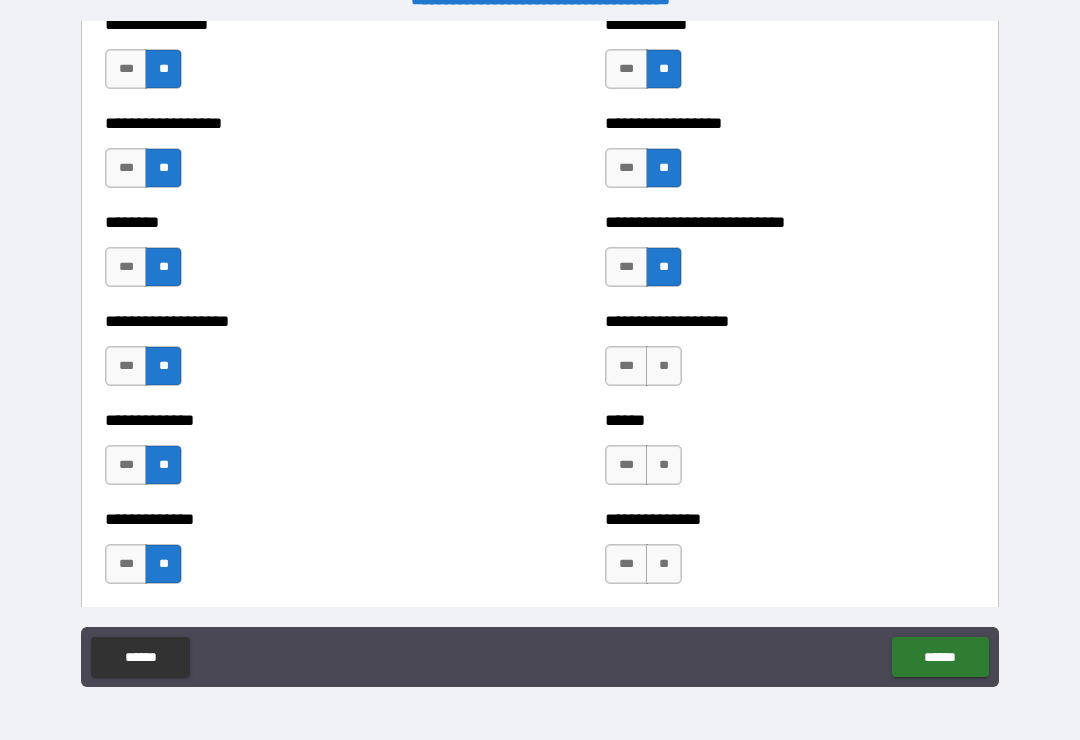 click on "**" at bounding box center [664, 366] 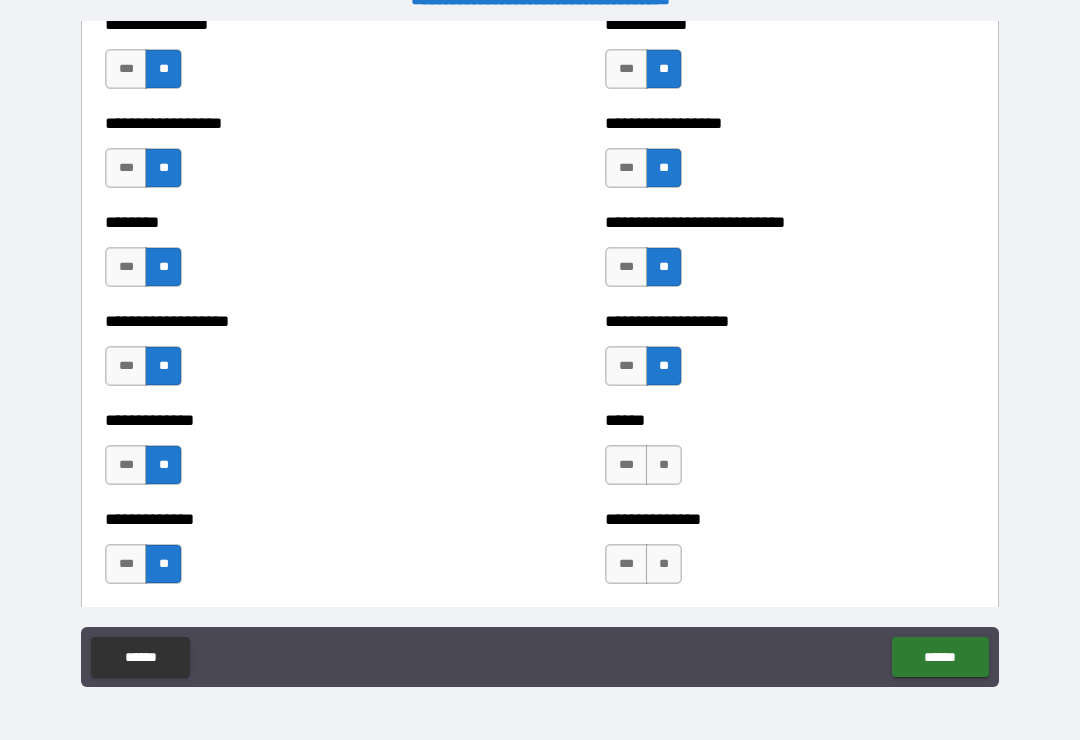 click on "**" at bounding box center (664, 465) 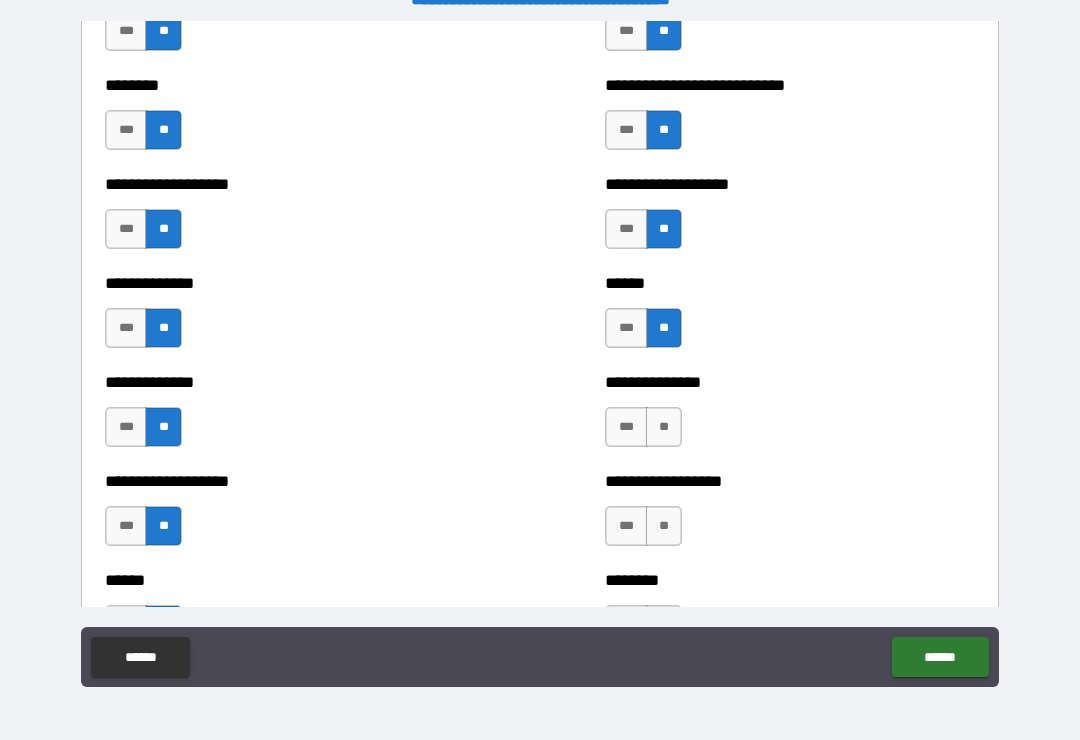 scroll, scrollTop: 4606, scrollLeft: 0, axis: vertical 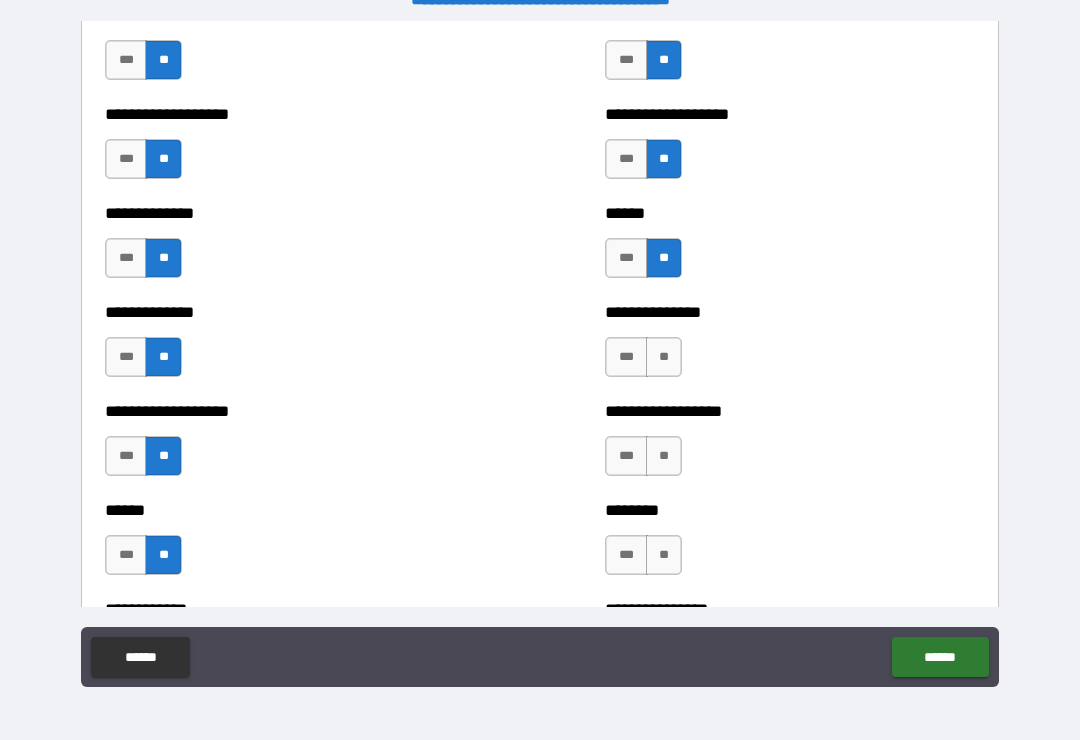 click on "**" at bounding box center [664, 357] 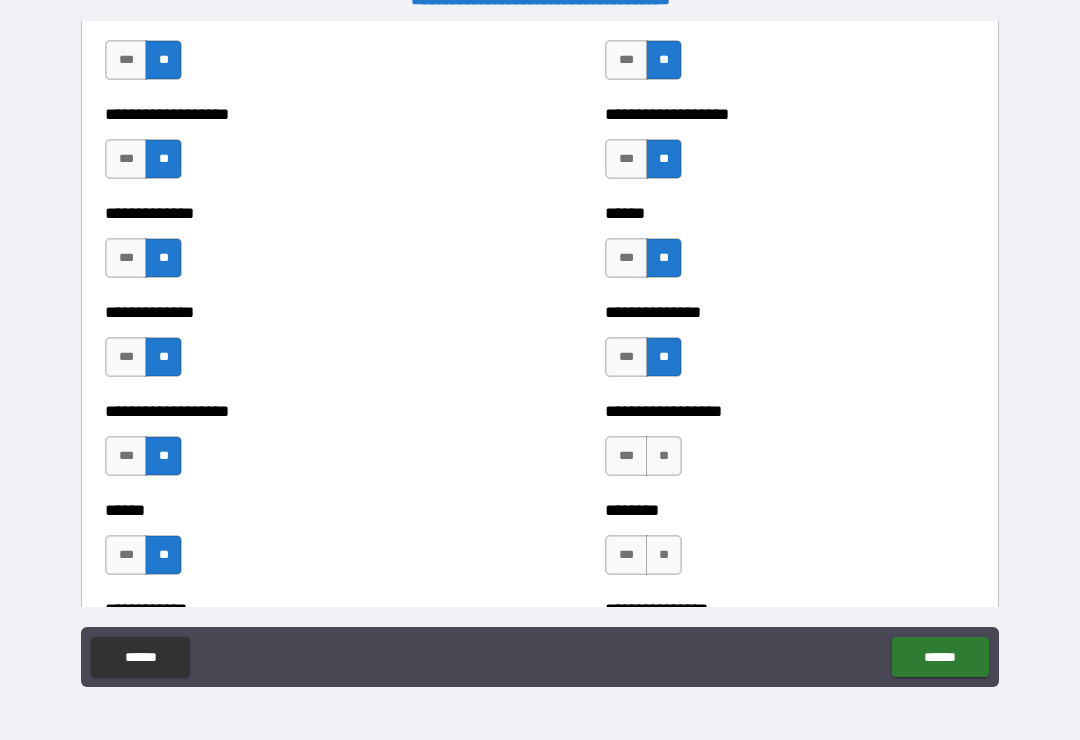click on "**" at bounding box center [664, 456] 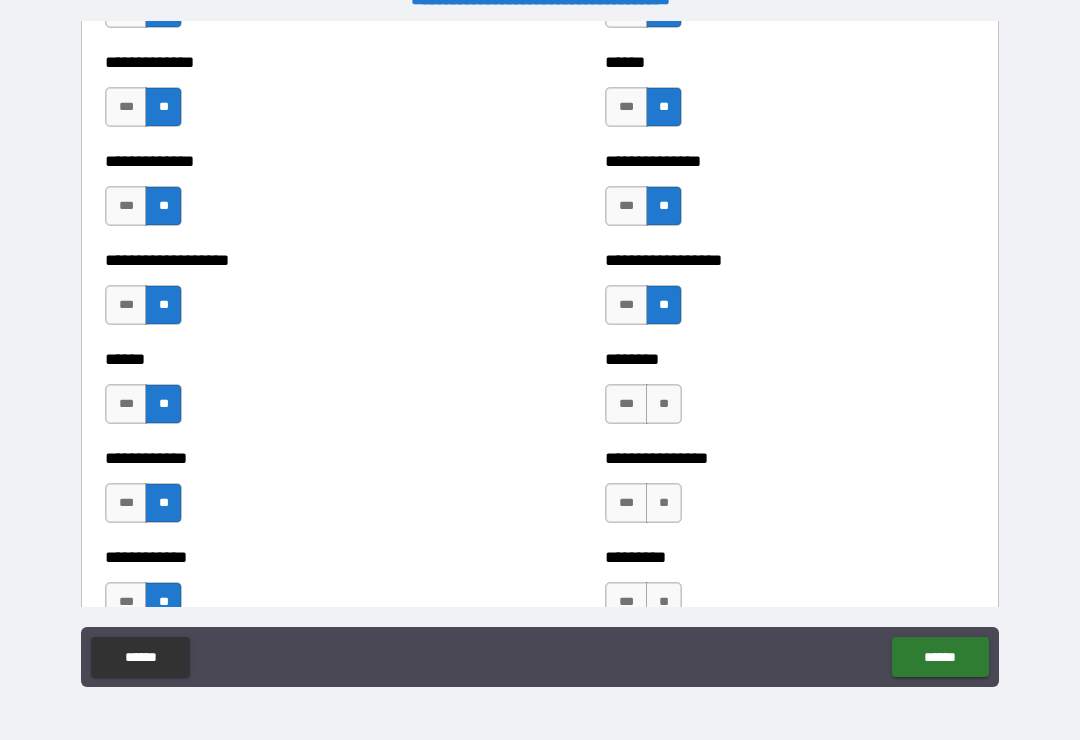 scroll, scrollTop: 4783, scrollLeft: 0, axis: vertical 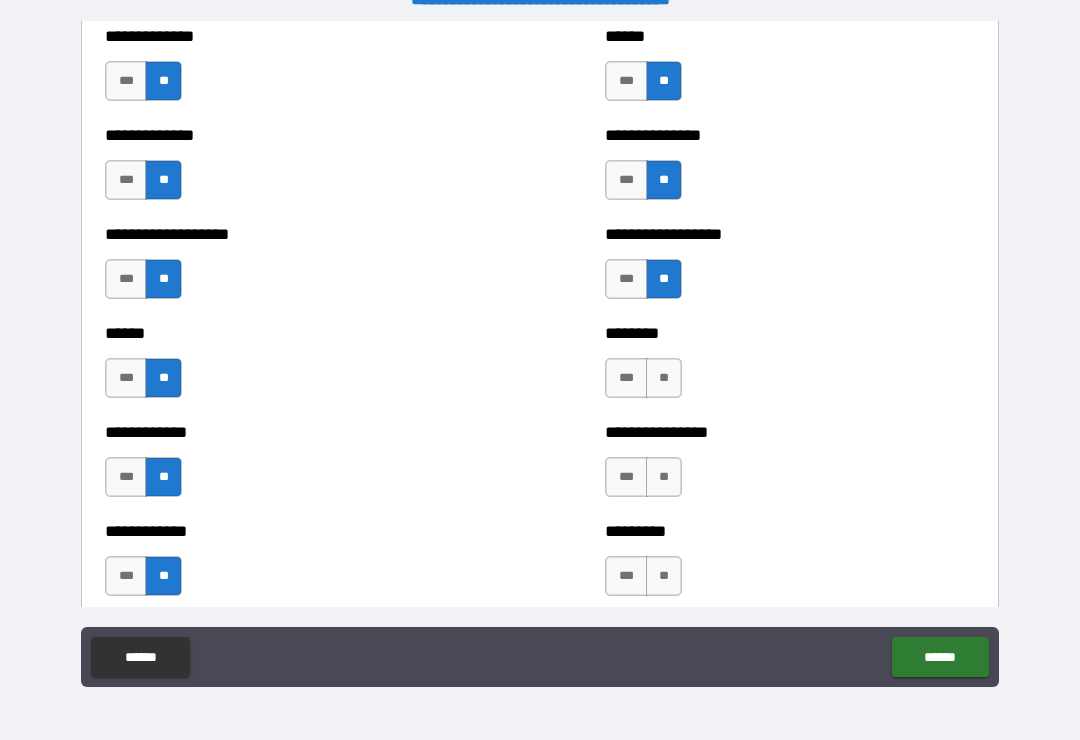 click on "**" at bounding box center [664, 378] 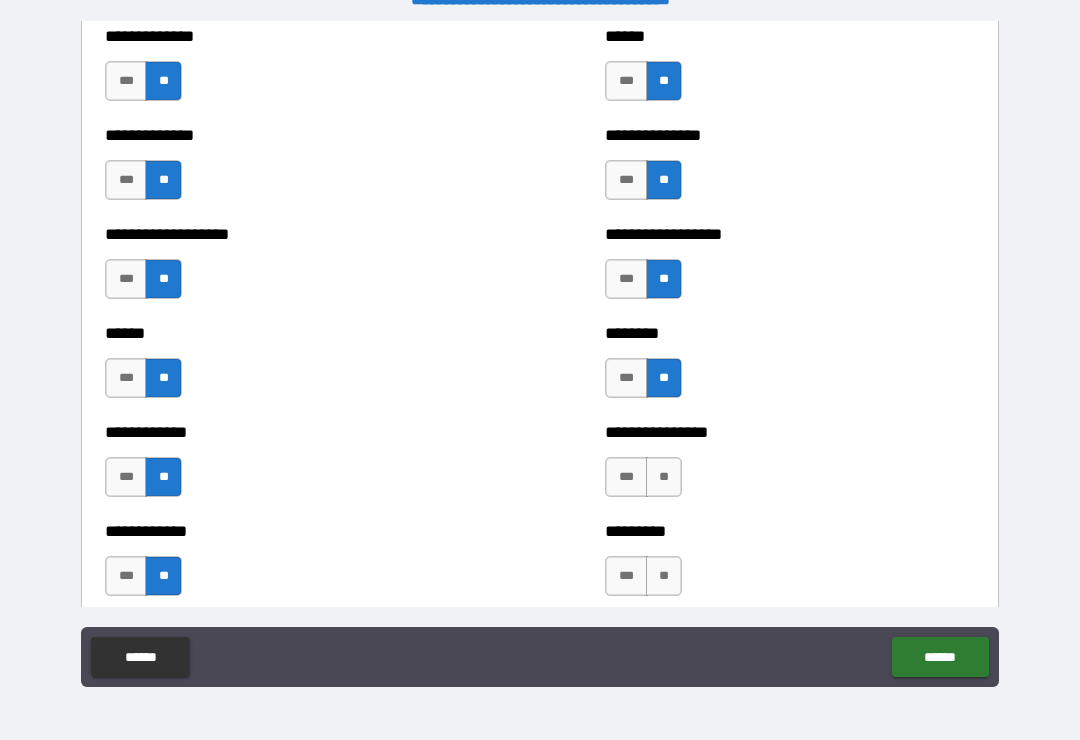 click on "***" at bounding box center [626, 477] 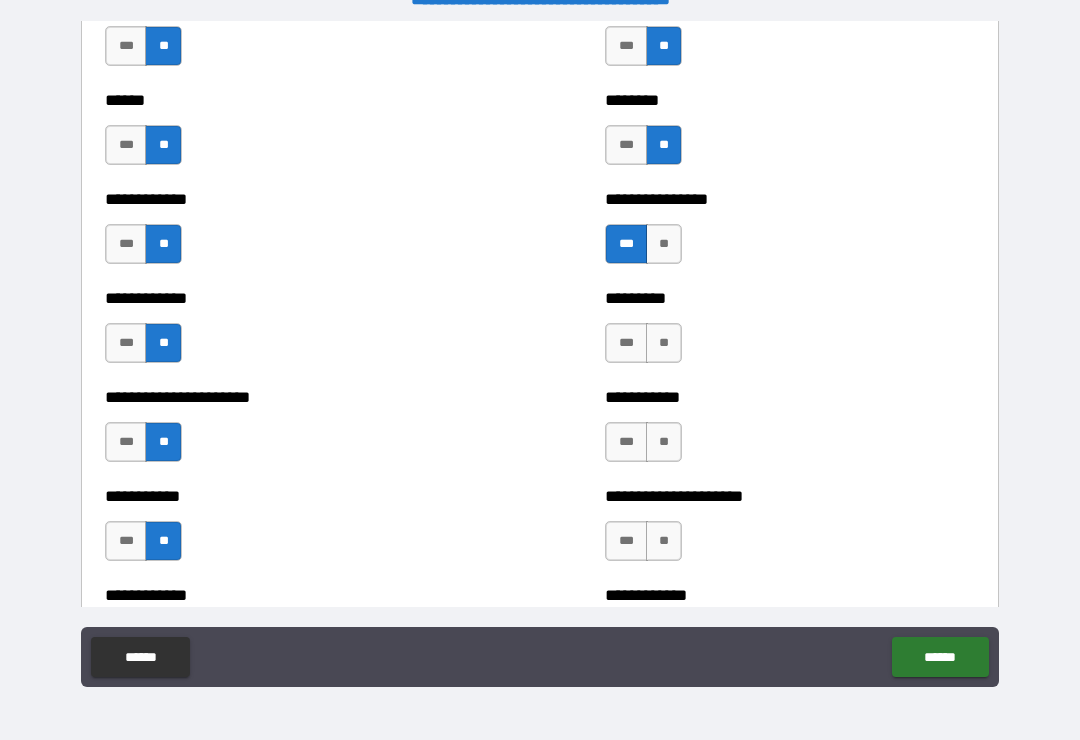 scroll, scrollTop: 5029, scrollLeft: 0, axis: vertical 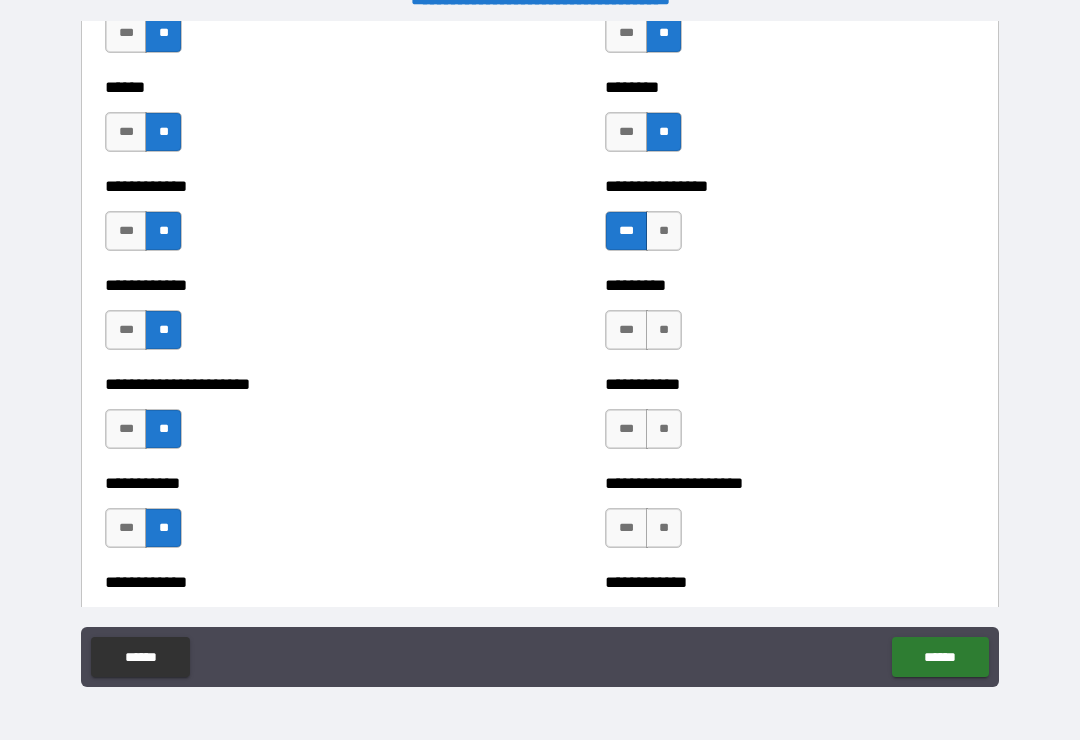 click on "**" at bounding box center [664, 330] 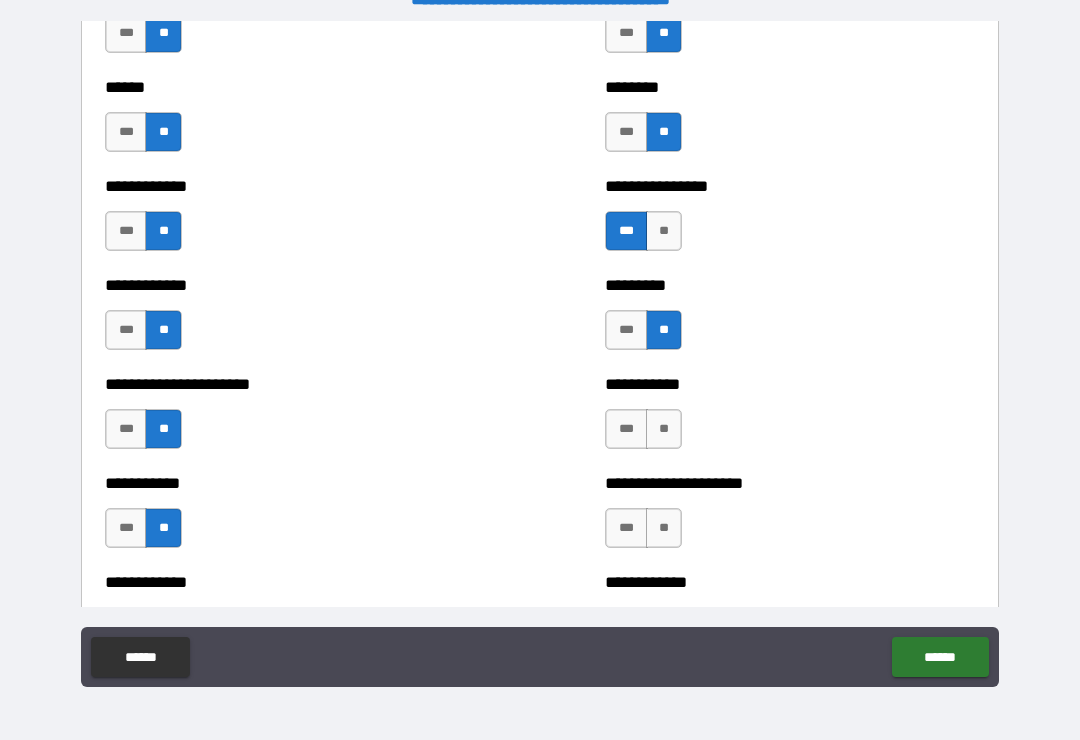 click on "**" at bounding box center (664, 429) 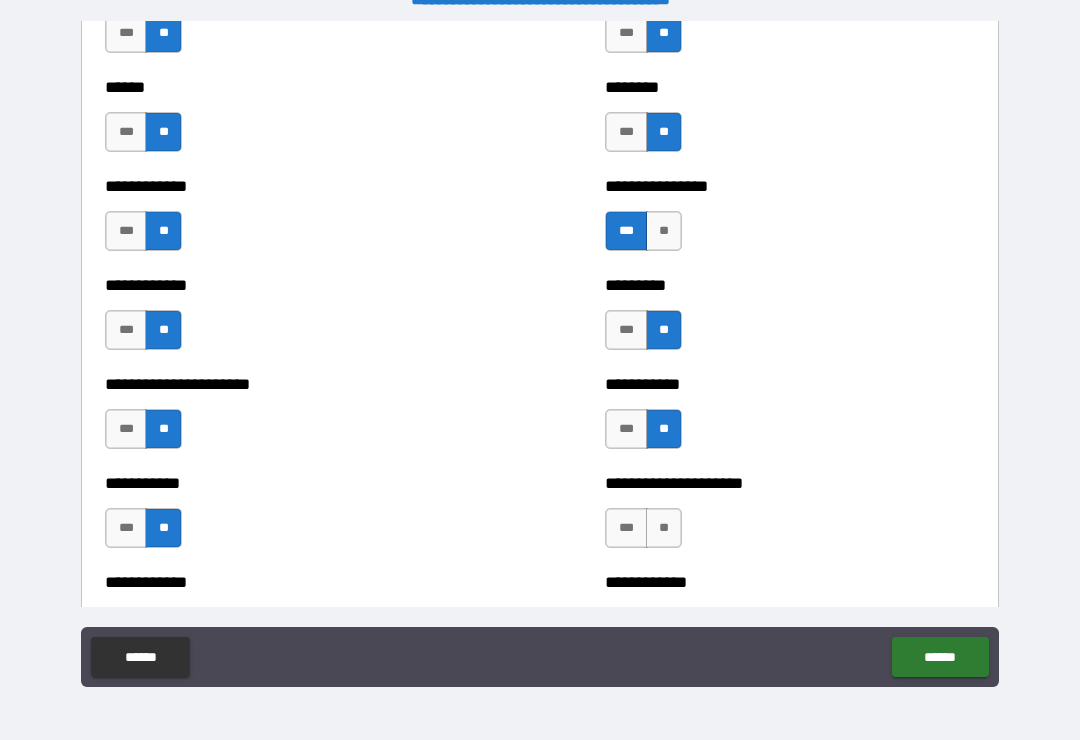 click on "**" at bounding box center [664, 528] 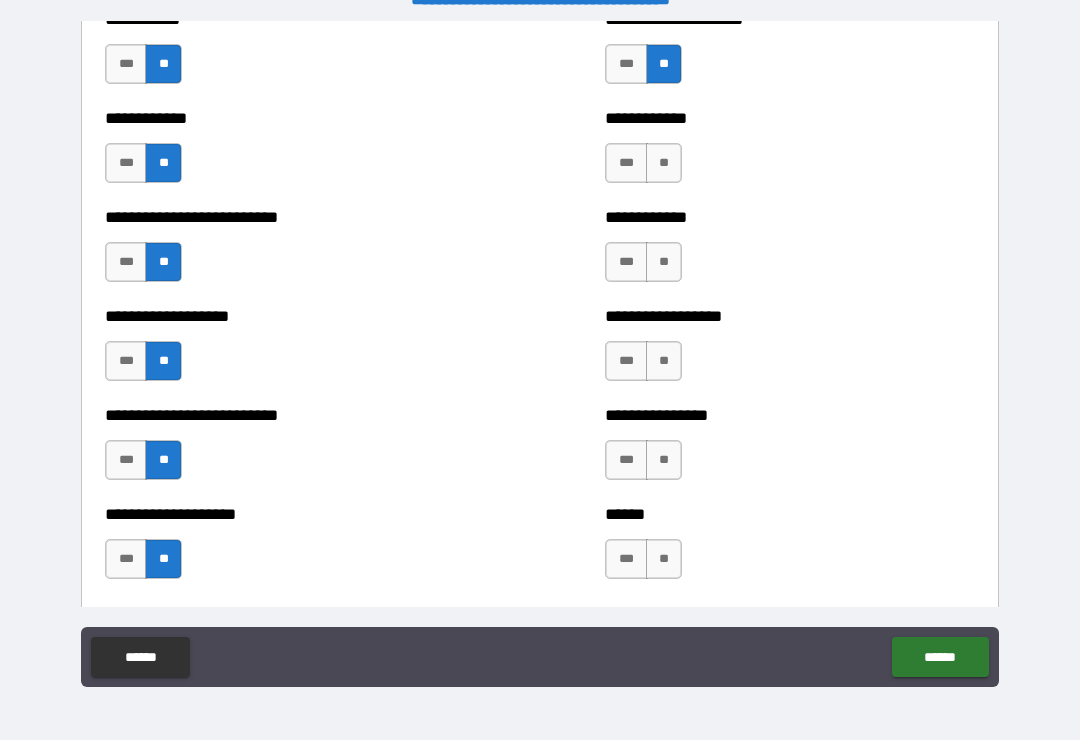 scroll, scrollTop: 5492, scrollLeft: 0, axis: vertical 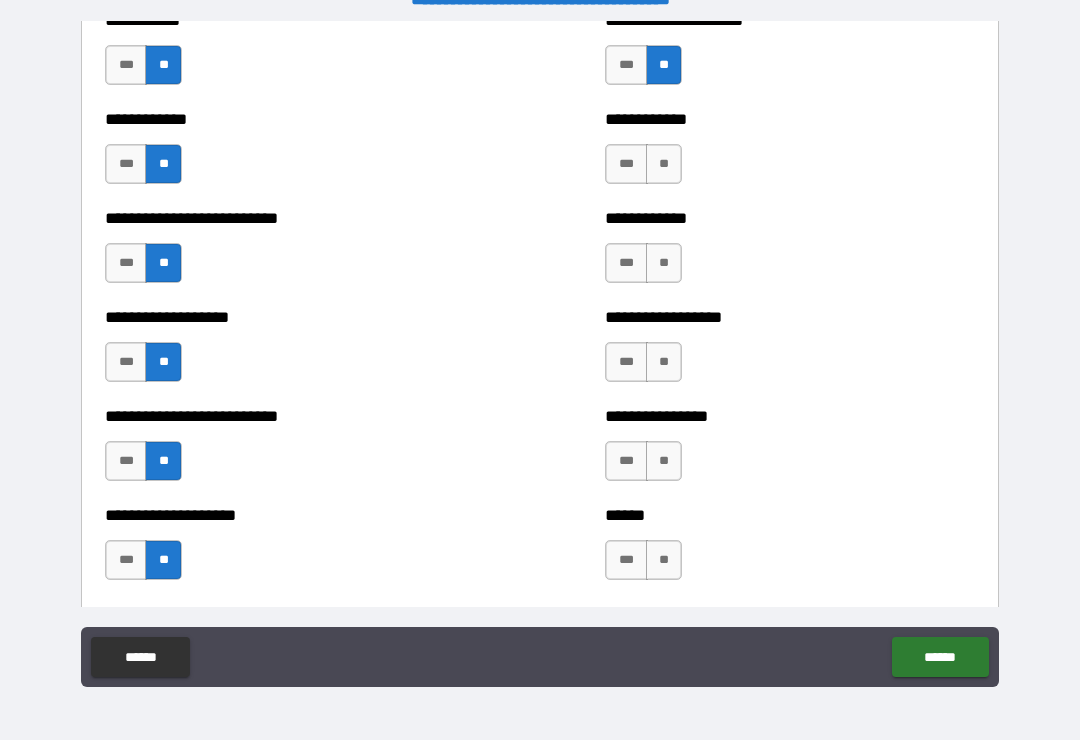 click on "**" at bounding box center (664, 164) 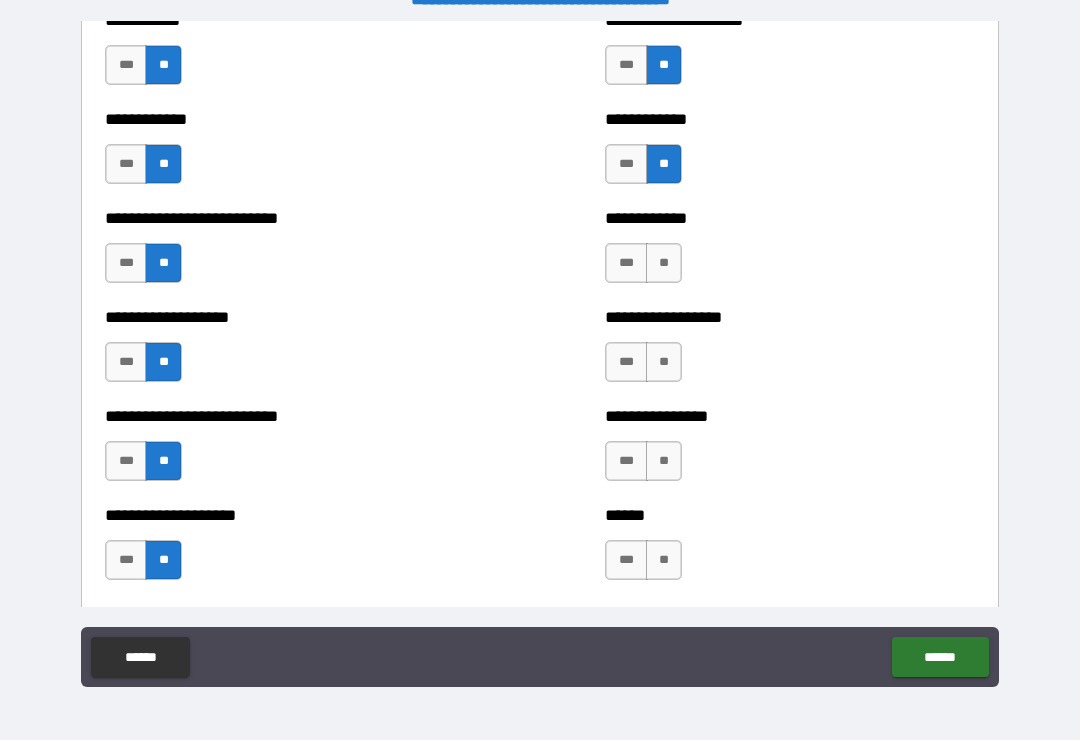 click on "**" at bounding box center (664, 263) 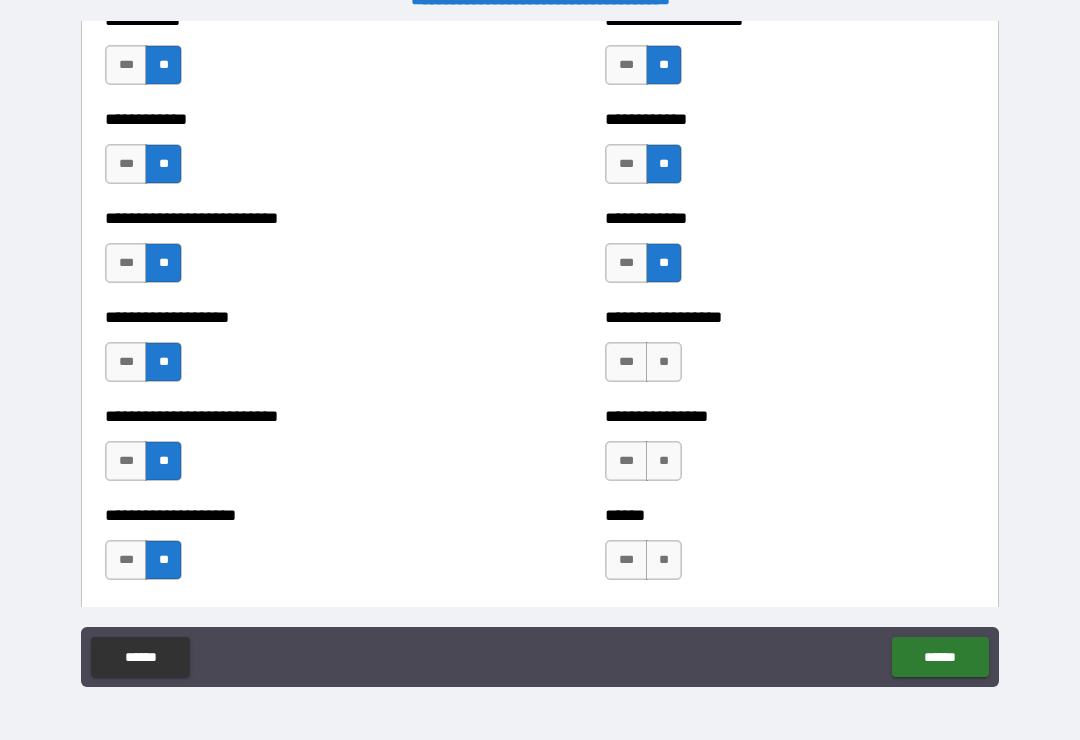 click on "**" at bounding box center [664, 362] 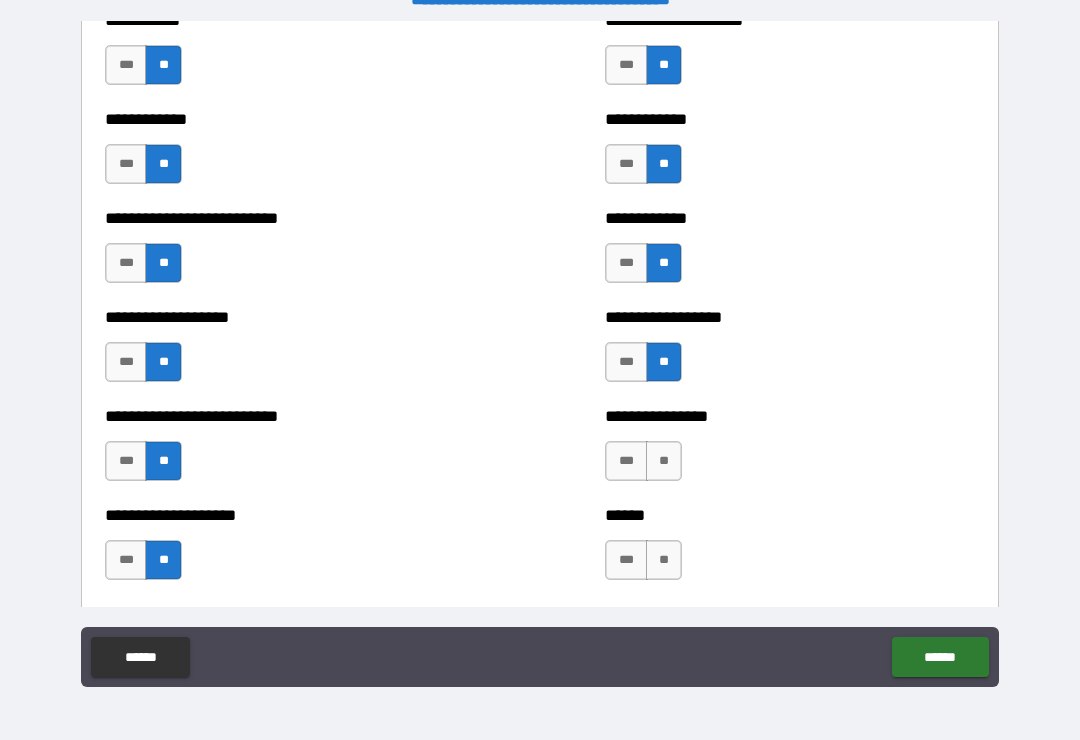 click on "**" at bounding box center [664, 461] 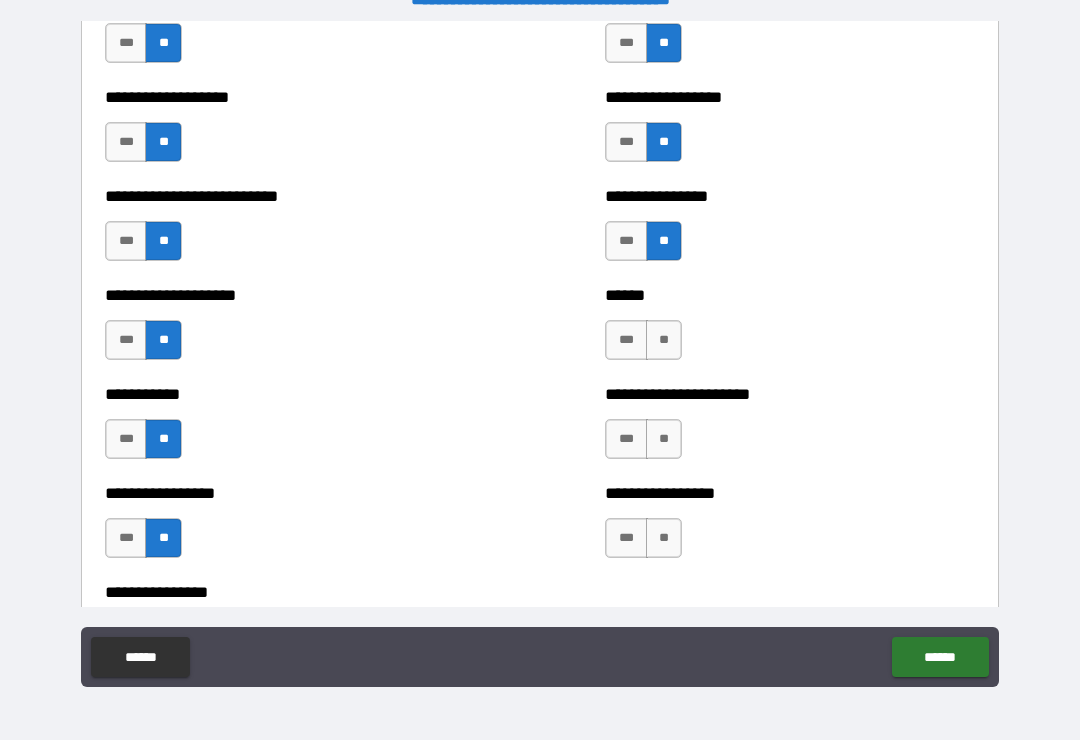 scroll, scrollTop: 5735, scrollLeft: 0, axis: vertical 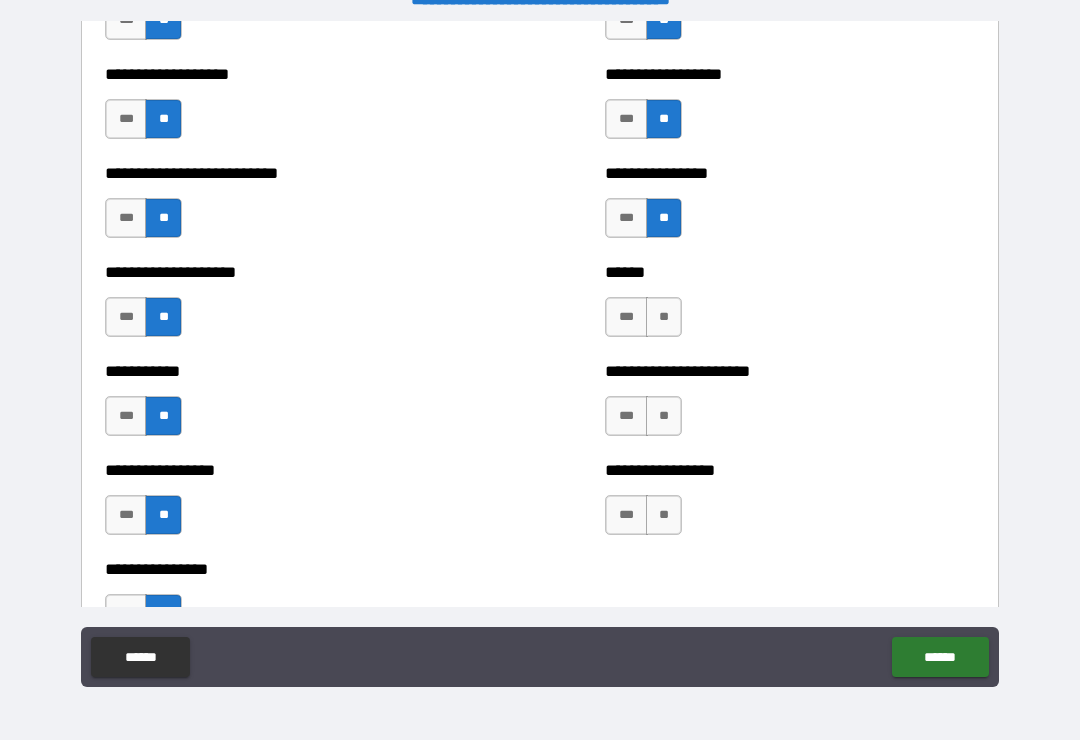 click on "**" at bounding box center [664, 317] 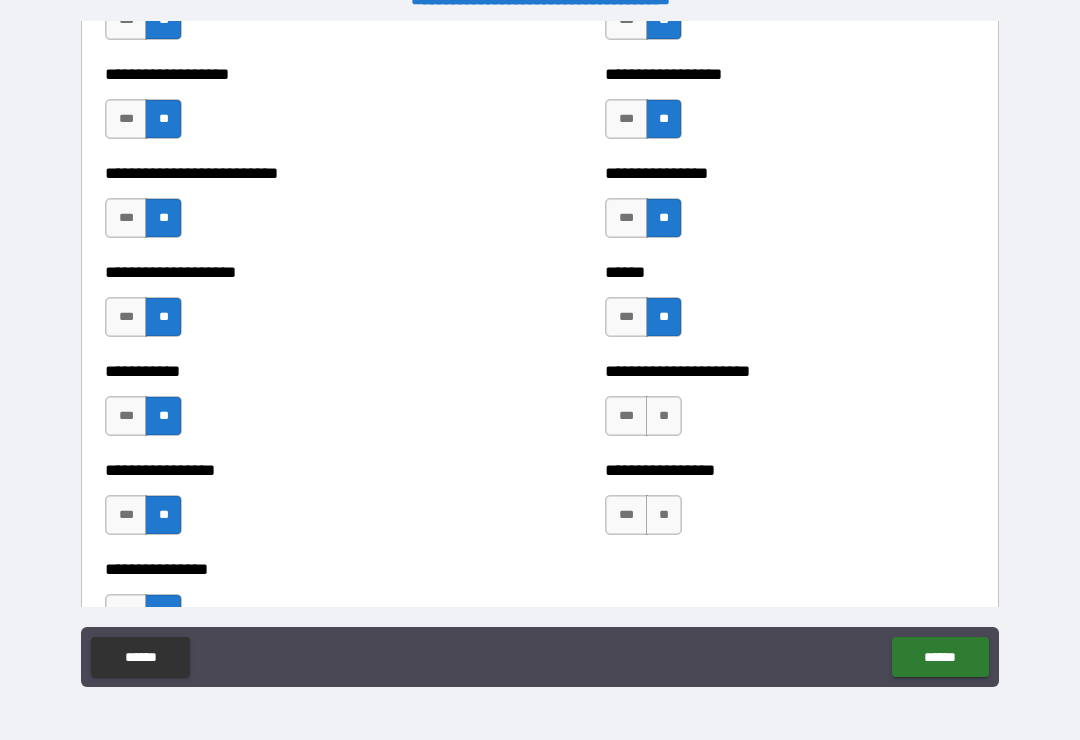 click on "**" at bounding box center (664, 416) 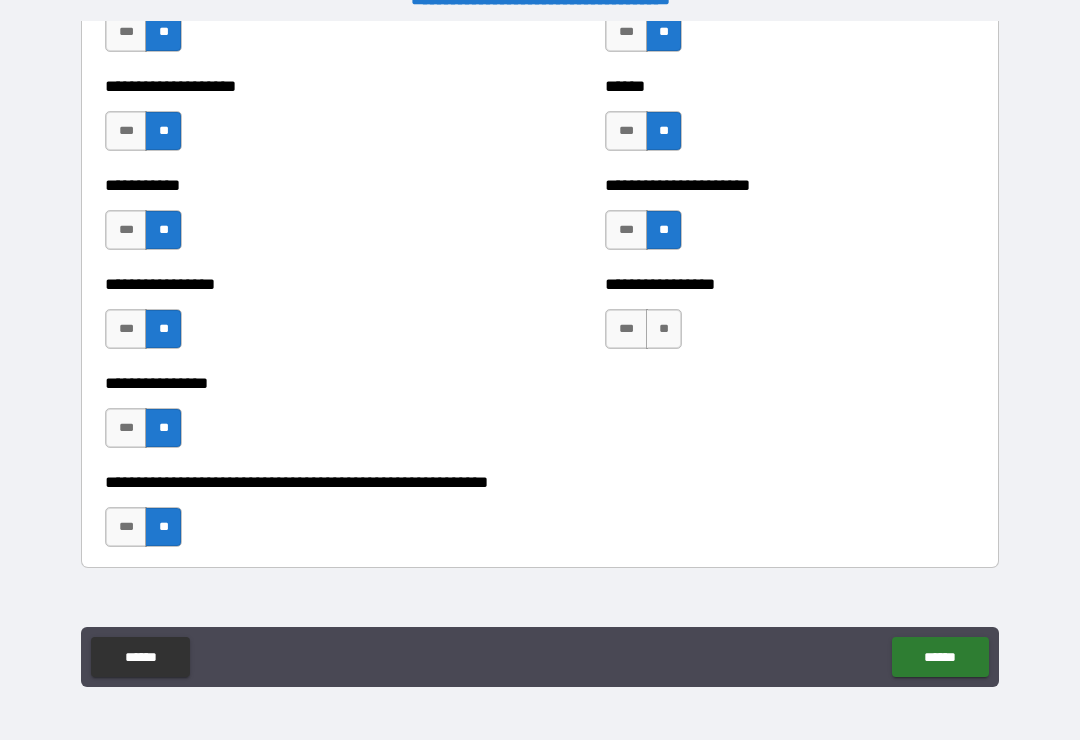scroll, scrollTop: 5929, scrollLeft: 0, axis: vertical 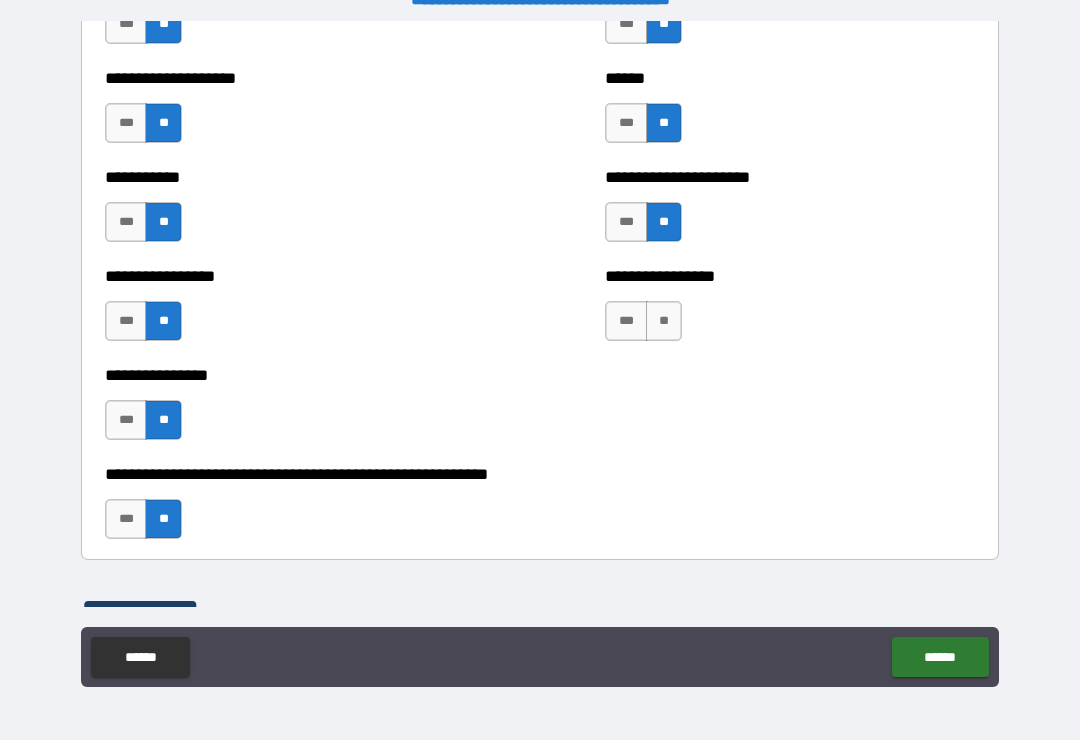 click on "**" at bounding box center [664, 321] 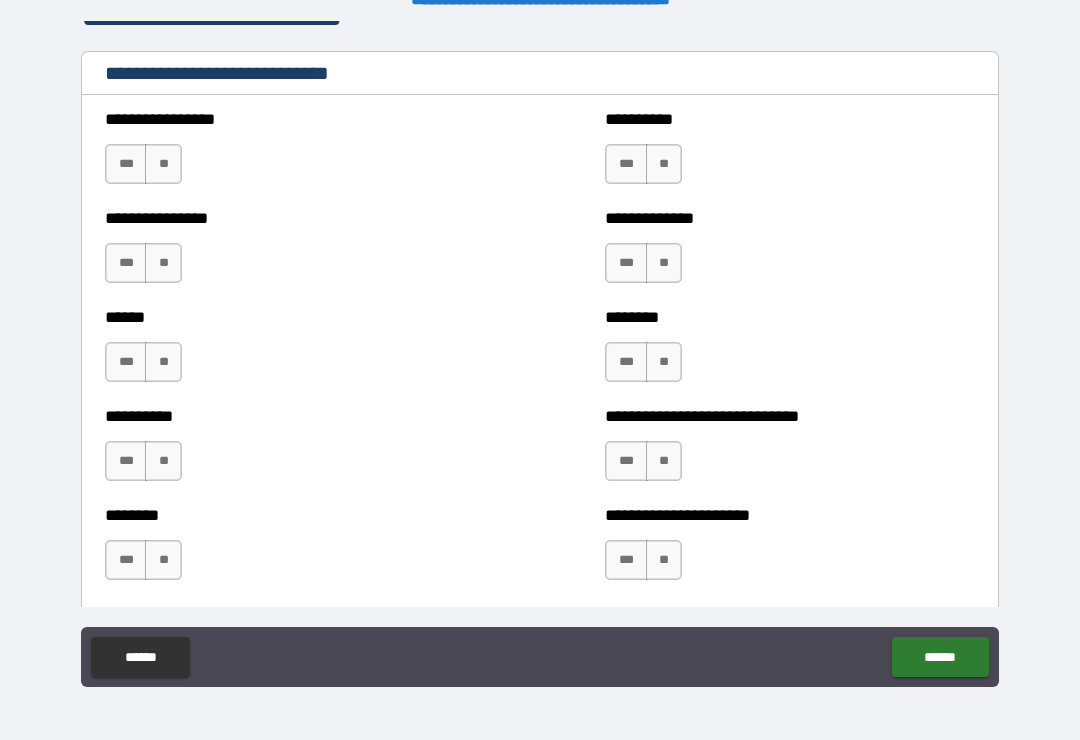 scroll, scrollTop: 6703, scrollLeft: 0, axis: vertical 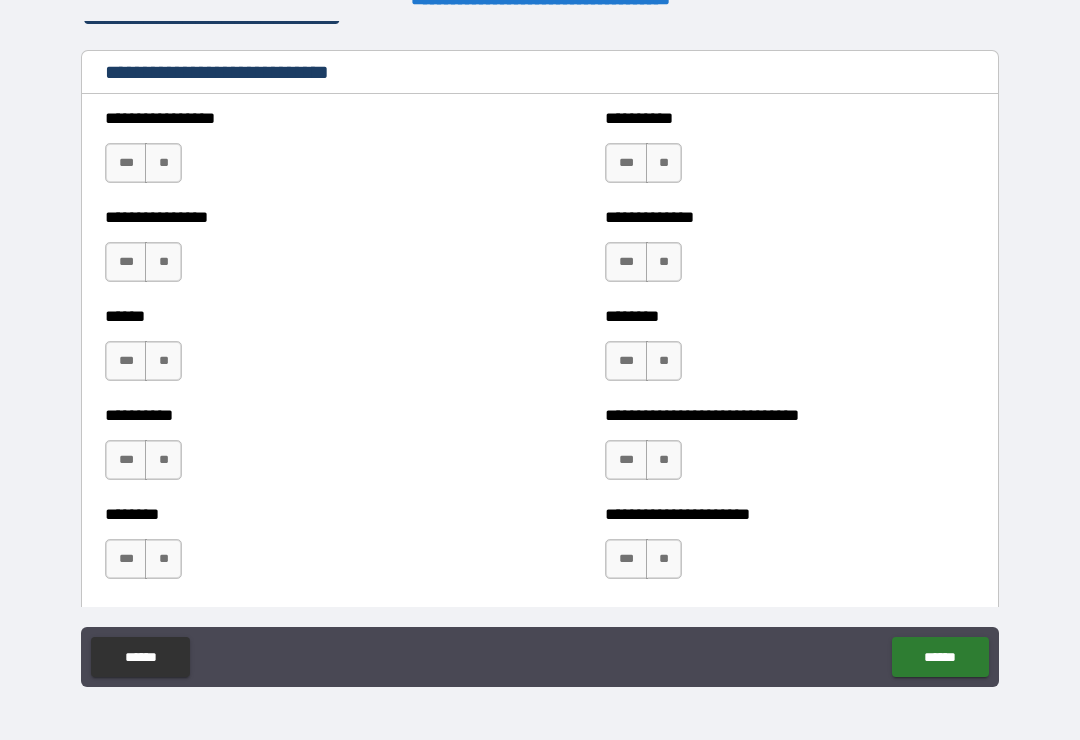 click on "**" at bounding box center (163, 163) 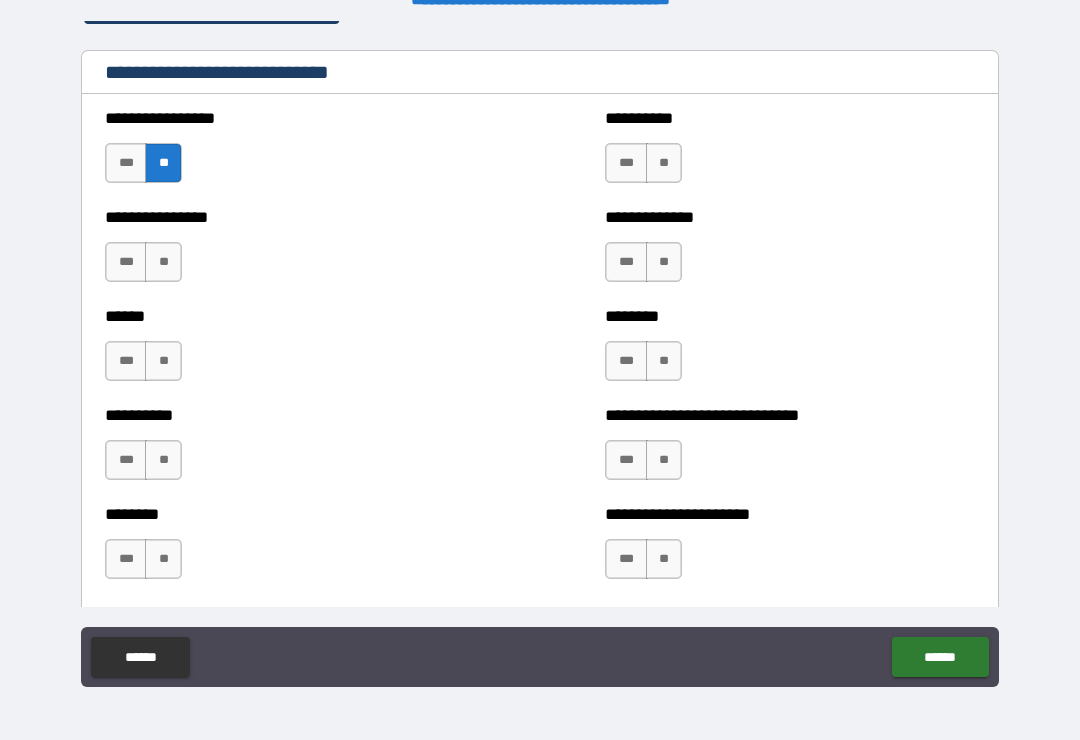 click on "**" at bounding box center (163, 262) 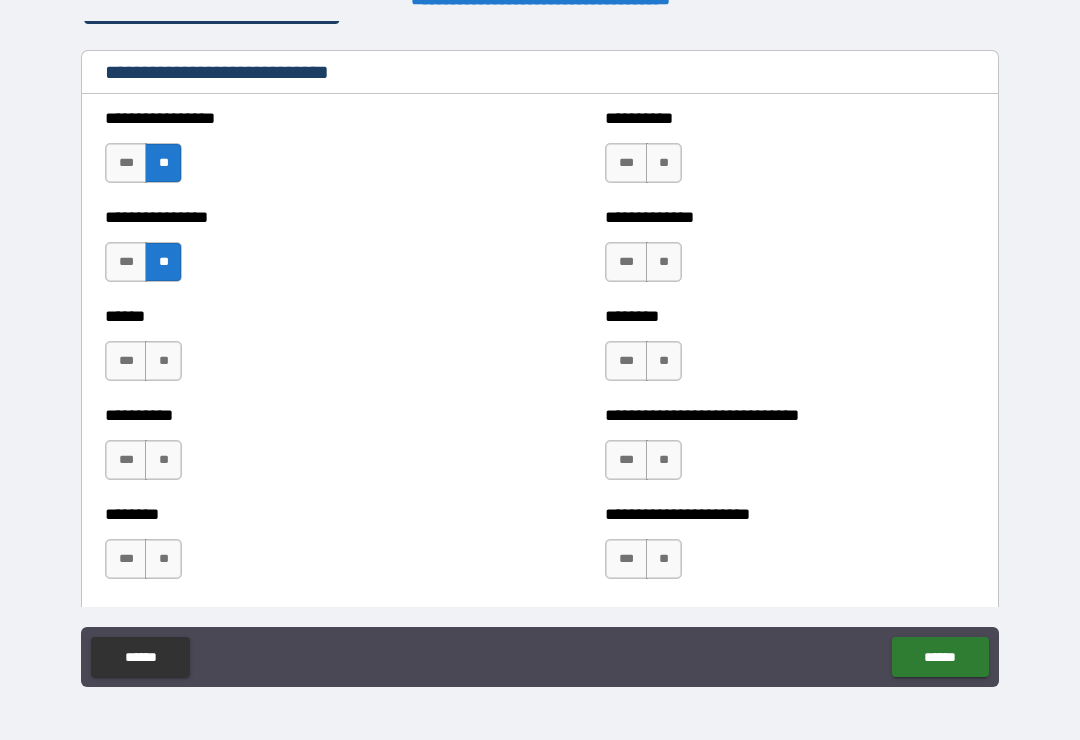 click on "**" at bounding box center [163, 361] 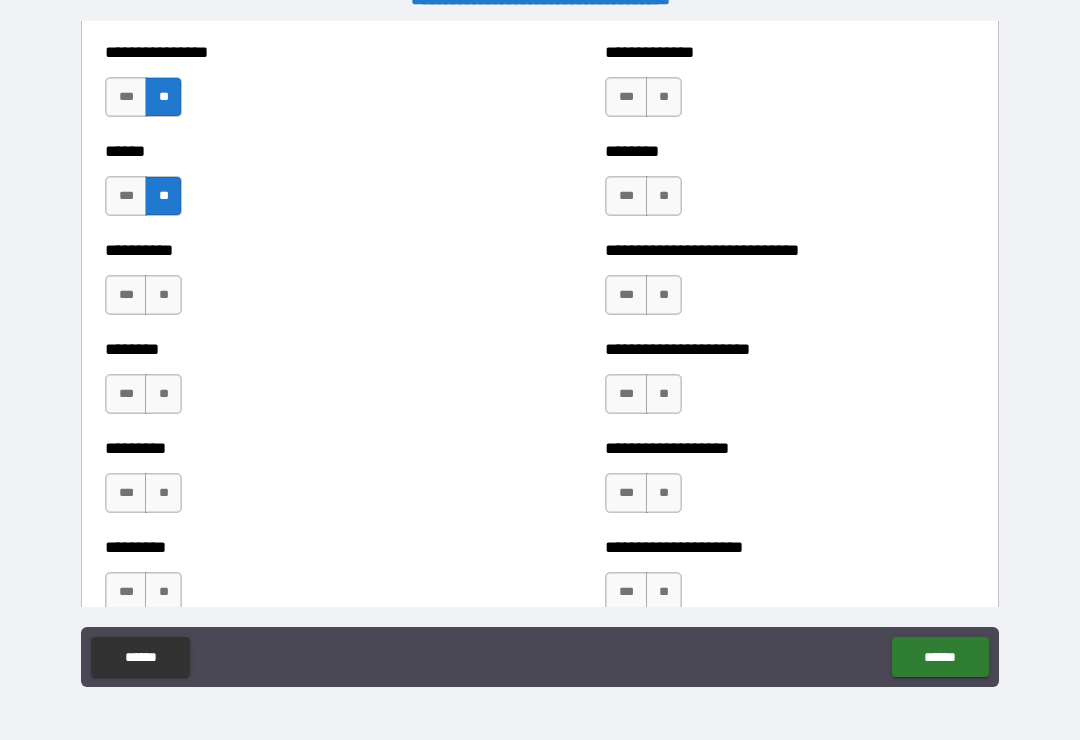 scroll, scrollTop: 6880, scrollLeft: 0, axis: vertical 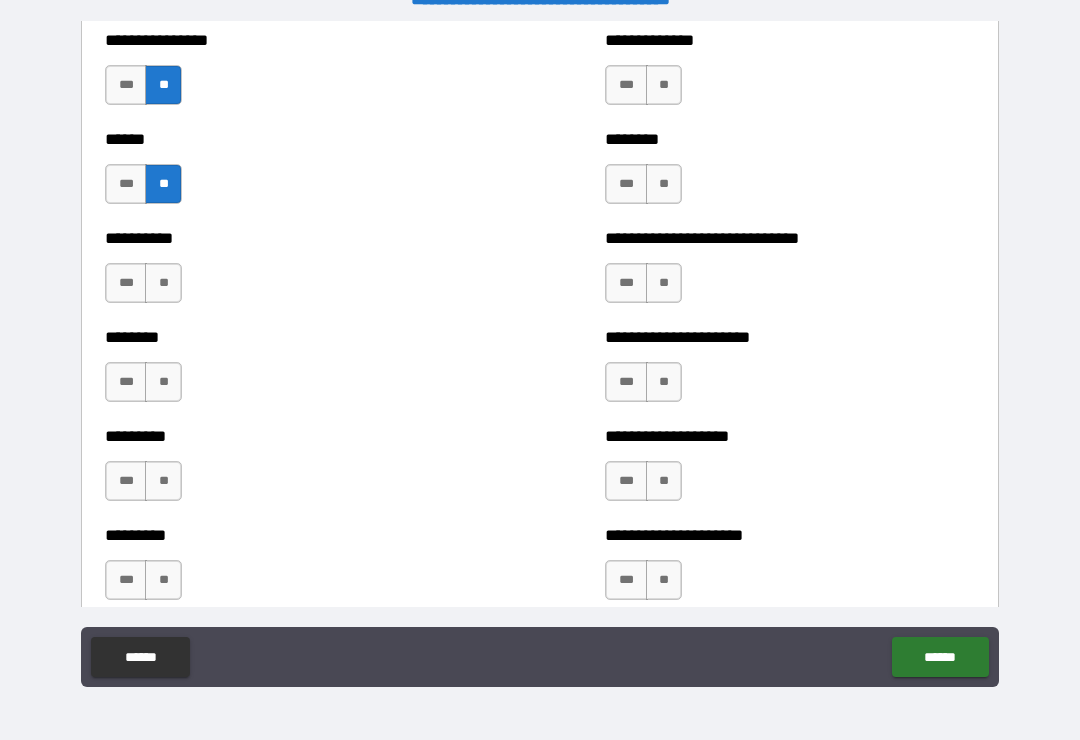 click on "**" at bounding box center [163, 283] 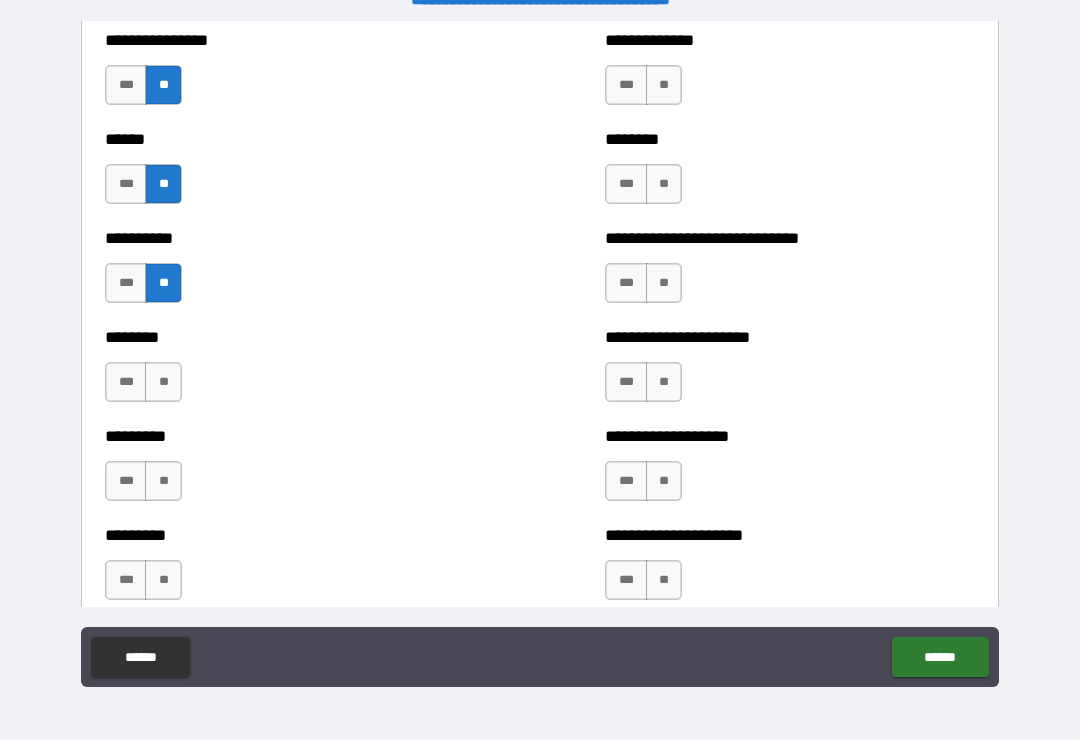 click on "**" at bounding box center [163, 382] 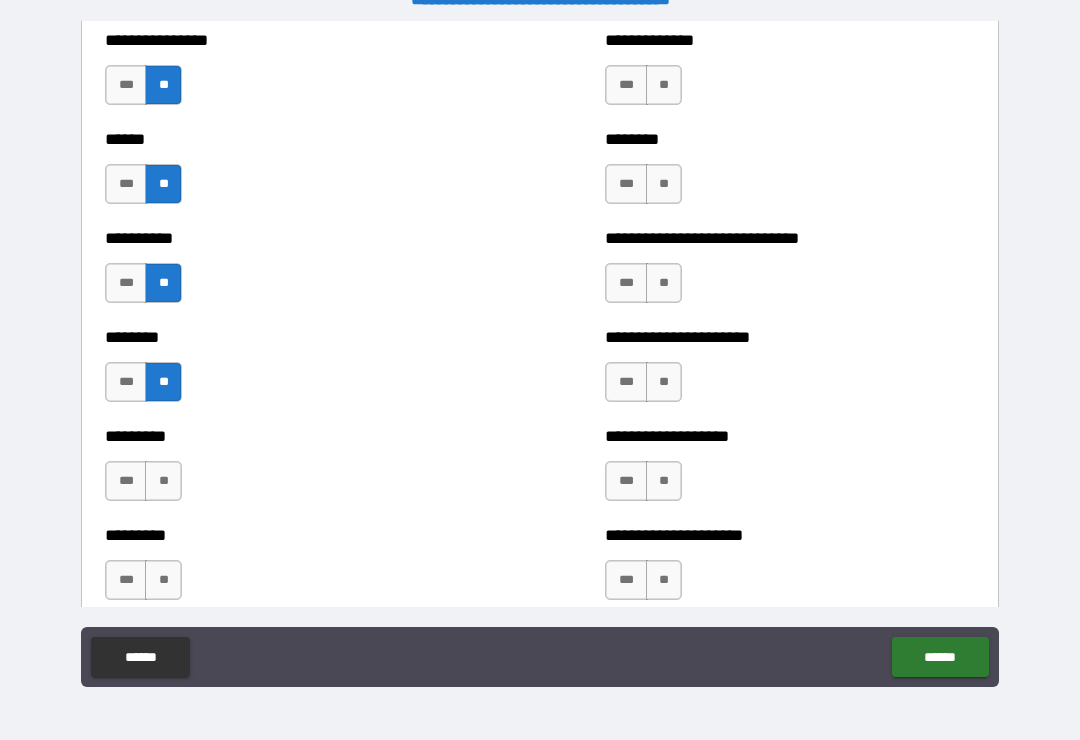 click on "**" at bounding box center (163, 481) 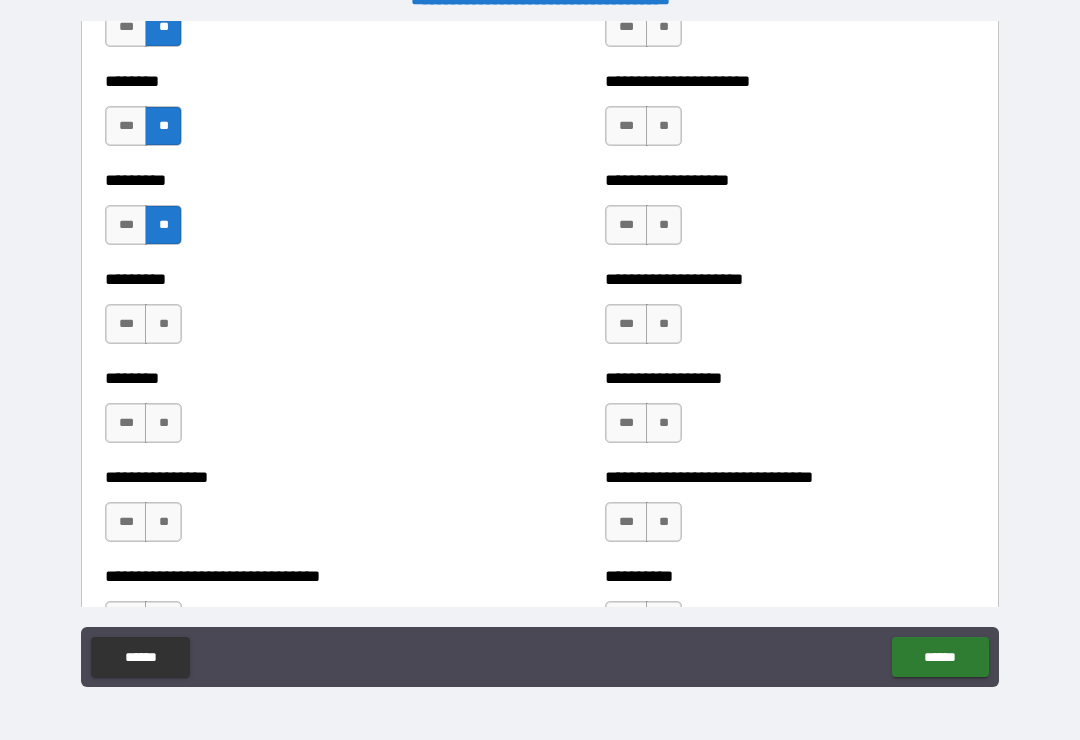 scroll, scrollTop: 7137, scrollLeft: 0, axis: vertical 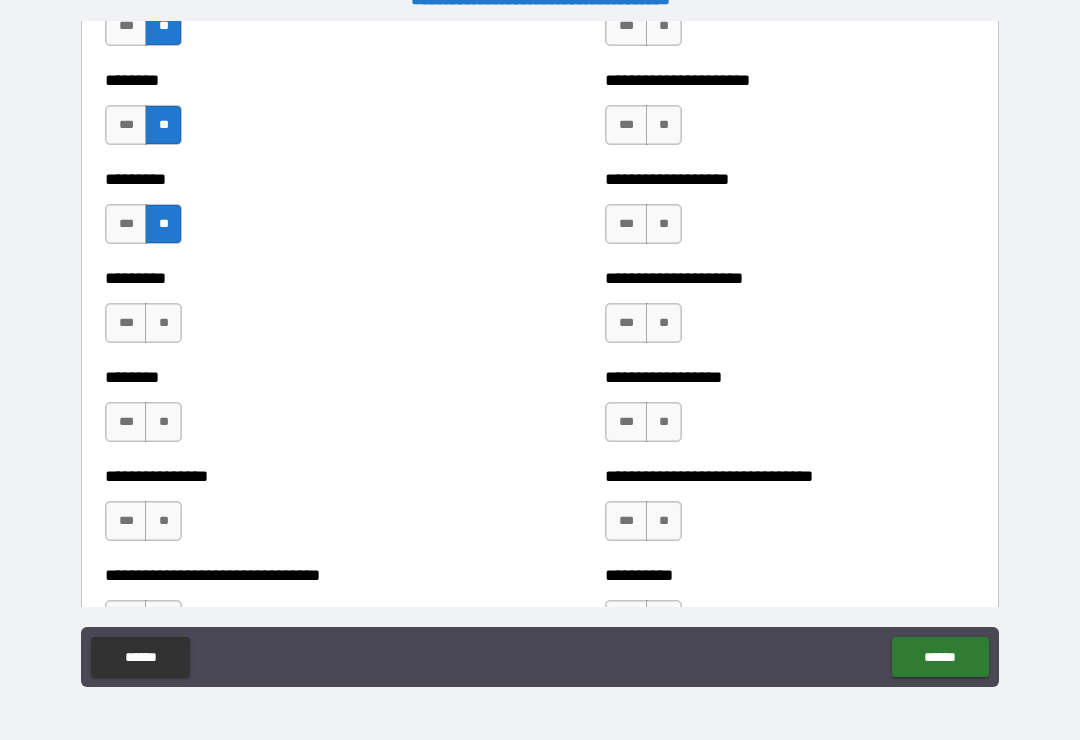 click on "**" at bounding box center (163, 323) 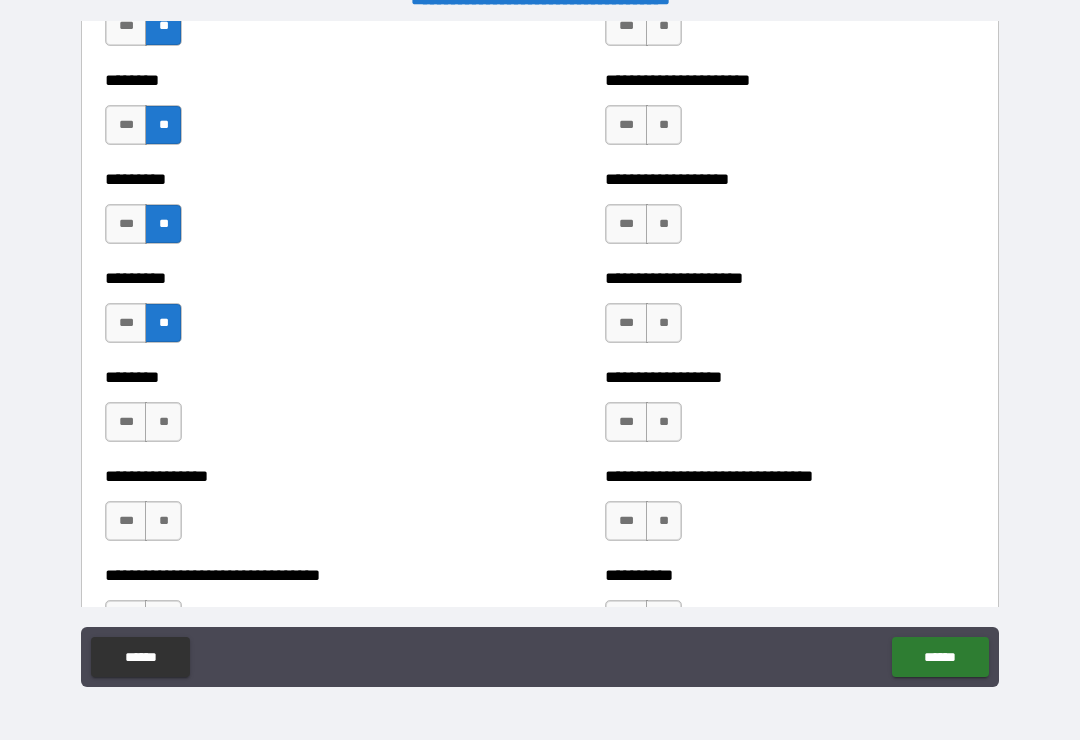 click on "**" at bounding box center [163, 422] 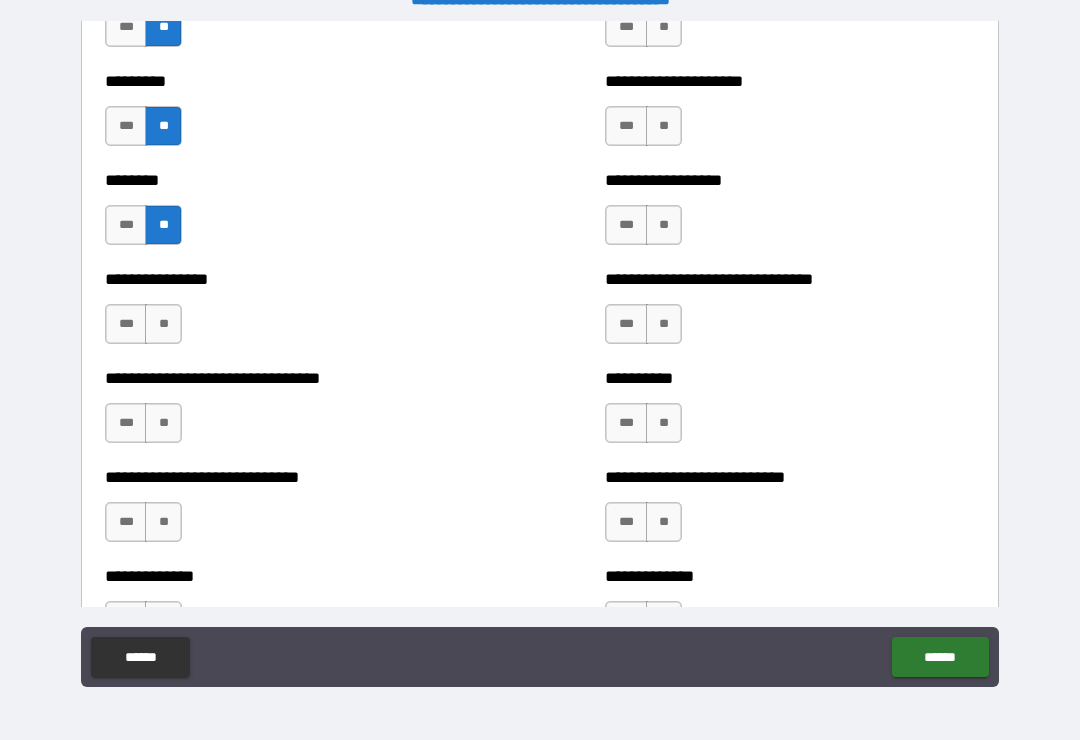 scroll, scrollTop: 7337, scrollLeft: 0, axis: vertical 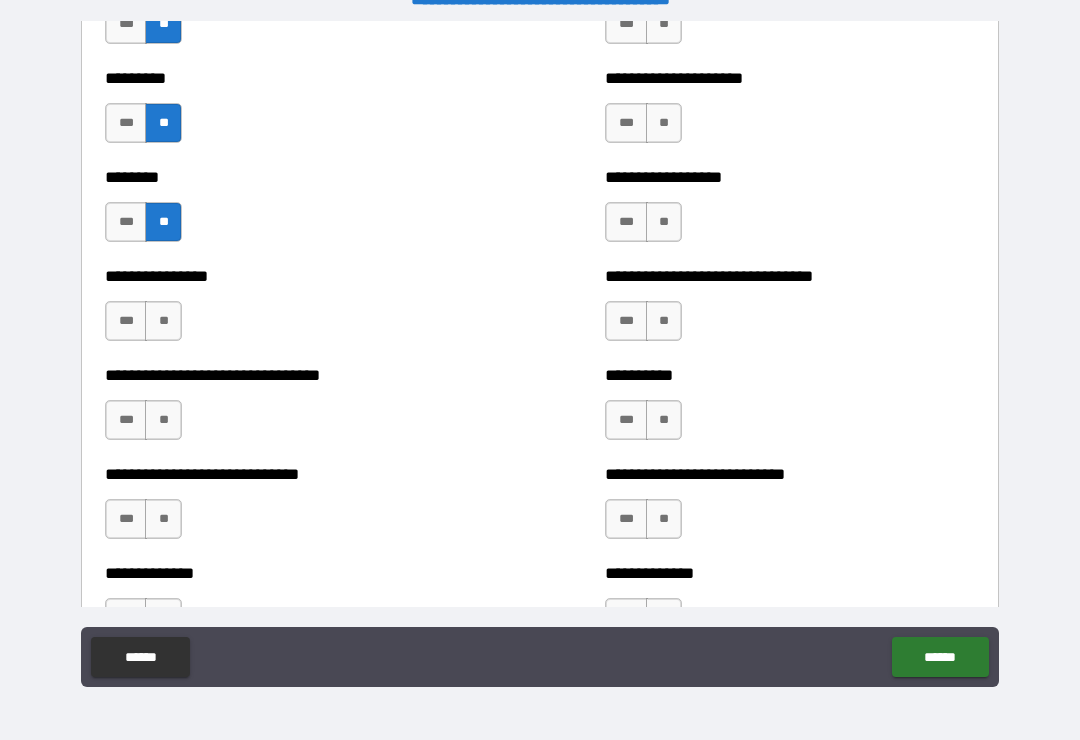 click on "**" at bounding box center (163, 321) 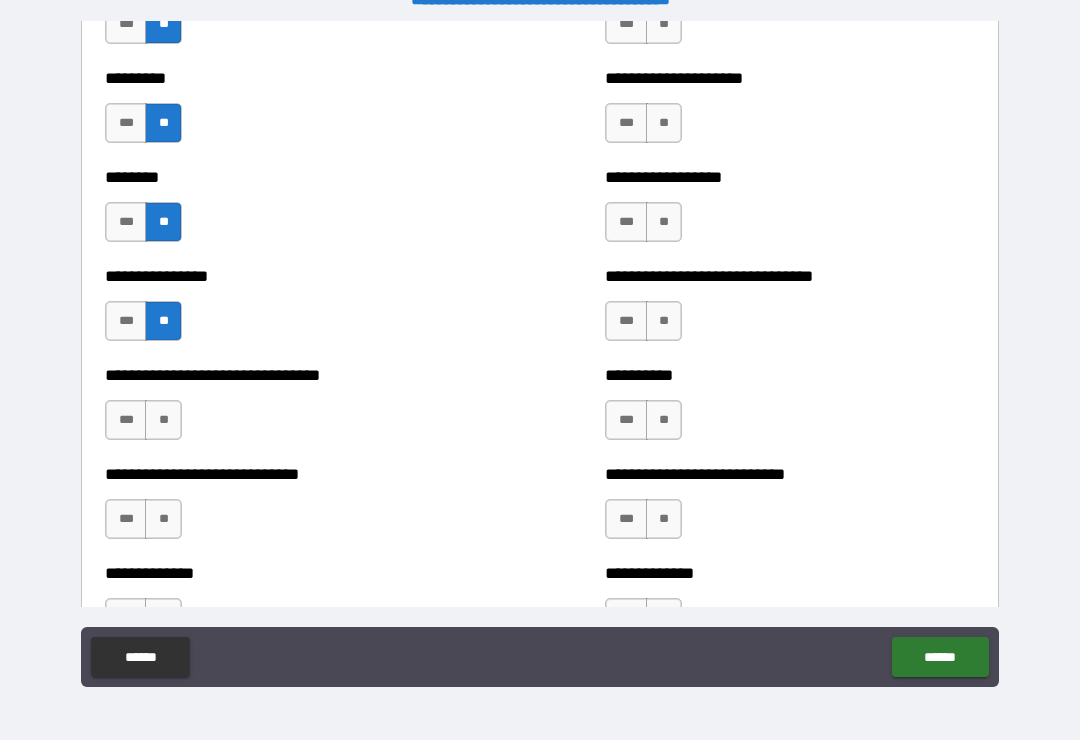 click on "**" at bounding box center [163, 420] 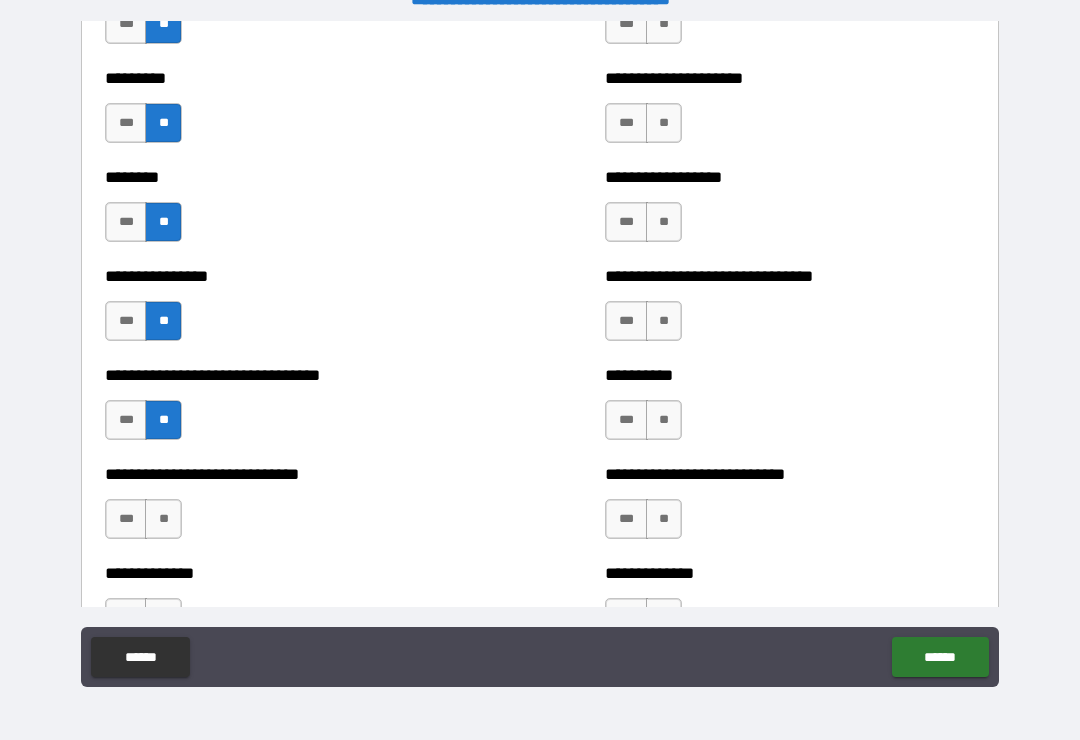 click on "**" at bounding box center (163, 519) 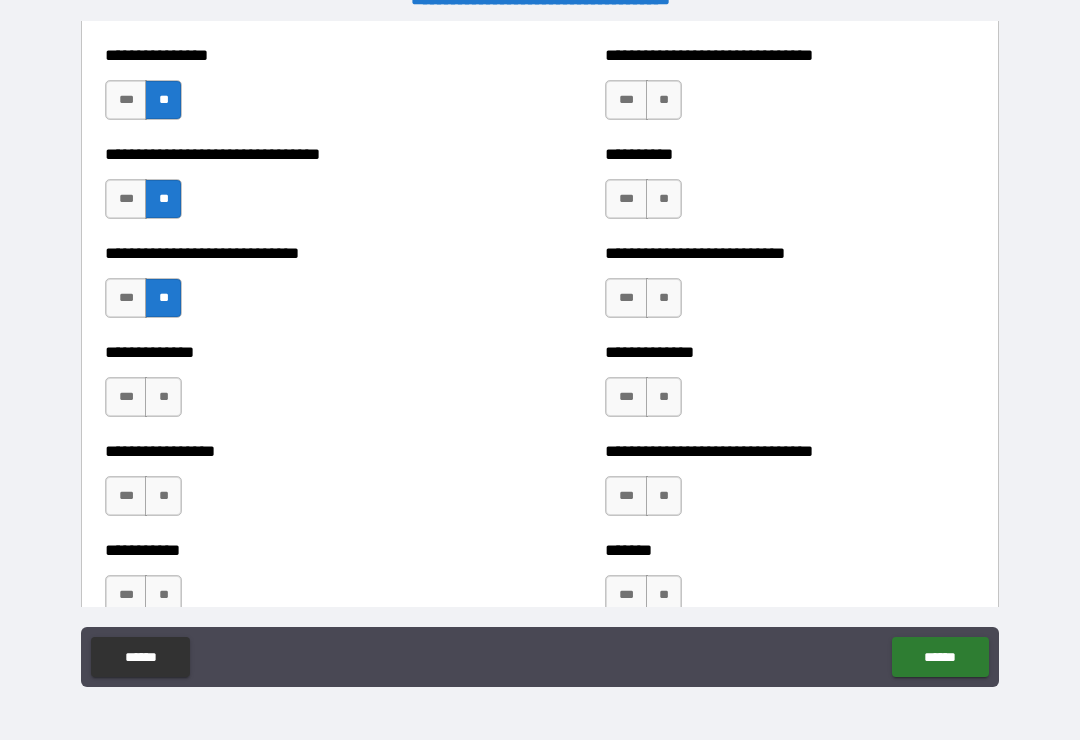 scroll, scrollTop: 7559, scrollLeft: 0, axis: vertical 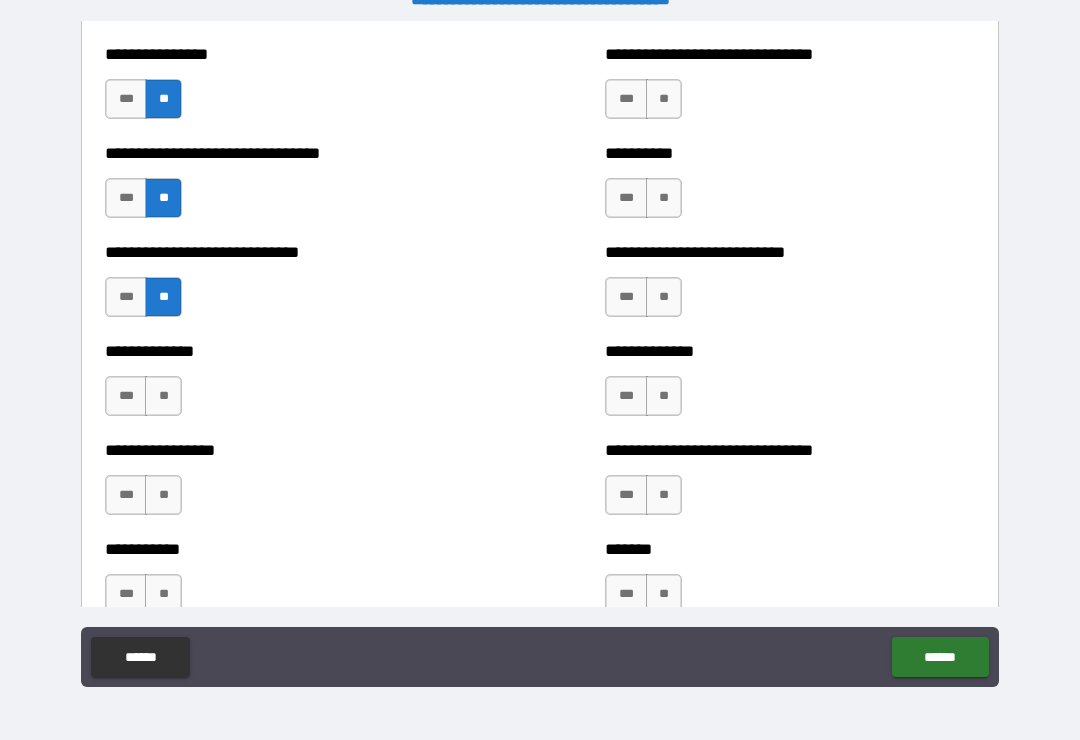 click on "**" at bounding box center (163, 396) 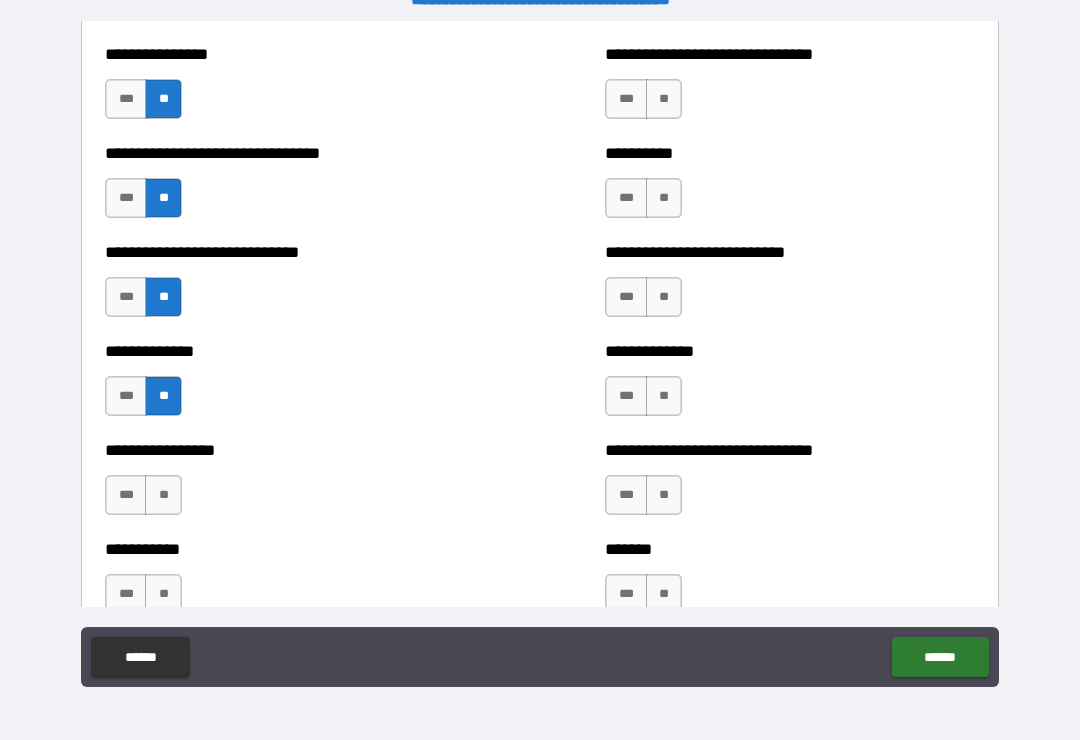 click on "**" at bounding box center [163, 495] 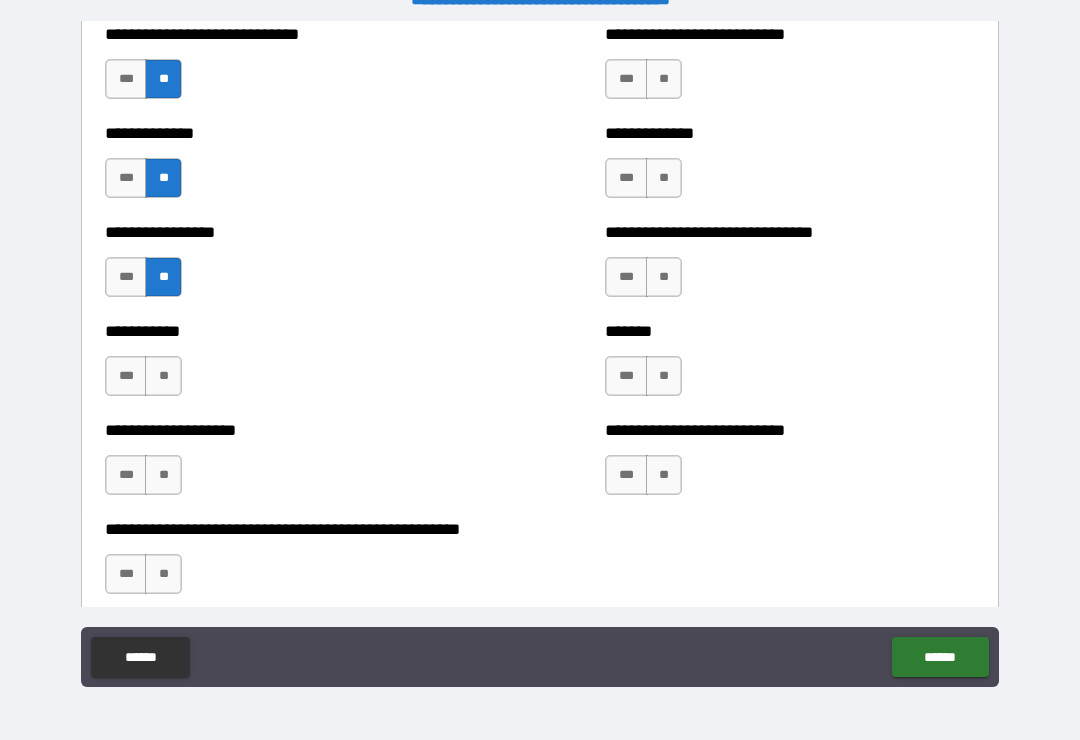 scroll, scrollTop: 7778, scrollLeft: 0, axis: vertical 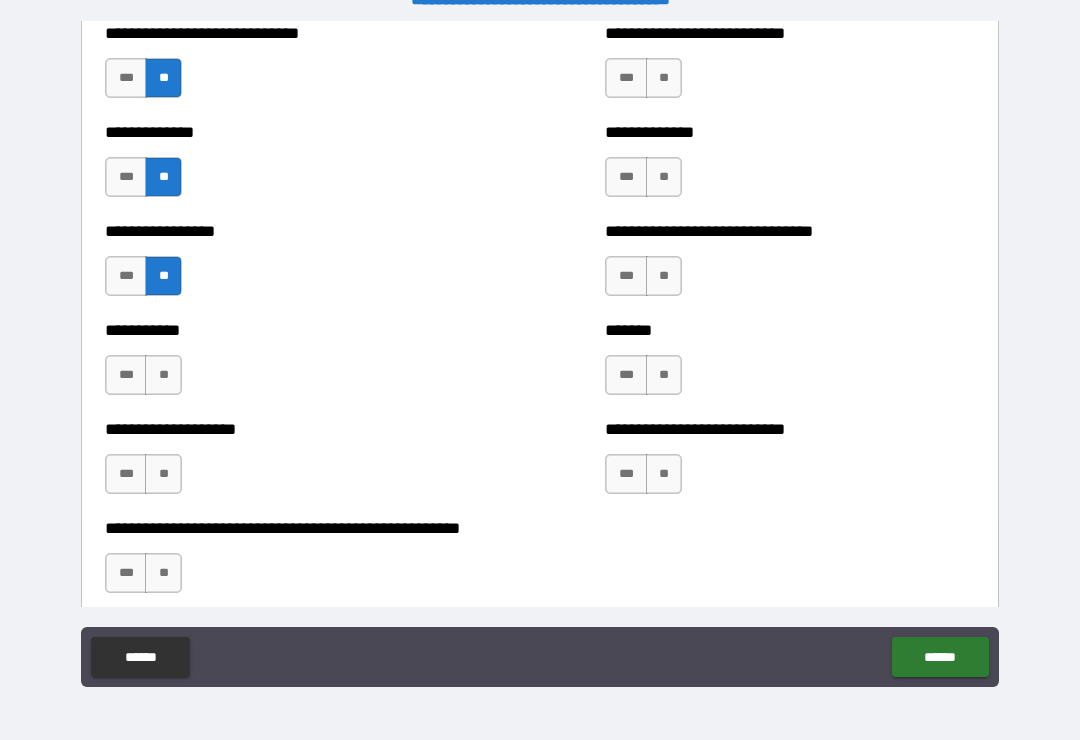 click on "**" at bounding box center (163, 375) 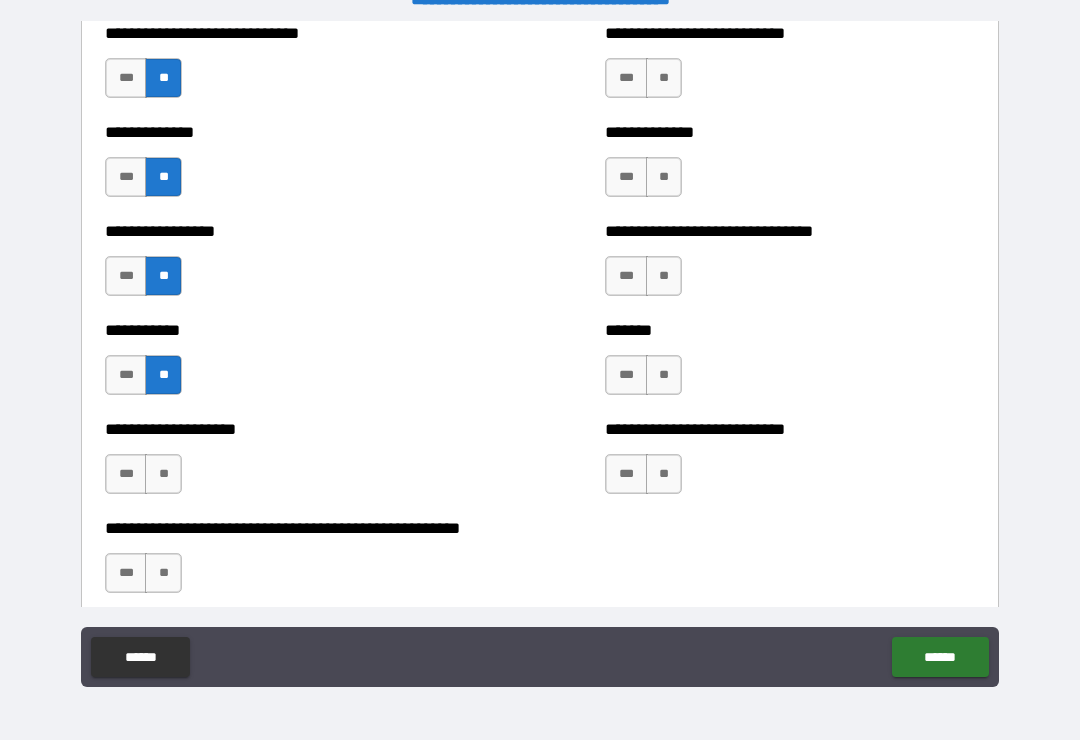 click on "**" at bounding box center [163, 474] 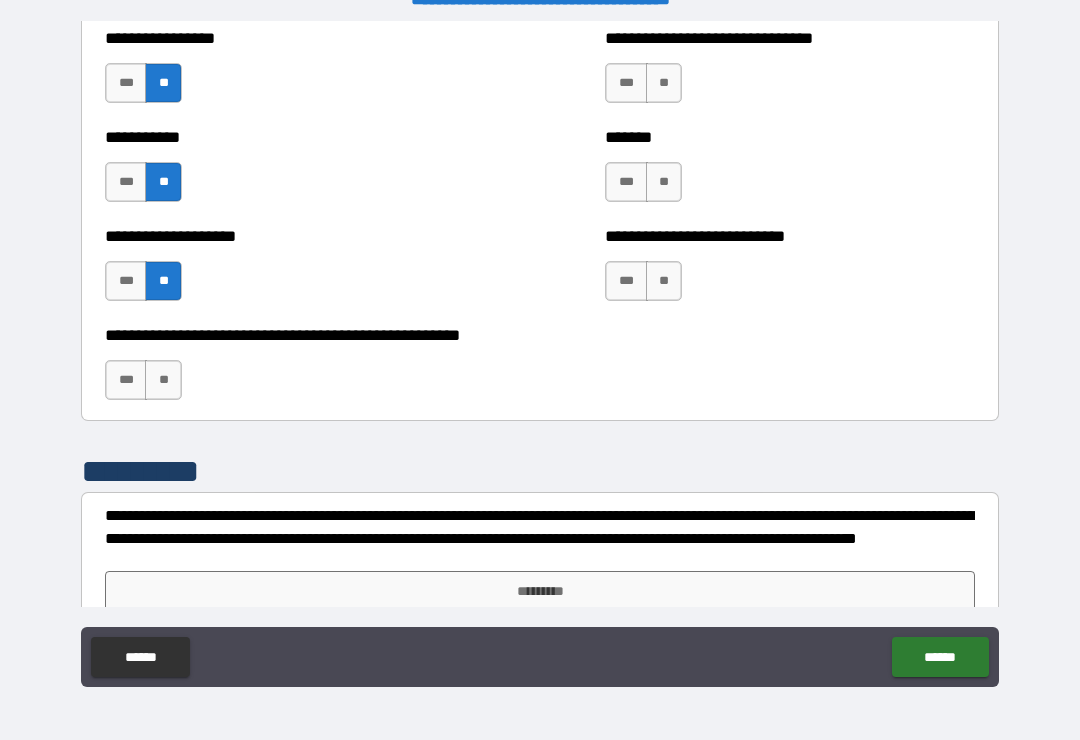 scroll, scrollTop: 7976, scrollLeft: 0, axis: vertical 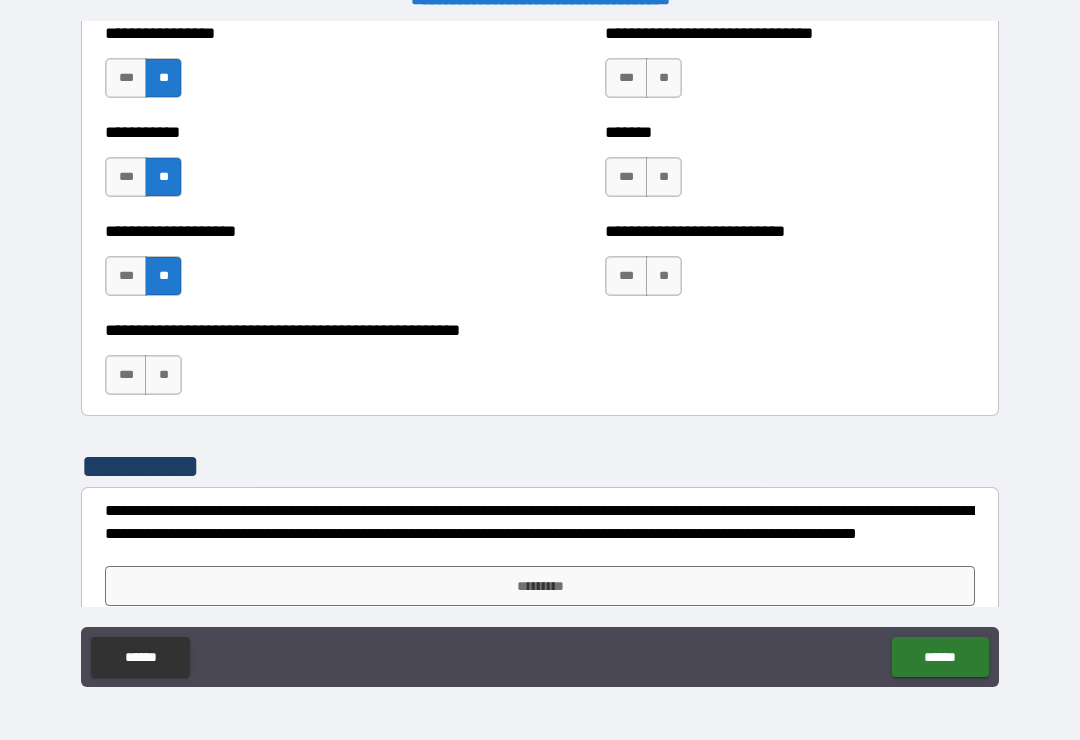 click on "**" at bounding box center [163, 375] 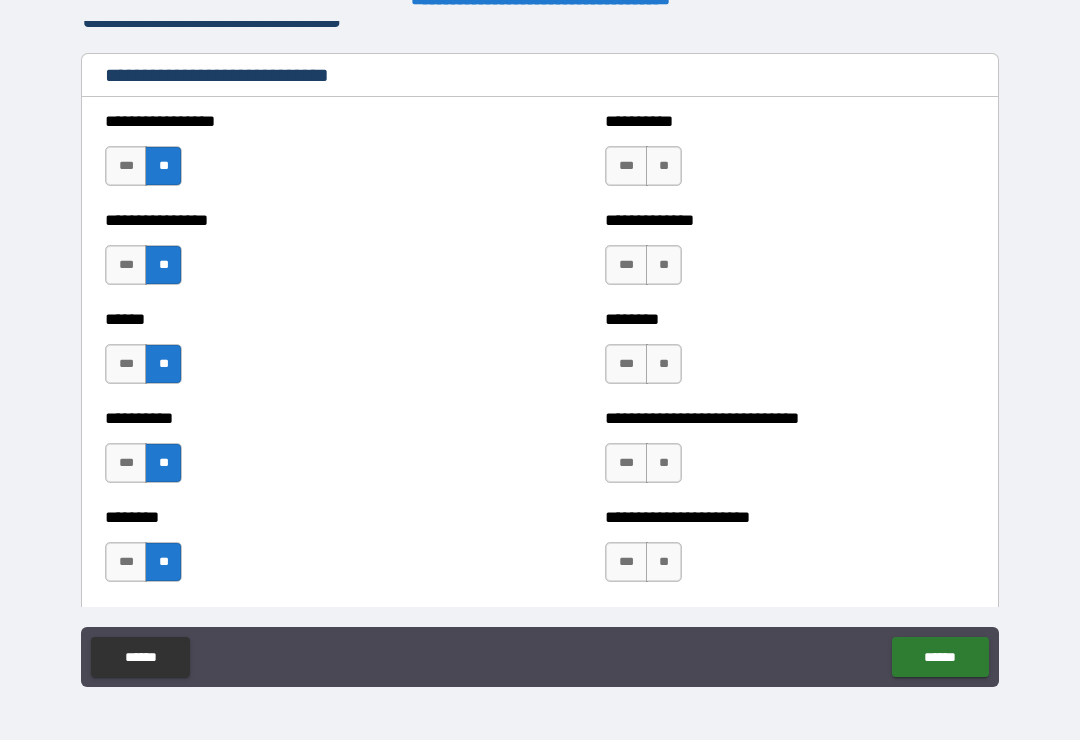 scroll, scrollTop: 6712, scrollLeft: 0, axis: vertical 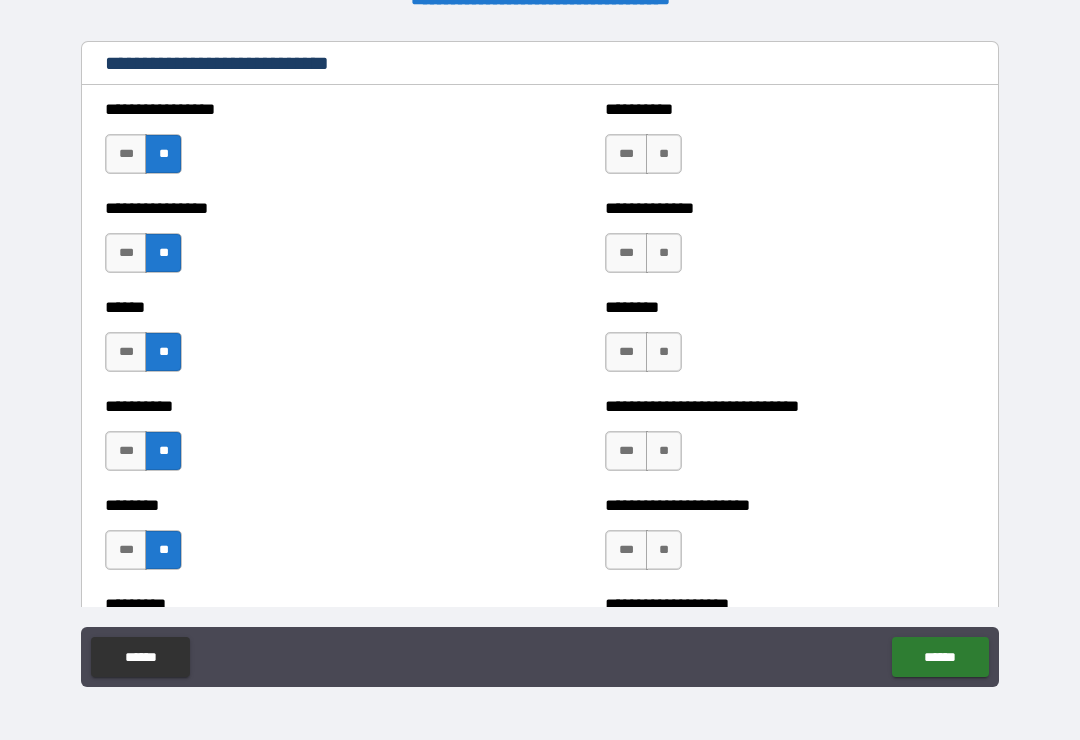 click on "**" at bounding box center (664, 154) 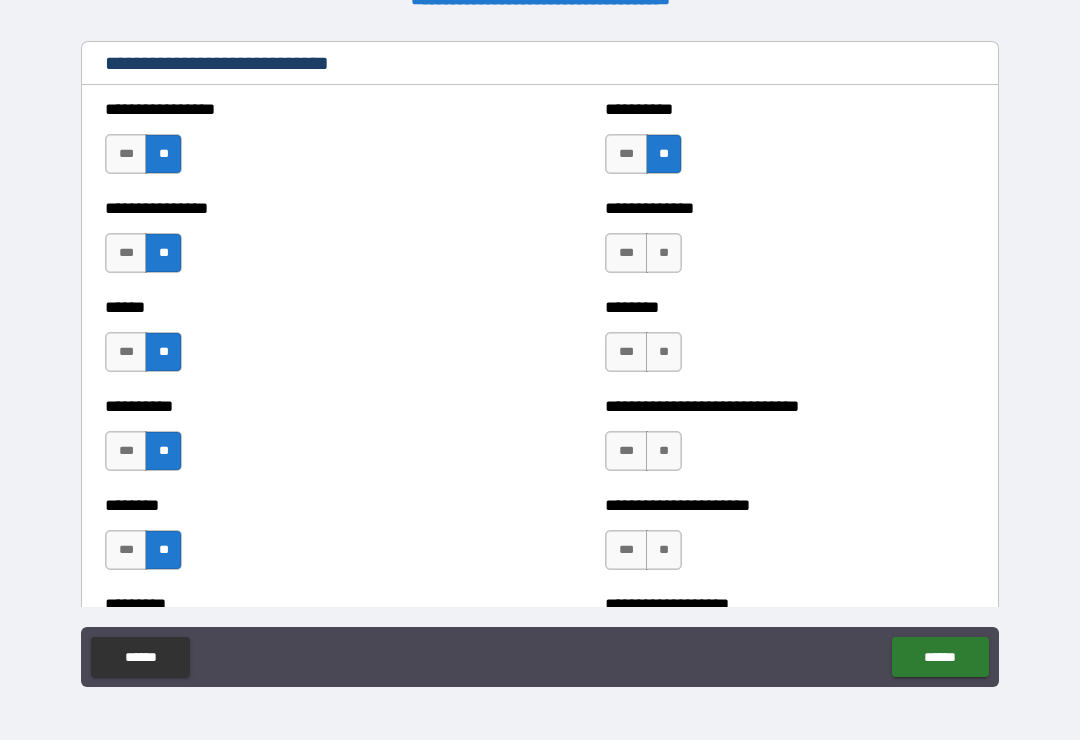 click on "**" at bounding box center (664, 253) 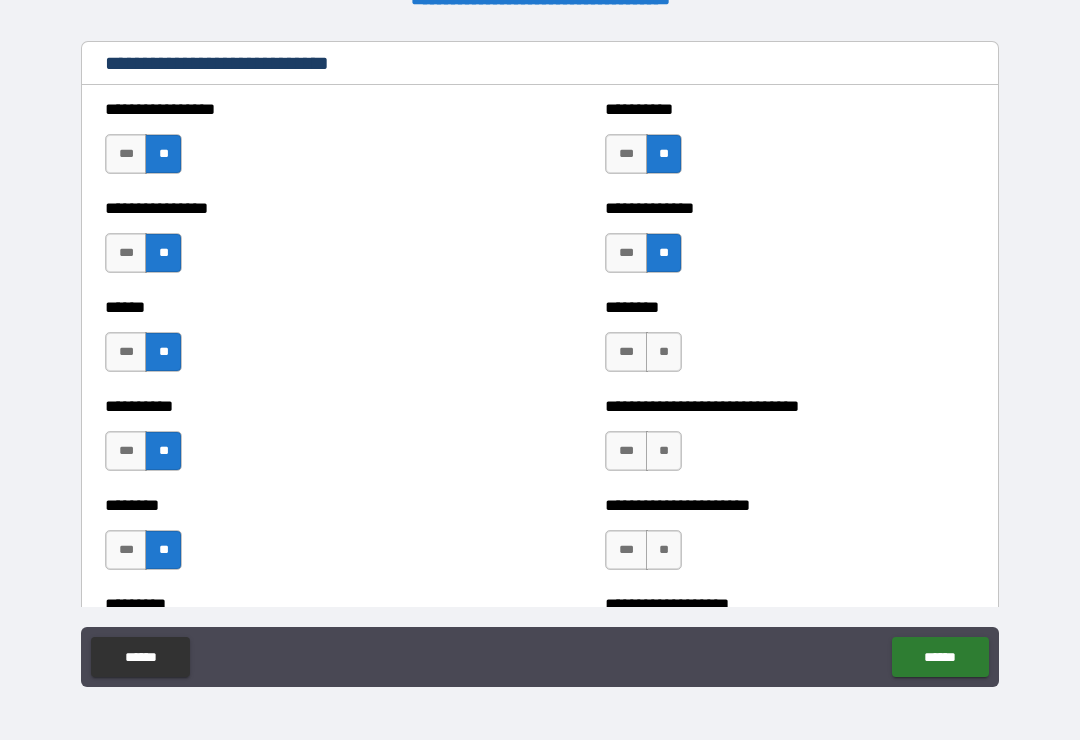 click on "**" at bounding box center (664, 352) 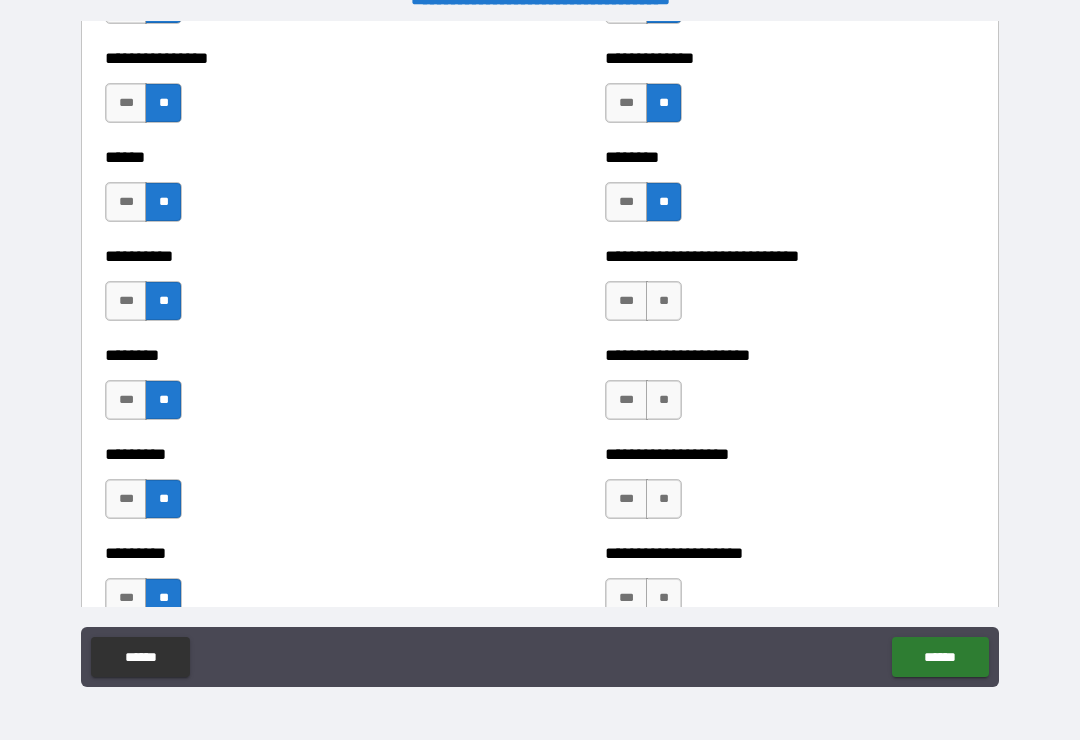 scroll, scrollTop: 6959, scrollLeft: 0, axis: vertical 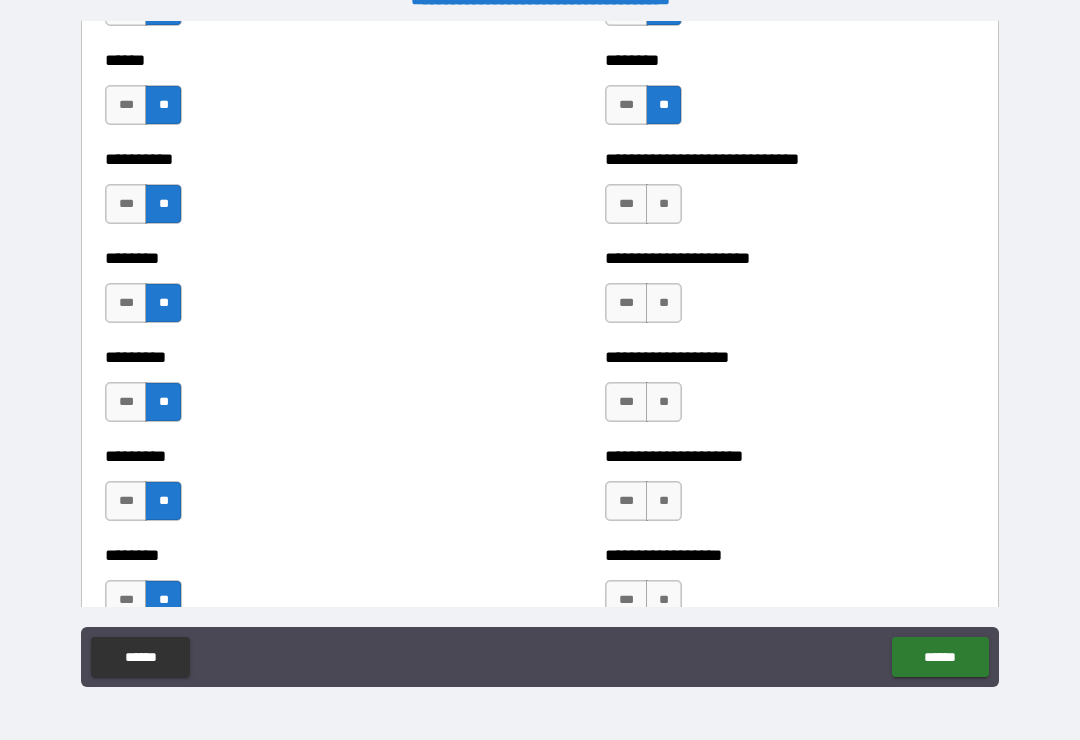 click on "**" at bounding box center [664, 204] 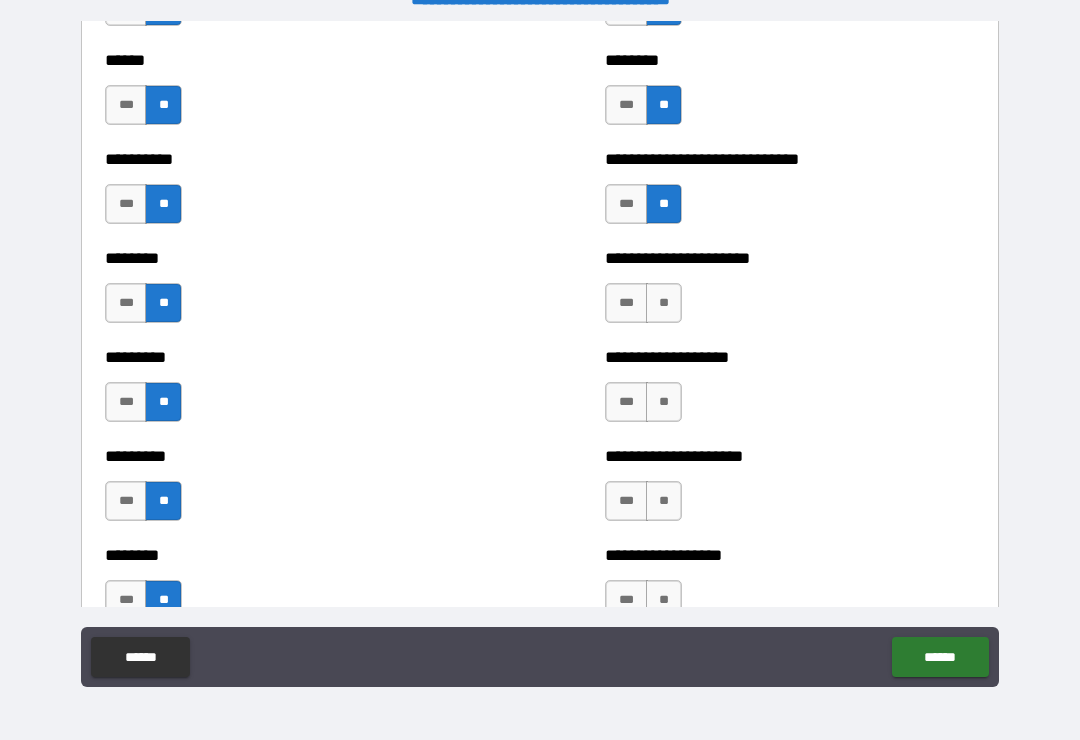 click on "***" at bounding box center (626, 303) 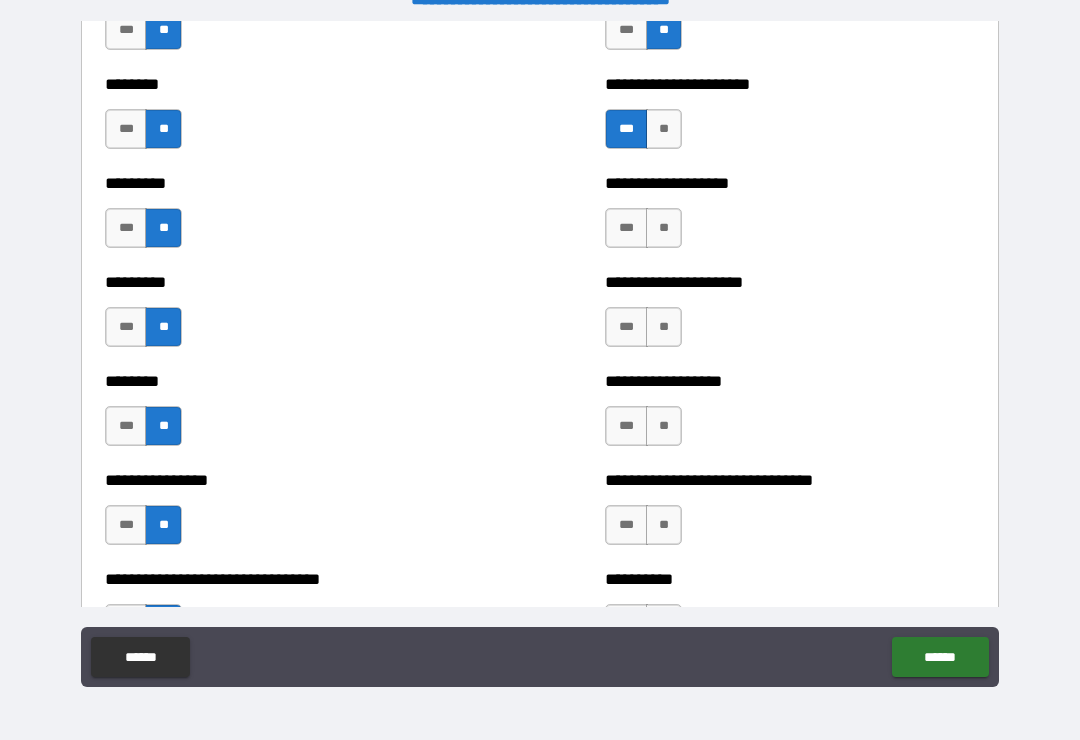 scroll, scrollTop: 7143, scrollLeft: 0, axis: vertical 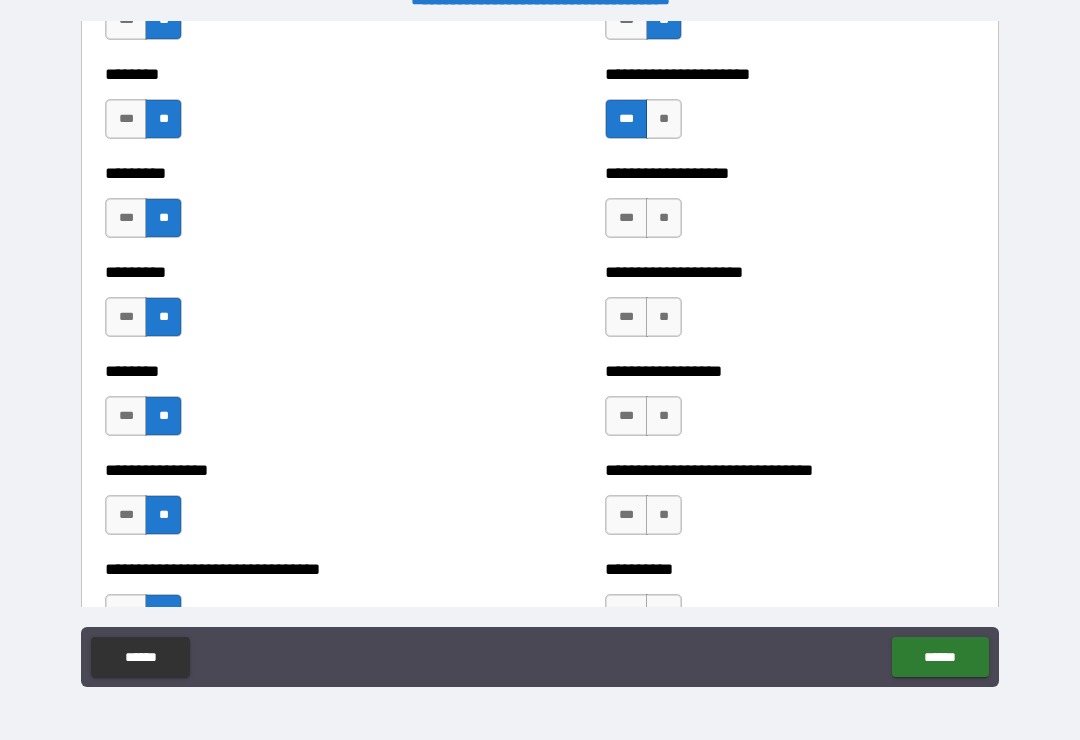 click on "***" at bounding box center [626, 218] 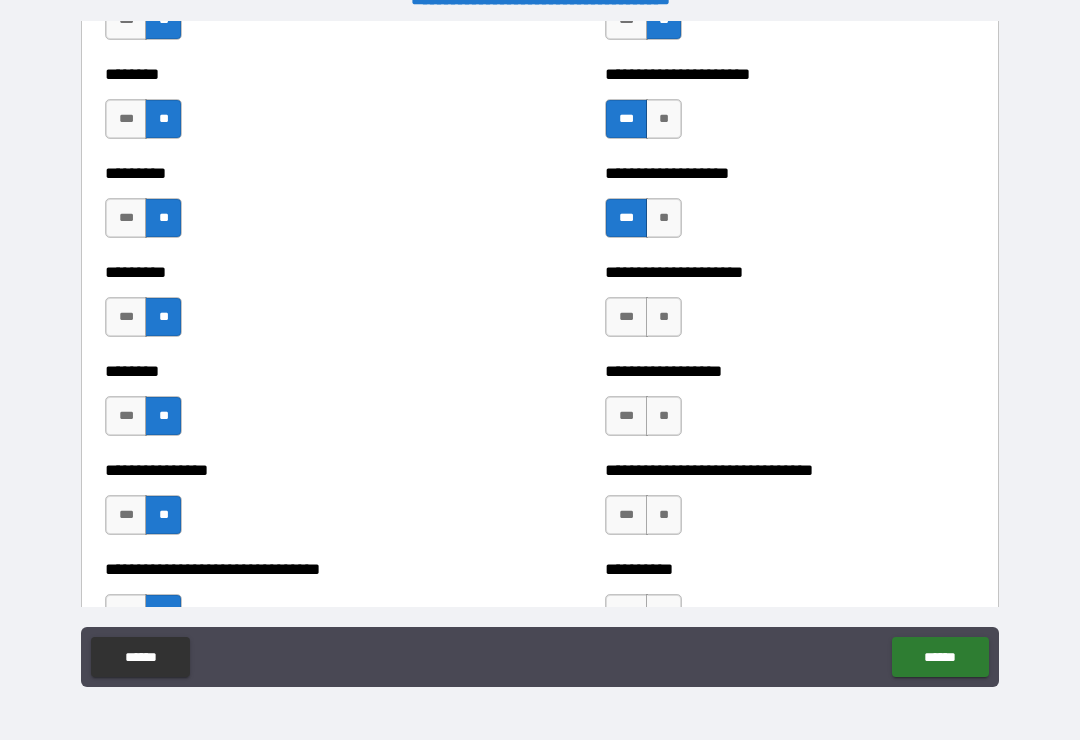 click on "**" at bounding box center [664, 317] 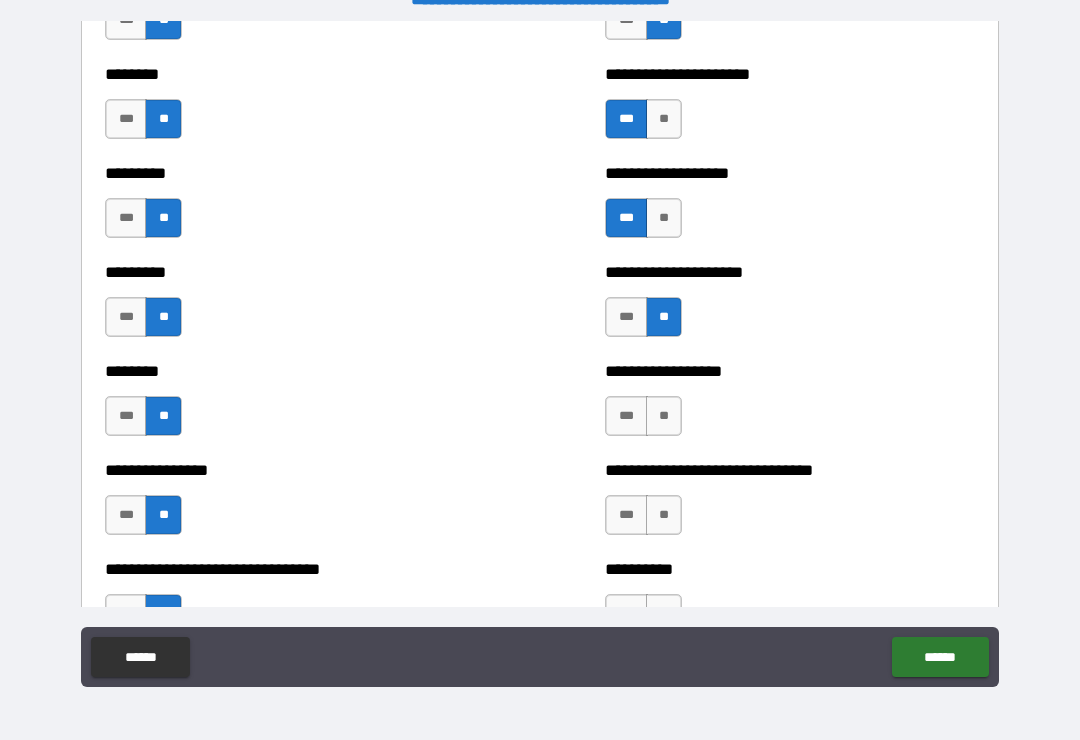 click on "**" at bounding box center [664, 416] 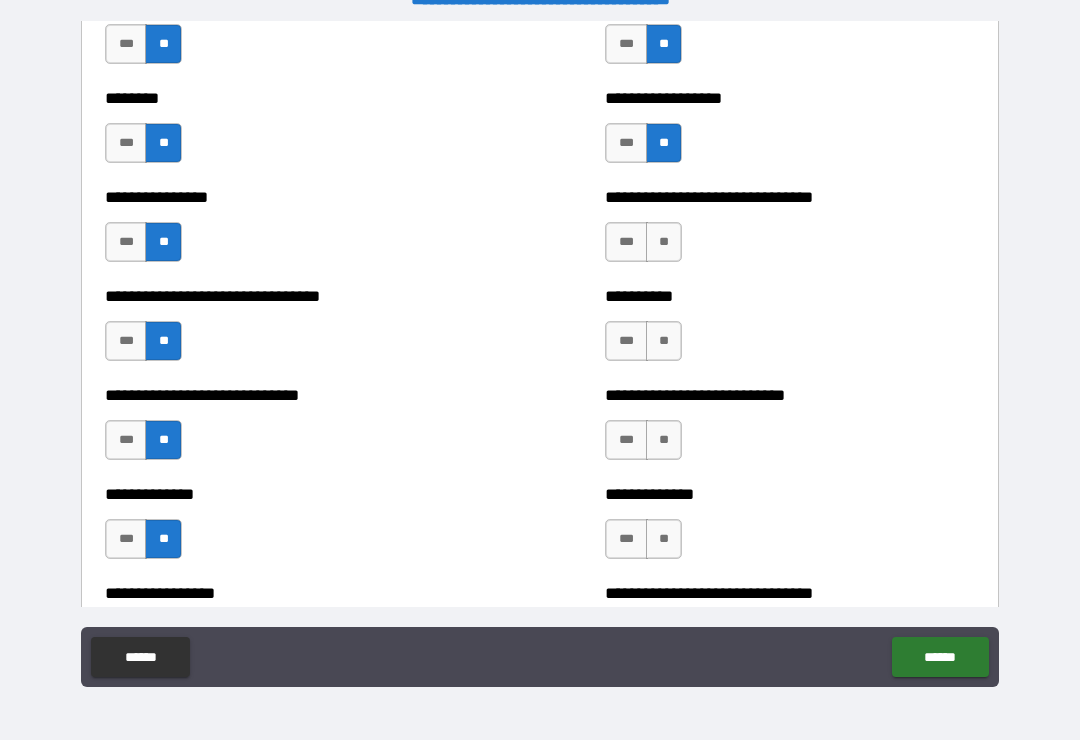scroll, scrollTop: 7420, scrollLeft: 0, axis: vertical 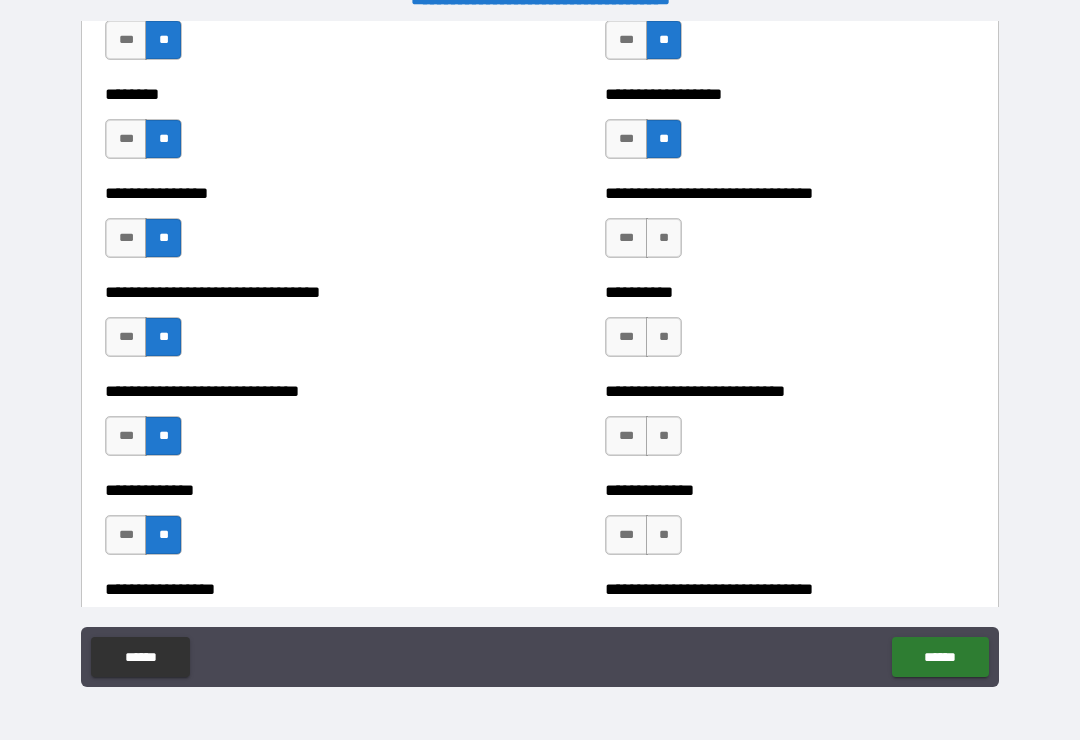 click on "**" at bounding box center [664, 238] 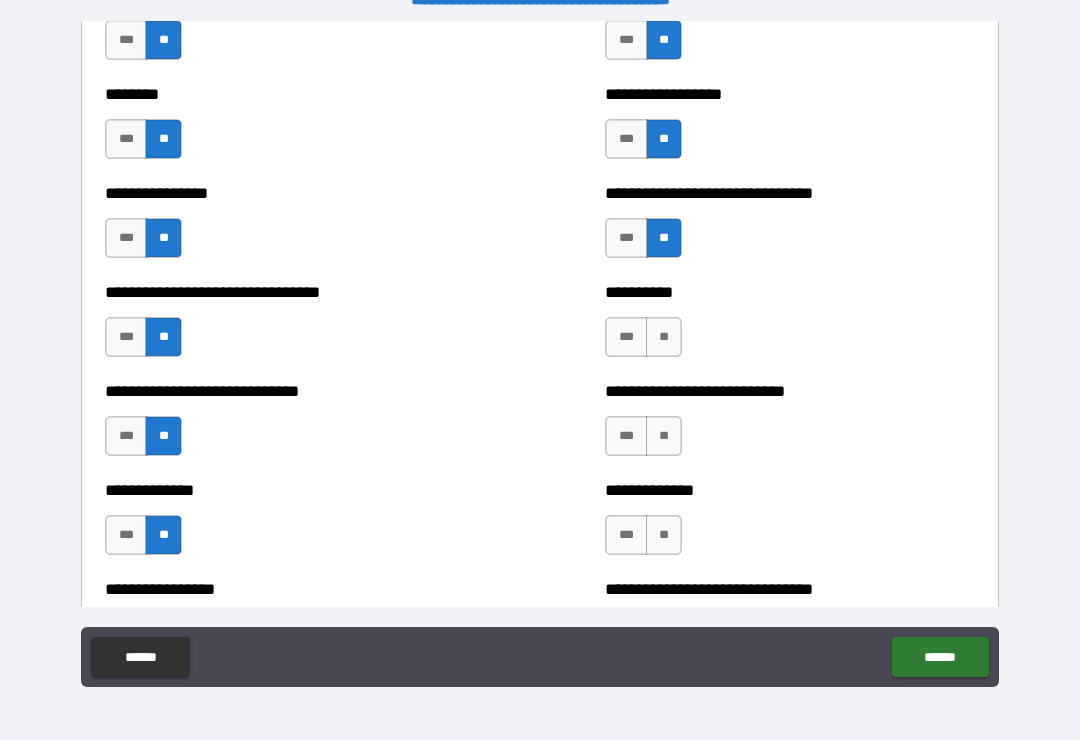 click on "**" at bounding box center [664, 337] 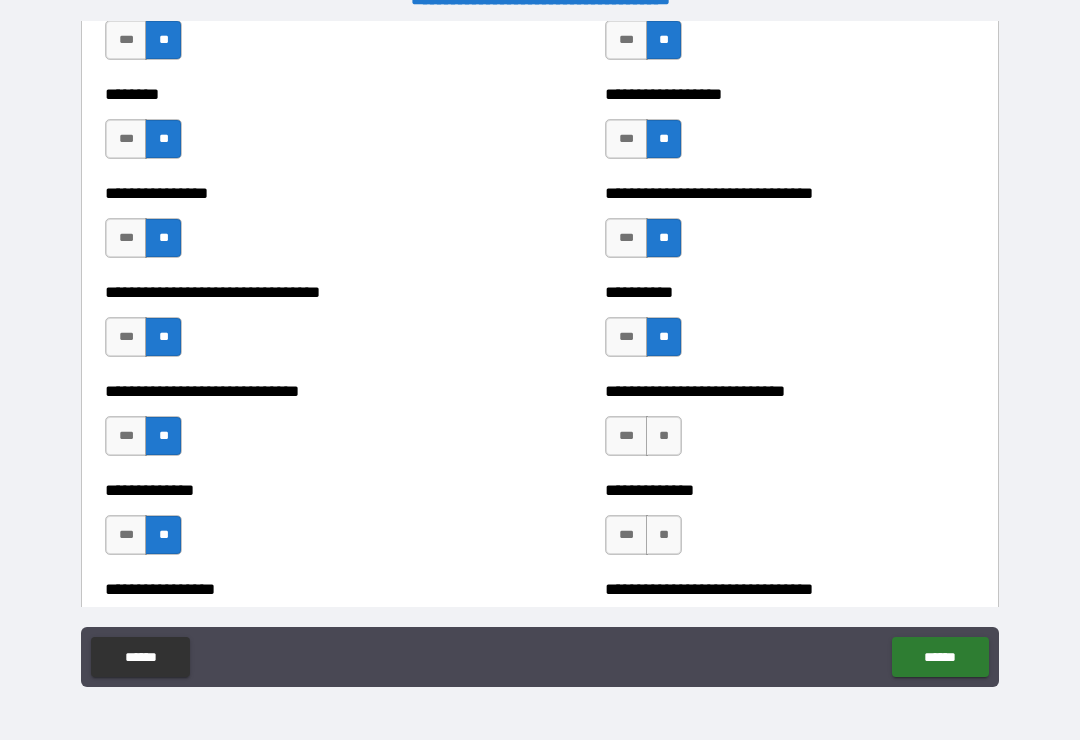 click on "**" at bounding box center [664, 436] 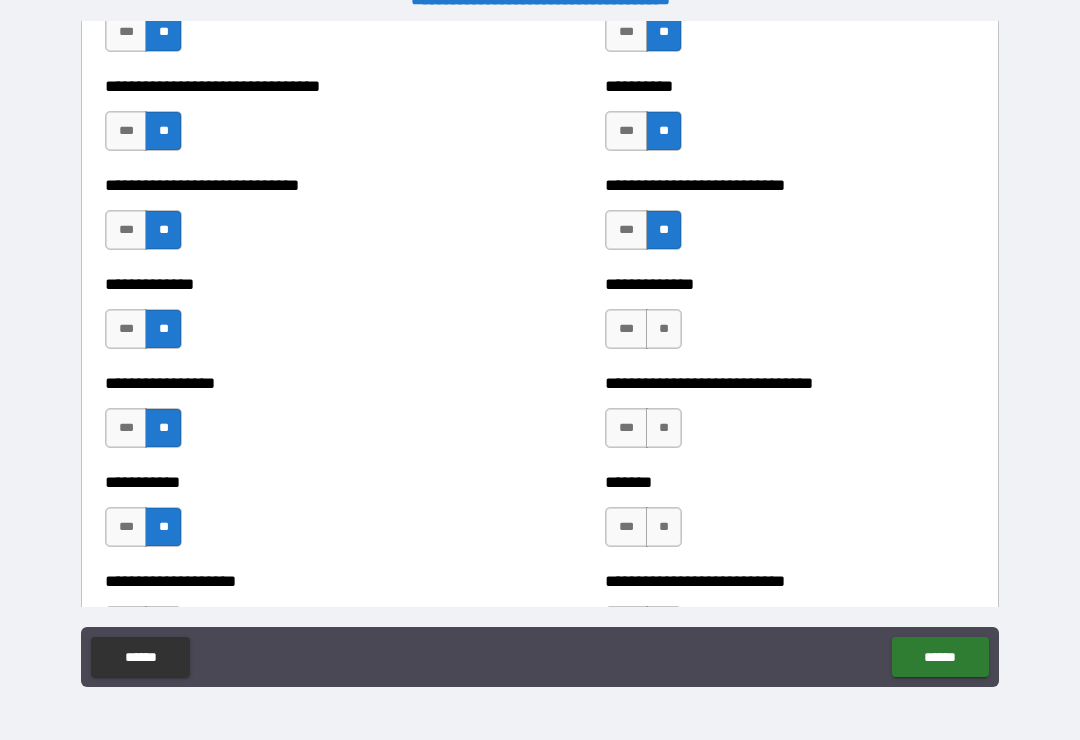 scroll, scrollTop: 7630, scrollLeft: 0, axis: vertical 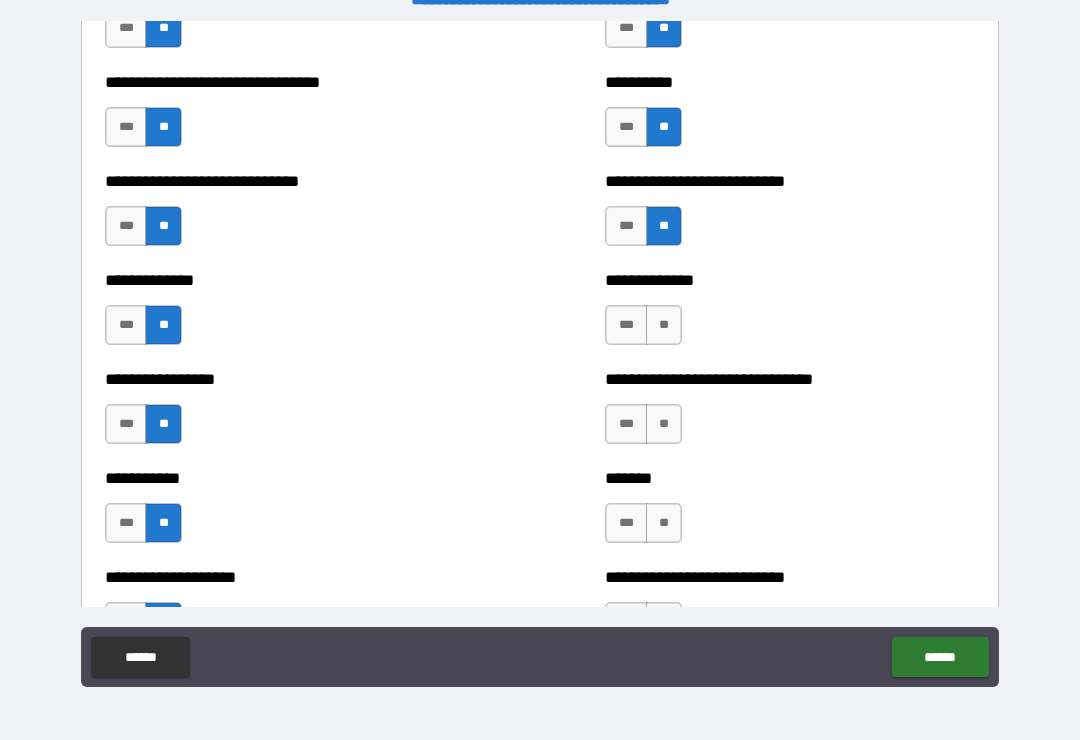 click on "**" at bounding box center [664, 325] 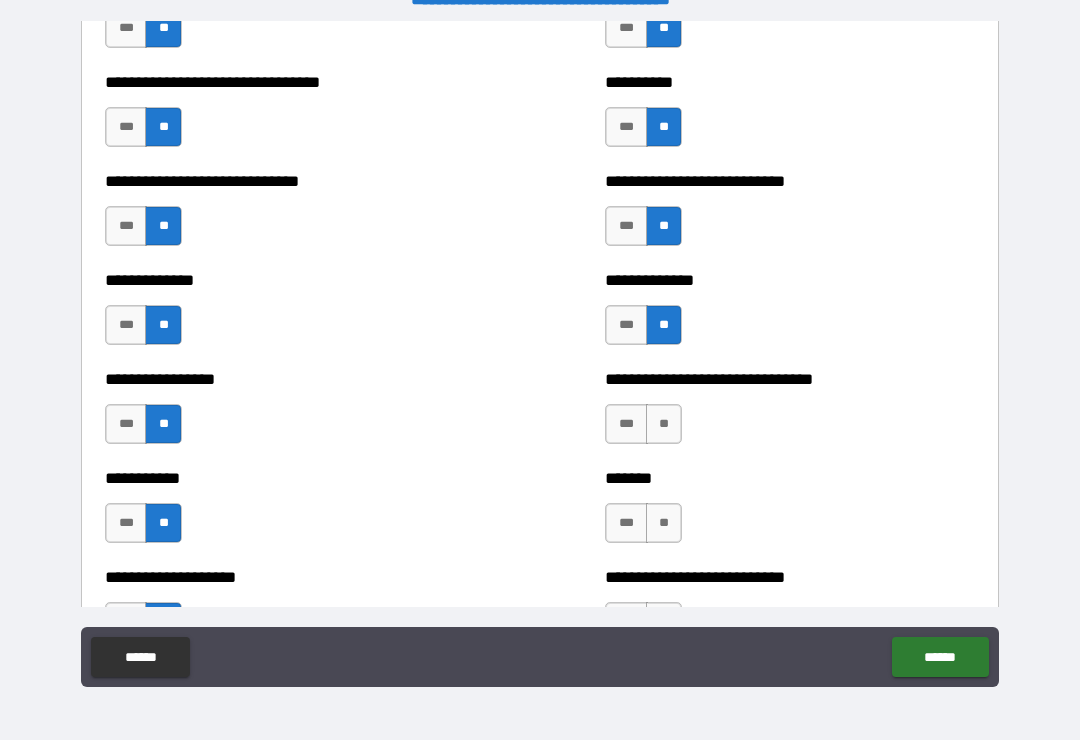 click on "**" at bounding box center [664, 424] 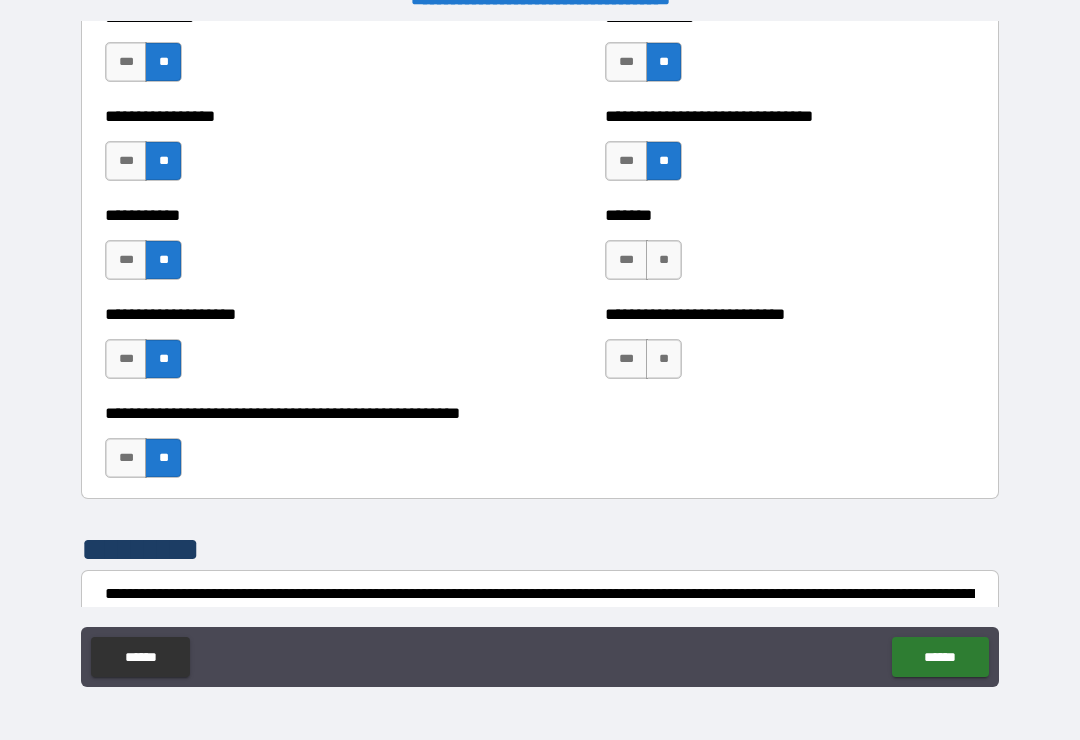 scroll, scrollTop: 7894, scrollLeft: 0, axis: vertical 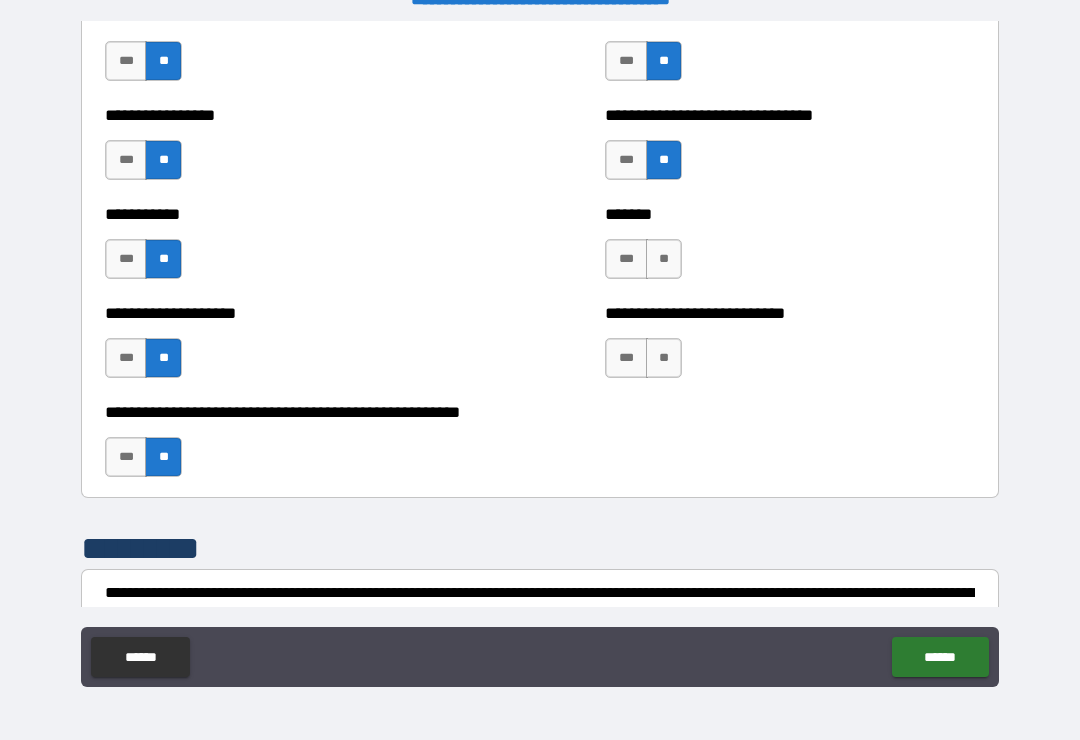 click on "**" at bounding box center [664, 259] 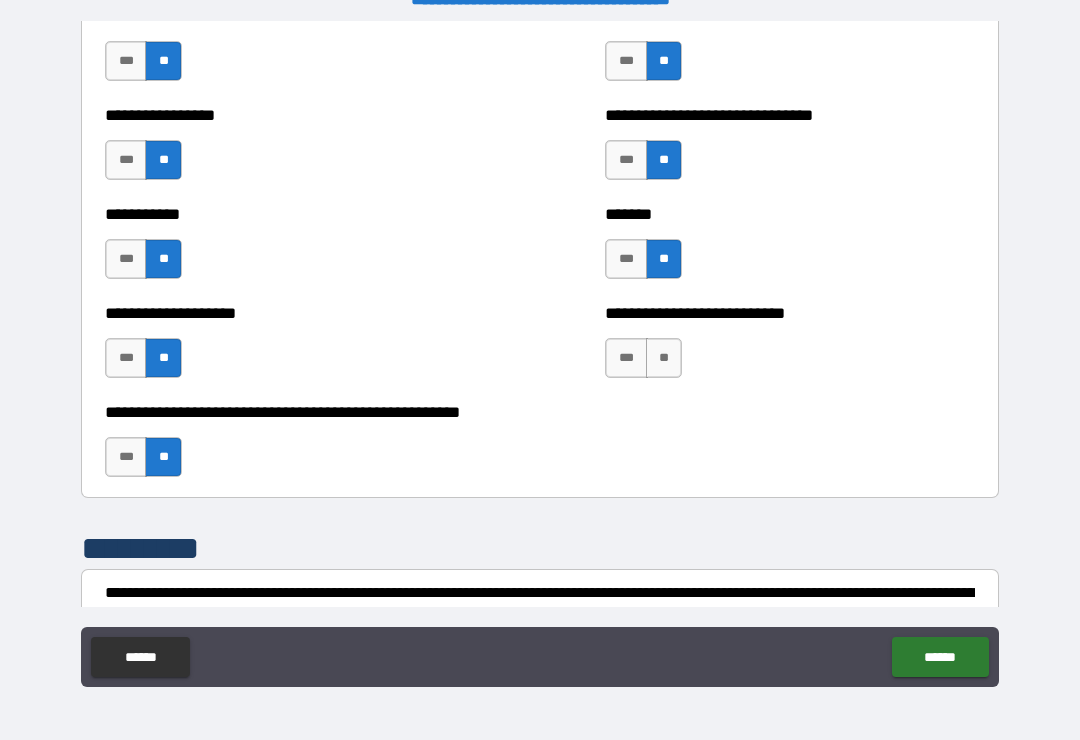 click on "**" at bounding box center [664, 358] 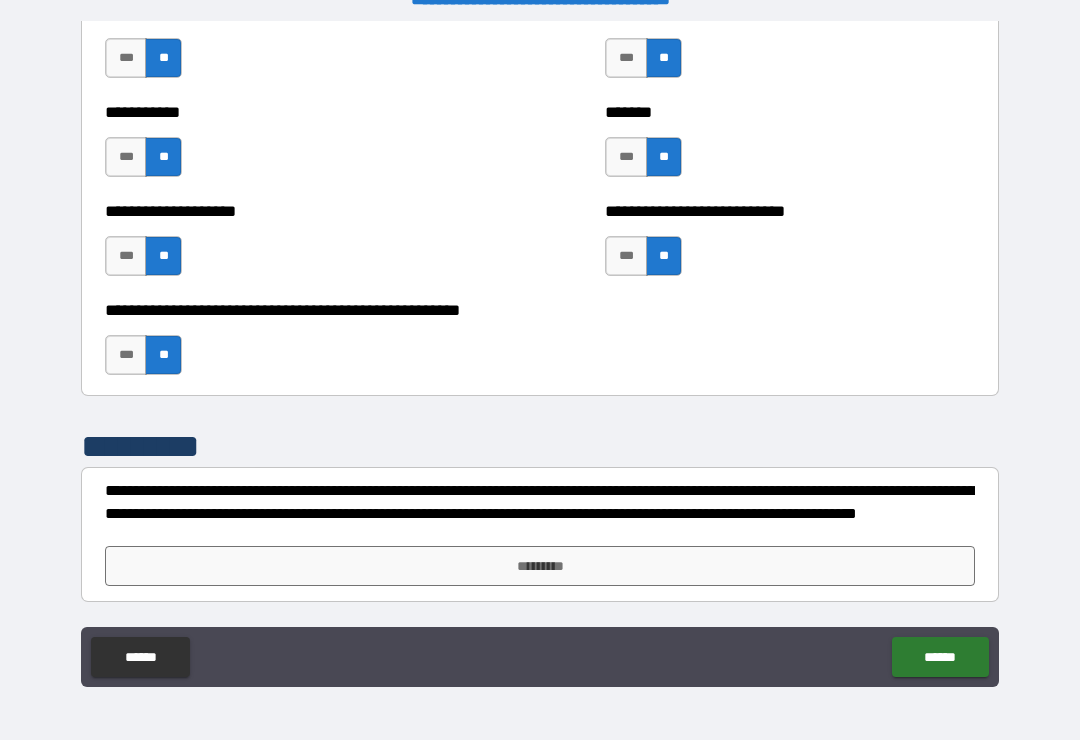 scroll, scrollTop: 7996, scrollLeft: 0, axis: vertical 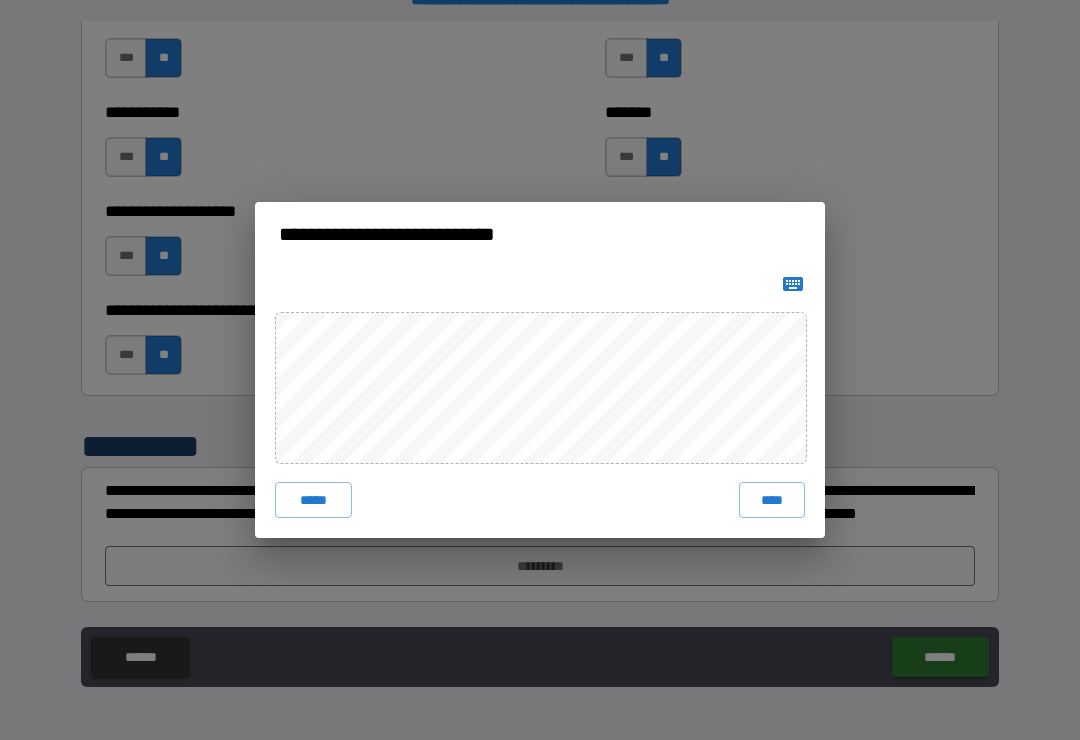 click on "****" at bounding box center [772, 500] 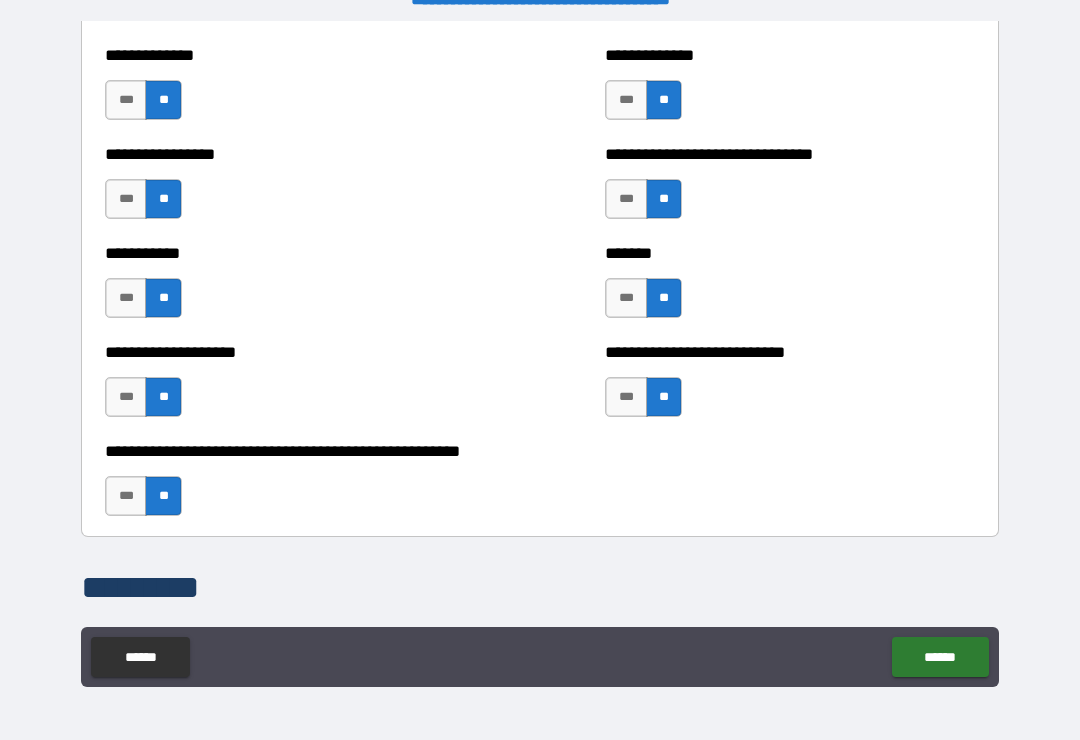 scroll, scrollTop: 7852, scrollLeft: 0, axis: vertical 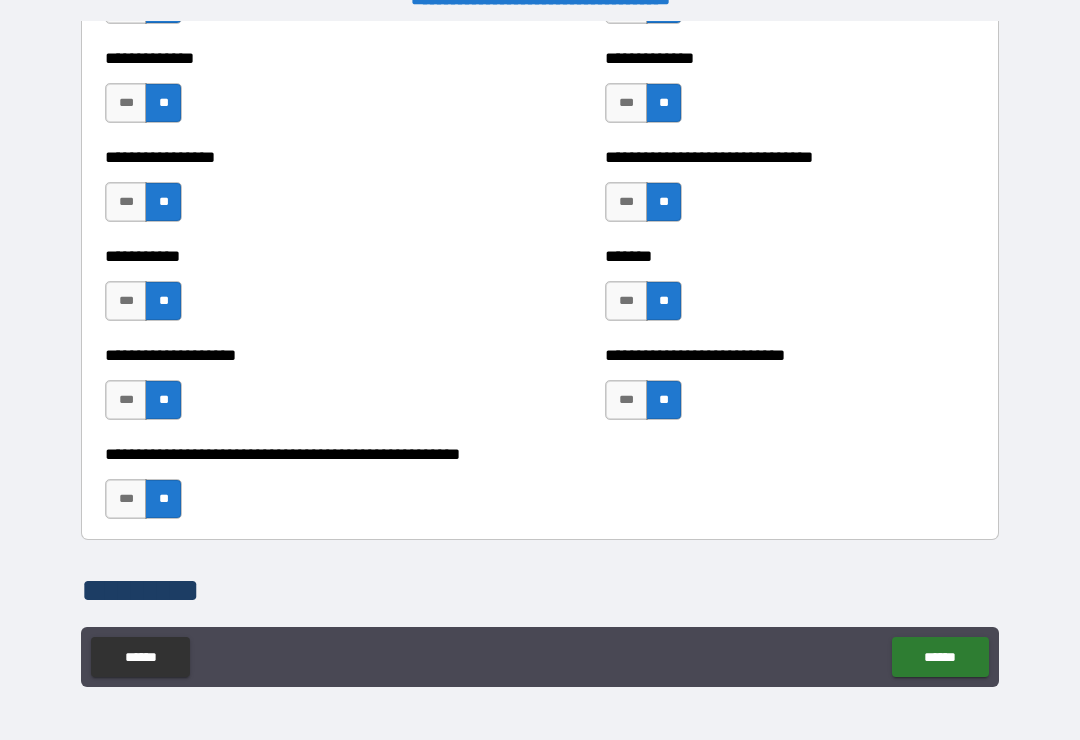click on "***" at bounding box center (626, 301) 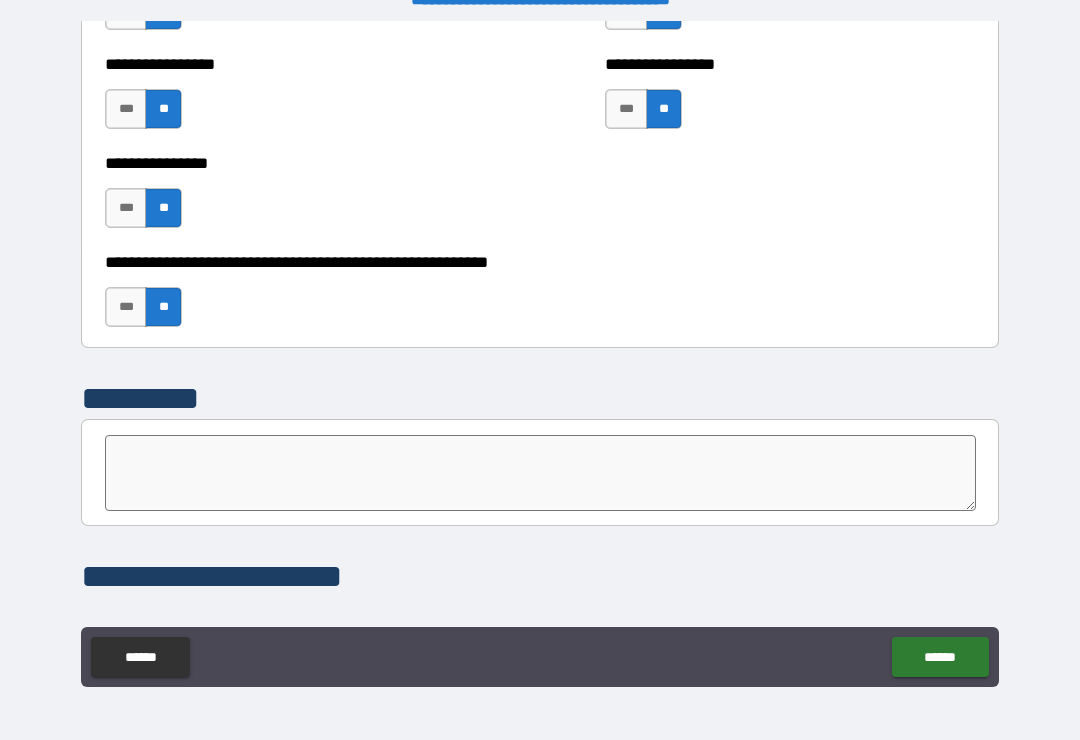 scroll, scrollTop: 6204, scrollLeft: 0, axis: vertical 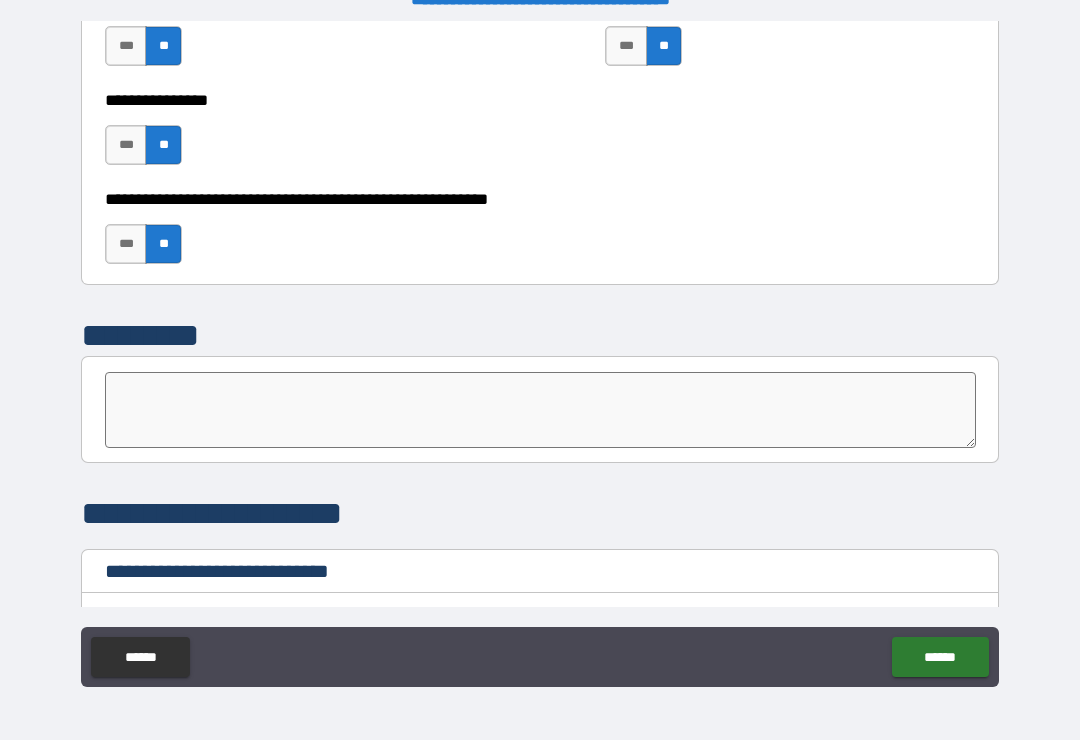 click at bounding box center (540, 410) 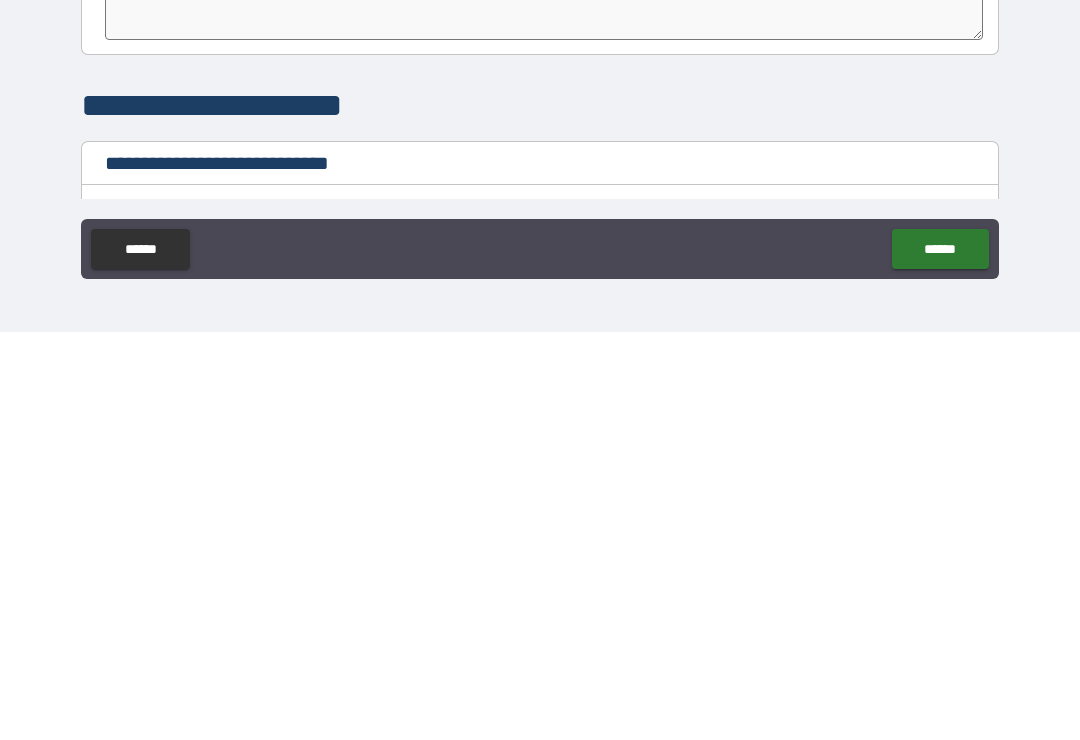 click on "******" at bounding box center (940, 657) 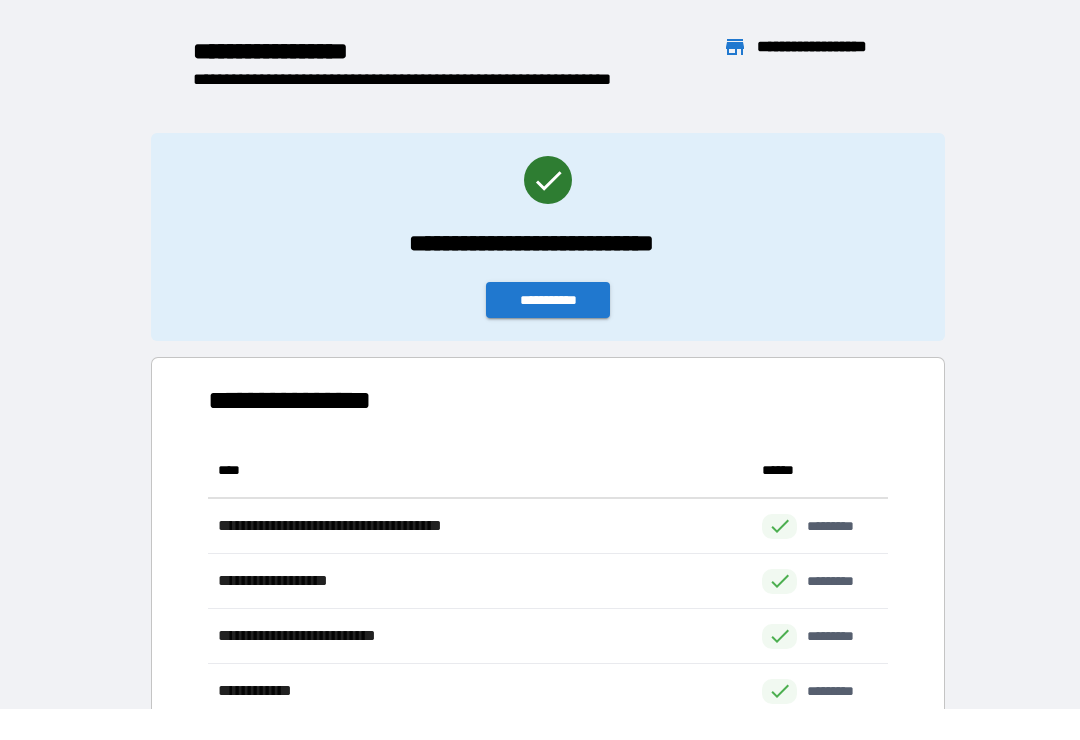 scroll, scrollTop: 386, scrollLeft: 680, axis: both 